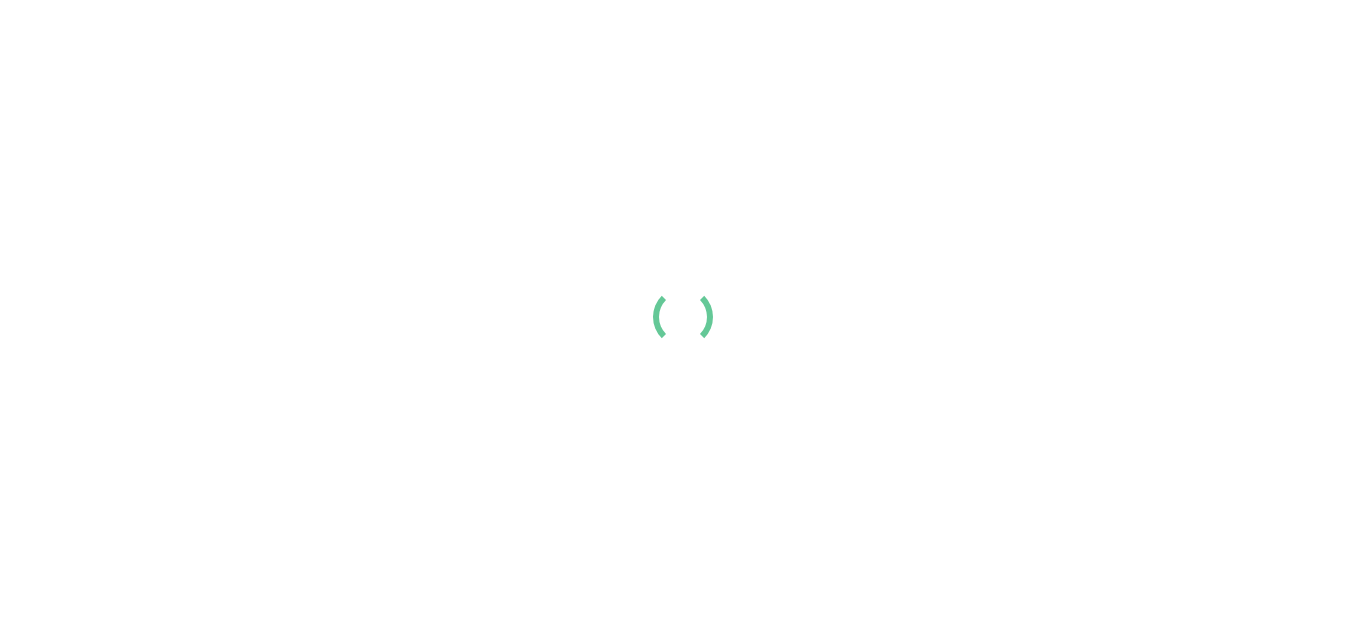 scroll, scrollTop: 0, scrollLeft: 0, axis: both 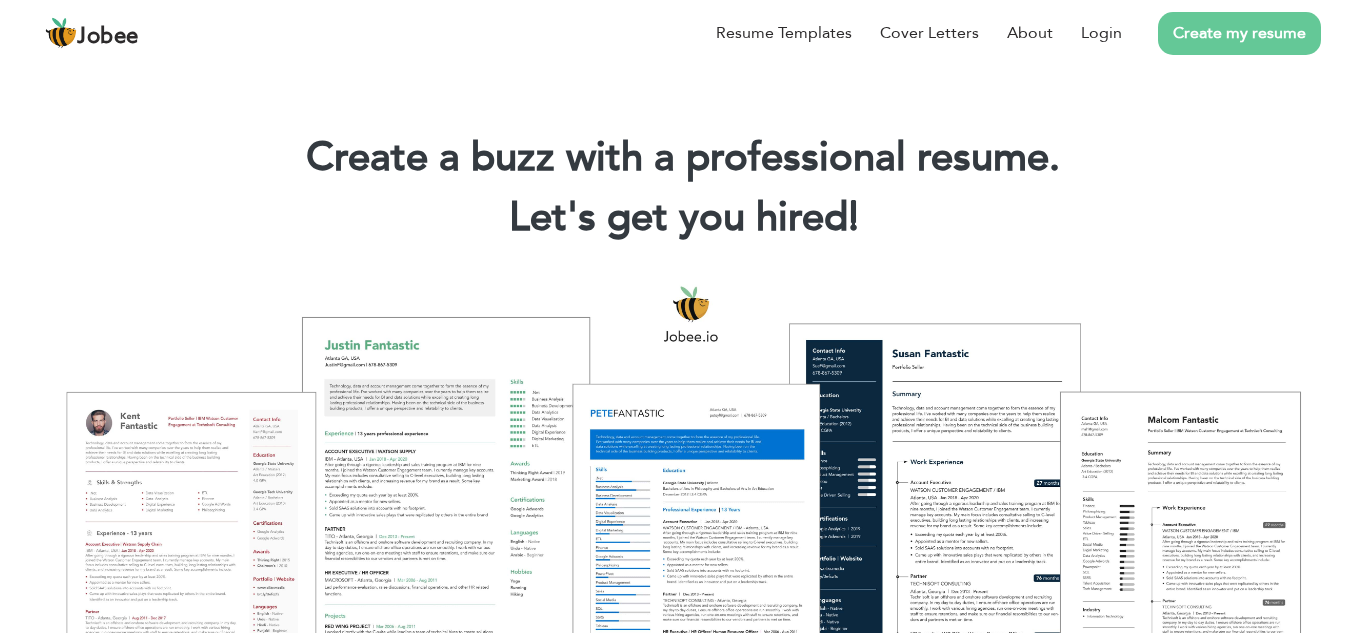 click on "Create my resume" at bounding box center (1239, 33) 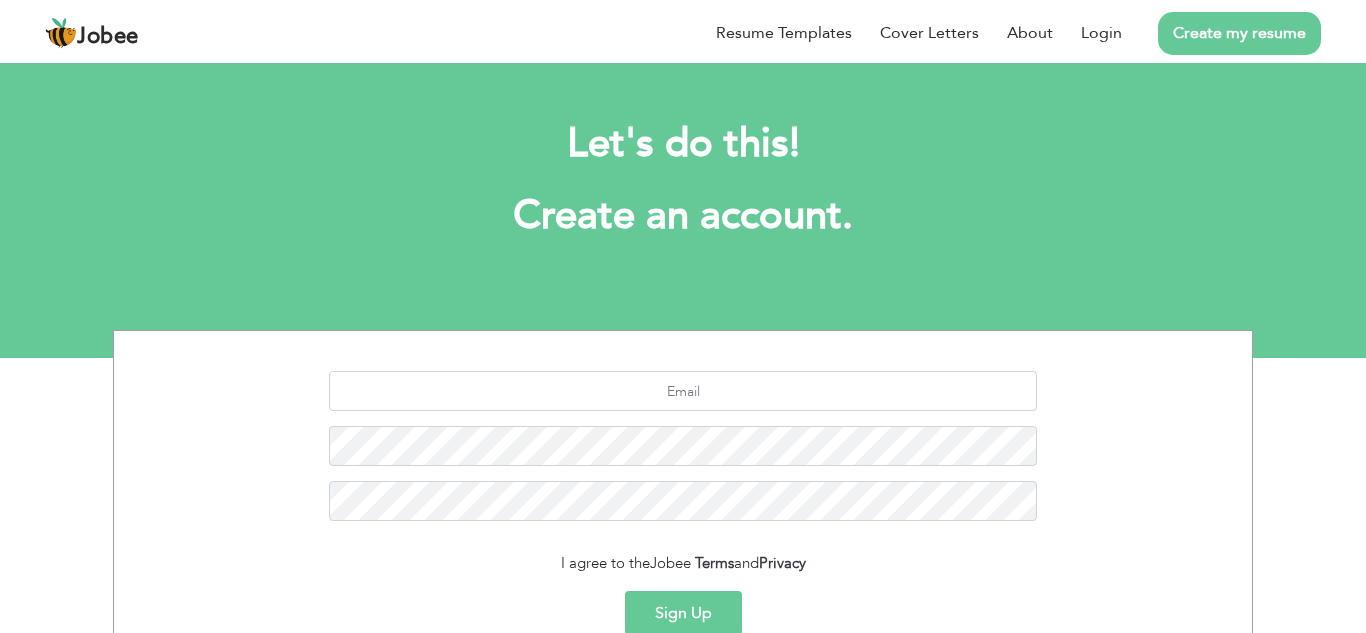 scroll, scrollTop: 0, scrollLeft: 0, axis: both 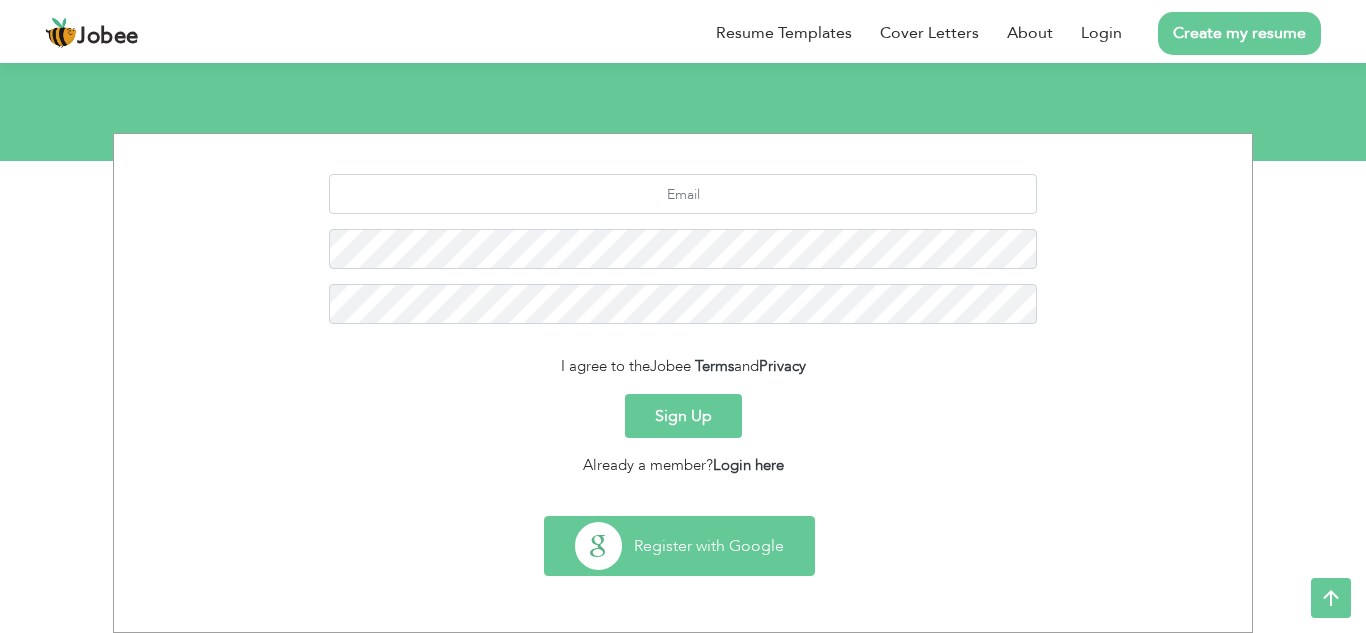 click on "Register with Google" at bounding box center (679, 546) 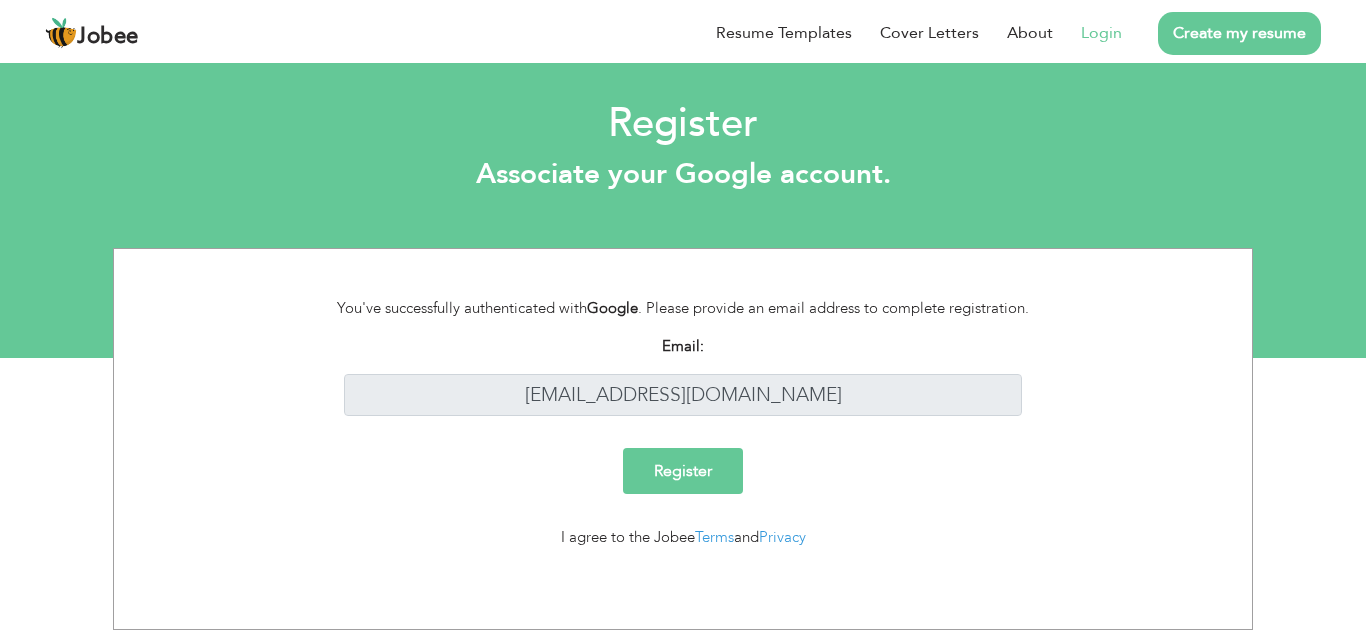 scroll, scrollTop: 0, scrollLeft: 0, axis: both 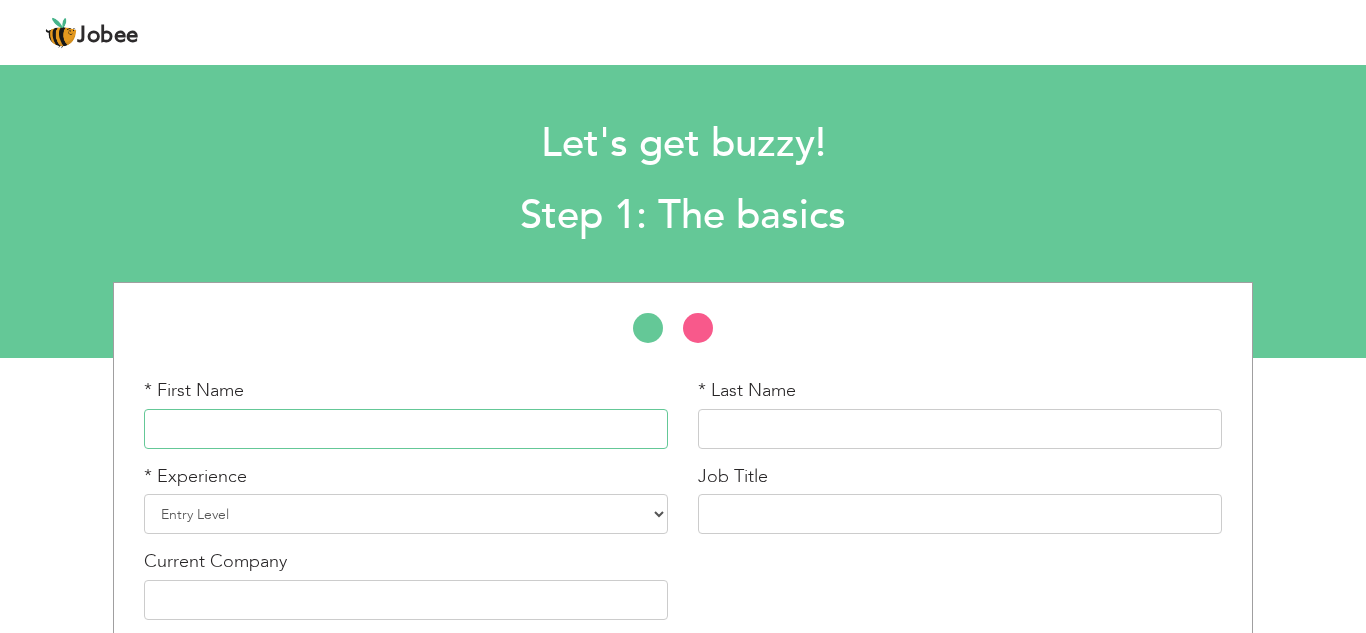 click at bounding box center [406, 429] 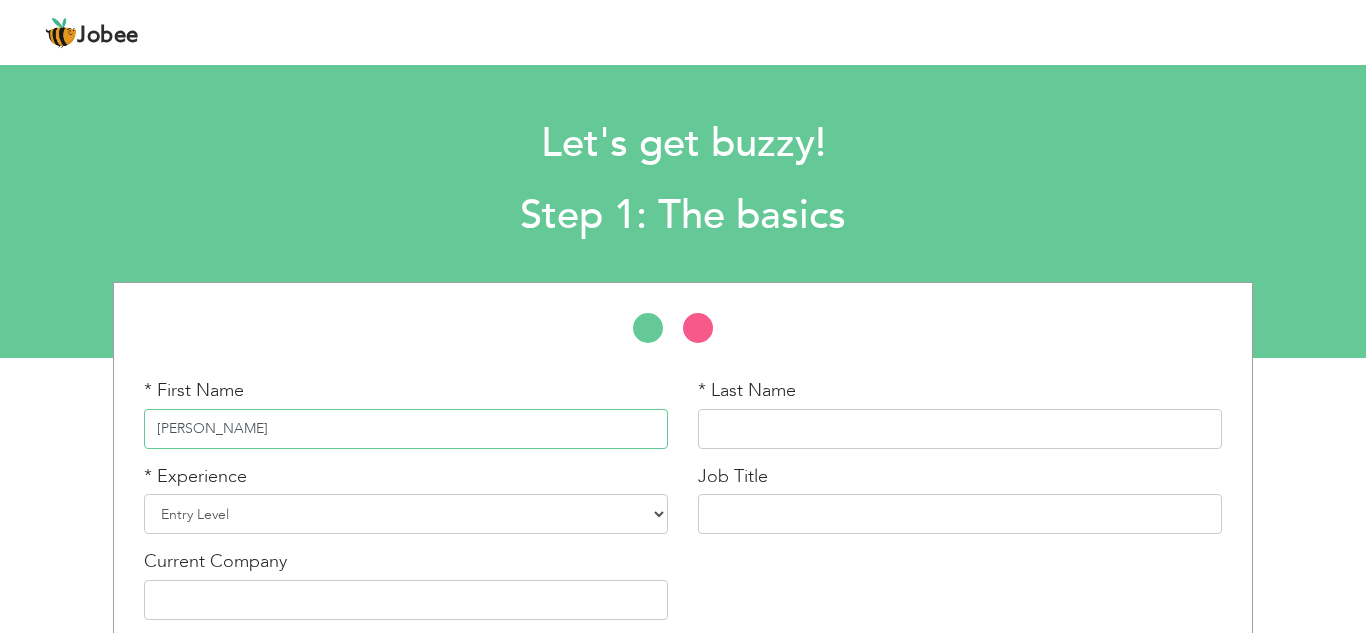 type on "Ahmed" 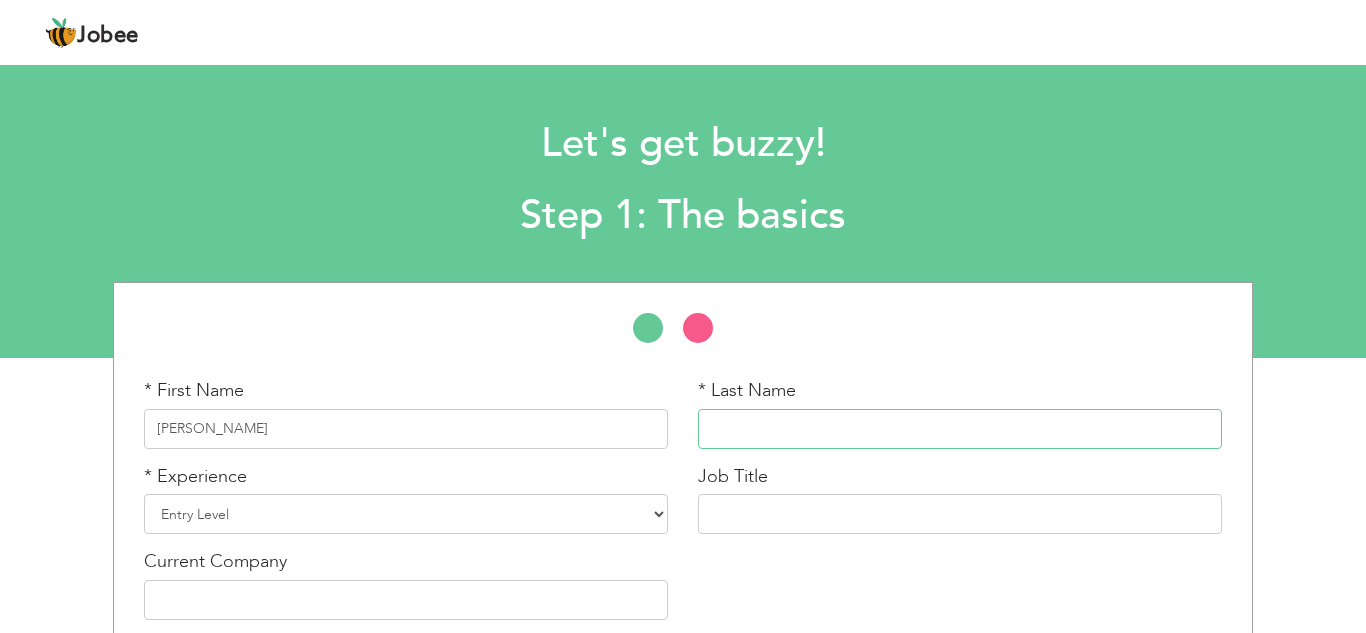 click at bounding box center [960, 429] 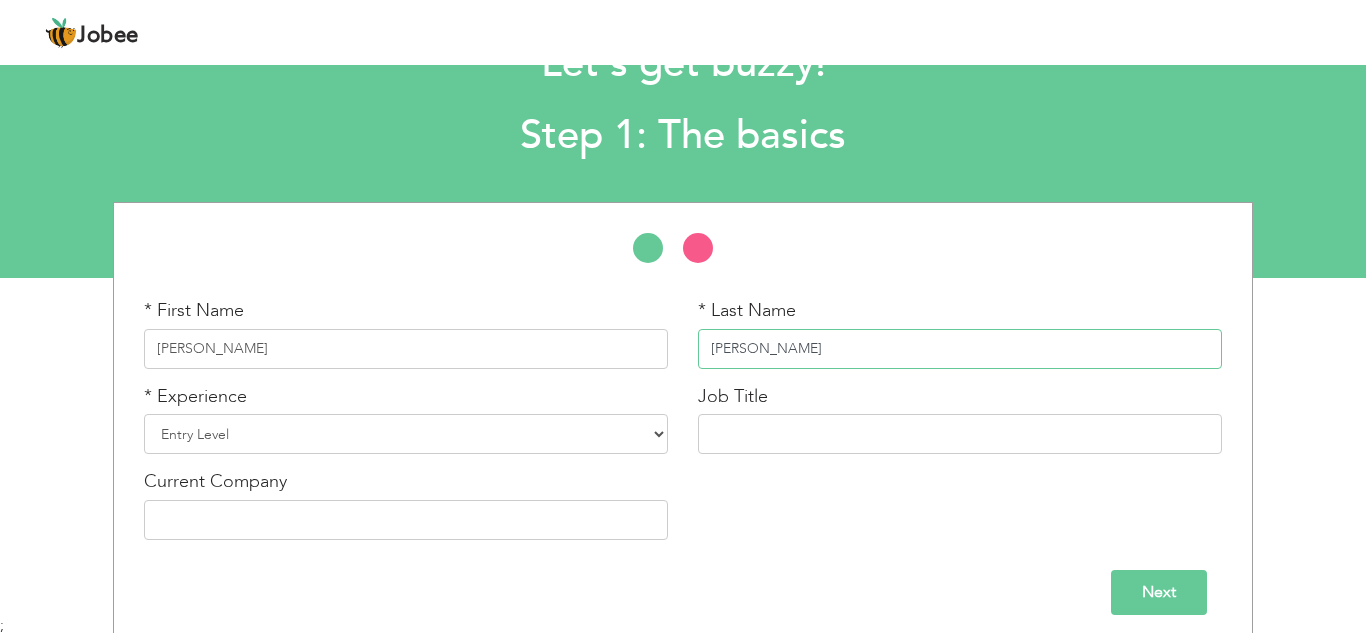 scroll, scrollTop: 93, scrollLeft: 0, axis: vertical 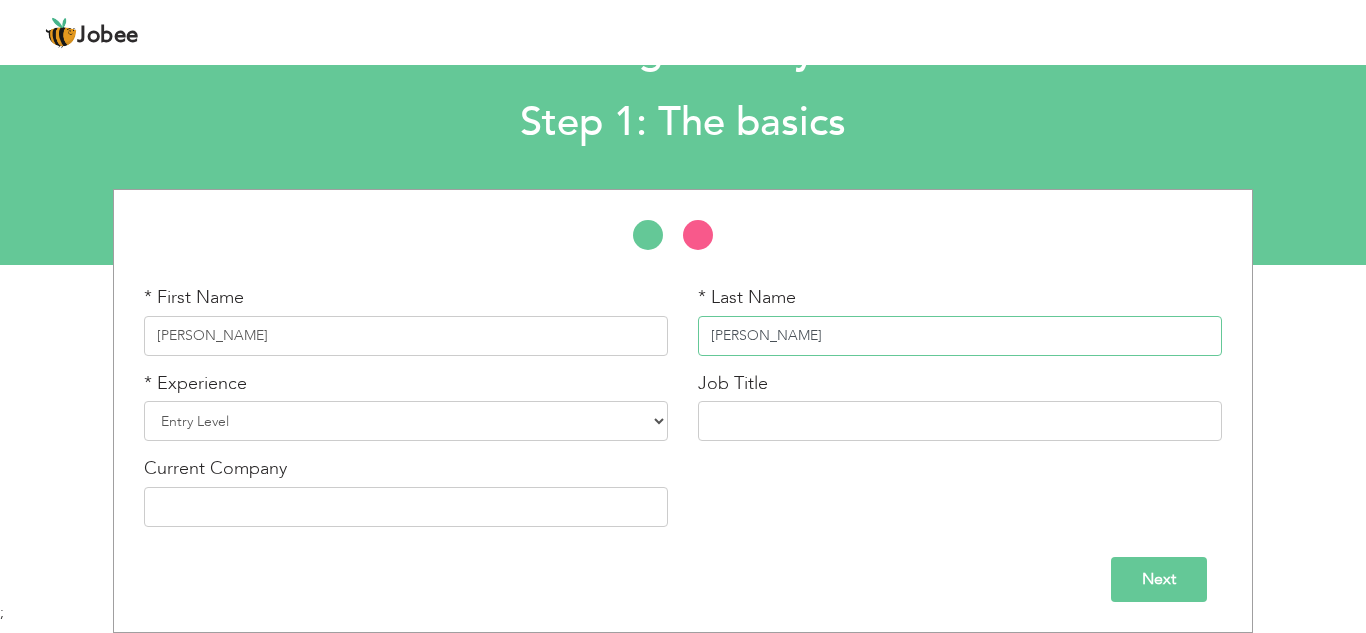 type on "Abbas" 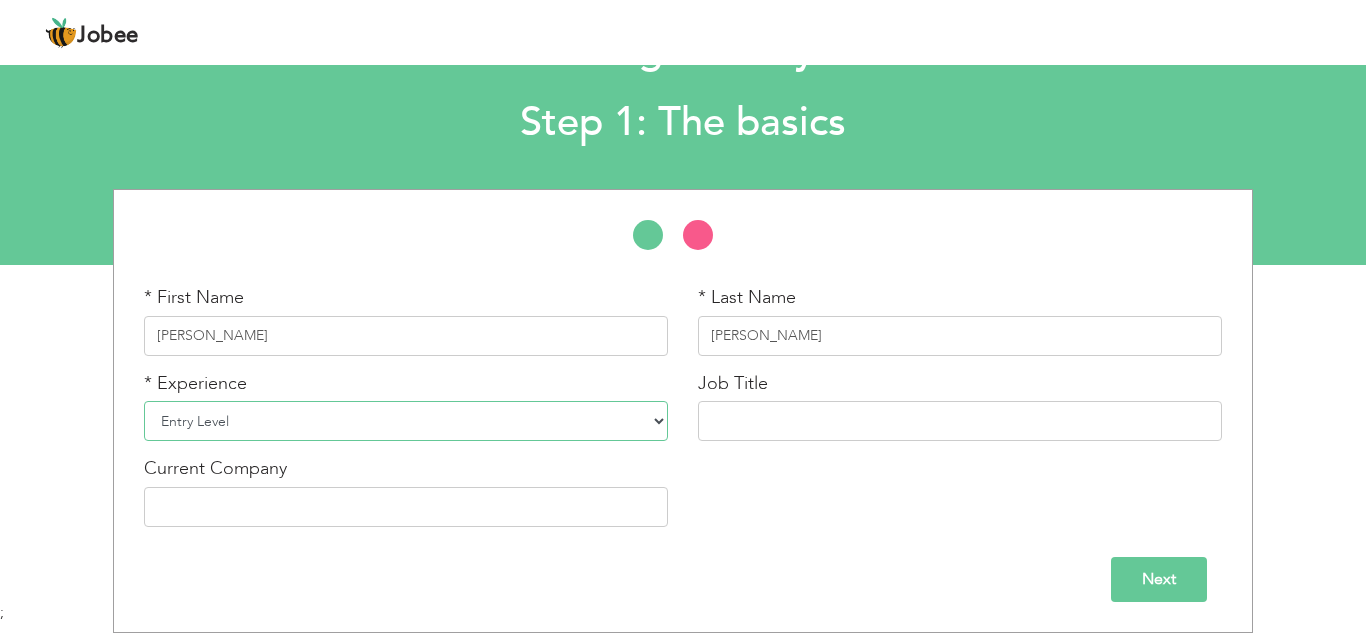 click on "Entry Level
Less than 1 Year
1 Year
2 Years
3 Years
4 Years
5 Years
6 Years
7 Years
8 Years
9 Years
10 Years
11 Years
12 Years
13 Years
14 Years
15 Years
16 Years
17 Years
18 Years
19 Years
20 Years
21 Years
22 Years
23 Years
24 Years
25 Years
26 Years
27 Years
28 Years
29 Years
30 Years
31 Years
32 Years
33 Years
34 Years
35 Years
More than 35 Years" at bounding box center [406, 421] 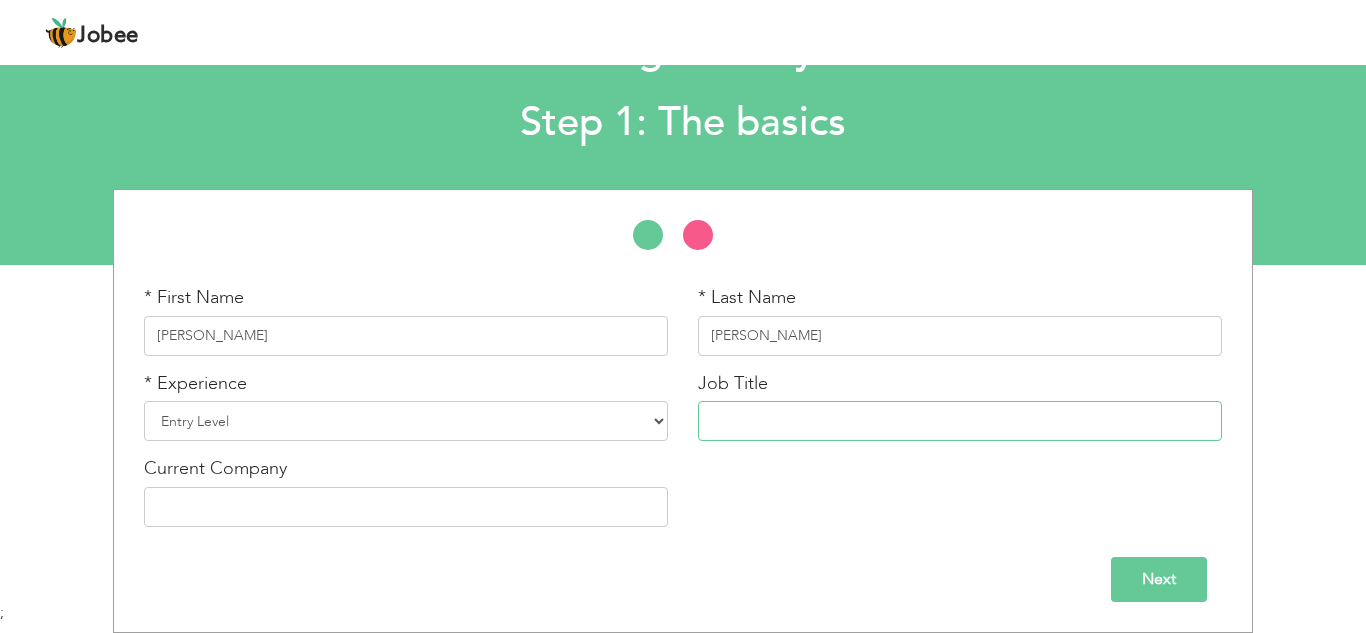 click at bounding box center [960, 421] 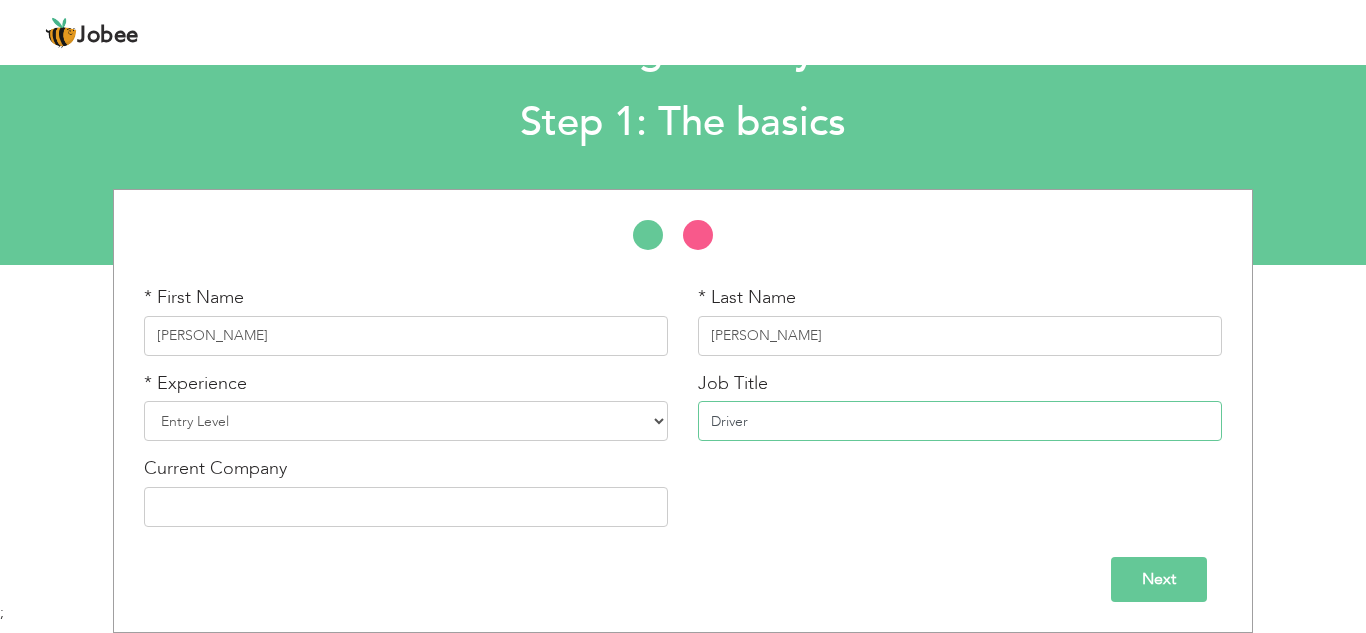 type on "Driver" 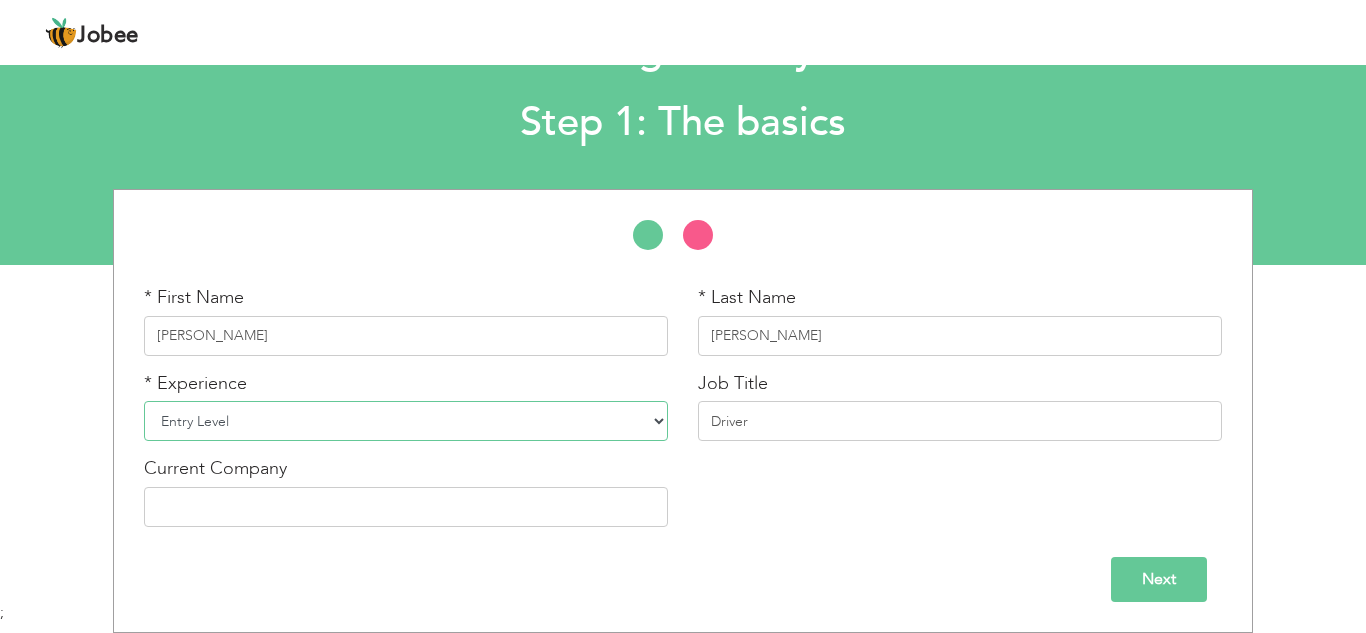 click on "Entry Level
Less than 1 Year
1 Year
2 Years
3 Years
4 Years
5 Years
6 Years
7 Years
8 Years
9 Years
10 Years
11 Years
12 Years
13 Years
14 Years
15 Years
16 Years
17 Years
18 Years
19 Years
20 Years
21 Years
22 Years
23 Years
24 Years
25 Years
26 Years
27 Years
28 Years
29 Years
30 Years
31 Years
32 Years
33 Years
34 Years
35 Years
More than 35 Years" at bounding box center [406, 421] 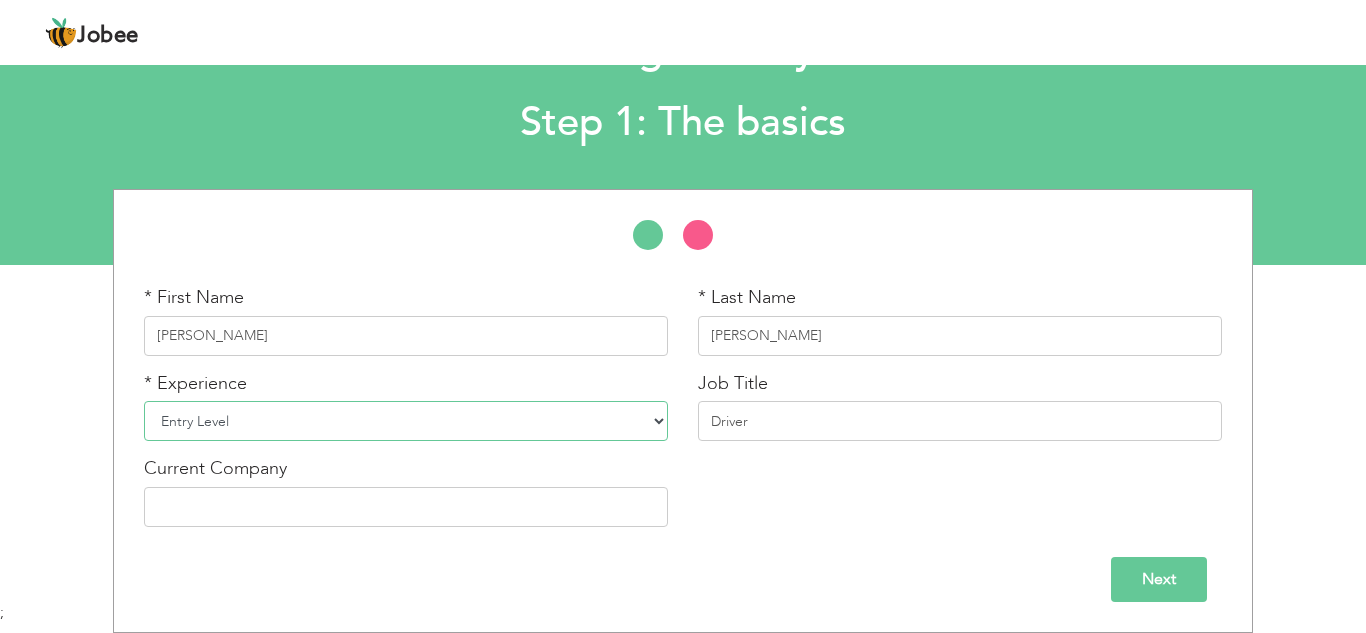 select on "17" 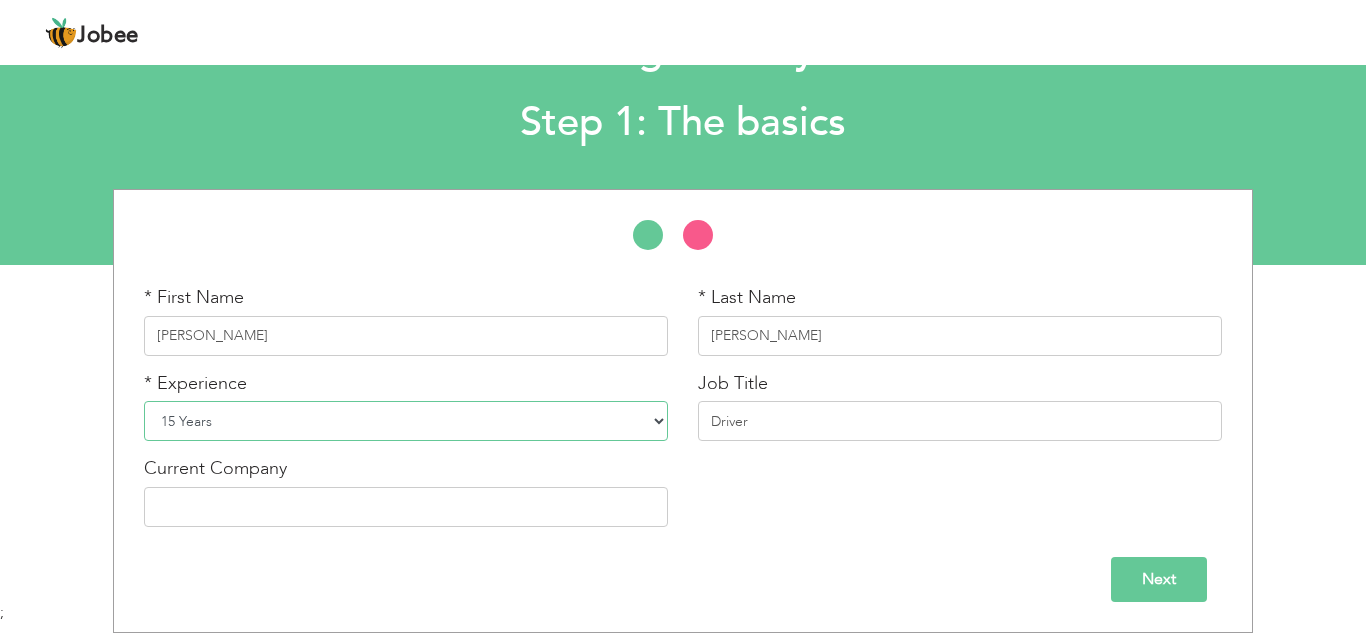 click on "Entry Level
Less than 1 Year
1 Year
2 Years
3 Years
4 Years
5 Years
6 Years
7 Years
8 Years
9 Years
10 Years
11 Years
12 Years
13 Years
14 Years
15 Years
16 Years
17 Years
18 Years
19 Years
20 Years
21 Years
22 Years
23 Years
24 Years
25 Years
26 Years
27 Years
28 Years
29 Years
30 Years
31 Years
32 Years
33 Years
34 Years
35 Years
More than 35 Years" at bounding box center (406, 421) 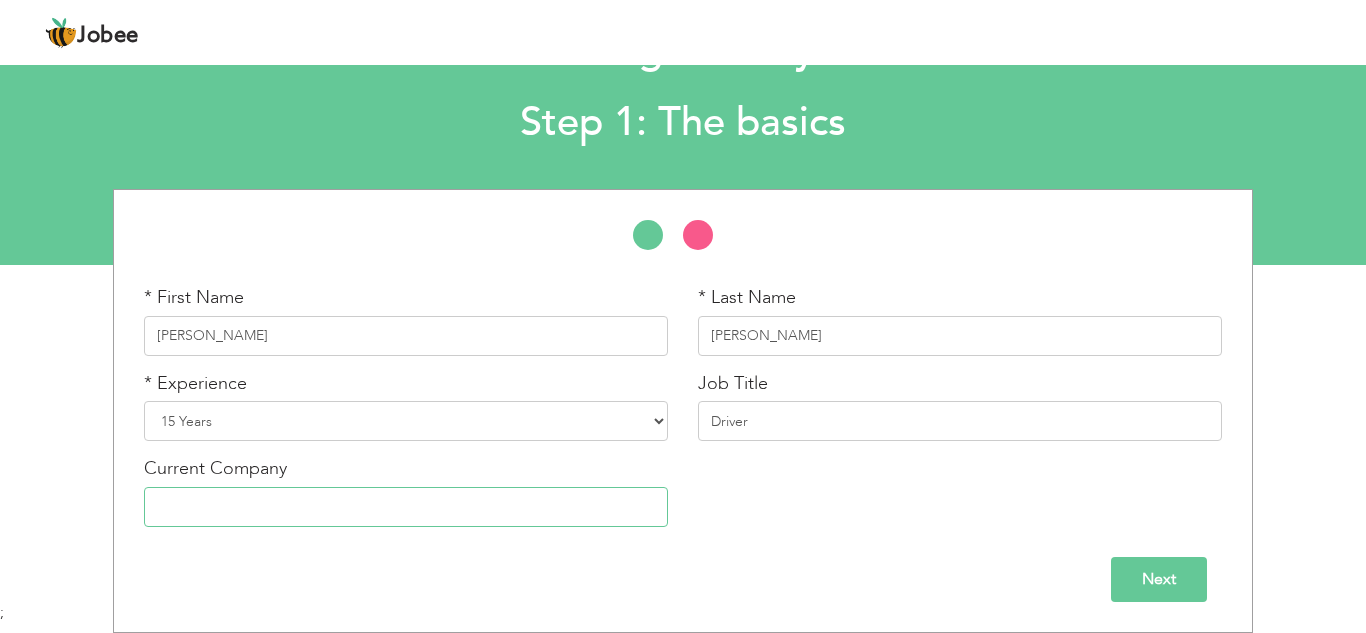 click at bounding box center [406, 507] 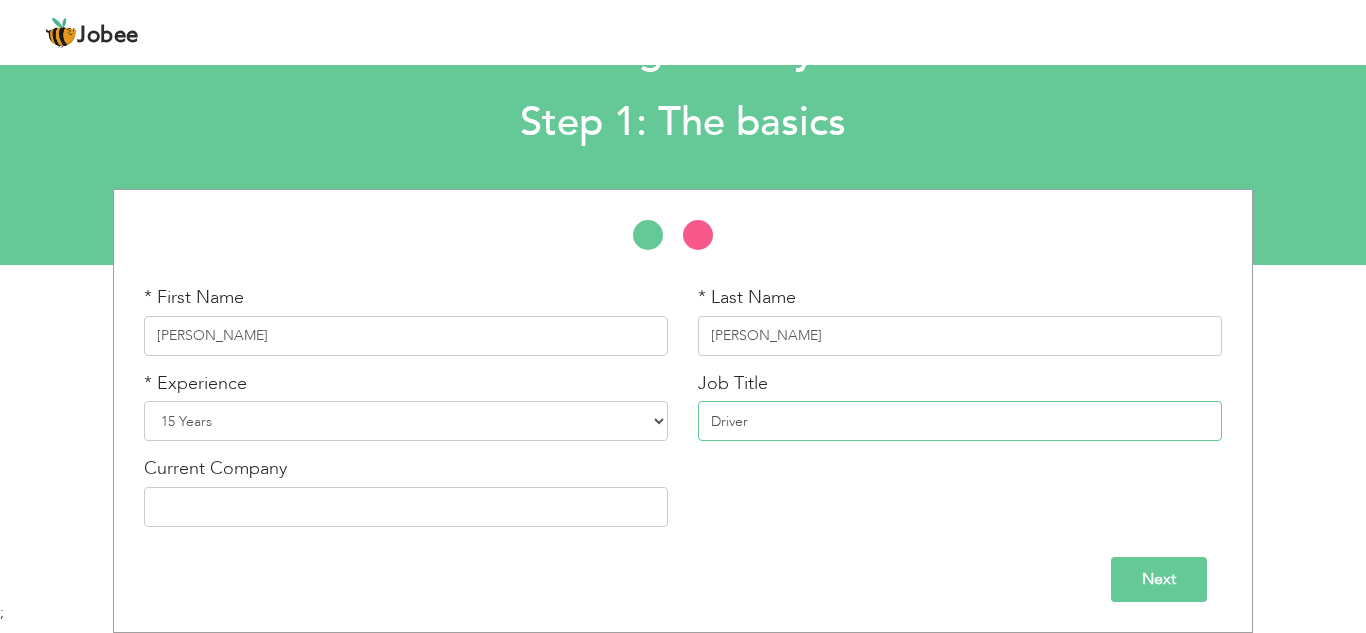 click on "Driver" at bounding box center [960, 421] 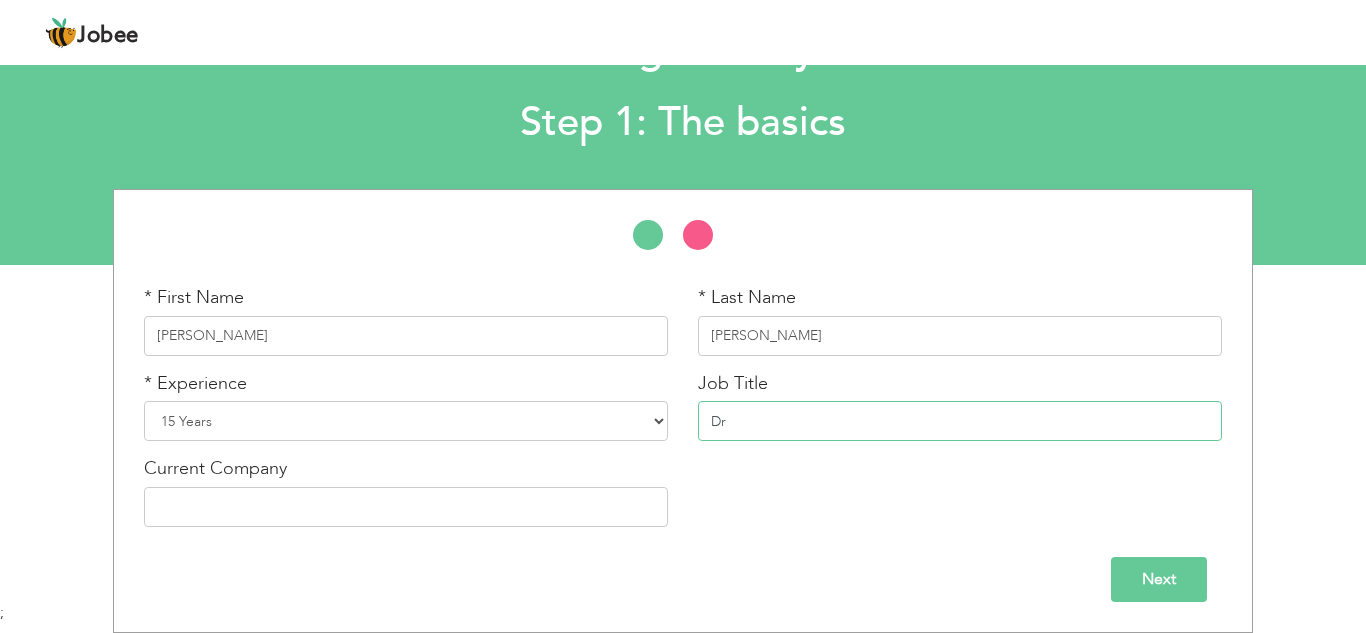 type on "D" 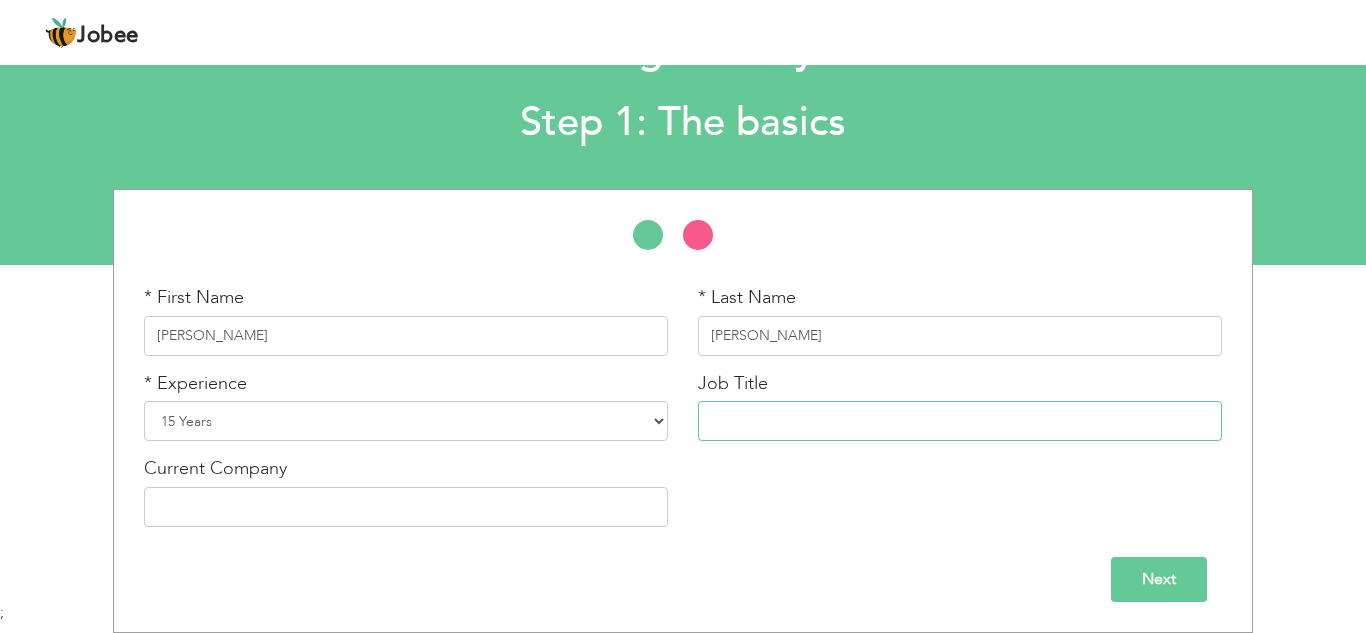 type 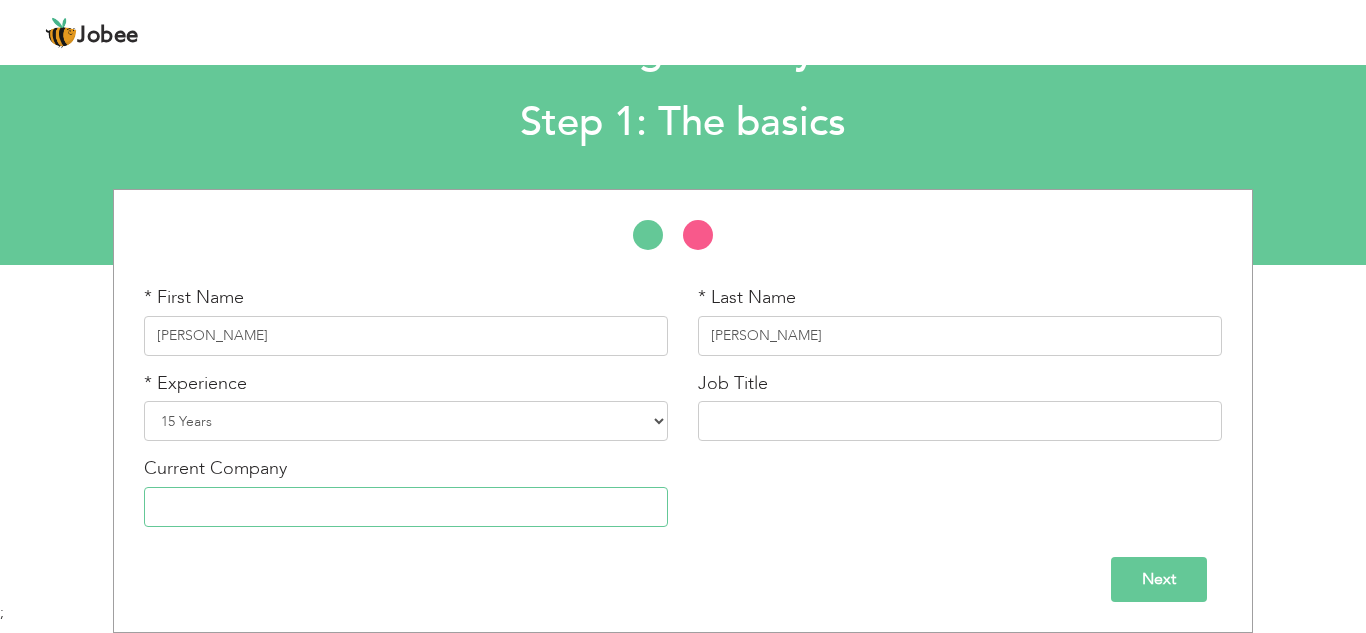 click at bounding box center [406, 507] 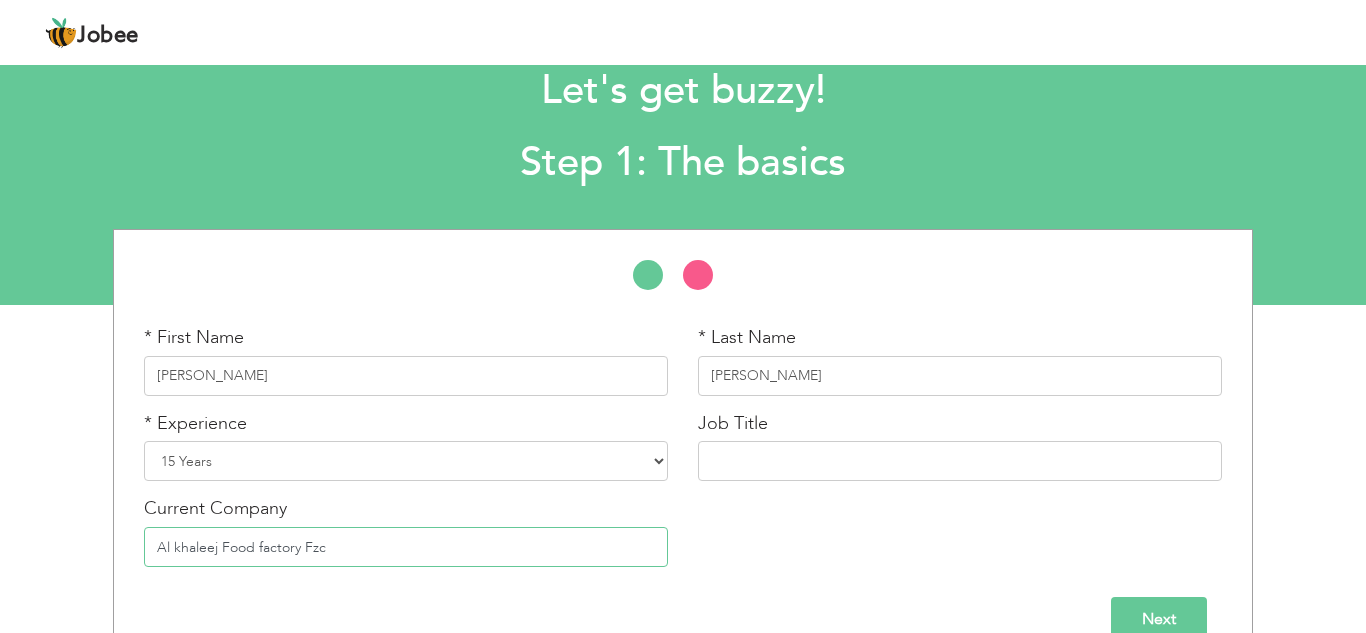 scroll, scrollTop: 0, scrollLeft: 0, axis: both 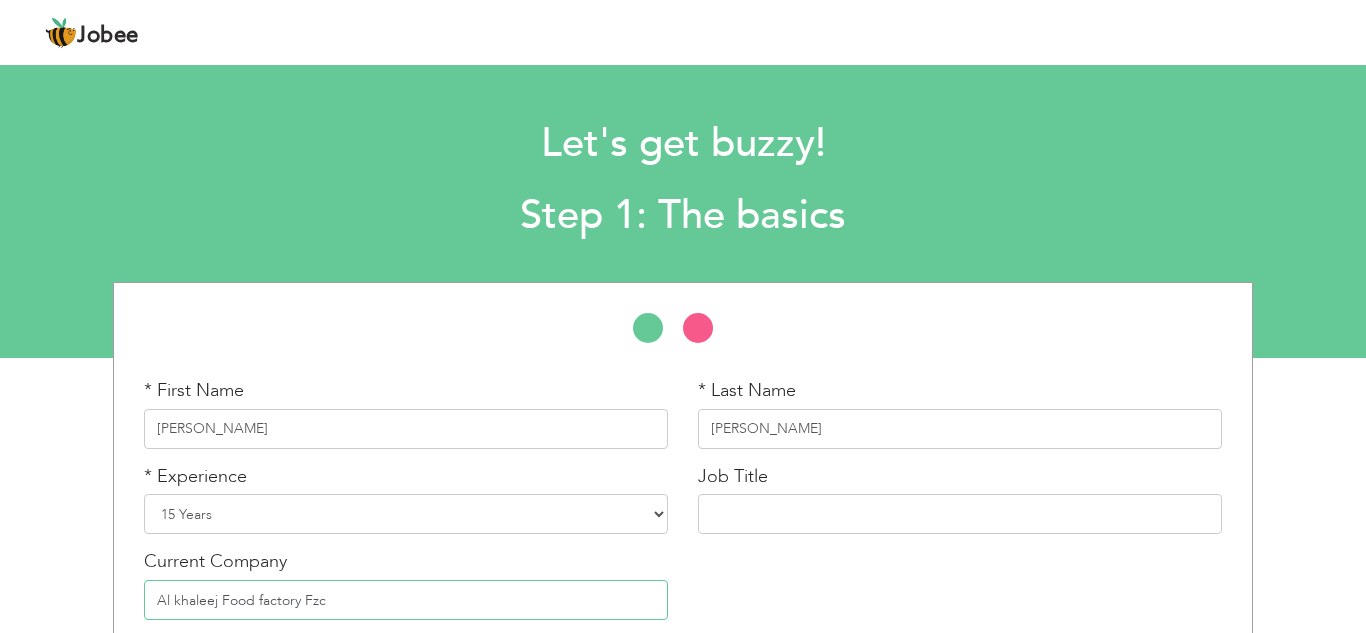 type on "Al khaleej Food factory Fzc" 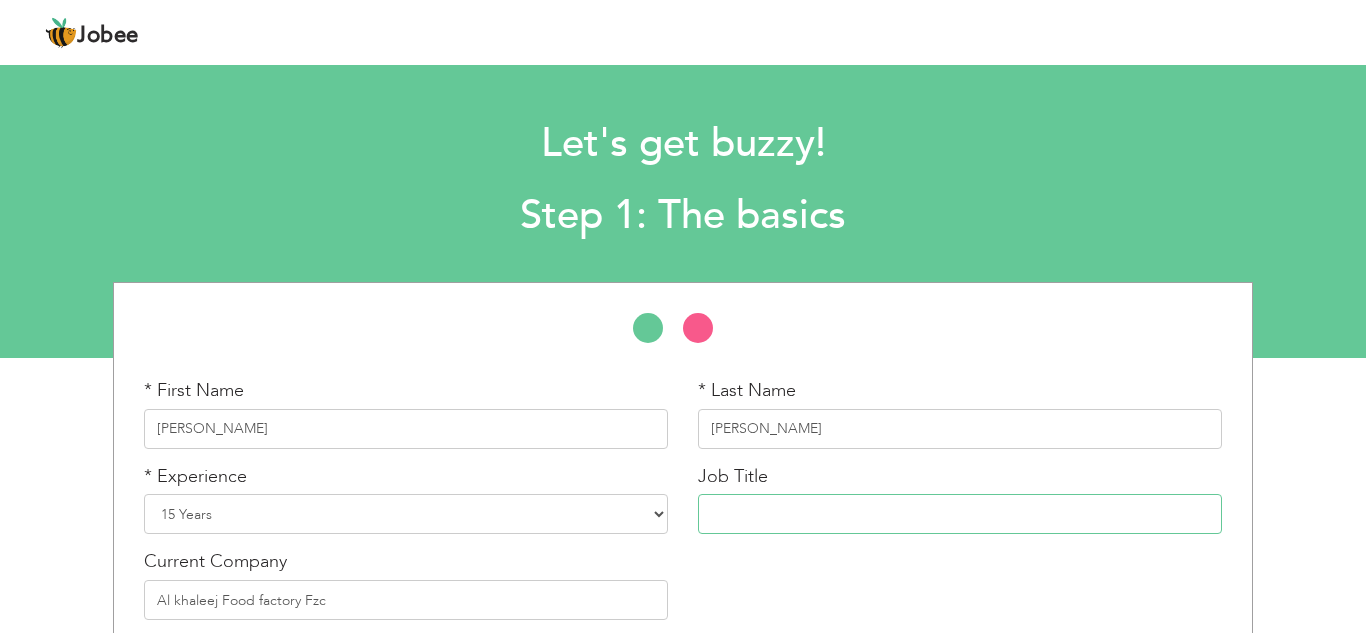 click at bounding box center (960, 514) 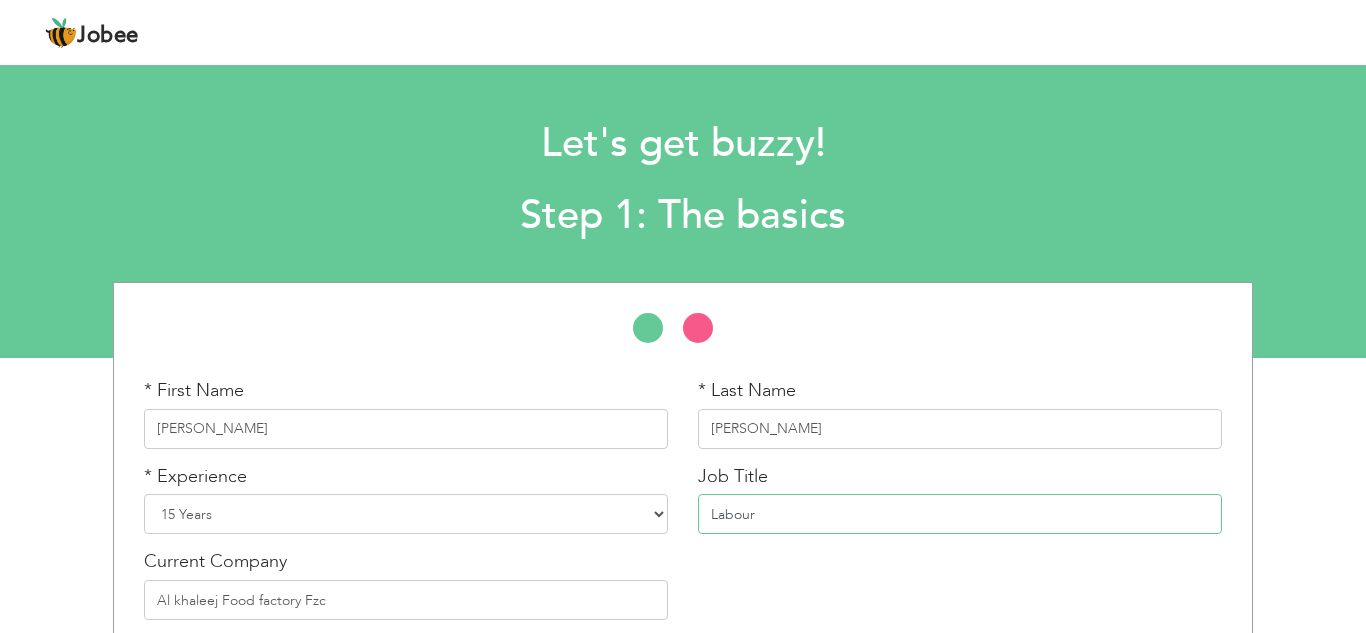 type on "Labour" 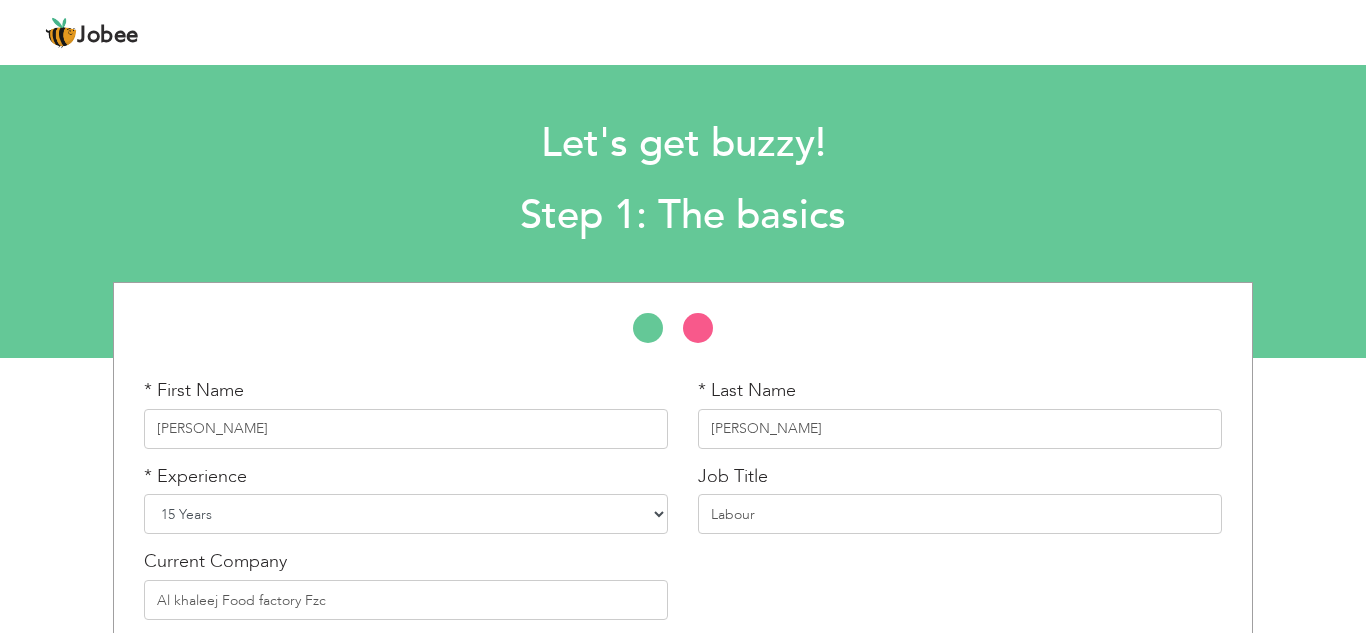 click on "Entry Level
Less than 1 Year
1 Year
2 Years
3 Years
4 Years
5 Years
6 Years
7 Years
8 Years
9 Years
10 Years
11 Years
12 Years
13 Years
14 Years
15 Years
16 Years
17 Years
18 Years
19 Years
20 Years
21 Years
22 Years
23 Years
24 Years
25 Years
26 Years
27 Years
28 Years
29 Years
30 Years
31 Years
32 Years
33 Years
34 Years
35 Years
More than 35 Years" at bounding box center (406, 514) 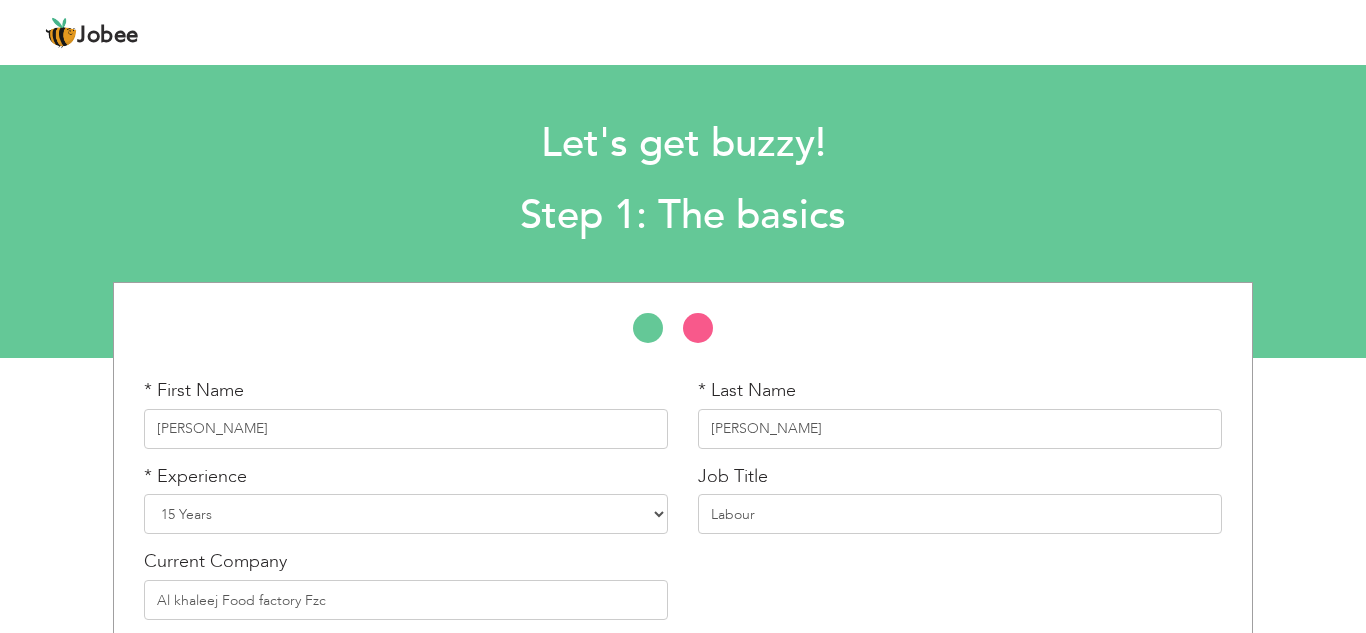 click on "Step 1: The basics" at bounding box center (683, 216) 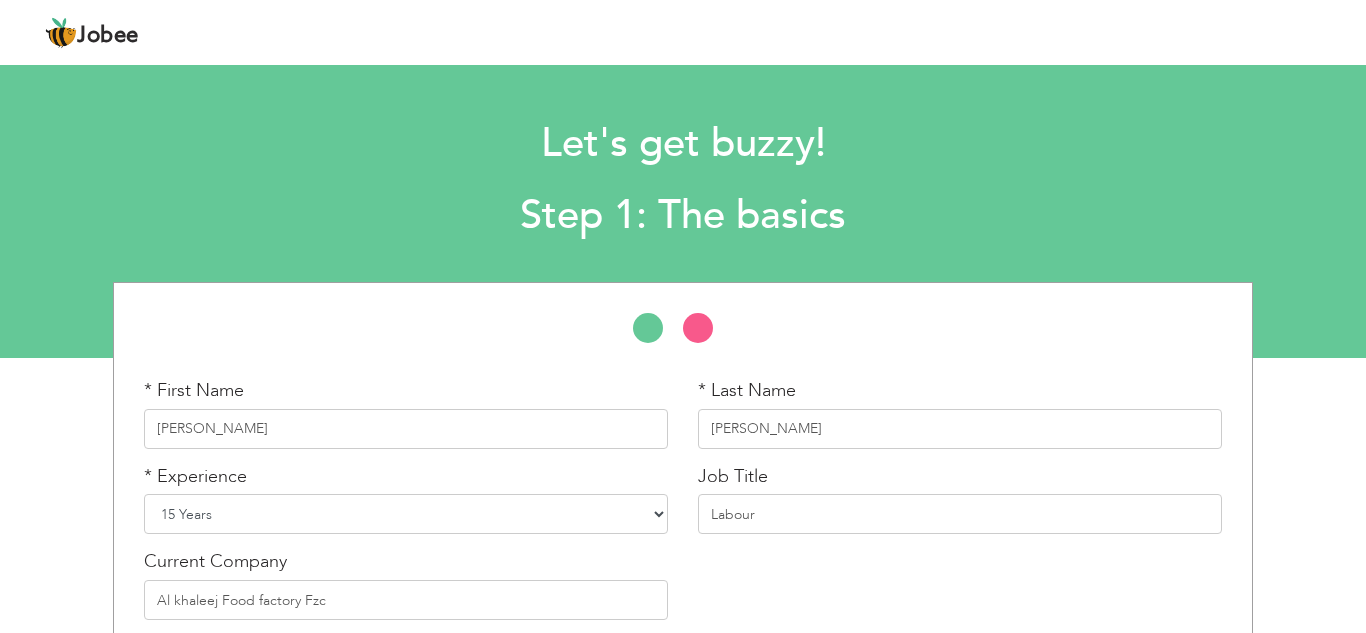 click on "Entry Level
Less than 1 Year
1 Year
2 Years
3 Years
4 Years
5 Years
6 Years
7 Years
8 Years
9 Years
10 Years
11 Years
12 Years
13 Years
14 Years
15 Years
16 Years
17 Years
18 Years
19 Years
20 Years
21 Years
22 Years
23 Years
24 Years
25 Years
26 Years
27 Years
28 Years
29 Years
30 Years
31 Years
32 Years
33 Years
34 Years
35 Years
More than 35 Years" at bounding box center (406, 514) 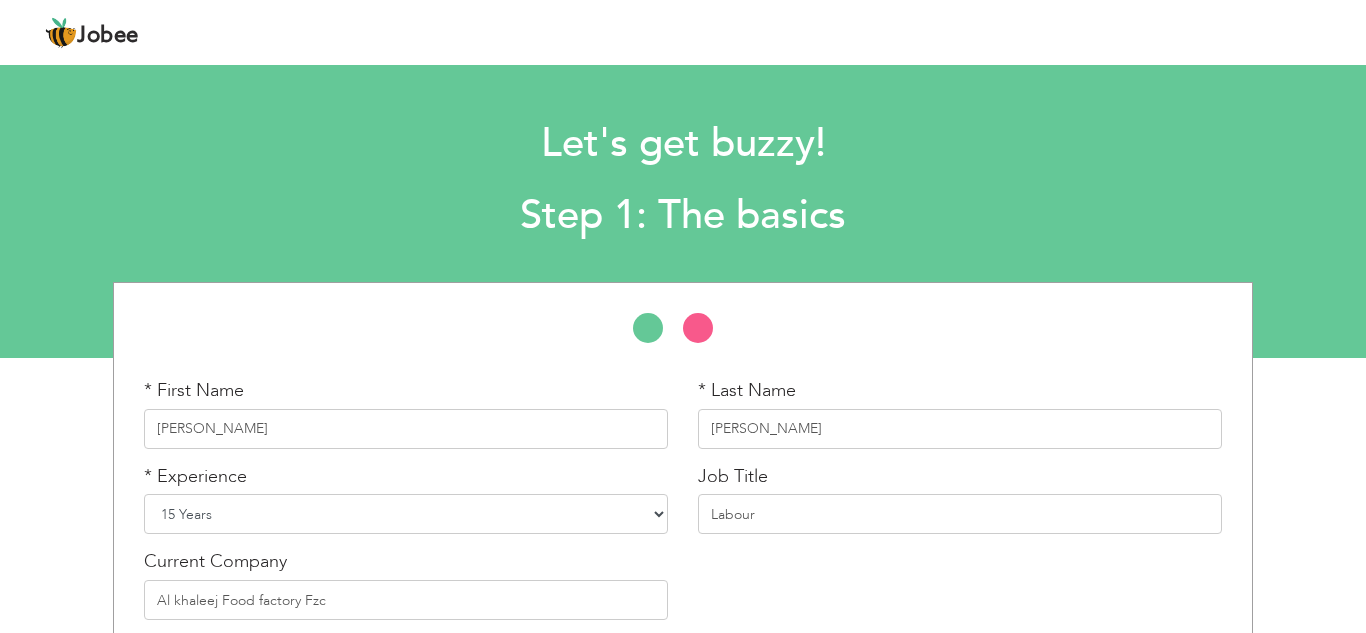 select on "10" 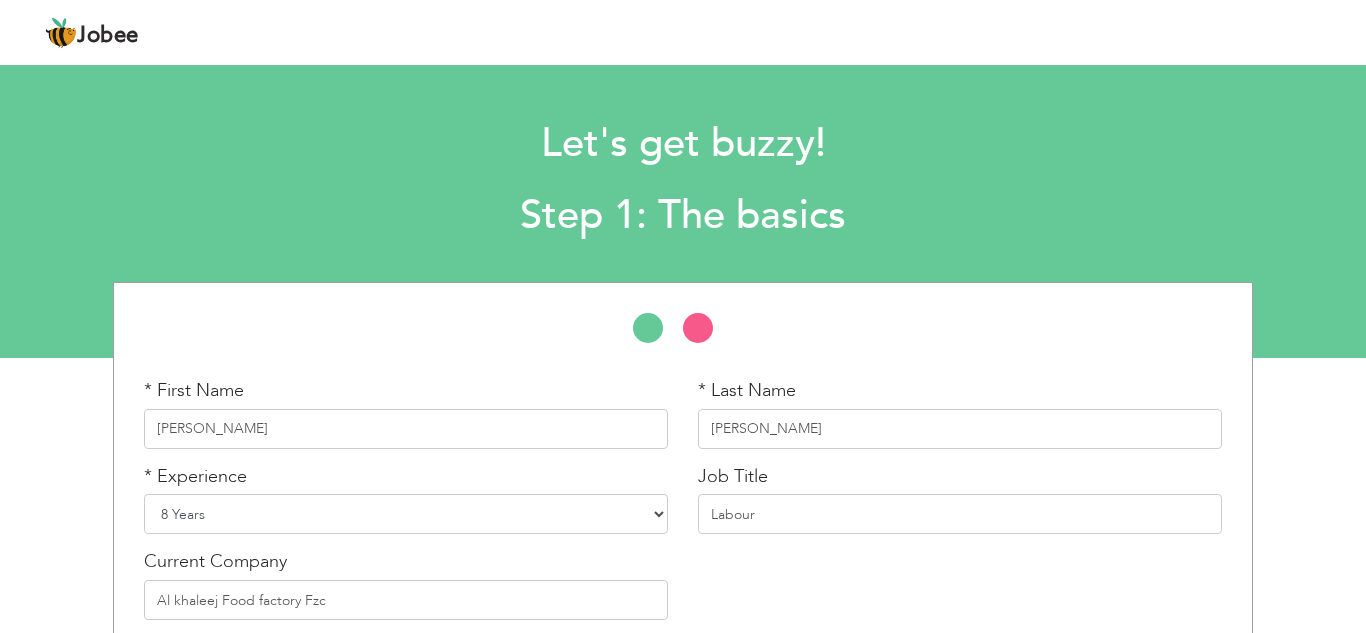 click on "Entry Level
Less than 1 Year
1 Year
2 Years
3 Years
4 Years
5 Years
6 Years
7 Years
8 Years
9 Years
10 Years
11 Years
12 Years
13 Years
14 Years
15 Years
16 Years
17 Years
18 Years
19 Years
20 Years
21 Years
22 Years
23 Years
24 Years
25 Years
26 Years
27 Years
28 Years
29 Years
30 Years
31 Years
32 Years
33 Years
34 Years
35 Years
More than 35 Years" at bounding box center (406, 514) 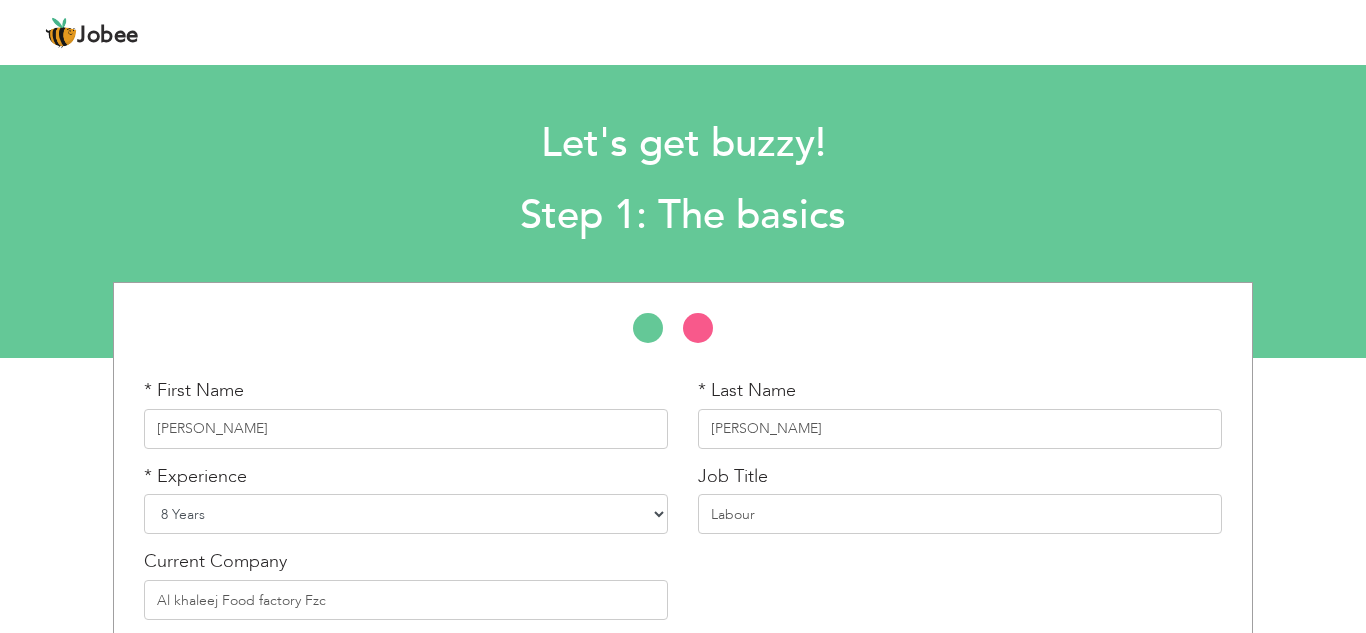 scroll, scrollTop: 93, scrollLeft: 0, axis: vertical 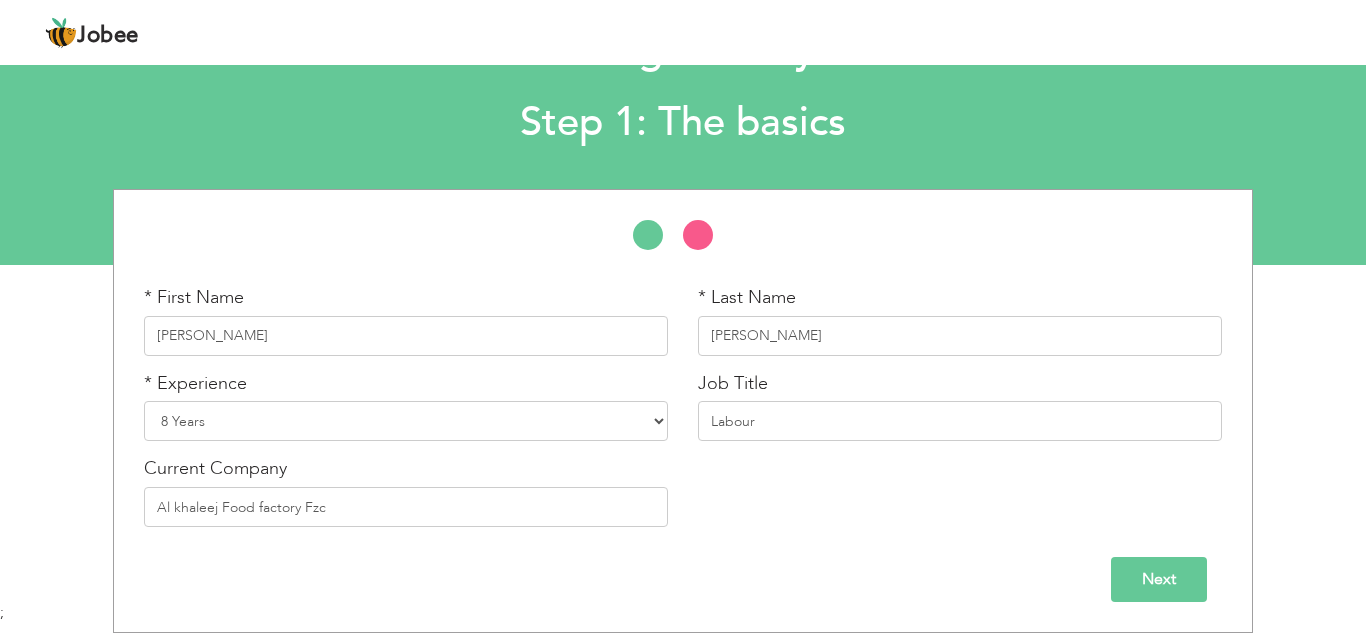 click on "Next" at bounding box center (1159, 579) 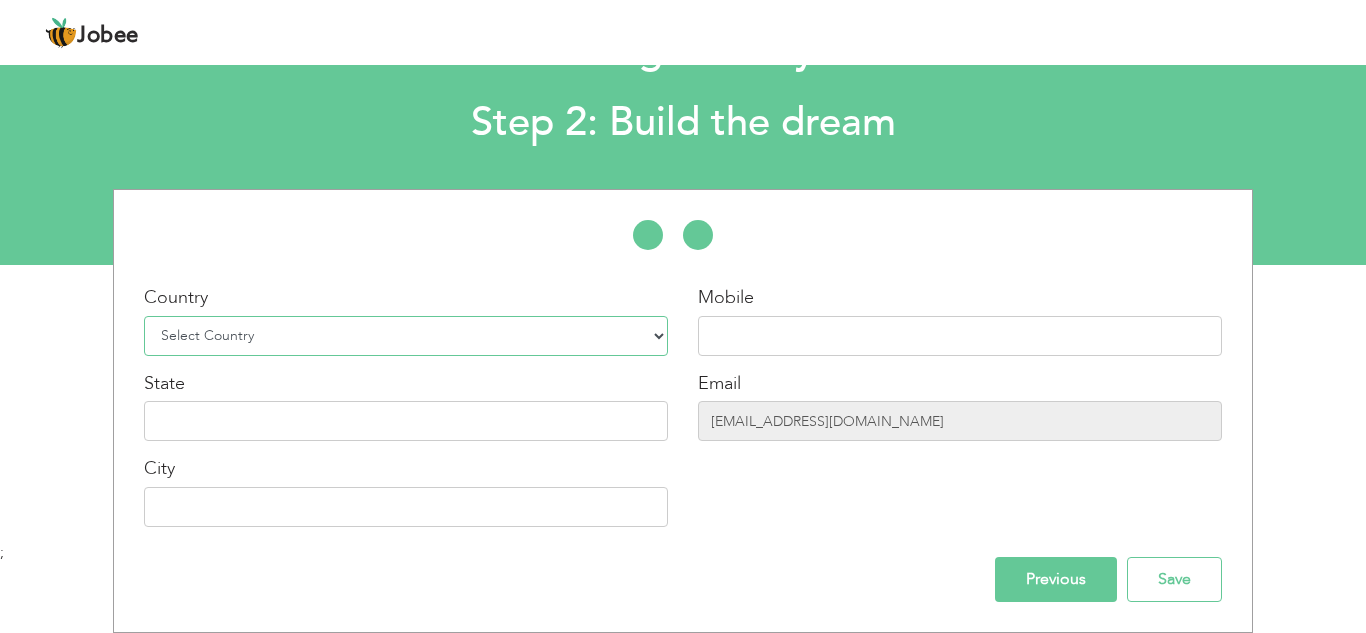 click on "Select Country
Afghanistan
Albania
Algeria
American Samoa
Andorra
Angola
Anguilla
Antarctica
Antigua and Barbuda
Argentina
Armenia
Aruba
Australia
Austria
Azerbaijan
Bahamas
Bahrain
Bangladesh
Barbados
Belarus
Belgium
Belize
Benin
Bermuda
Bhutan
Bolivia
Bosnia-Herzegovina
Botswana
Bouvet Island
Brazil
British Indian Ocean Territory
Brunei Darussalam
Bulgaria
Burkina Faso
Burundi
Cambodia
Cameroon
Canada
Cape Verde
Cayman Islands
Central African Republic
Chad
Chile
China
Christmas Island
Cocos (Keeling) Islands
Colombia
Comoros
Congo
Congo, Dem. Republic
Cook Islands
Costa Rica
Croatia
Cuba
Cyprus
Czech Rep
Denmark
Djibouti
Dominica
Dominican Republic
Ecuador
Egypt
El Salvador
Equatorial Guinea
Eritrea
Estonia
Ethiopia
European Union
Falkland Islands (Malvinas)
Faroe Islands
Fiji
Finland
France
French Guiana
French Southern Territories
Gabon
Gambia
Georgia" at bounding box center (406, 336) 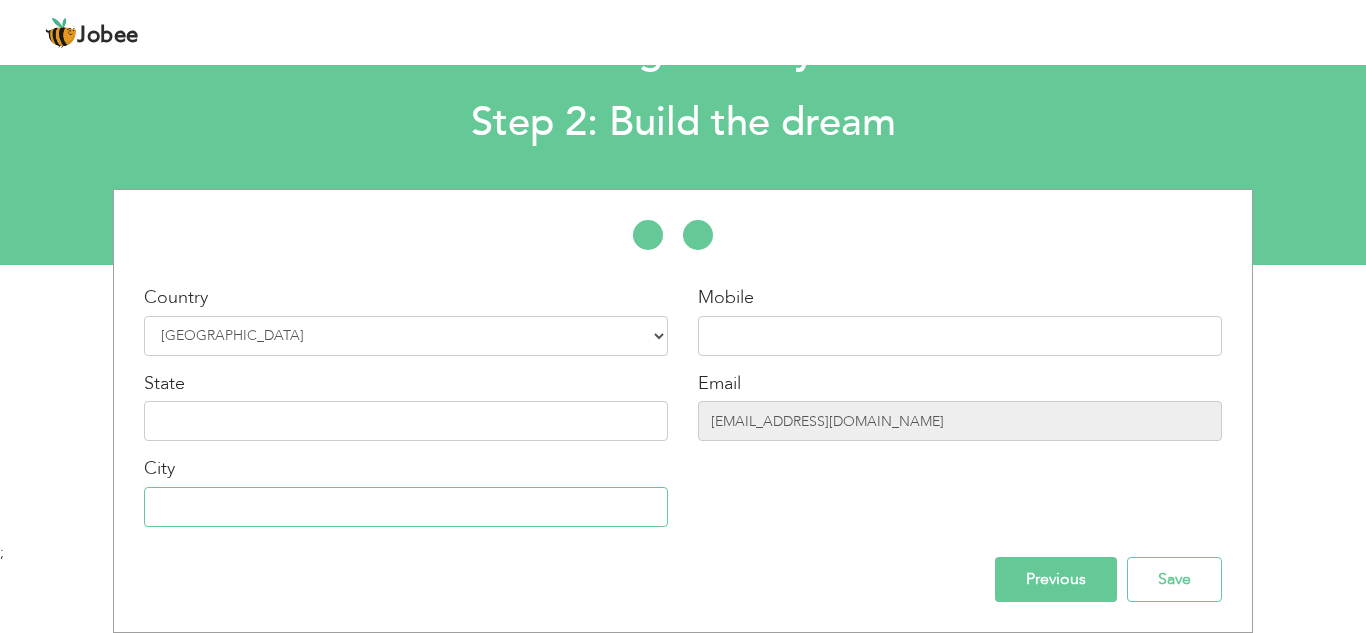 click at bounding box center (406, 507) 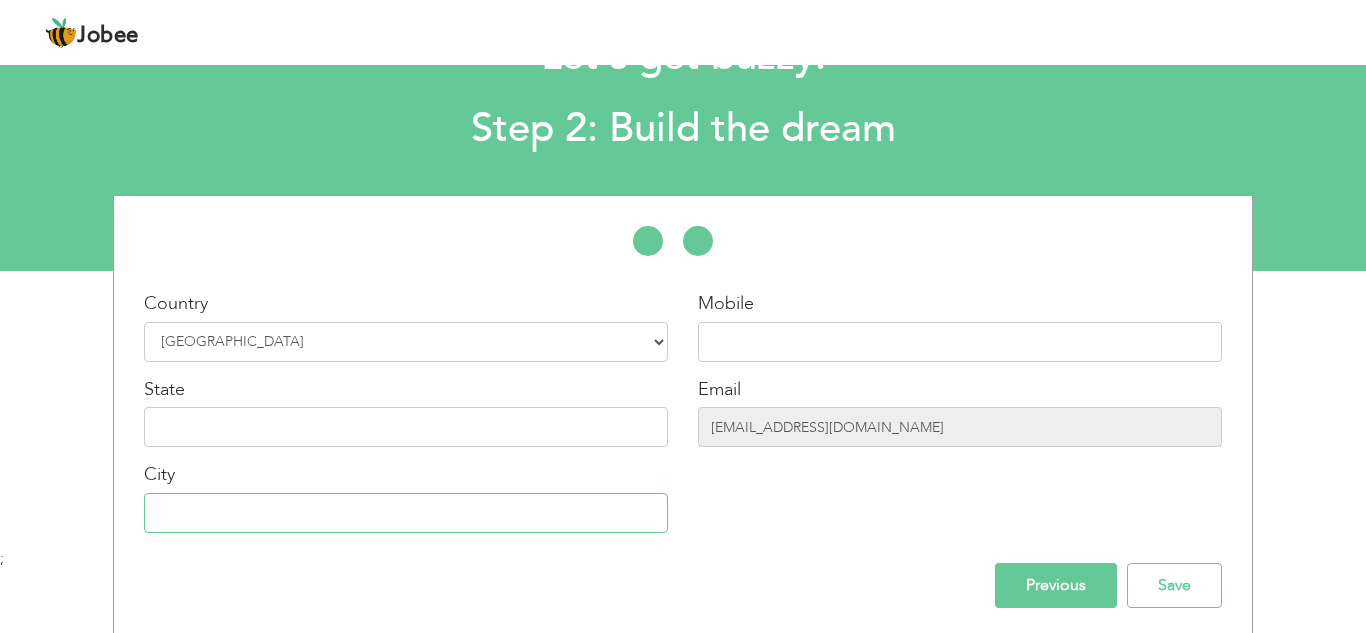 scroll, scrollTop: 93, scrollLeft: 0, axis: vertical 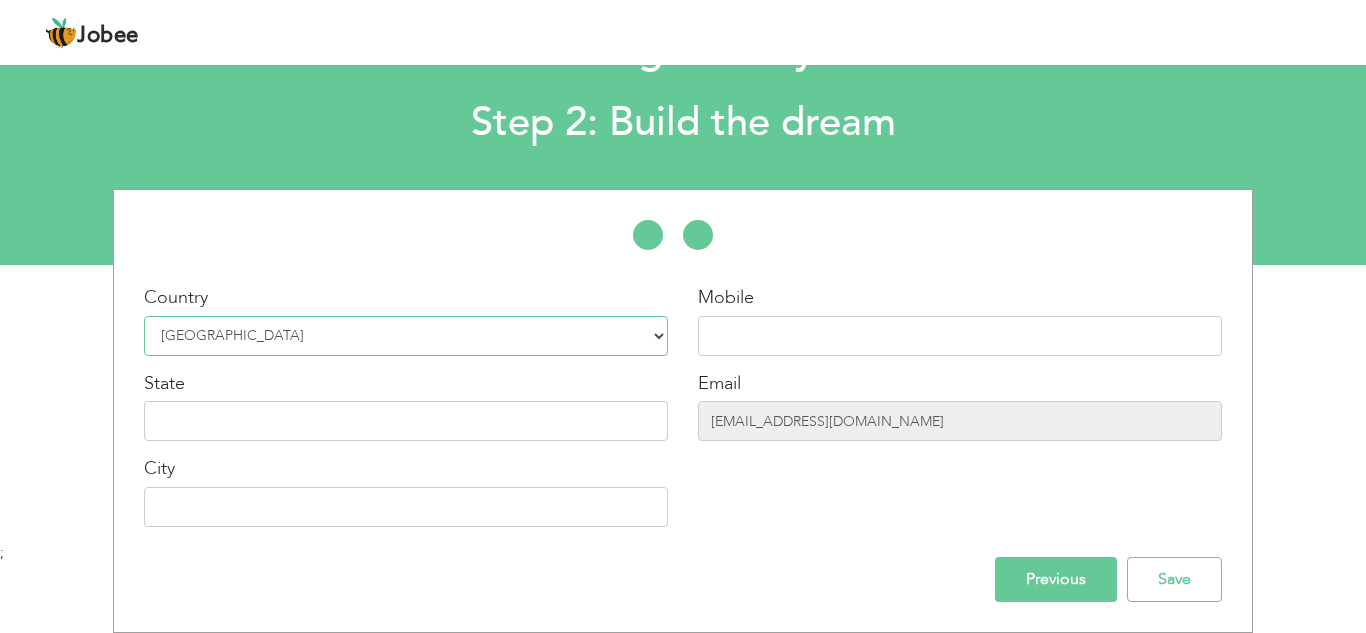 click on "Select Country
Afghanistan
Albania
Algeria
American Samoa
Andorra
Angola
Anguilla
Antarctica
Antigua and Barbuda
Argentina
Armenia
Aruba
Australia
Austria
Azerbaijan
Bahamas
Bahrain
Bangladesh
Barbados
Belarus
Belgium
Belize
Benin
Bermuda
Bhutan
Bolivia
Bosnia-Herzegovina
Botswana
Bouvet Island
Brazil
British Indian Ocean Territory
Brunei Darussalam
Bulgaria
Burkina Faso
Burundi
Cambodia
Cameroon
Canada
Cape Verde
Cayman Islands
Central African Republic
Chad
Chile
China
Christmas Island
Cocos (Keeling) Islands
Colombia
Comoros
Congo
Congo, Dem. Republic
Cook Islands
Costa Rica
Croatia
Cuba
Cyprus
Czech Rep
Denmark
Djibouti
Dominica
Dominican Republic
Ecuador
Egypt
El Salvador
Equatorial Guinea
Eritrea
Estonia
Ethiopia
European Union
Falkland Islands (Malvinas)
Faroe Islands
Fiji
Finland
France
French Guiana
French Southern Territories
Gabon
Gambia
Georgia" at bounding box center [406, 336] 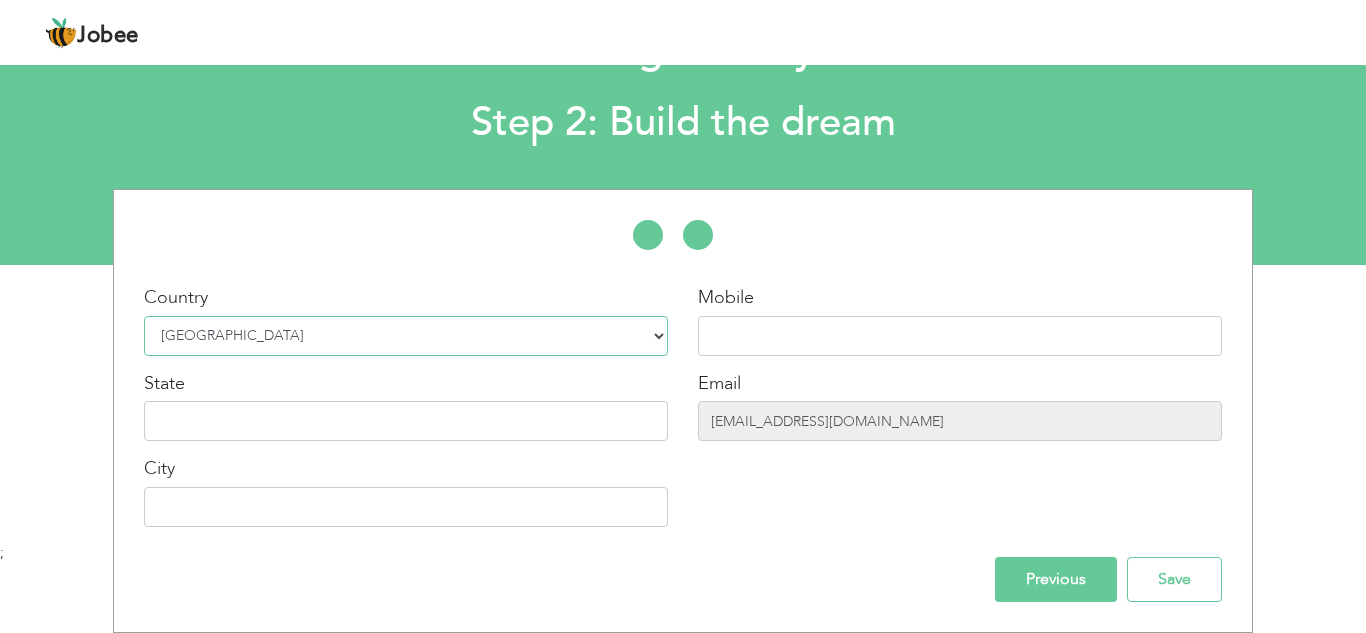 click on "Select Country
Afghanistan
Albania
Algeria
American Samoa
Andorra
Angola
Anguilla
Antarctica
Antigua and Barbuda
Argentina
Armenia
Aruba
Australia
Austria
Azerbaijan
Bahamas
Bahrain
Bangladesh
Barbados
Belarus
Belgium
Belize
Benin
Bermuda
Bhutan
Bolivia
Bosnia-Herzegovina
Botswana
Bouvet Island
Brazil
British Indian Ocean Territory
Brunei Darussalam
Bulgaria
Burkina Faso
Burundi
Cambodia
Cameroon
Canada
Cape Verde
Cayman Islands
Central African Republic
Chad
Chile
China
Christmas Island
Cocos (Keeling) Islands
Colombia
Comoros
Congo
Congo, Dem. Republic
Cook Islands
Costa Rica
Croatia
Cuba
Cyprus
Czech Rep
Denmark
Djibouti
Dominica
Dominican Republic
Ecuador
Egypt
El Salvador
Equatorial Guinea
Eritrea
Estonia
Ethiopia
European Union
Falkland Islands (Malvinas)
Faroe Islands
Fiji
Finland
France
French Guiana
French Southern Territories
Gabon
Gambia
Georgia" at bounding box center (406, 336) 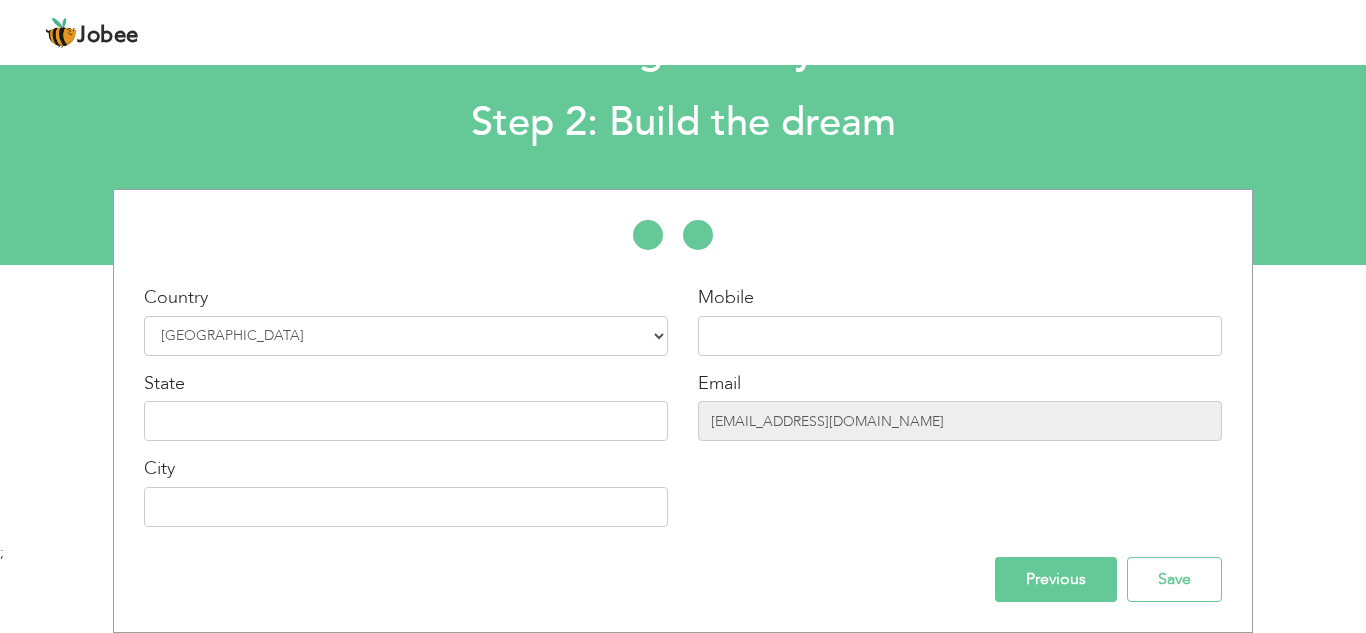 click on "Let's get buzzy!
Step 2: Build the dream" at bounding box center [683, 82] 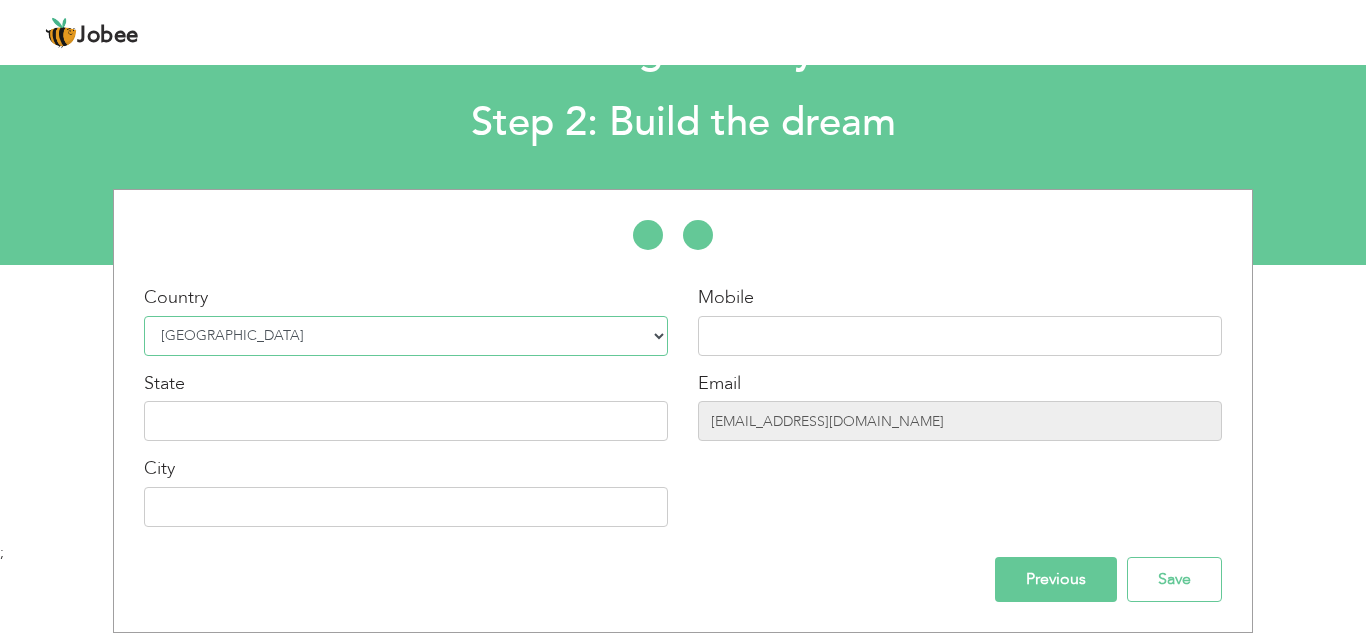 click on "Select Country
Afghanistan
Albania
Algeria
American Samoa
Andorra
Angola
Anguilla
Antarctica
Antigua and Barbuda
Argentina
Armenia
Aruba
Australia
Austria
Azerbaijan
Bahamas
Bahrain
Bangladesh
Barbados
Belarus
Belgium
Belize
Benin
Bermuda
Bhutan
Bolivia
Bosnia-Herzegovina
Botswana
Bouvet Island
Brazil
British Indian Ocean Territory
Brunei Darussalam
Bulgaria
Burkina Faso
Burundi
Cambodia
Cameroon
Canada
Cape Verde
Cayman Islands
Central African Republic
Chad
Chile
China
Christmas Island
Cocos (Keeling) Islands
Colombia
Comoros
Congo
Congo, Dem. Republic
Cook Islands
Costa Rica
Croatia
Cuba
Cyprus
Czech Rep
Denmark
Djibouti
Dominica
Dominican Republic
Ecuador
Egypt
El Salvador
Equatorial Guinea
Eritrea
Estonia
Ethiopia
European Union
Falkland Islands (Malvinas)
Faroe Islands
Fiji
Finland
France
French Guiana
French Southern Territories
Gabon
Gambia
Georgia" at bounding box center (406, 336) 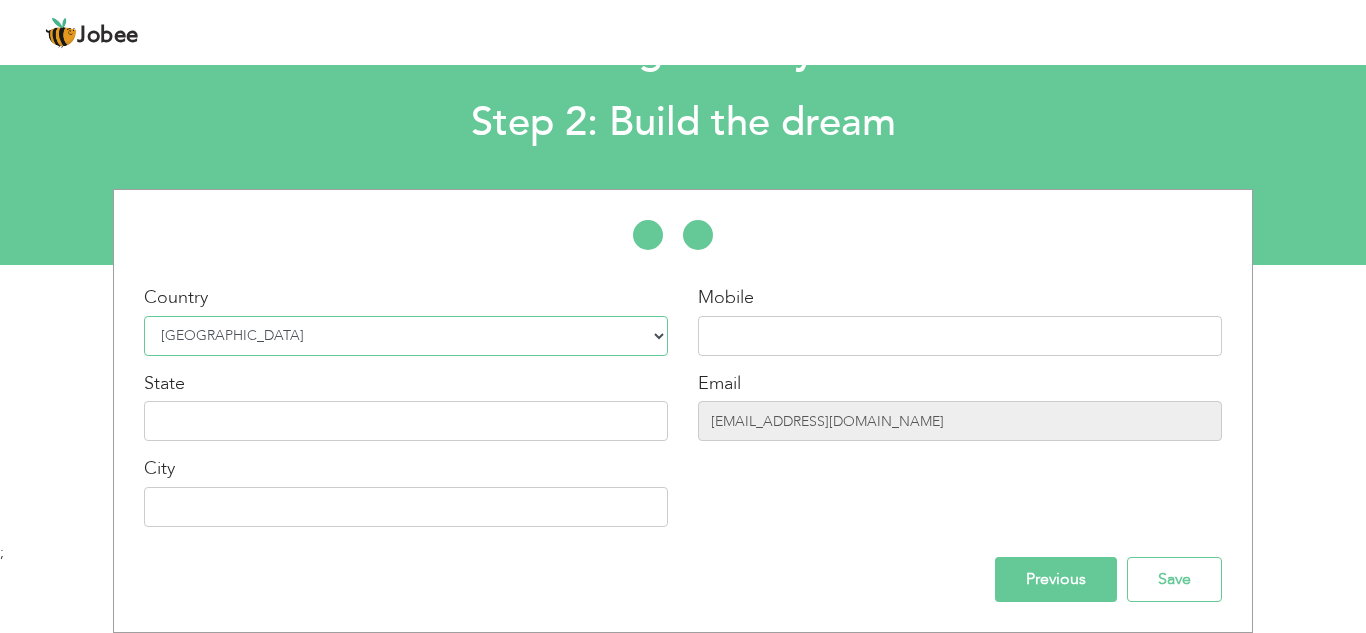 select on "228" 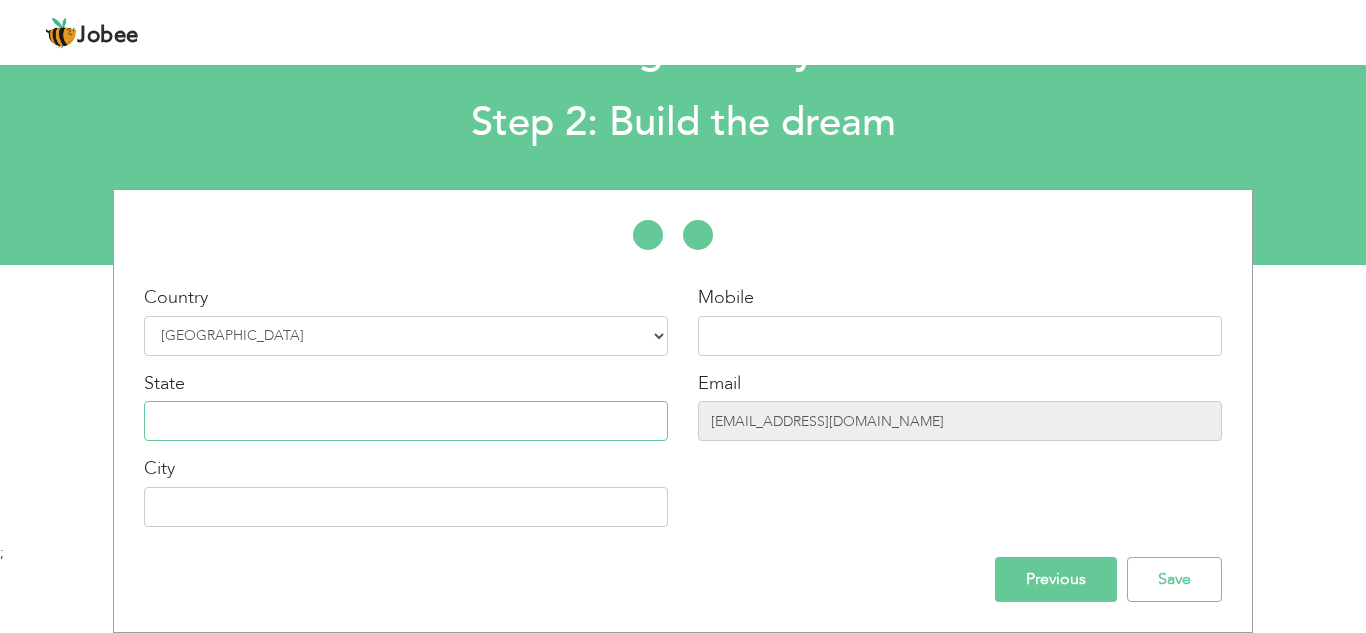 click at bounding box center (406, 421) 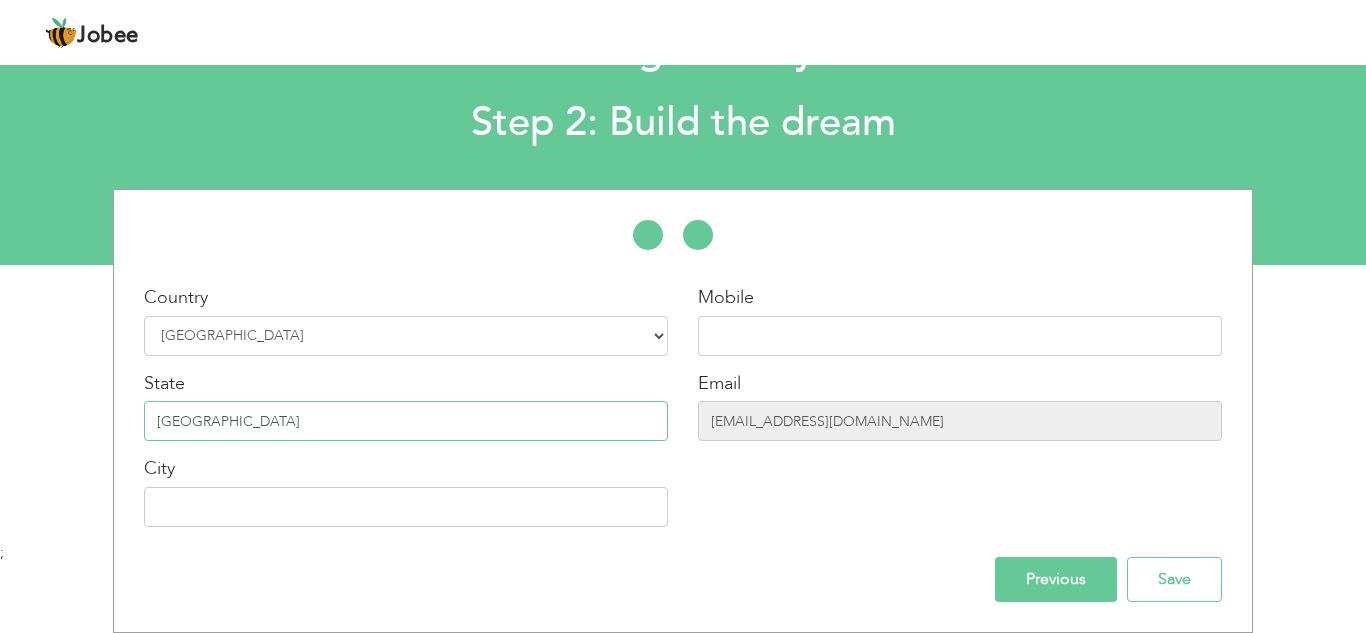 type on "Dubai" 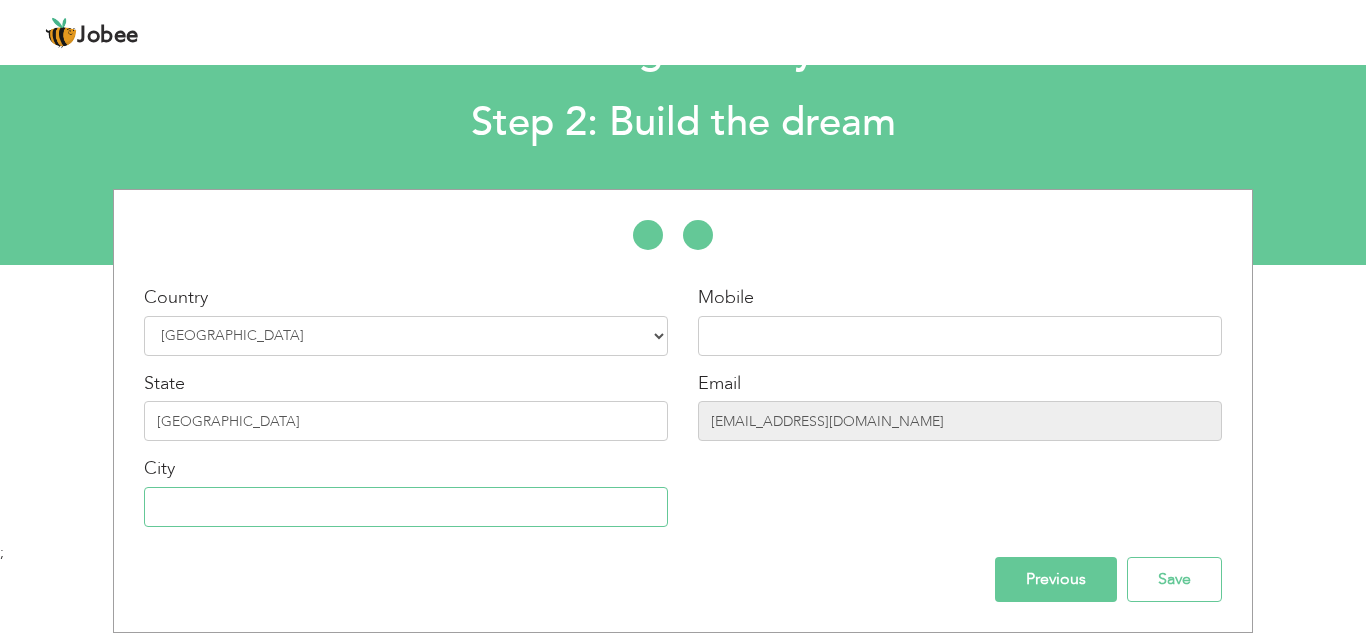 click at bounding box center (406, 507) 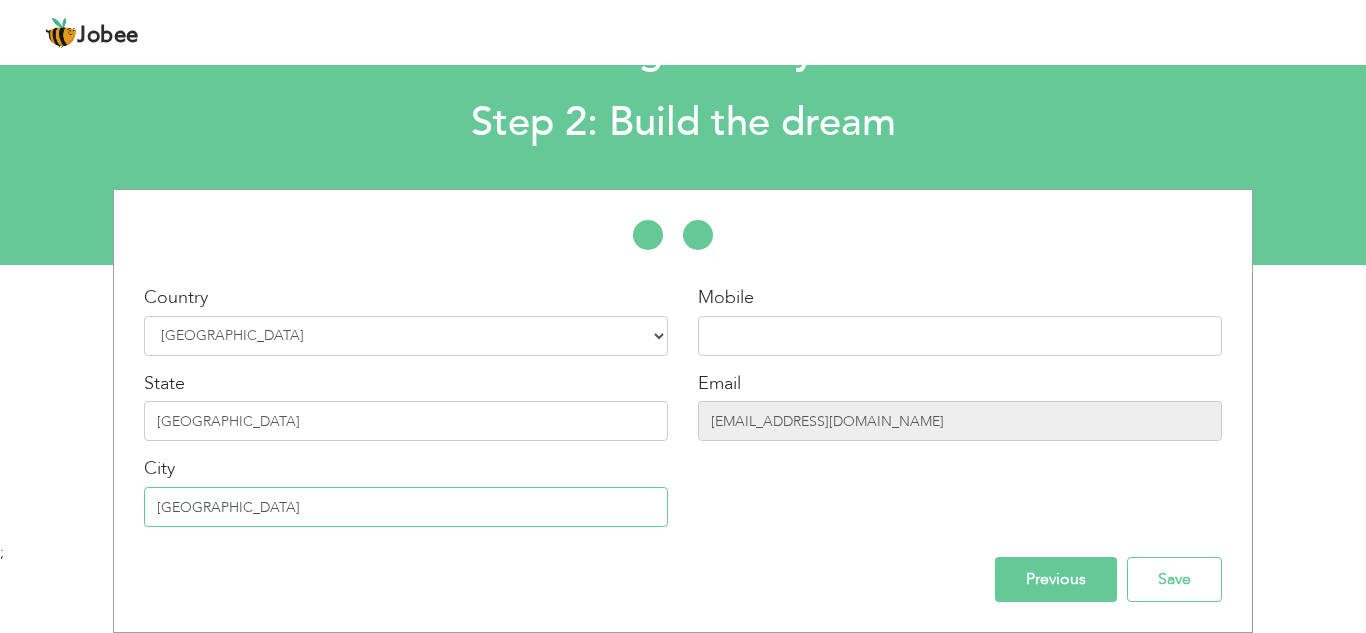 type on "Dubai" 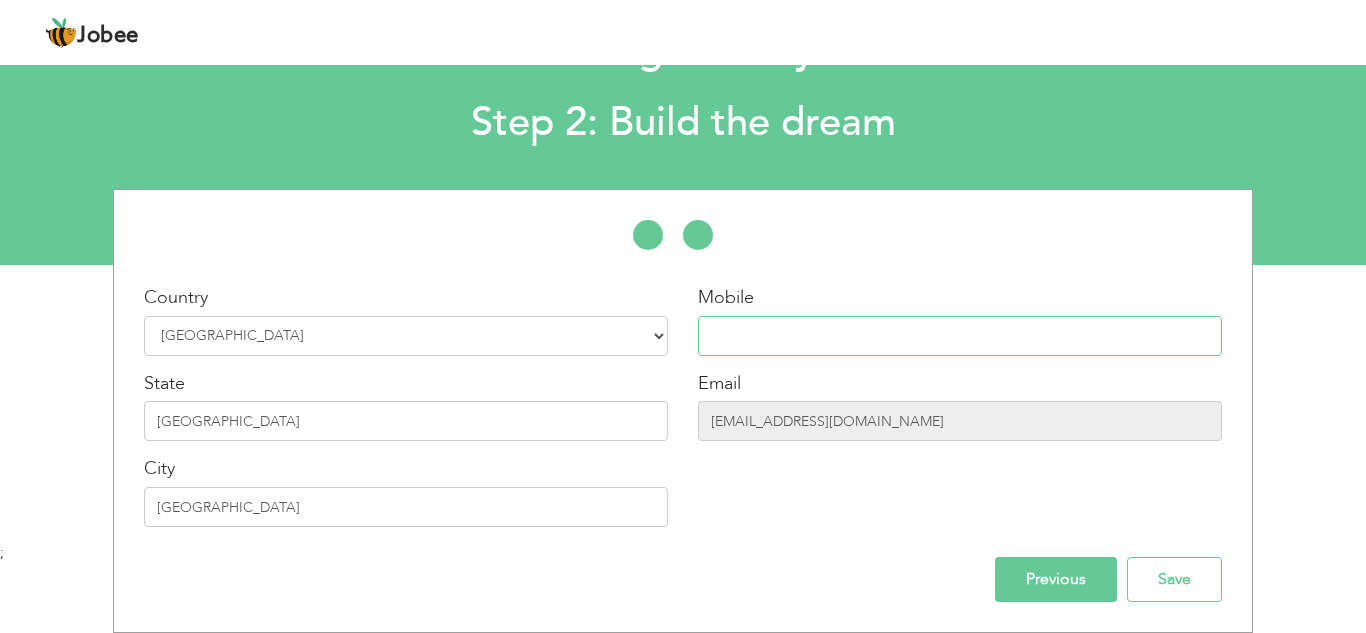 click at bounding box center [960, 336] 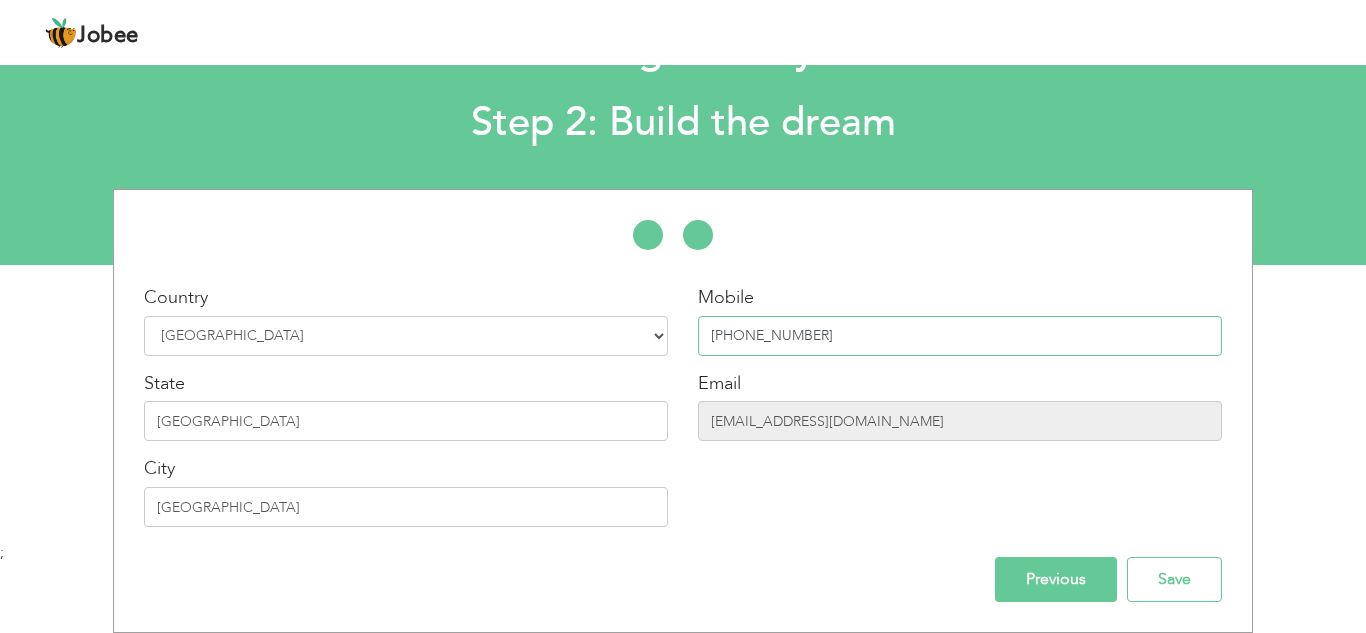 type on "+971503153998" 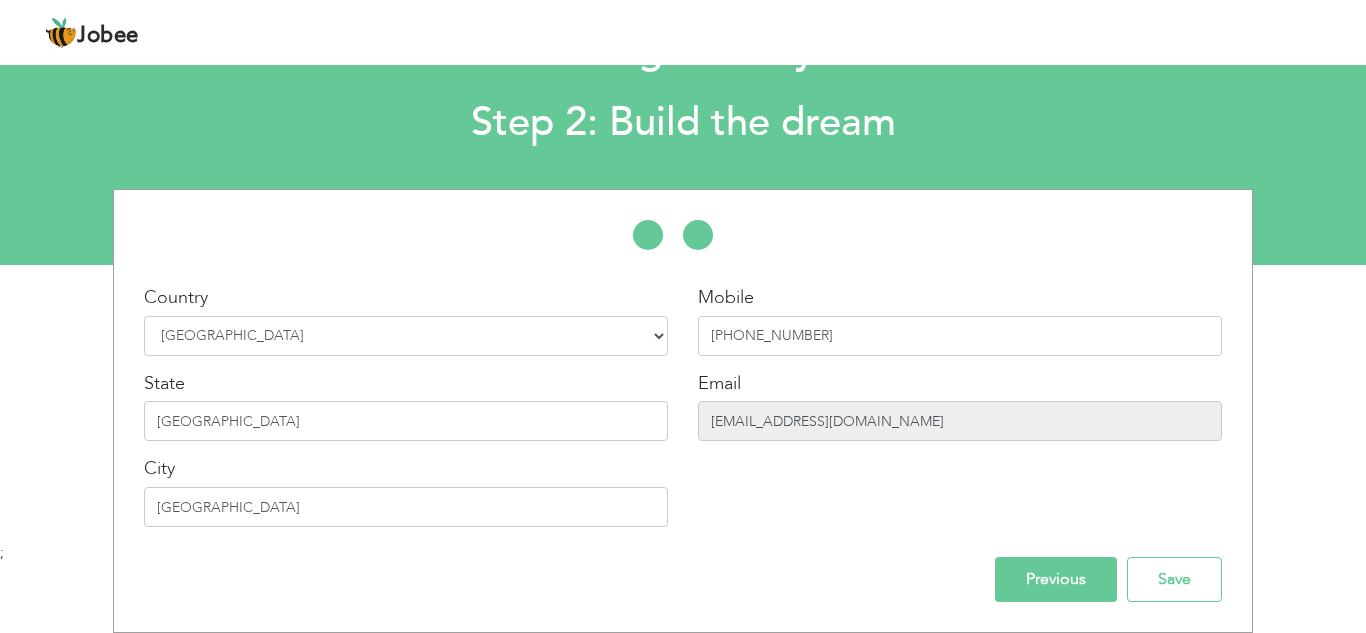 click on "msaadbangash007@gmail.com" at bounding box center (960, 421) 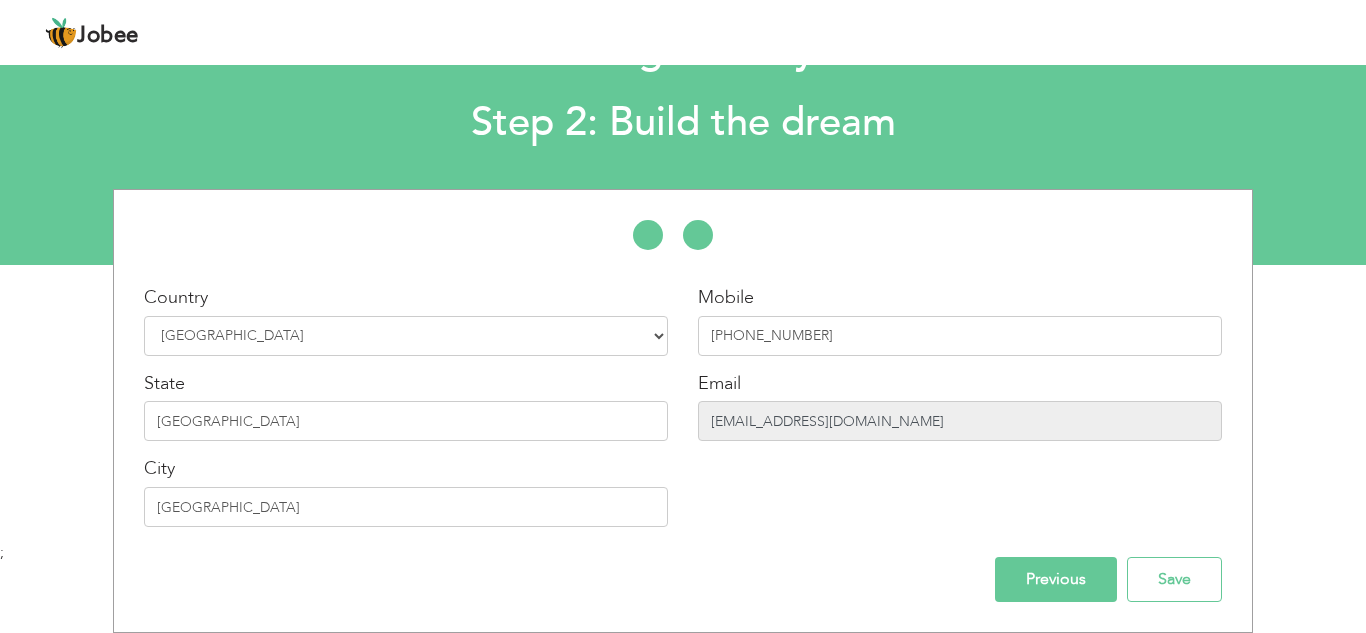 click on "msaadbangash007@gmail.com" at bounding box center [960, 421] 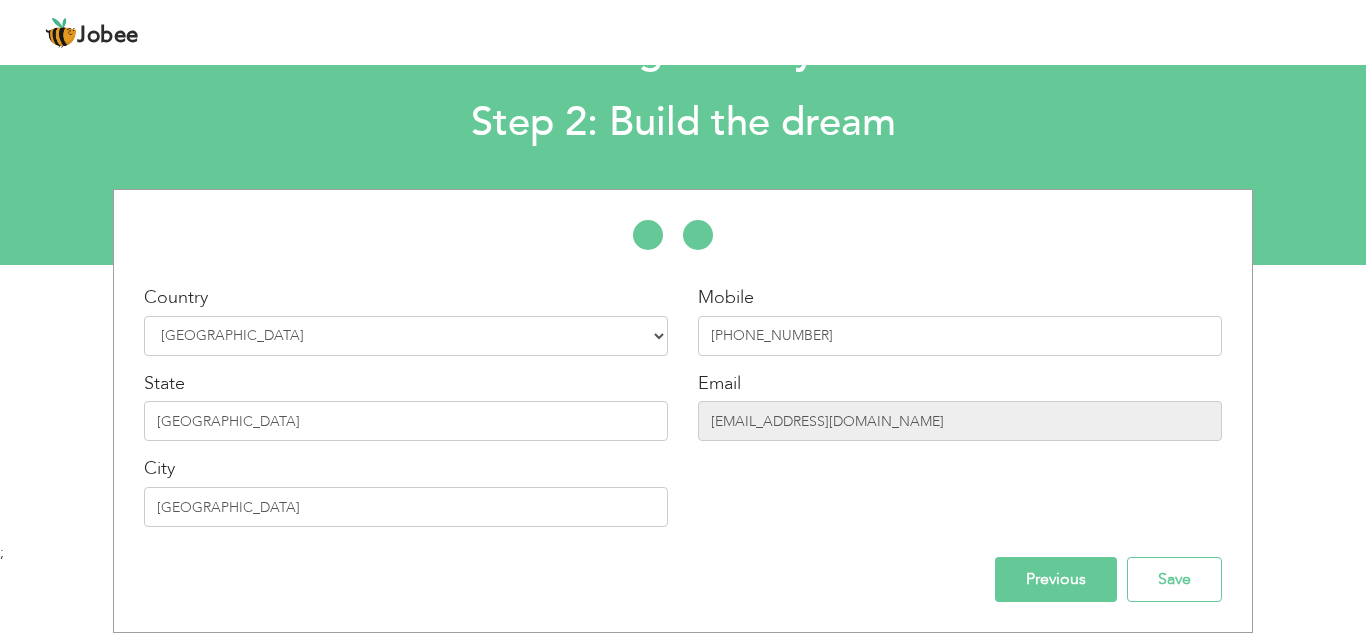 click on "Mobile
+971503153998
Email
msaadbangash007@gmail.com" at bounding box center [960, 413] 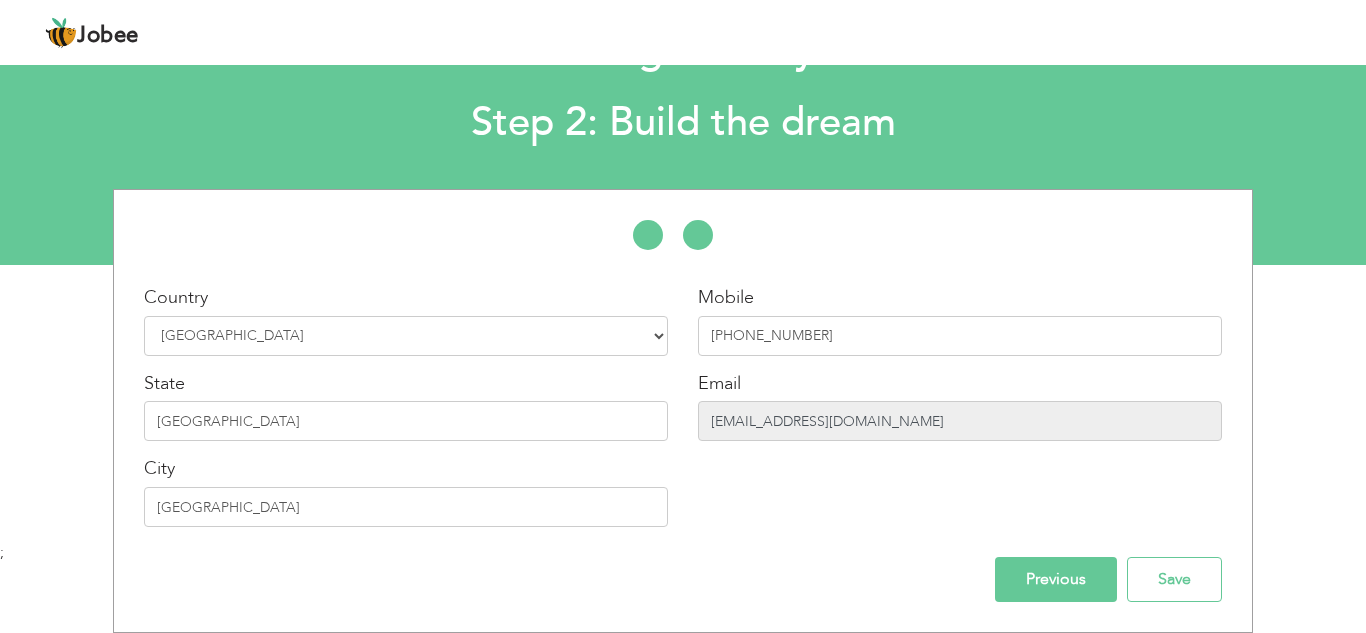 click on "msaadbangash007@gmail.com" at bounding box center [960, 421] 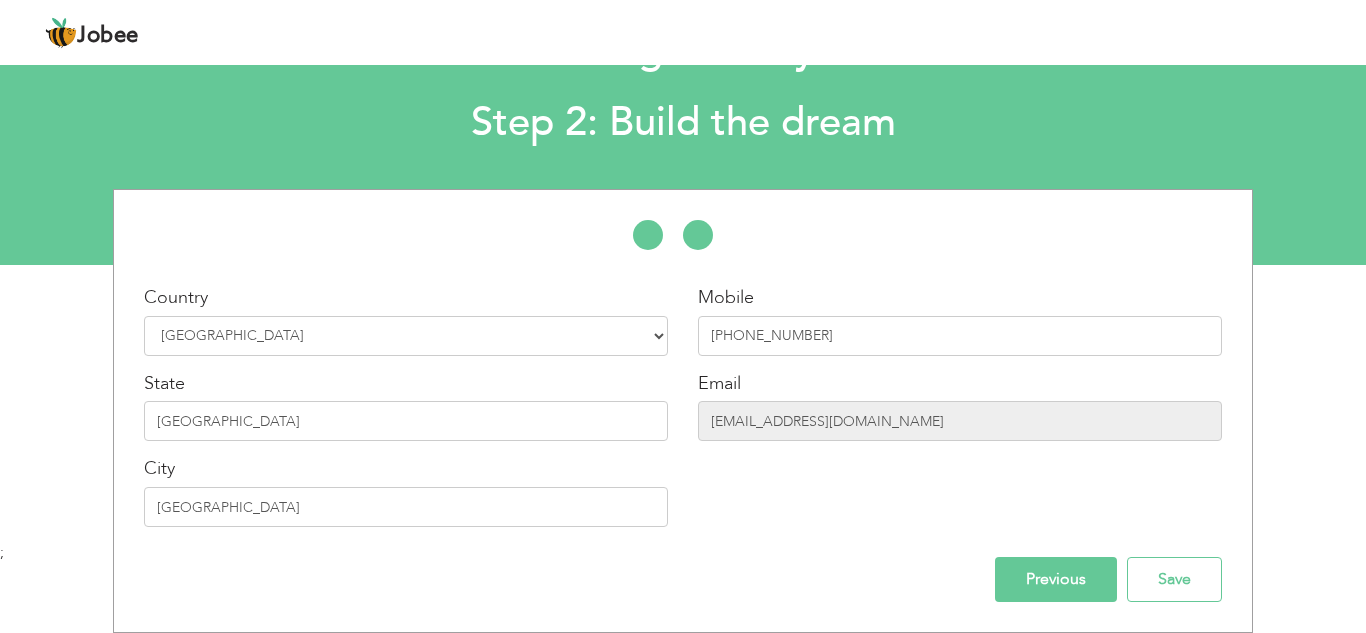 click on "Previous
Save" at bounding box center [683, 579] 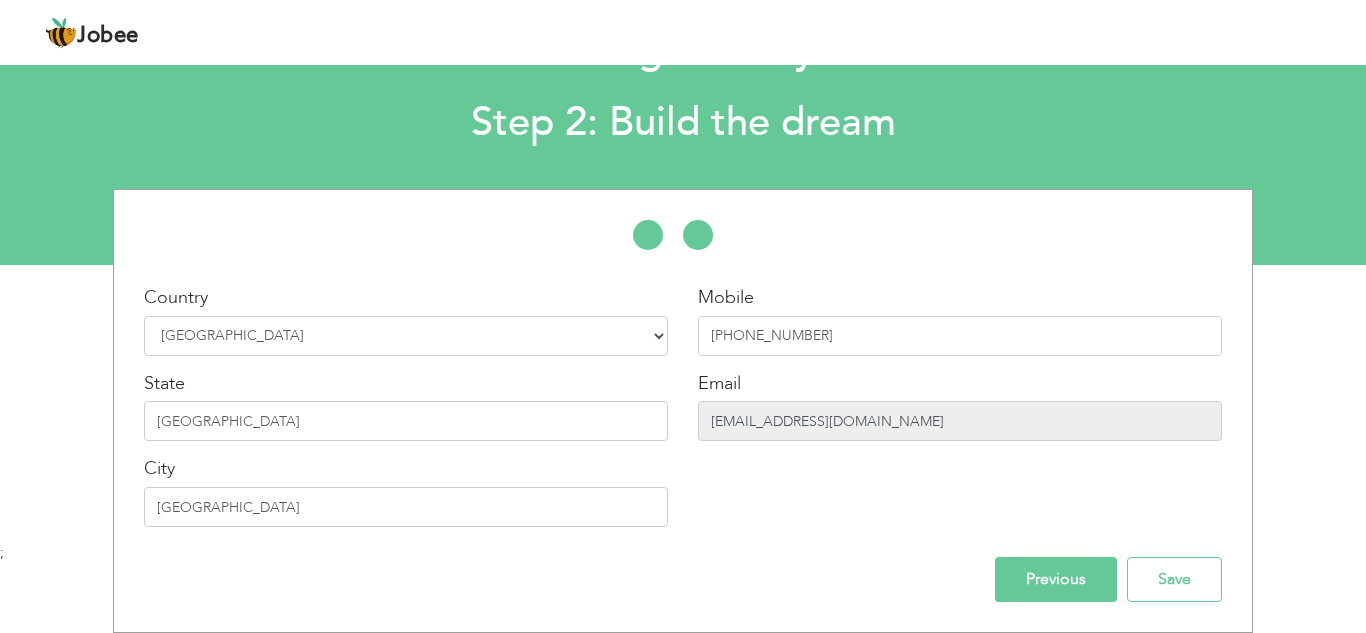click on "[EMAIL_ADDRESS][DOMAIN_NAME]" at bounding box center [960, 421] 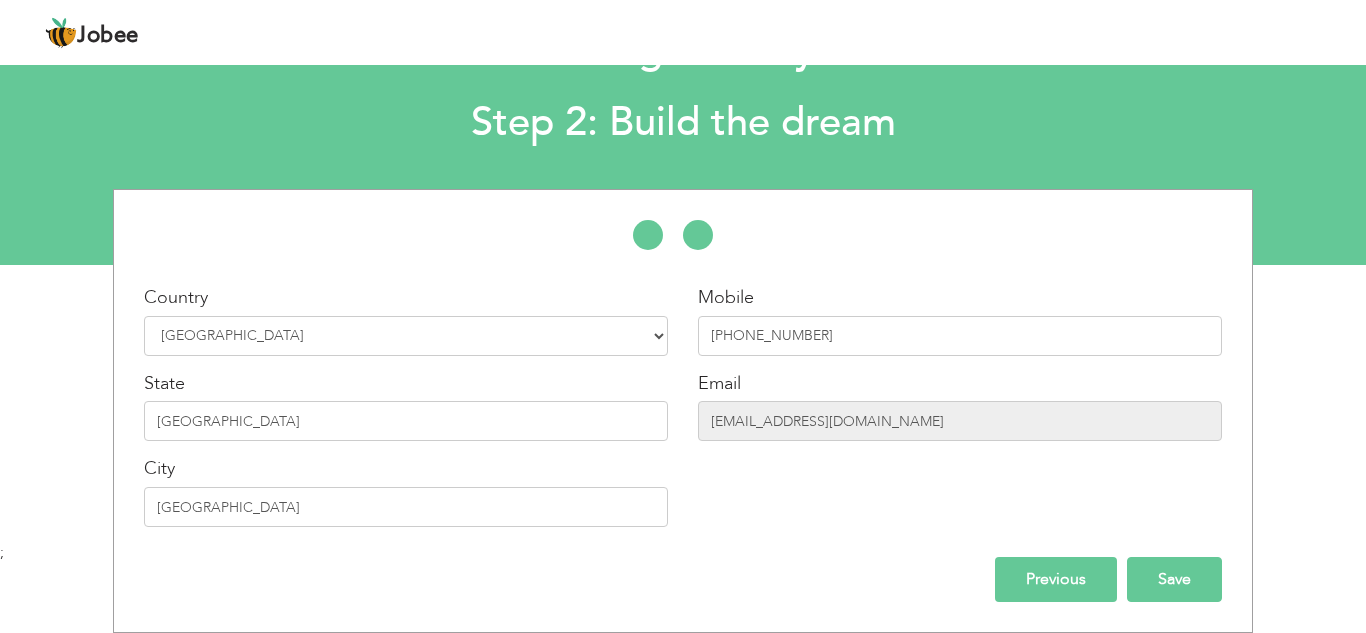 click on "Save" at bounding box center [1174, 579] 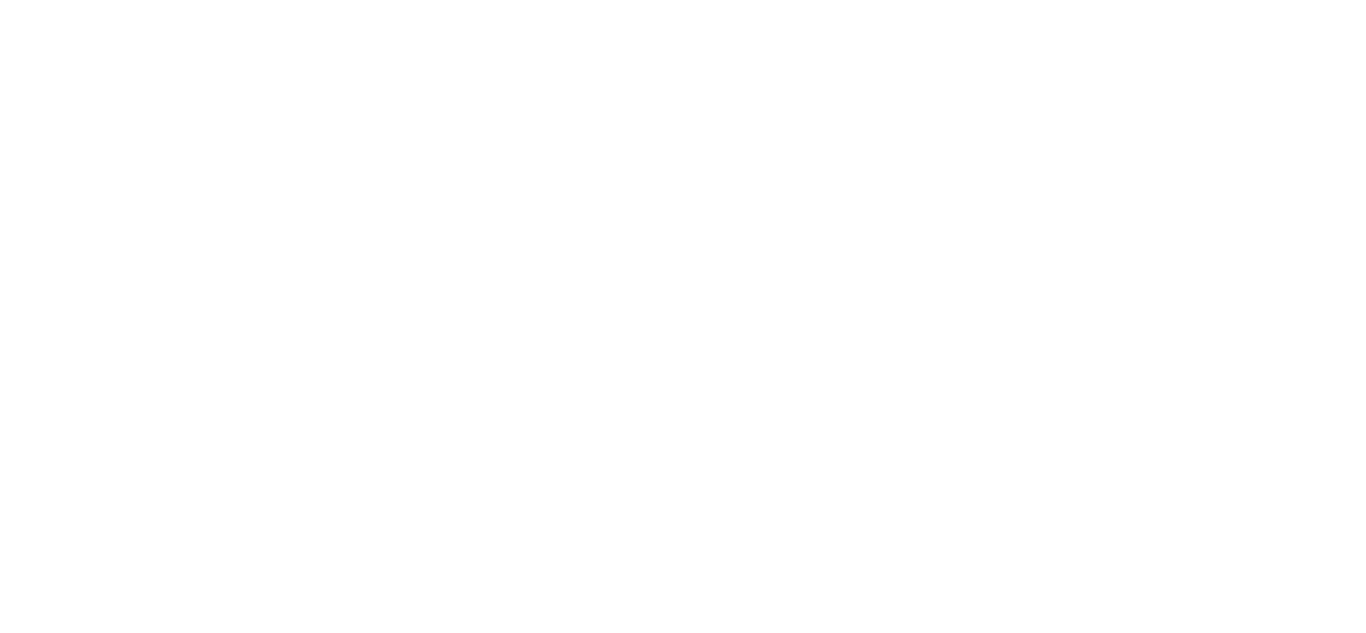 scroll, scrollTop: 0, scrollLeft: 0, axis: both 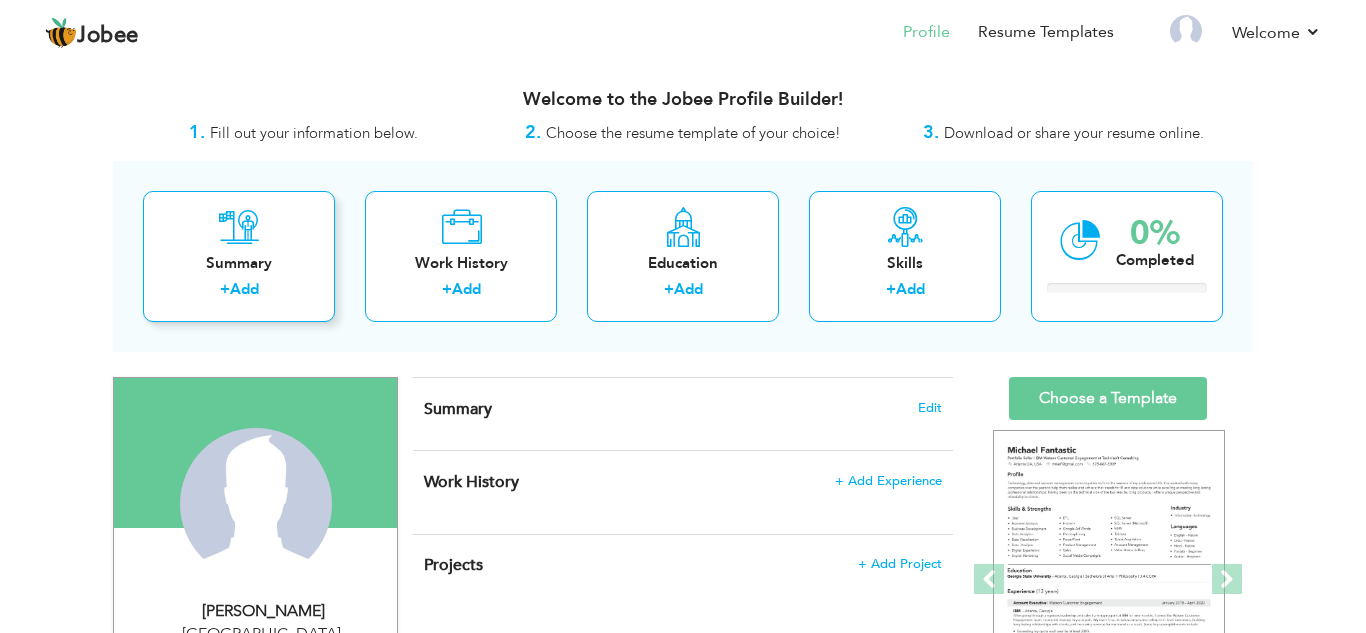 click on "Add" at bounding box center (244, 289) 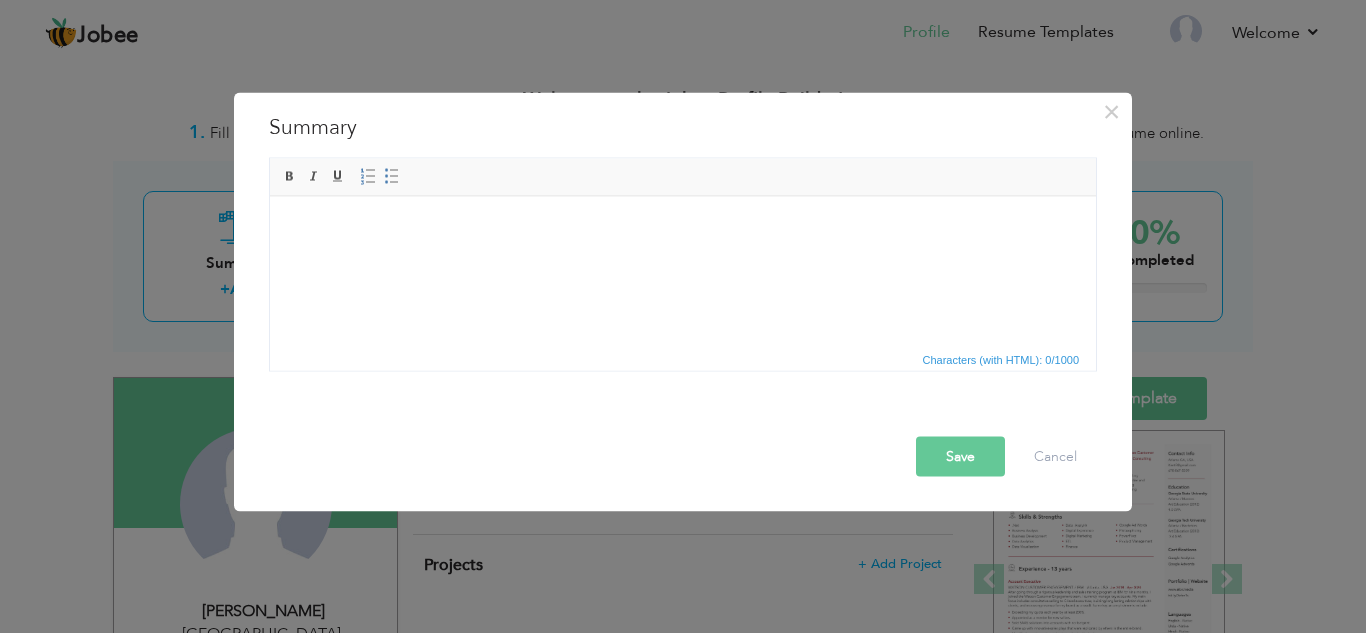 type 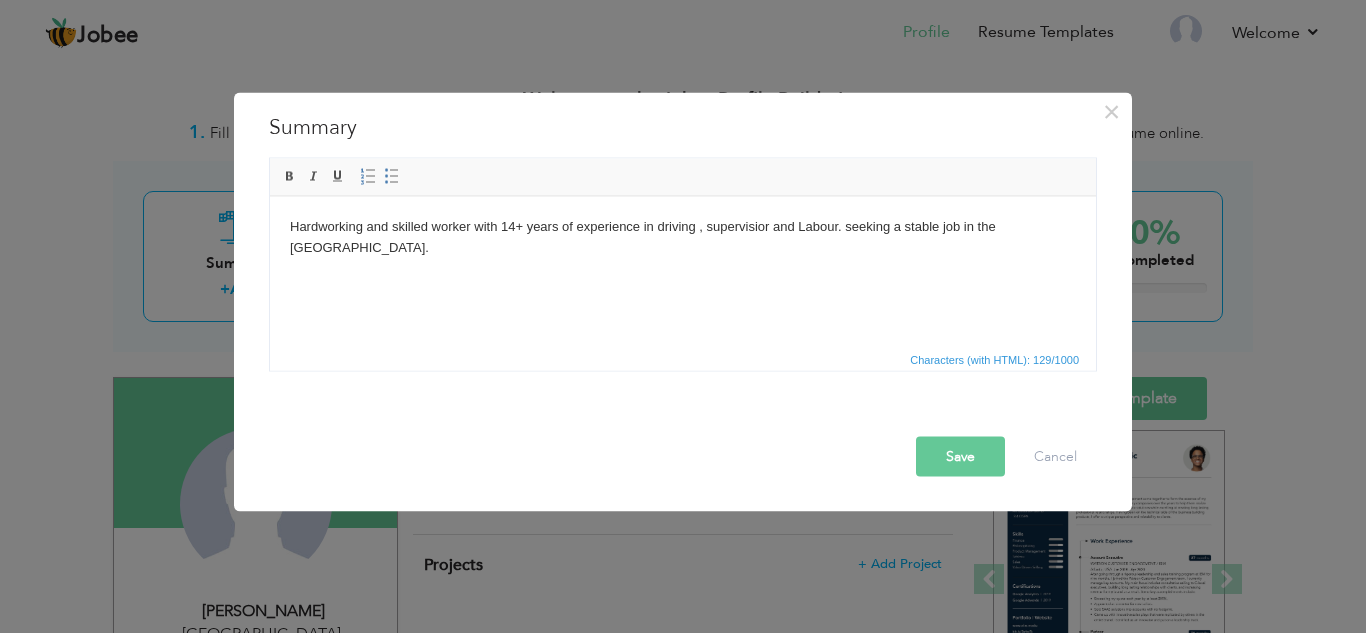 click on "Save" at bounding box center [960, 456] 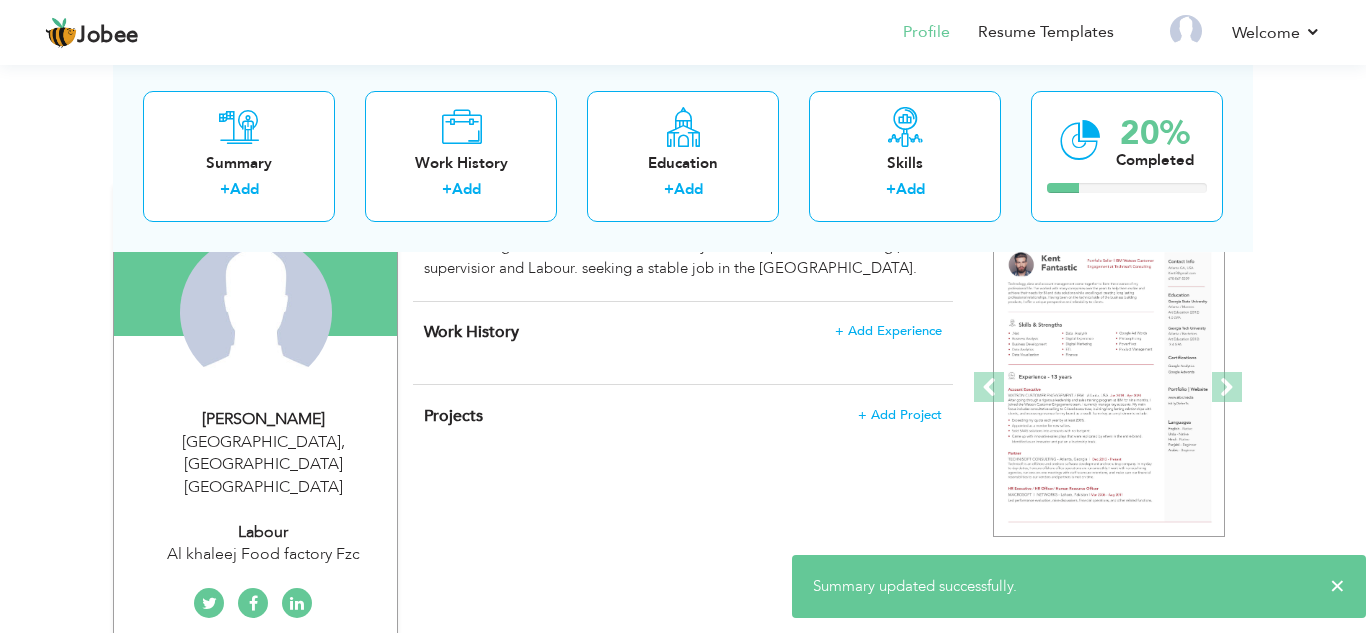 scroll, scrollTop: 236, scrollLeft: 0, axis: vertical 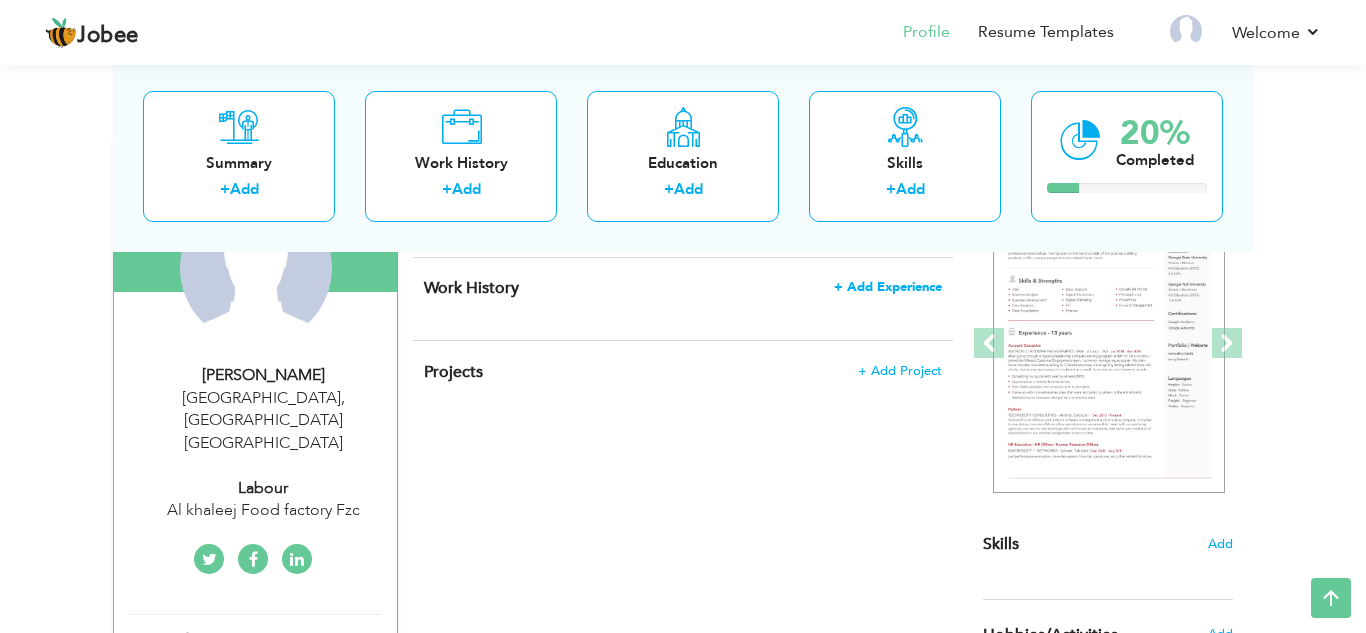 click on "+ Add Experience" at bounding box center (888, 287) 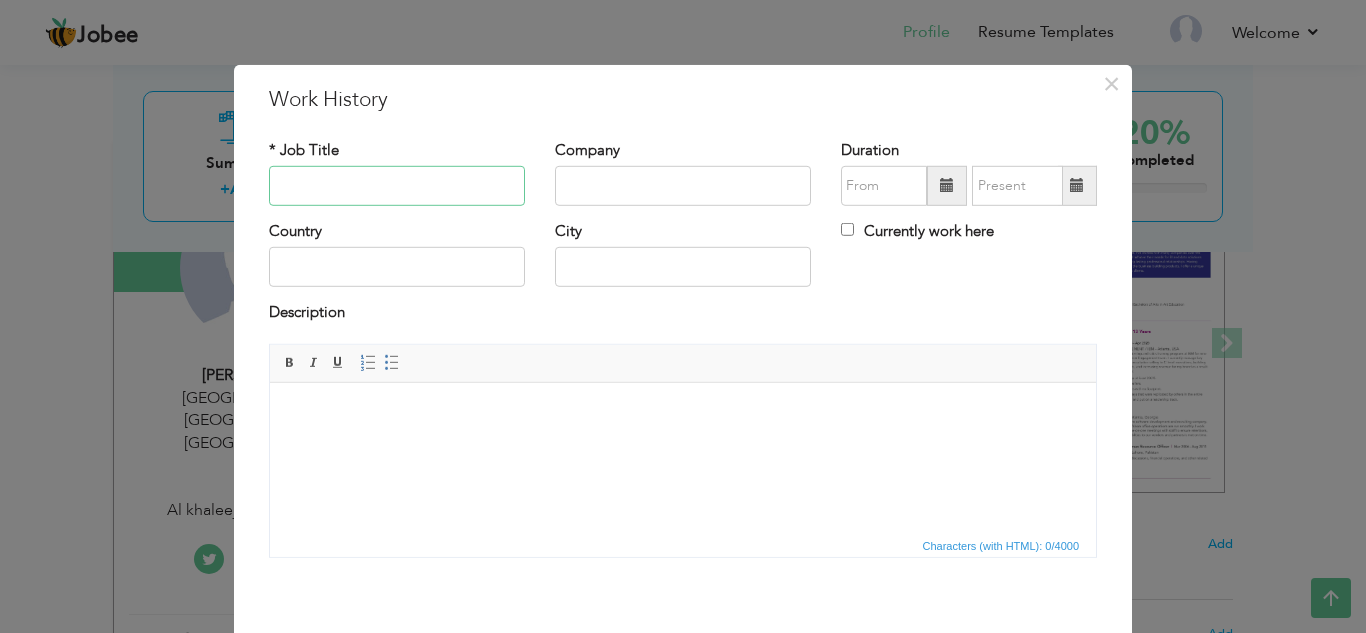 click at bounding box center [397, 186] 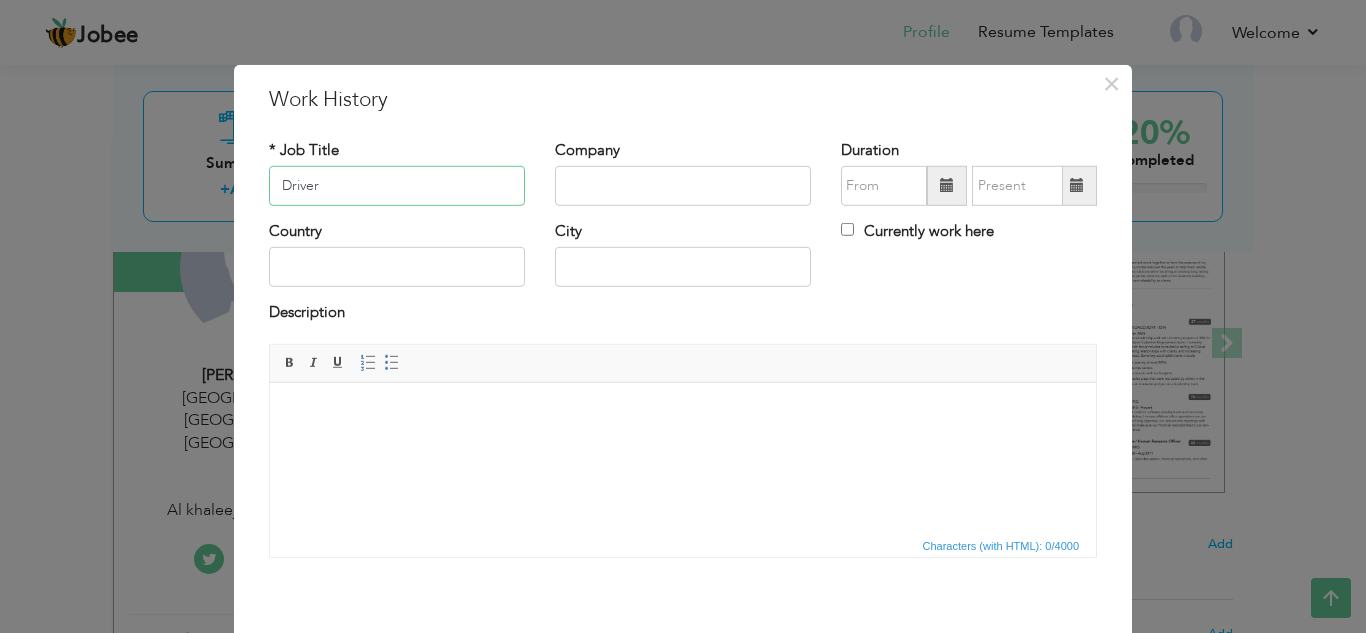 type on "Driver" 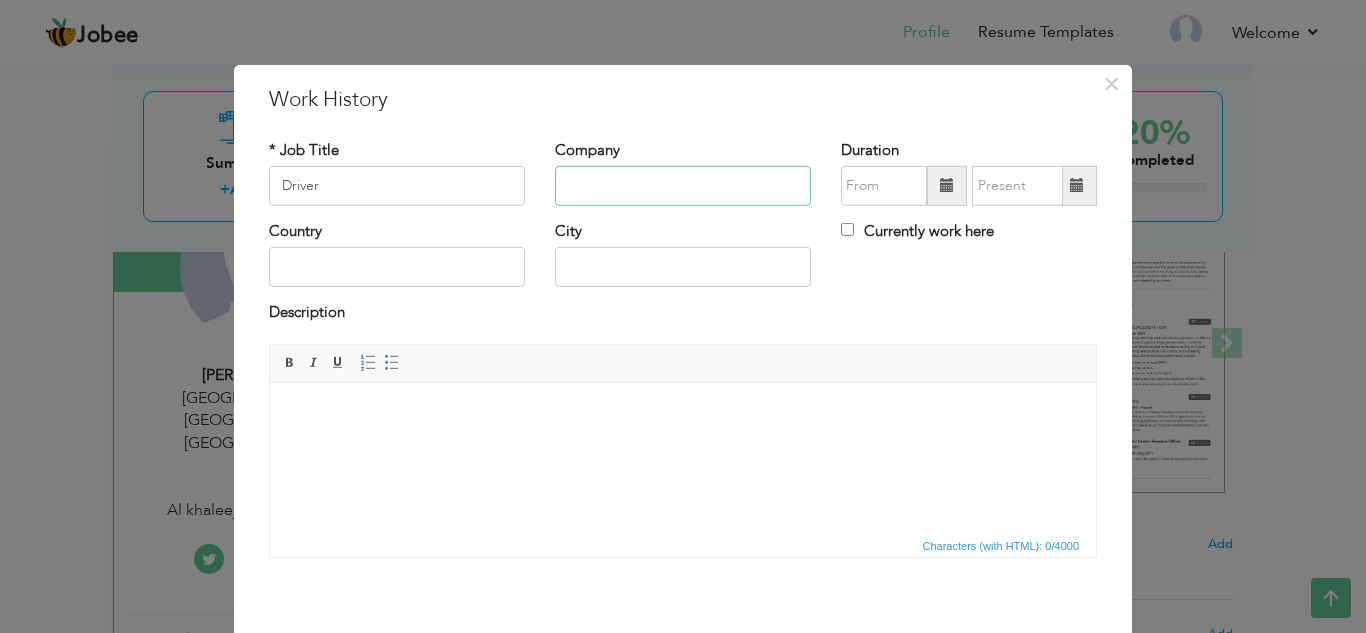 click at bounding box center (683, 186) 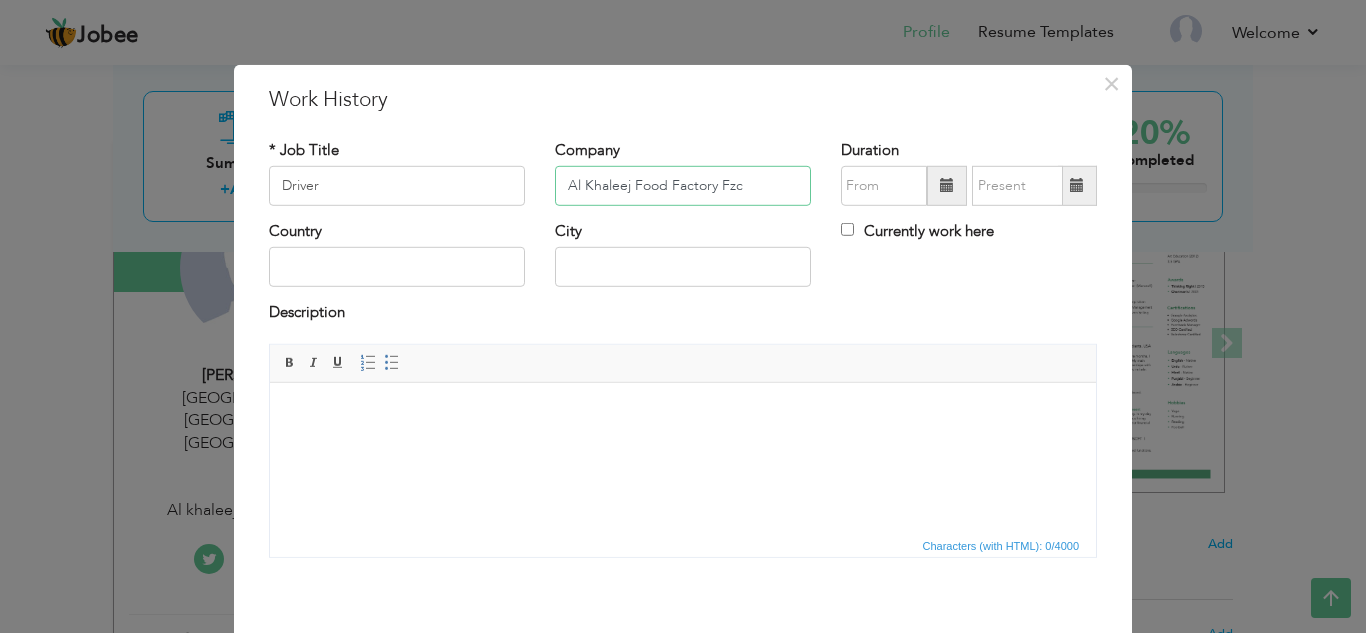 type on "Al Khaleej Food Factory Fzc" 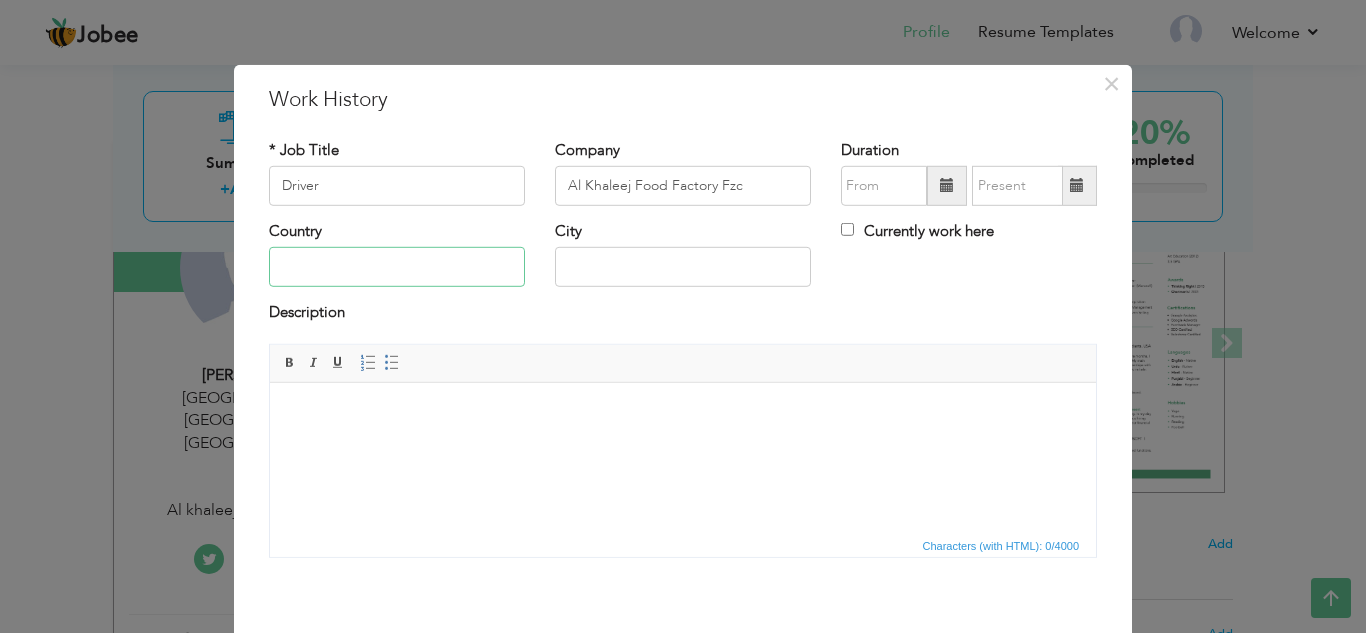 click at bounding box center (397, 267) 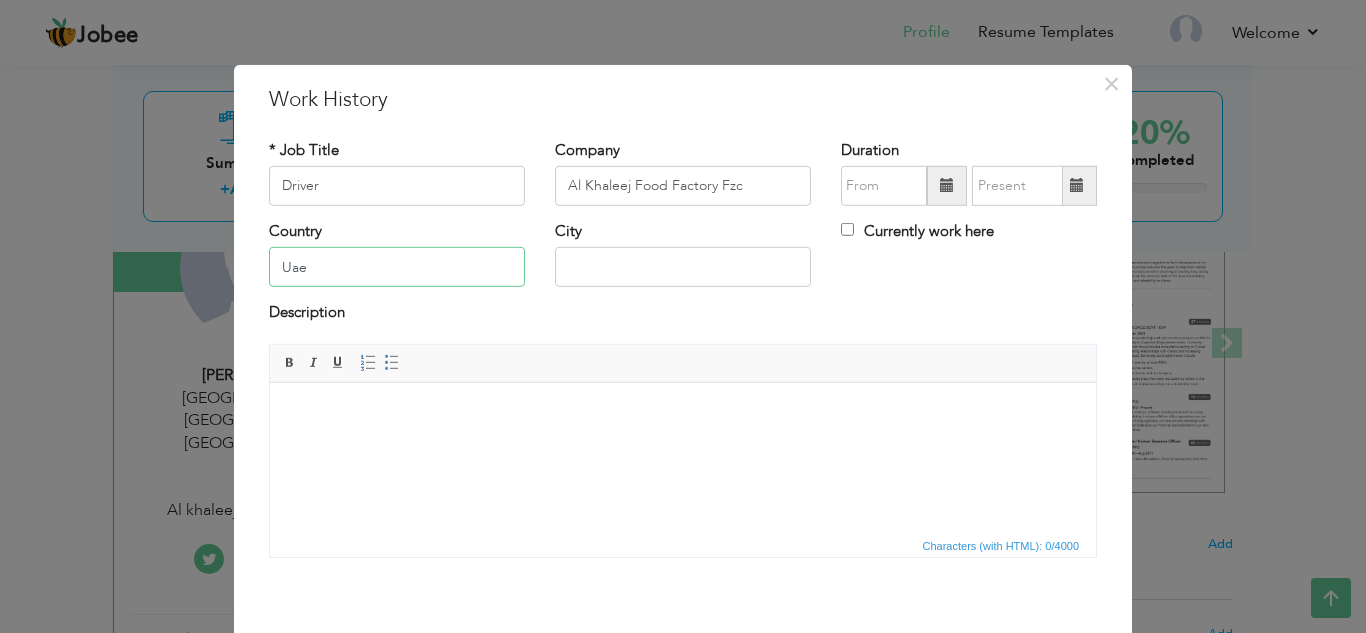 type on "Uae" 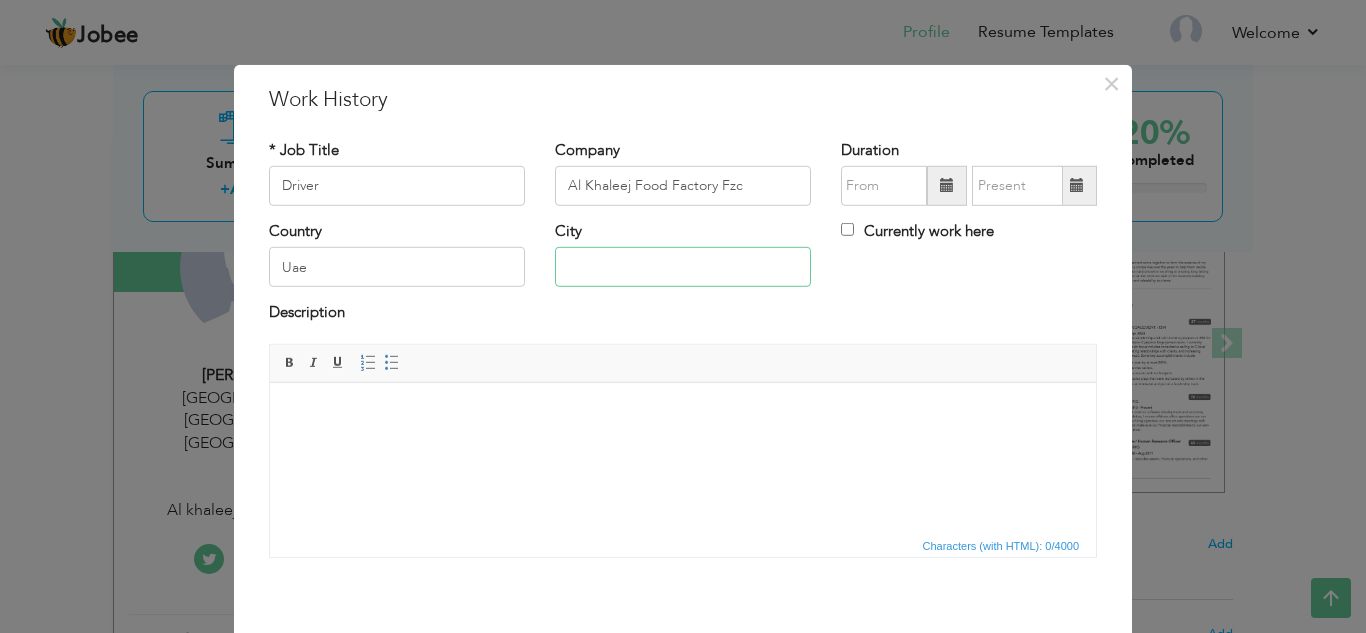 click at bounding box center (683, 267) 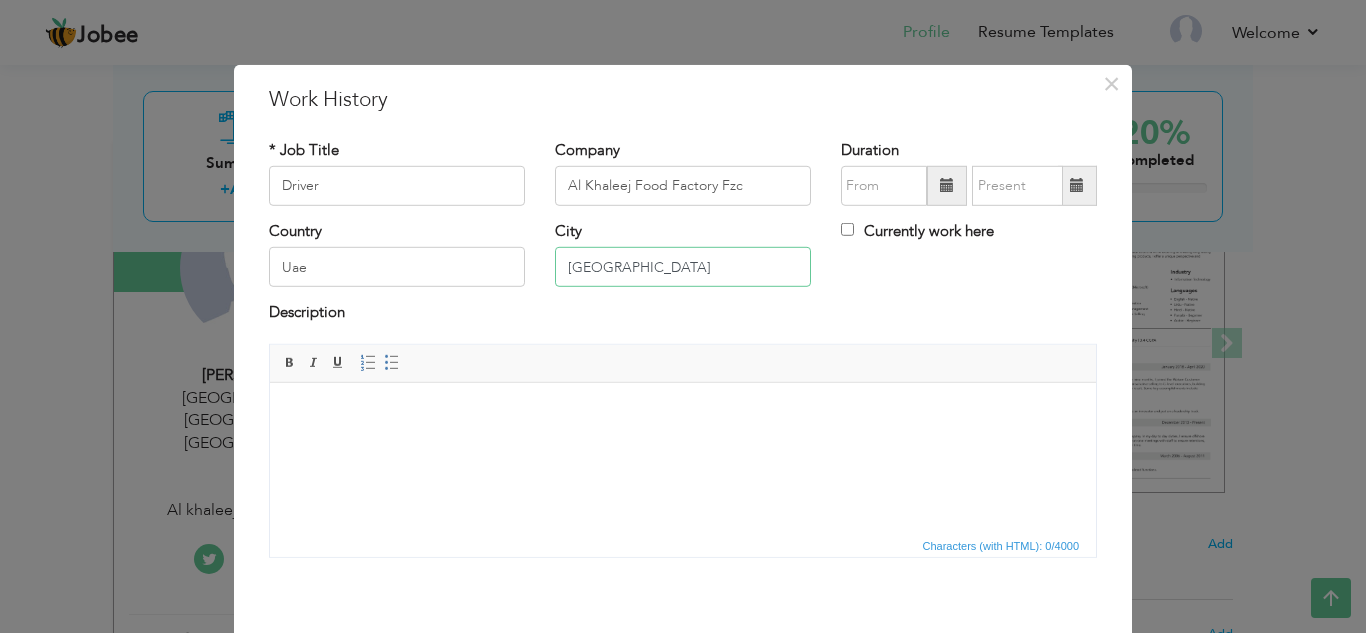type on "Dubai" 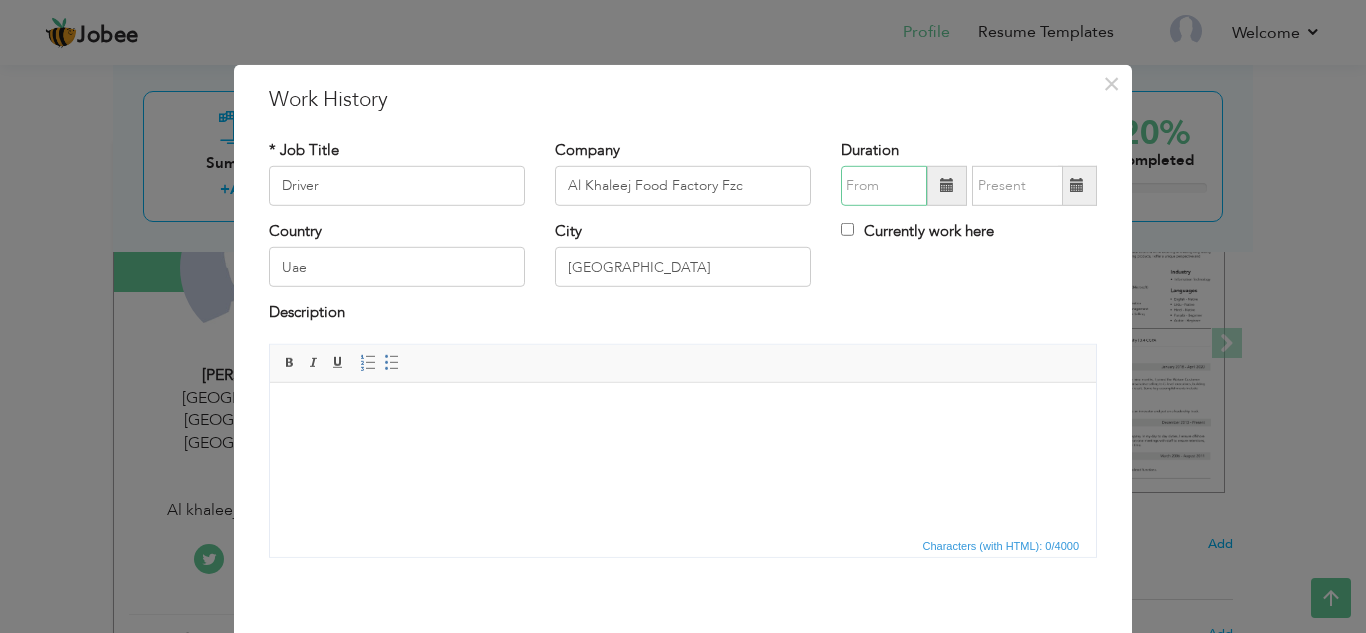 click at bounding box center [884, 186] 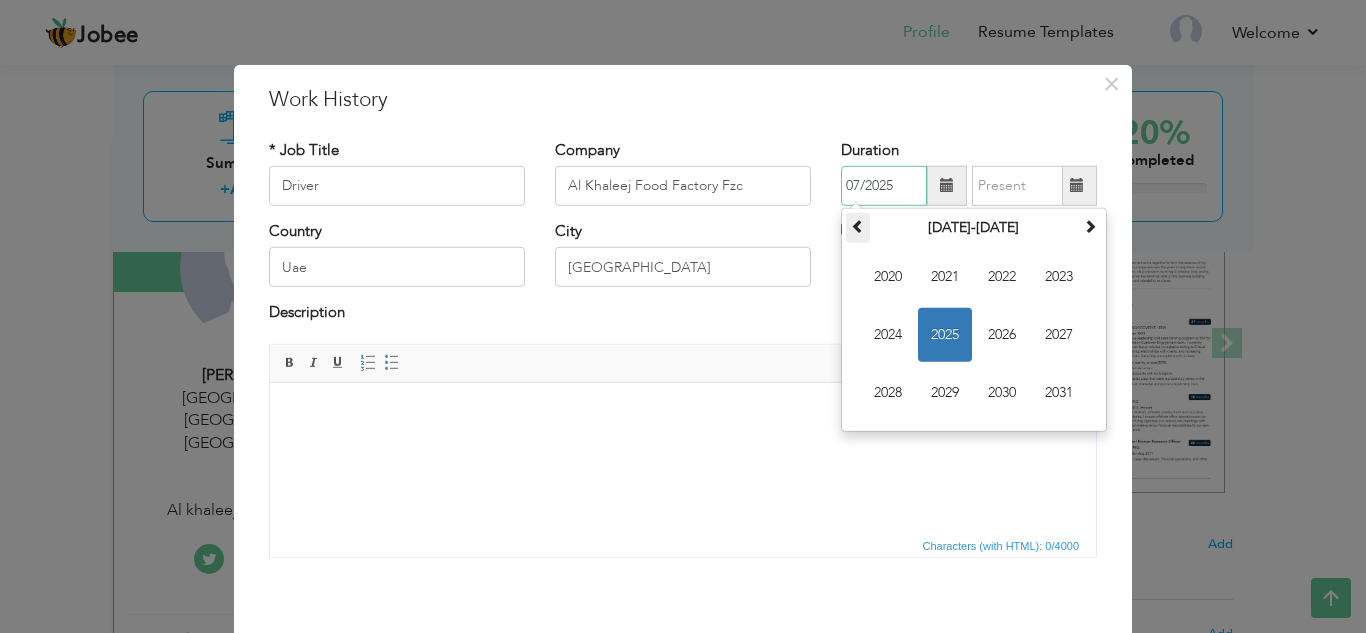 click at bounding box center (858, 228) 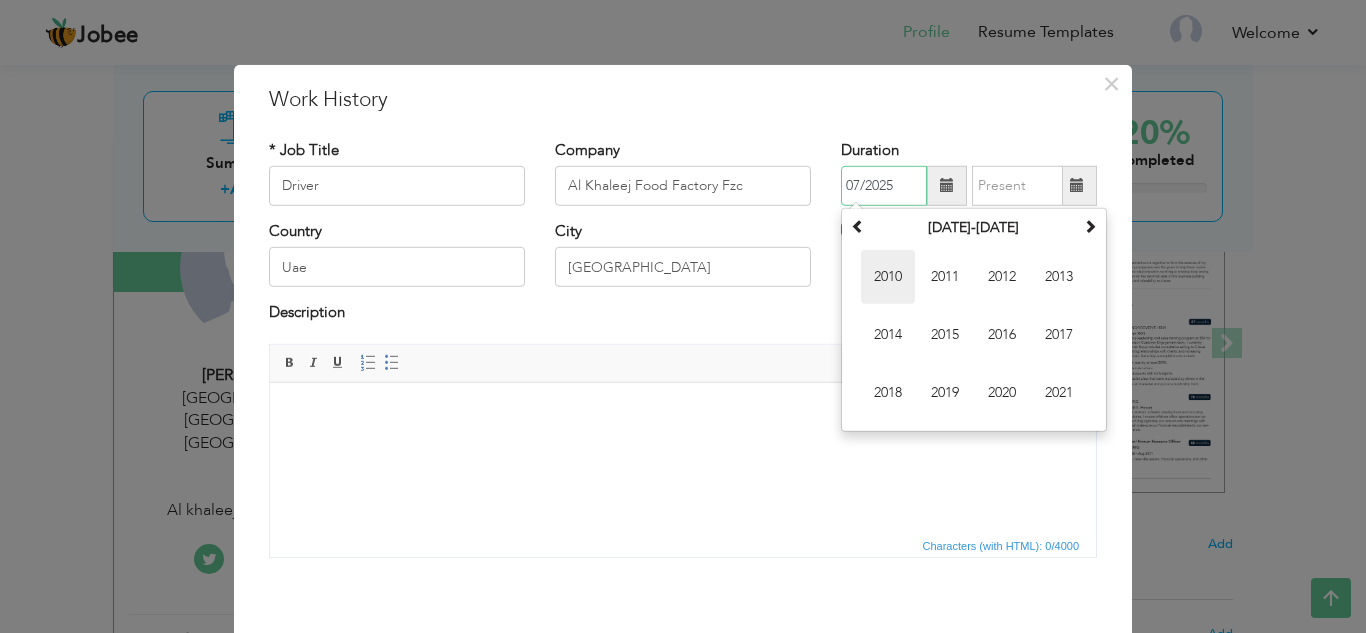 click on "2010" at bounding box center [888, 277] 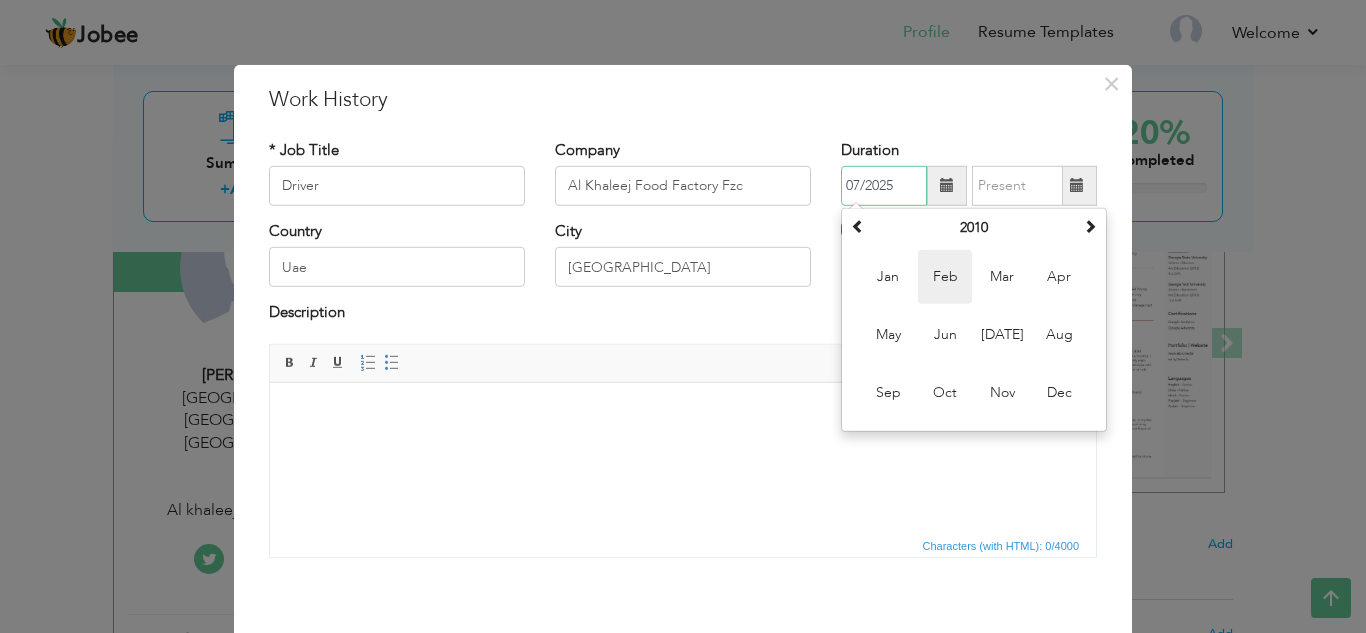 click on "Feb" at bounding box center [945, 277] 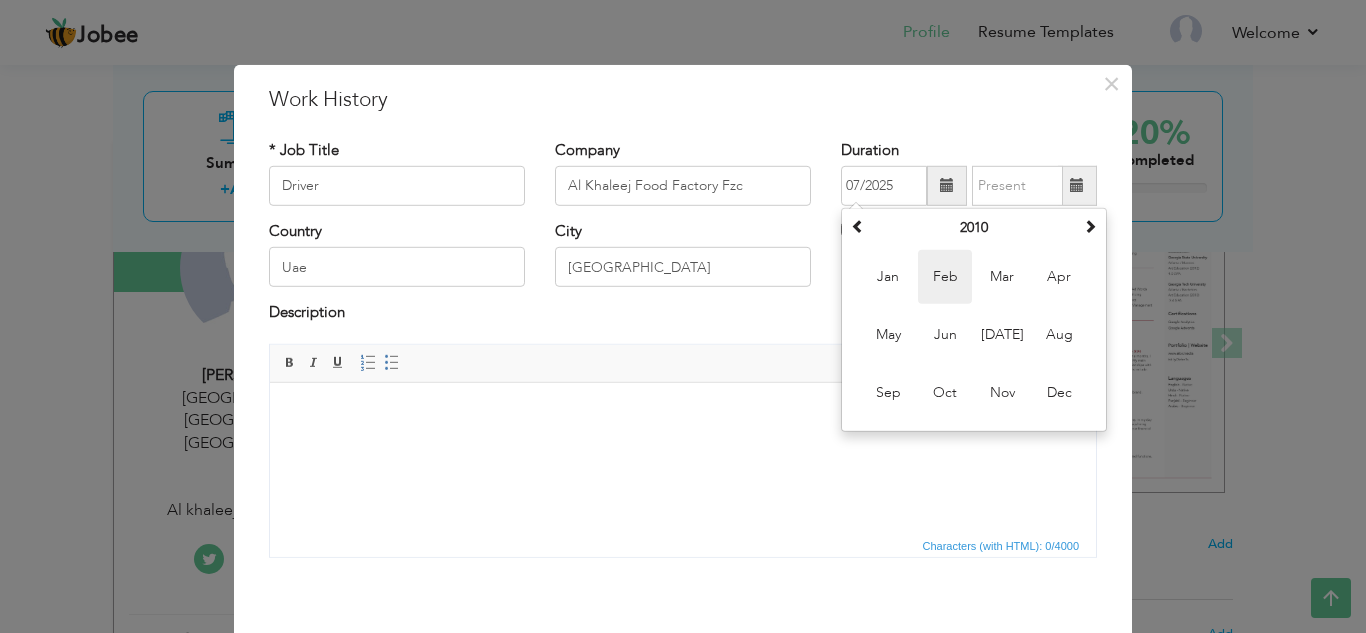 type on "02/2010" 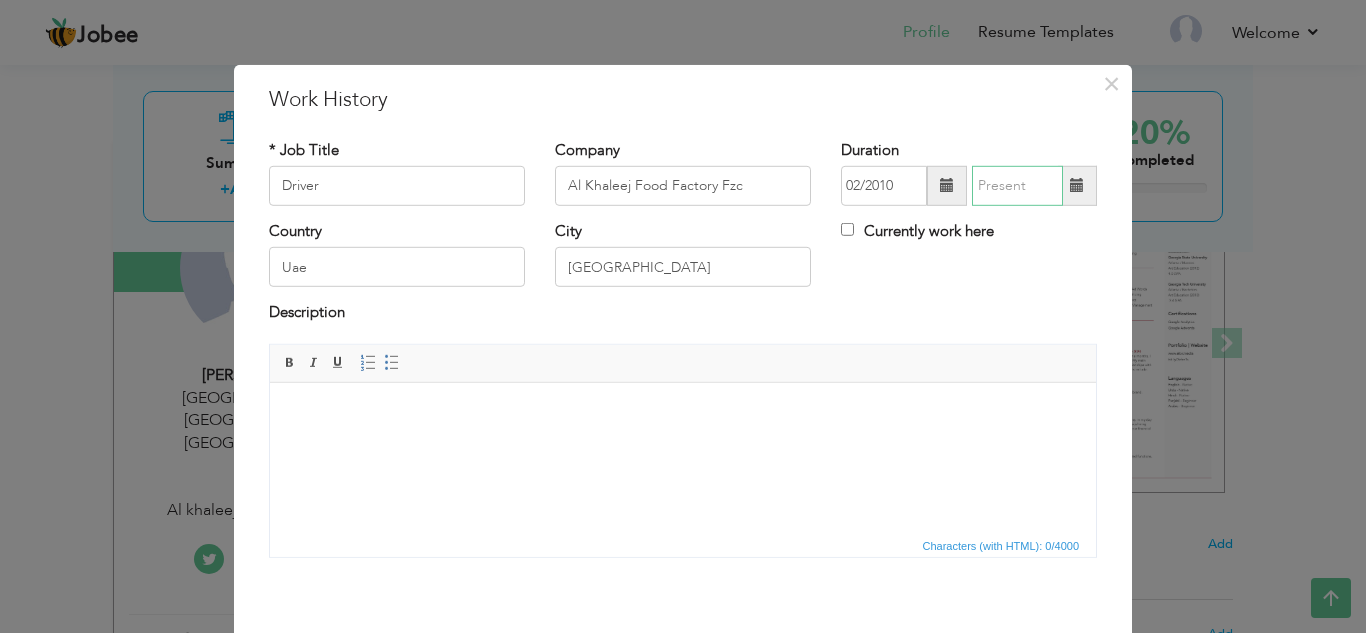 click at bounding box center [1017, 186] 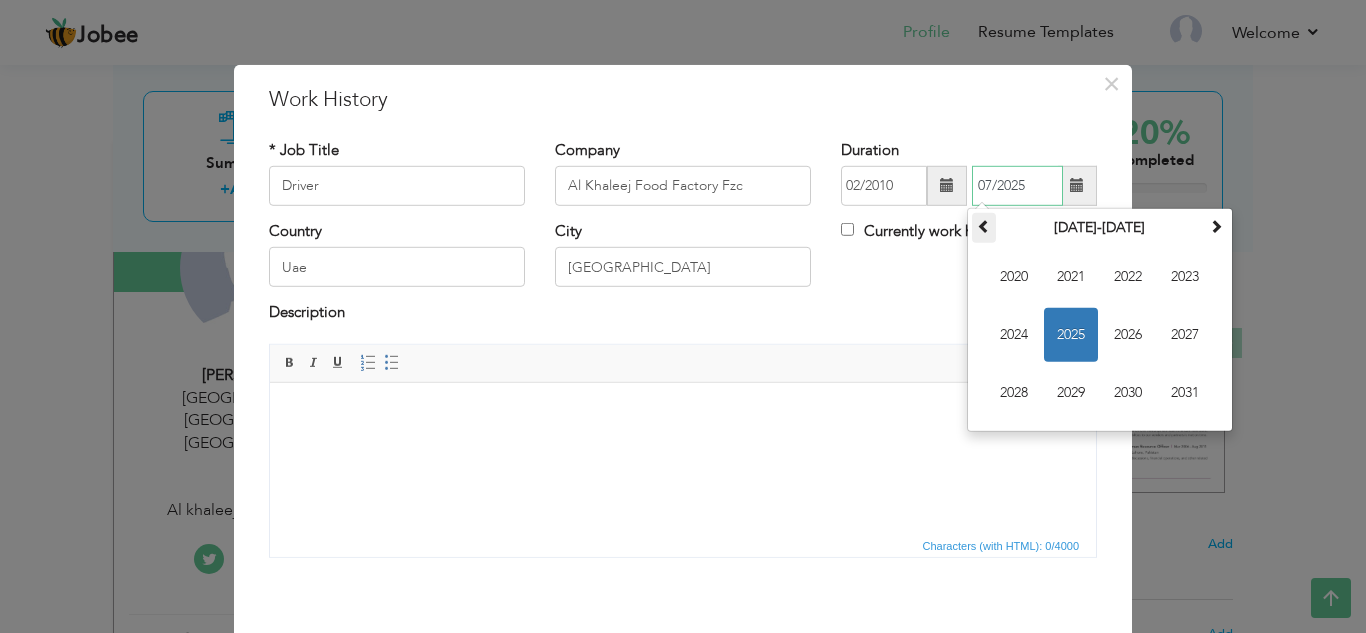 click at bounding box center [984, 226] 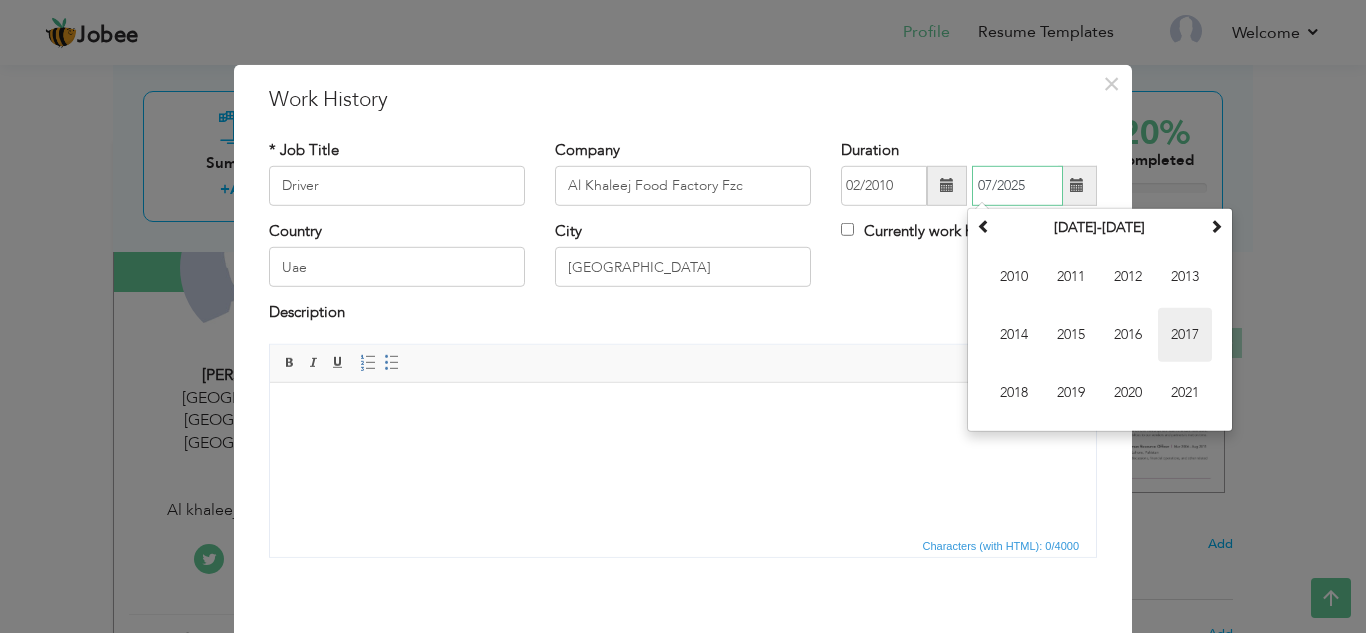 click on "2017" at bounding box center [1185, 335] 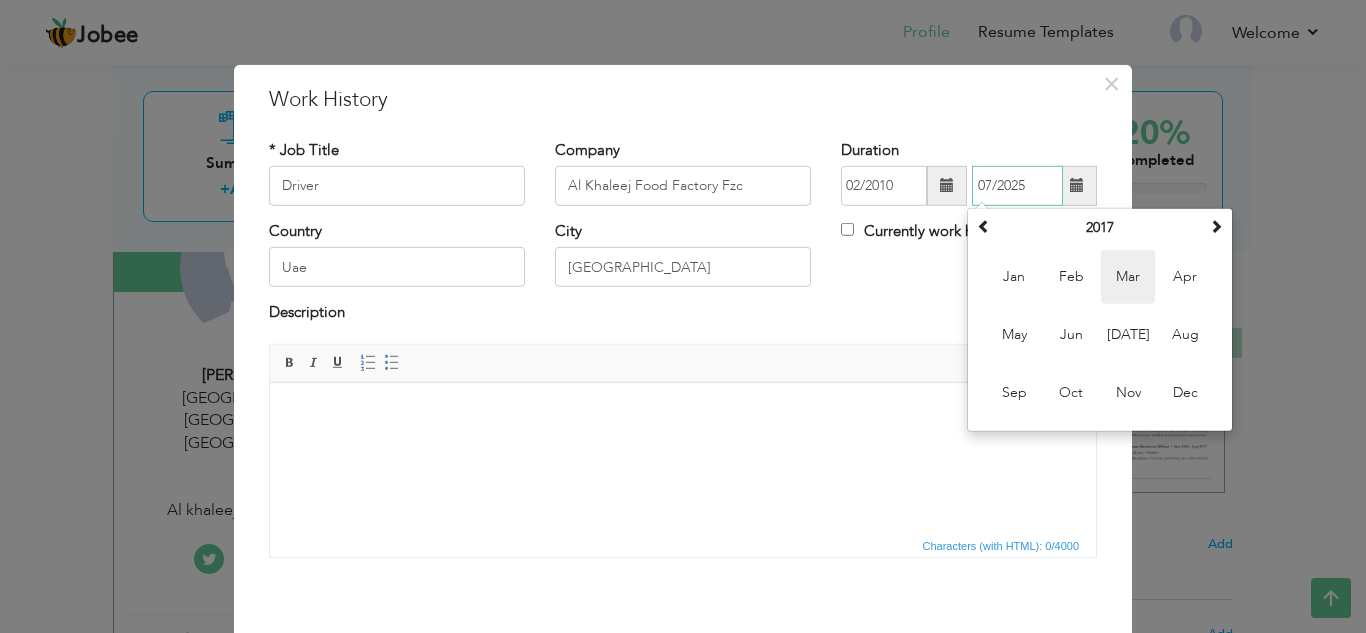 click on "Mar" at bounding box center (1128, 277) 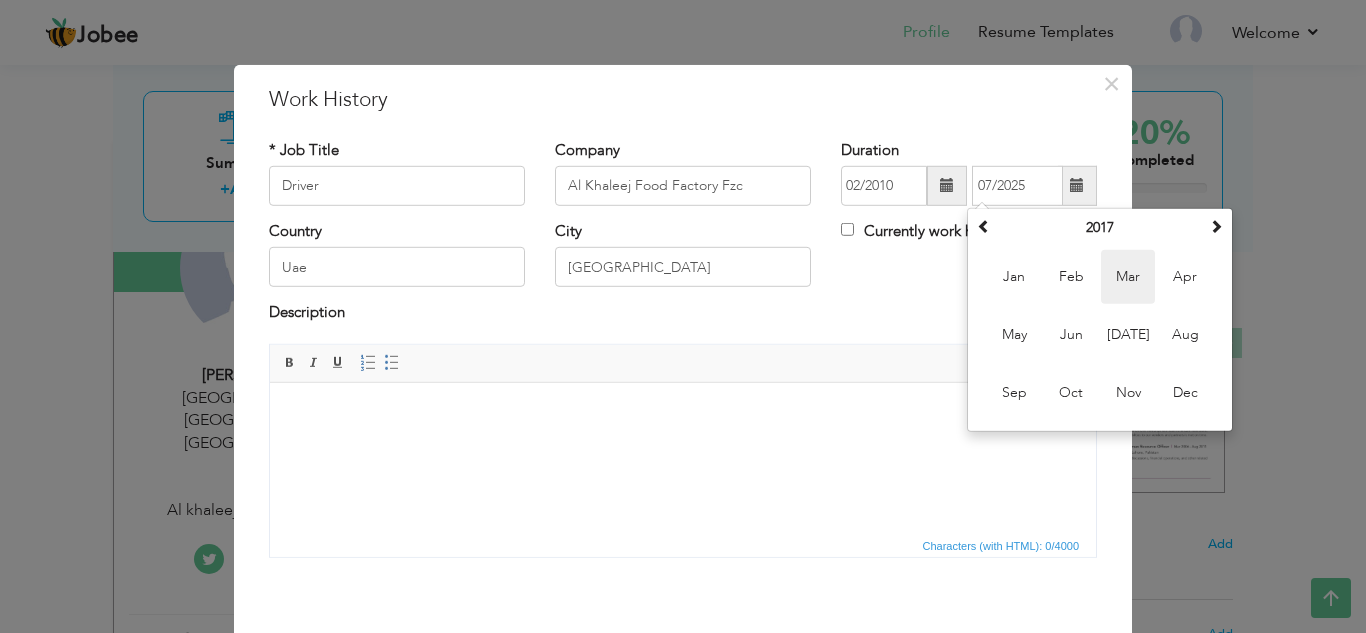 type on "03/2017" 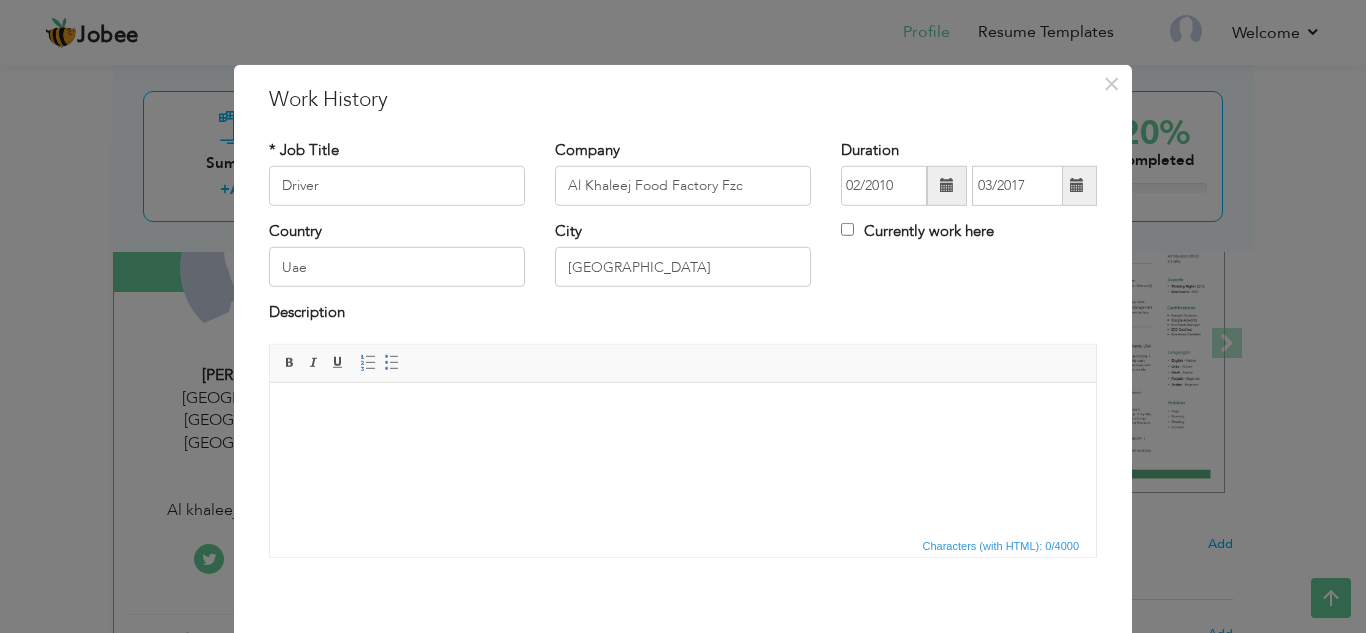 click at bounding box center [683, 412] 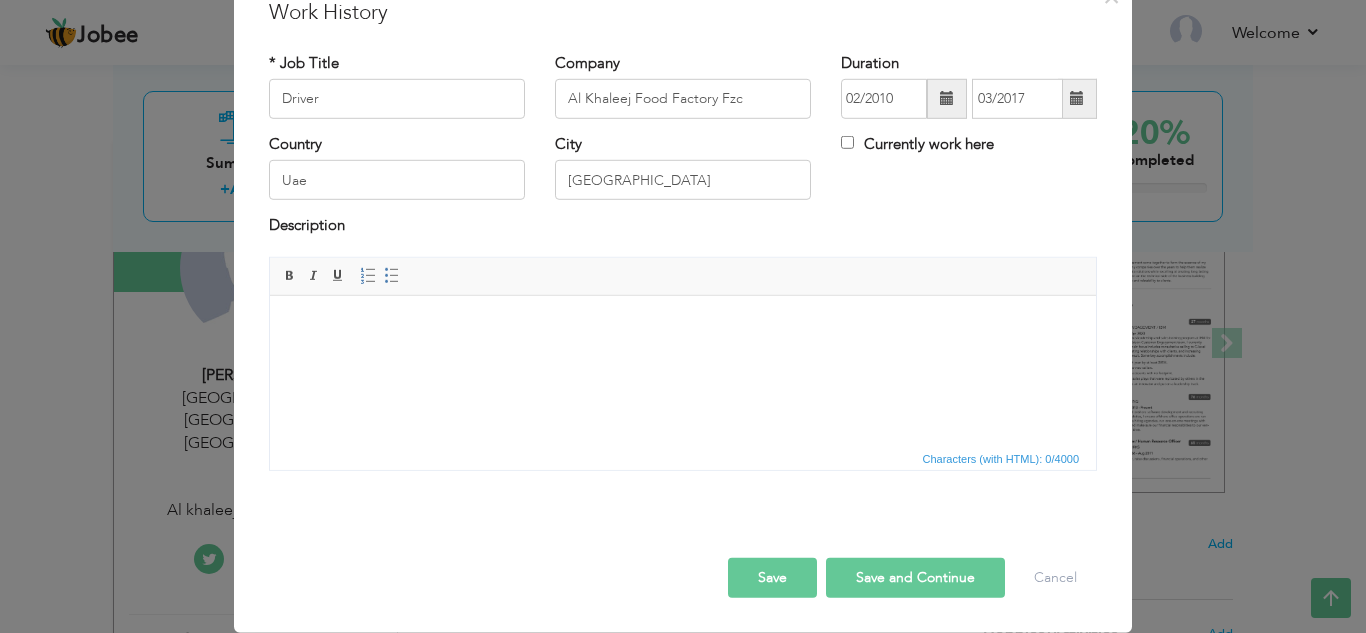 click on "Save" at bounding box center [772, 578] 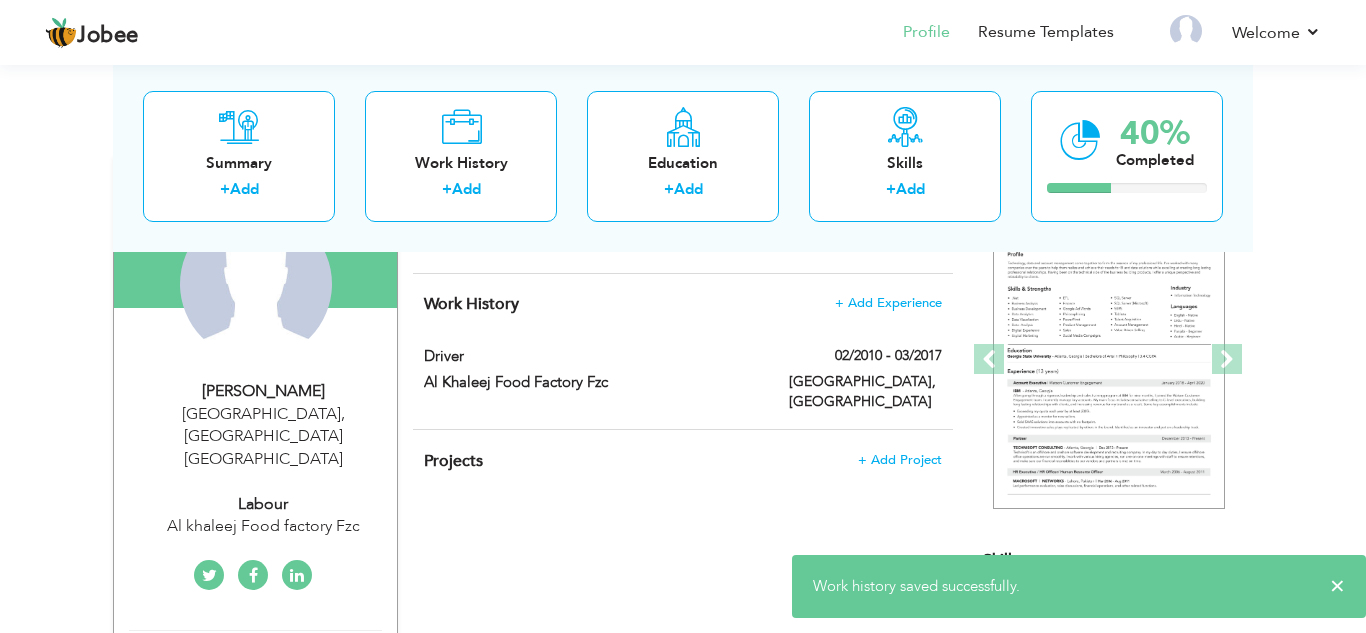 scroll, scrollTop: 218, scrollLeft: 0, axis: vertical 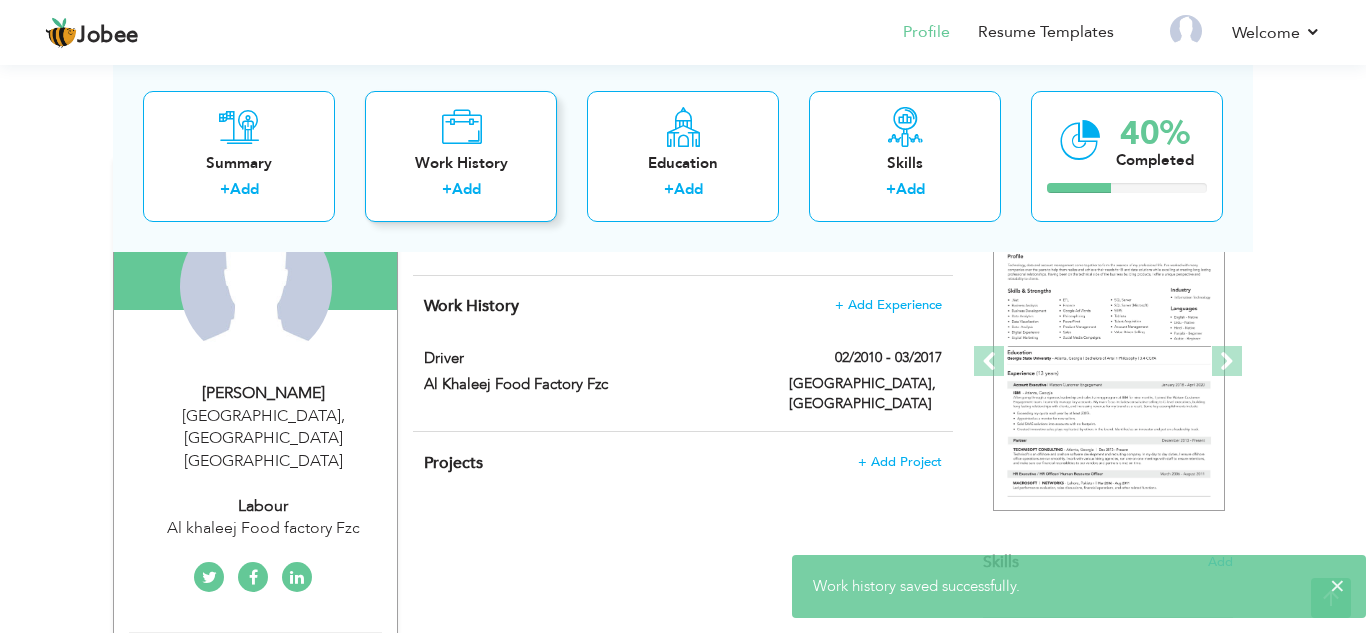 click on "Add" at bounding box center [466, 189] 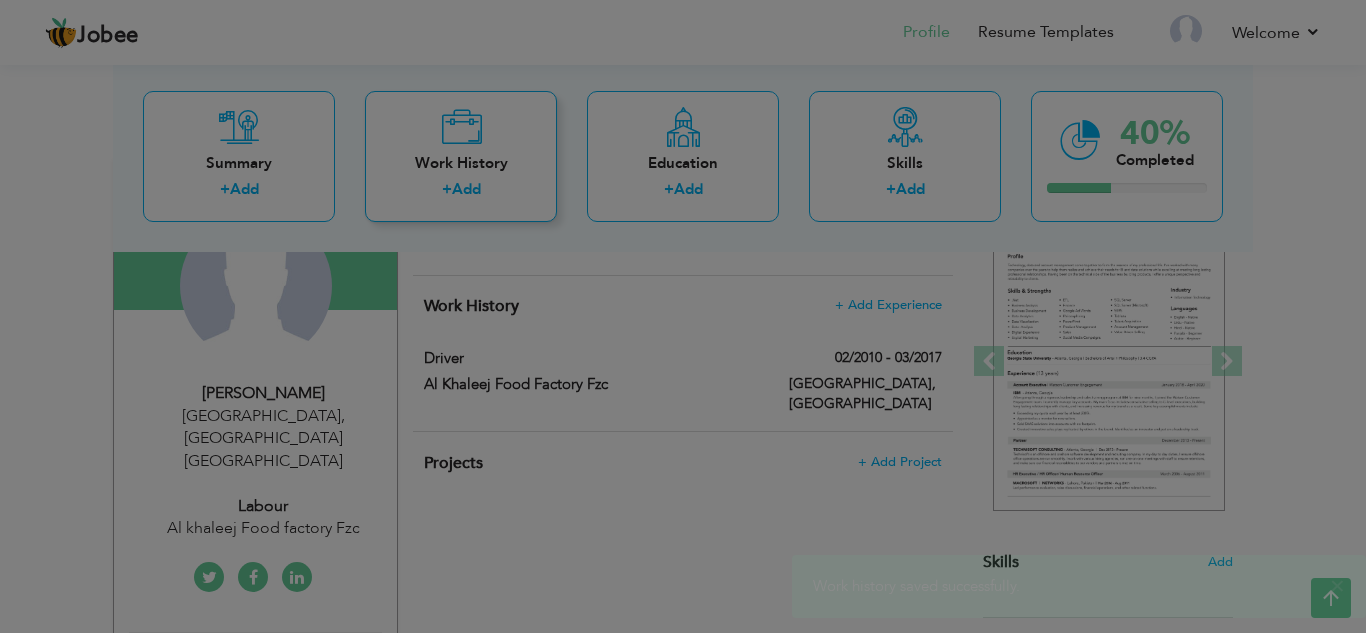 scroll, scrollTop: 0, scrollLeft: 0, axis: both 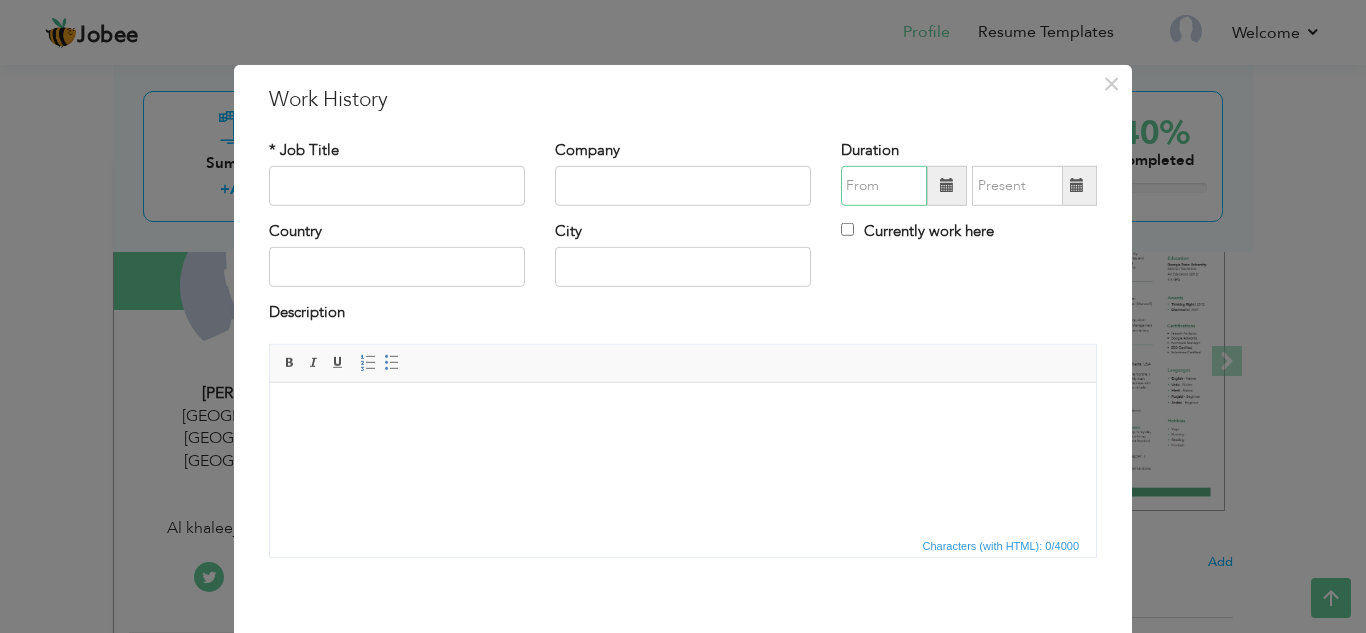 click at bounding box center (884, 186) 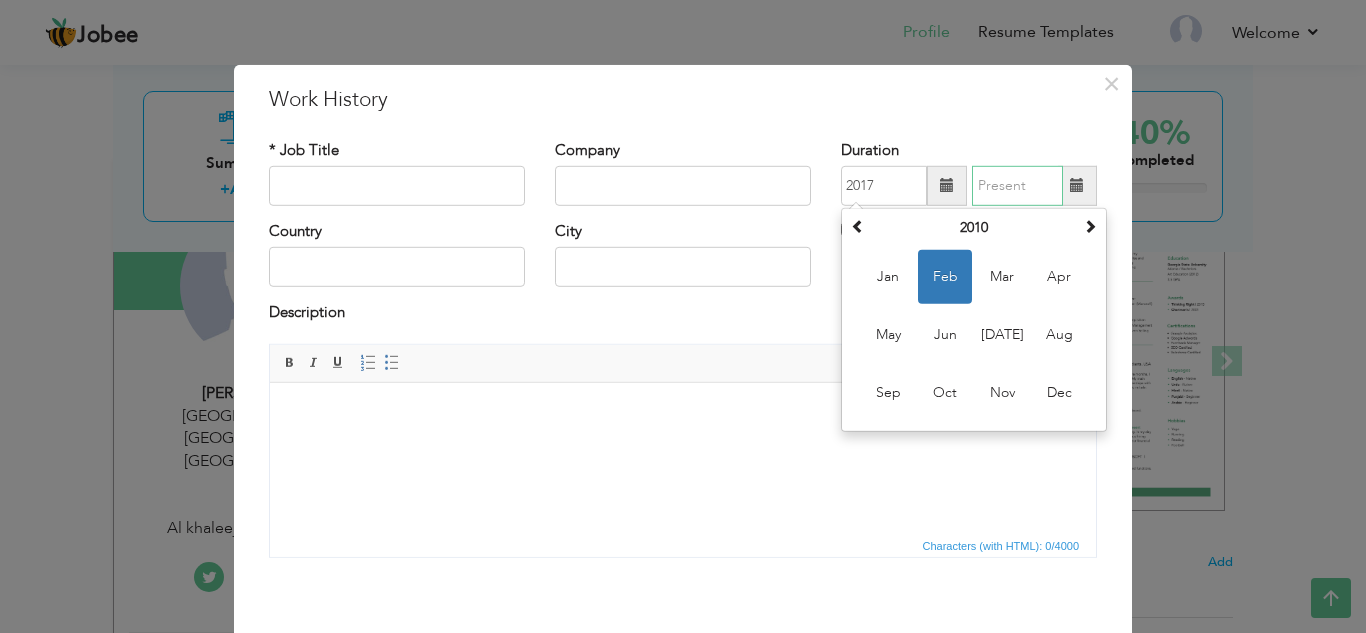 click at bounding box center (1017, 186) 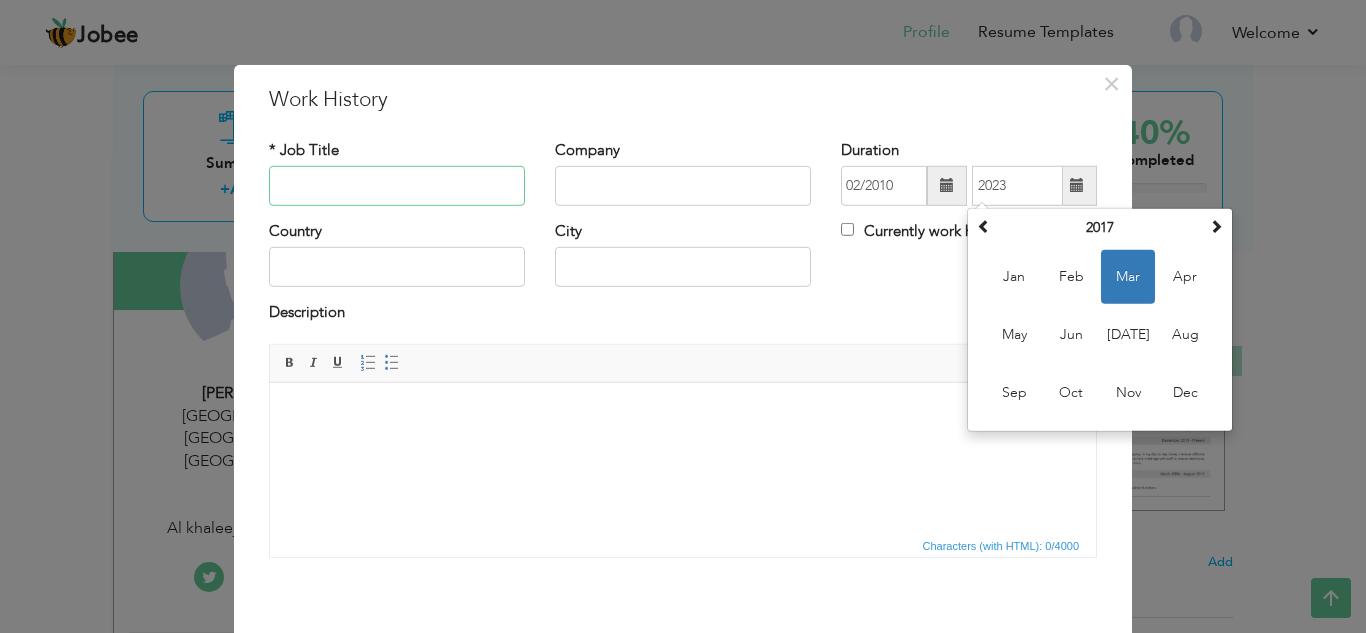 click at bounding box center (397, 186) 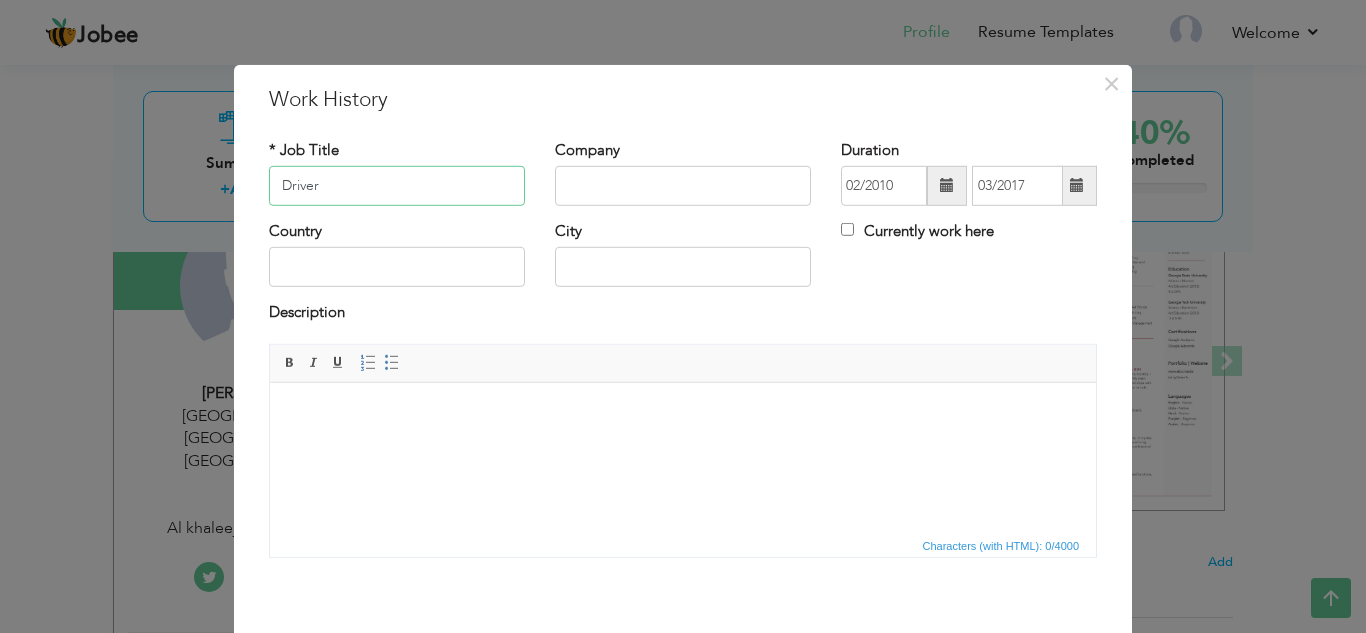 type on "Driver" 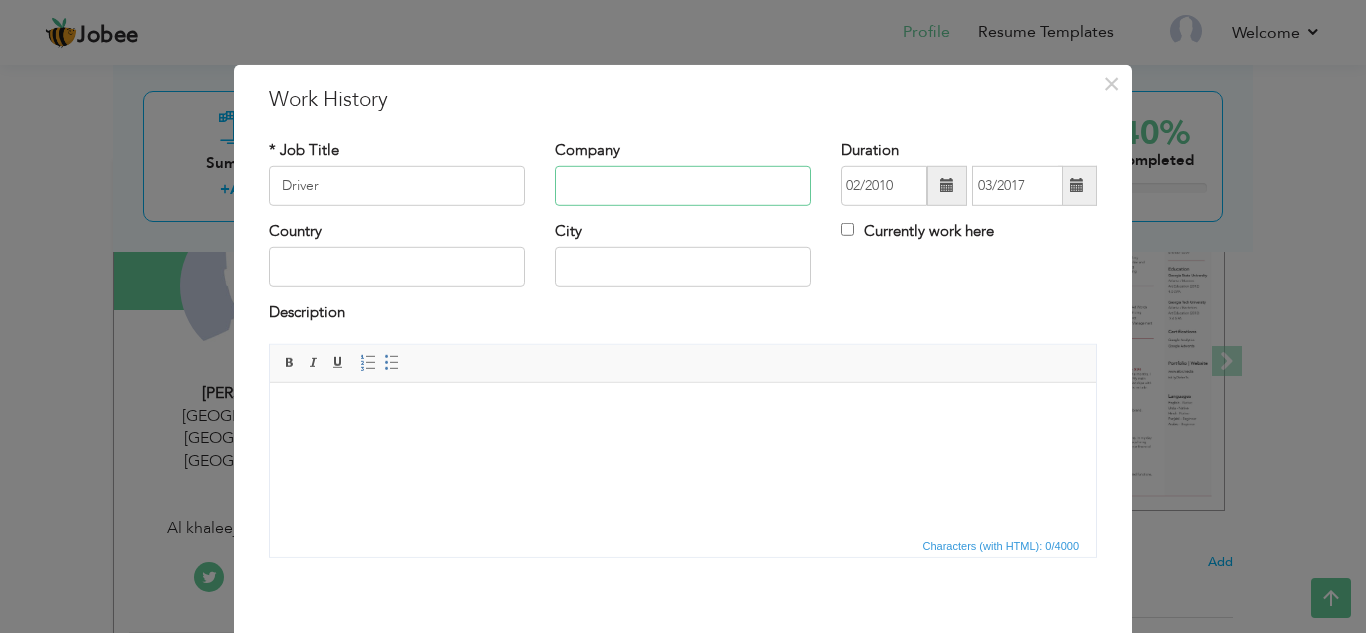 click at bounding box center [683, 186] 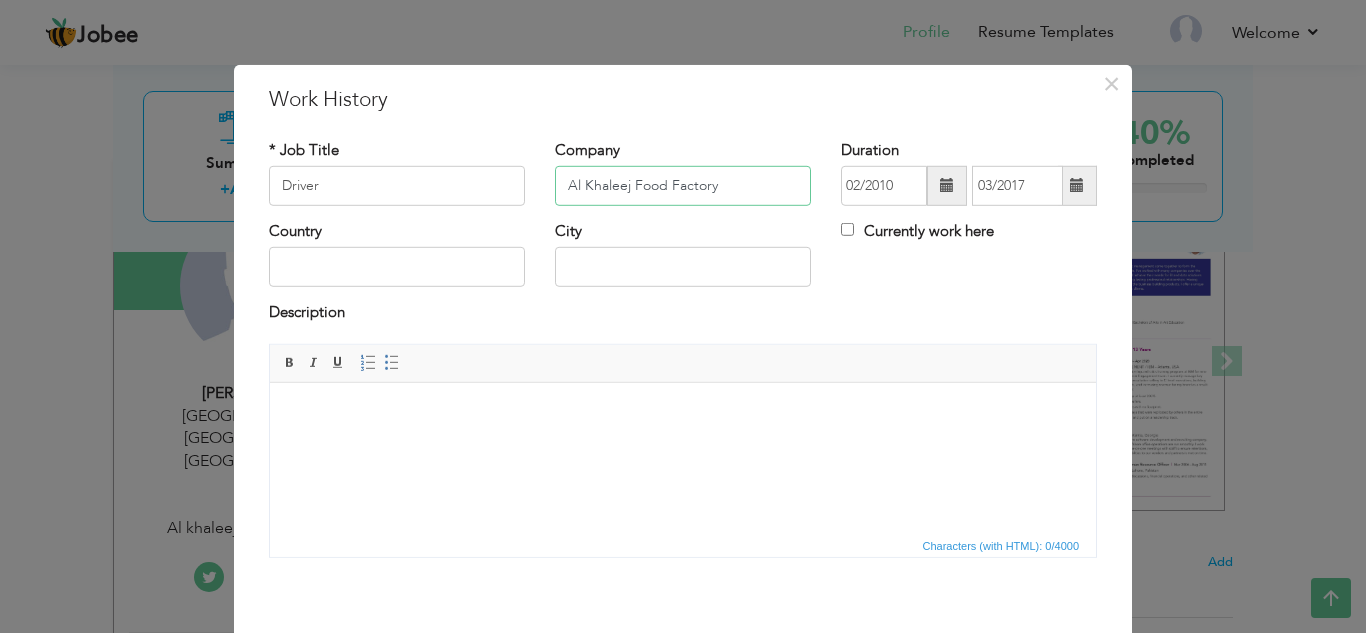 type on "Al Khaleej Food Factory" 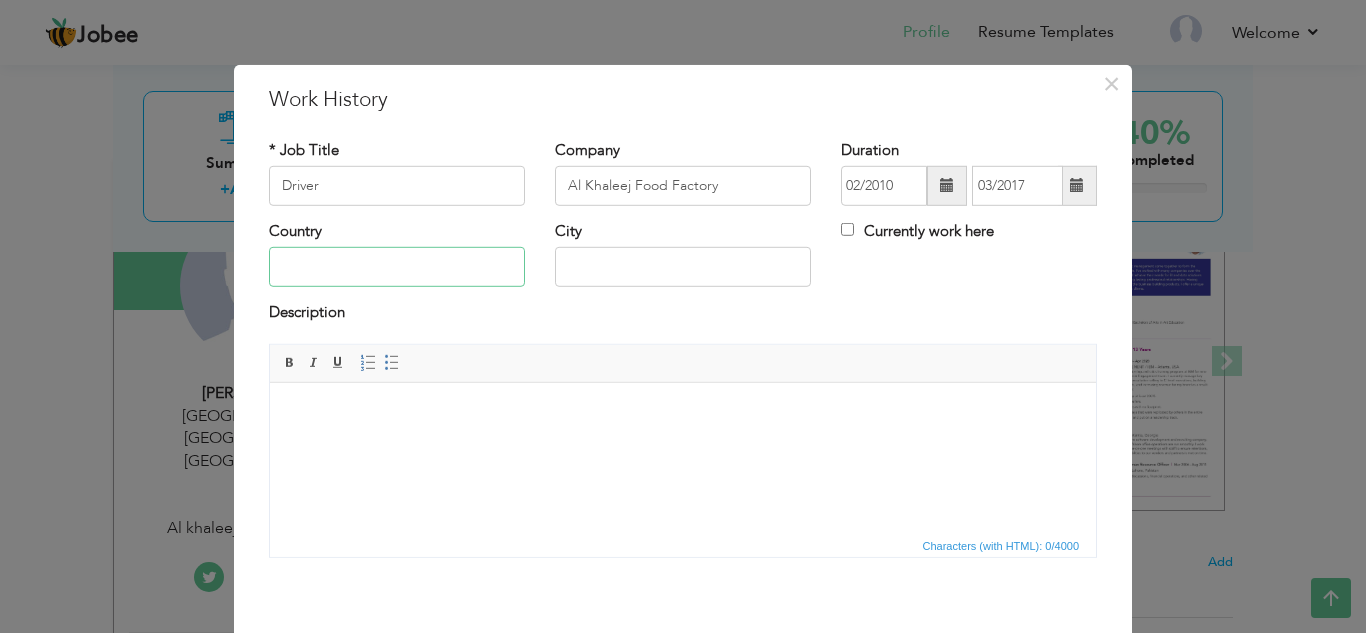 click at bounding box center (397, 267) 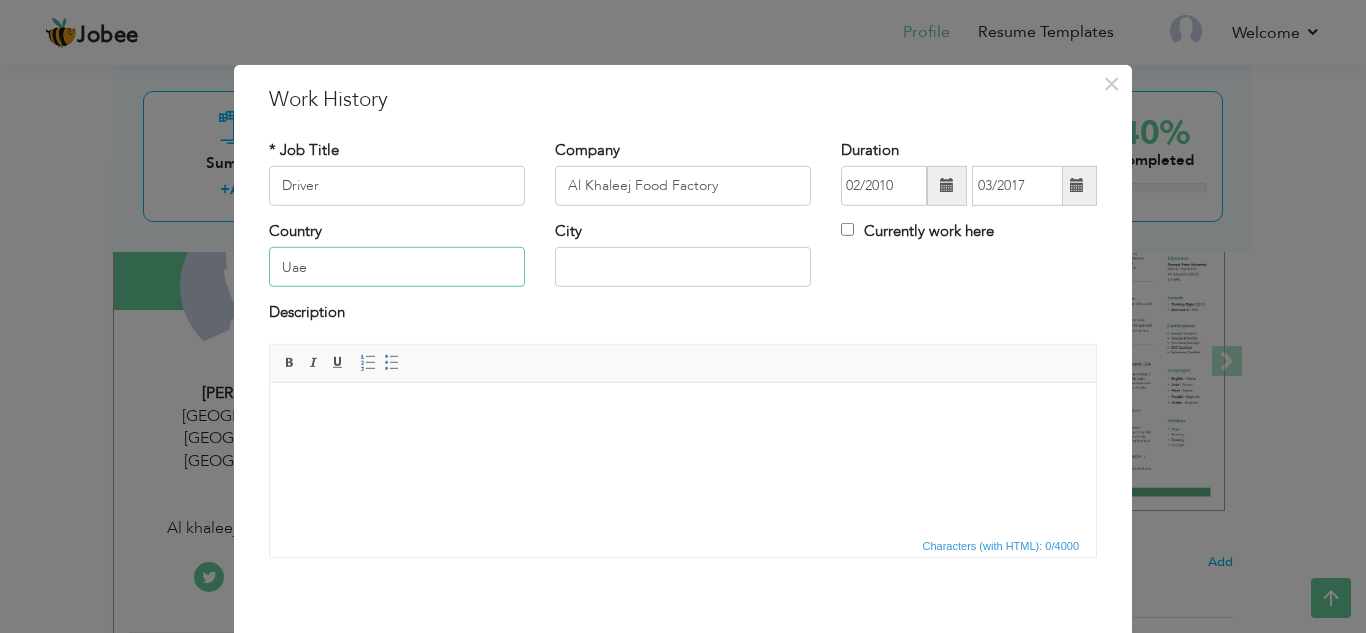 type on "Uae" 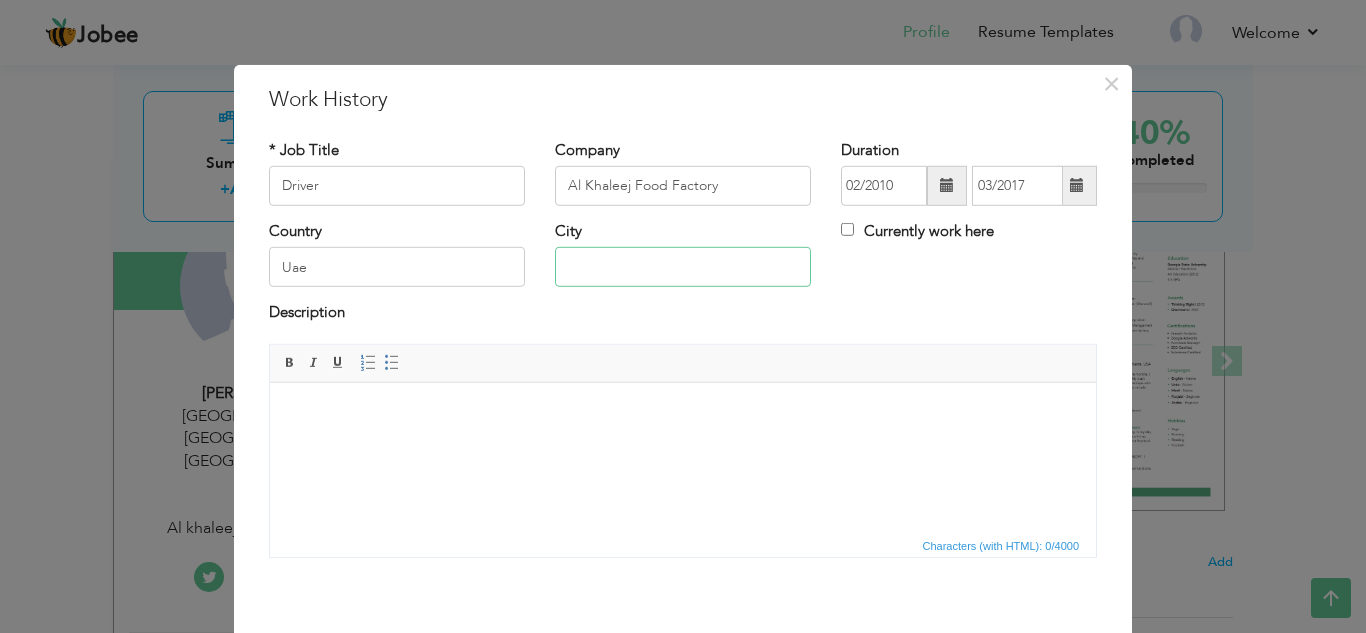 click at bounding box center (683, 267) 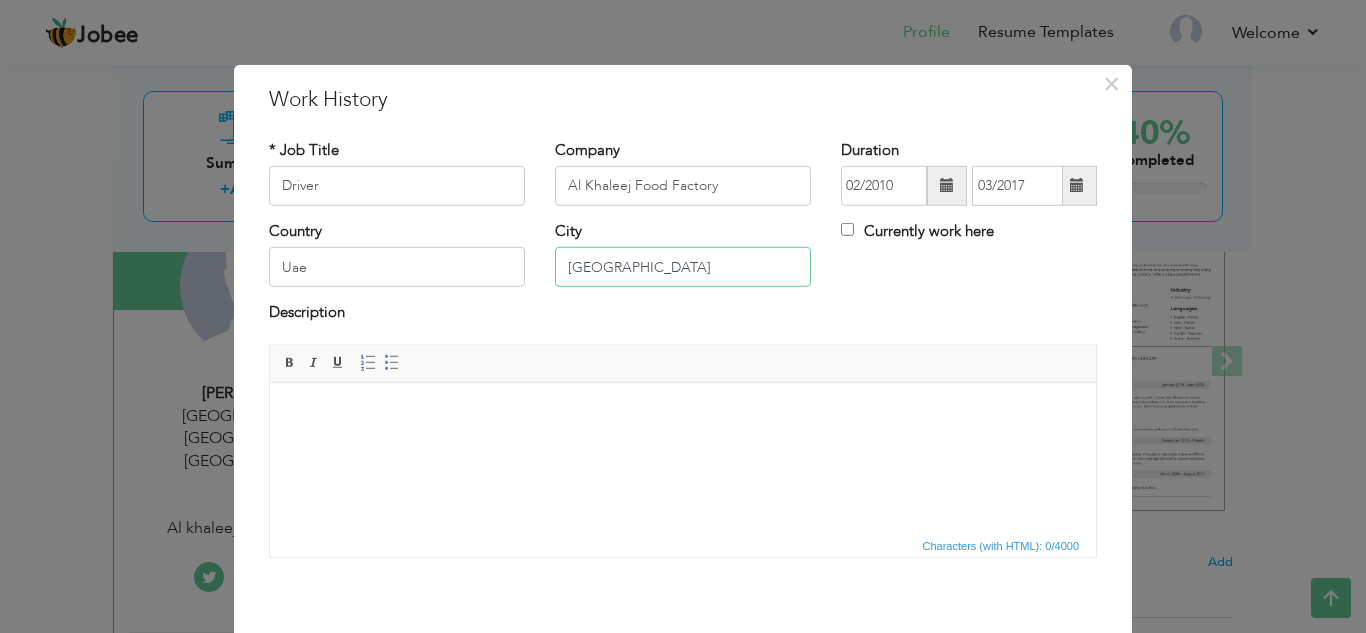 scroll, scrollTop: 89, scrollLeft: 0, axis: vertical 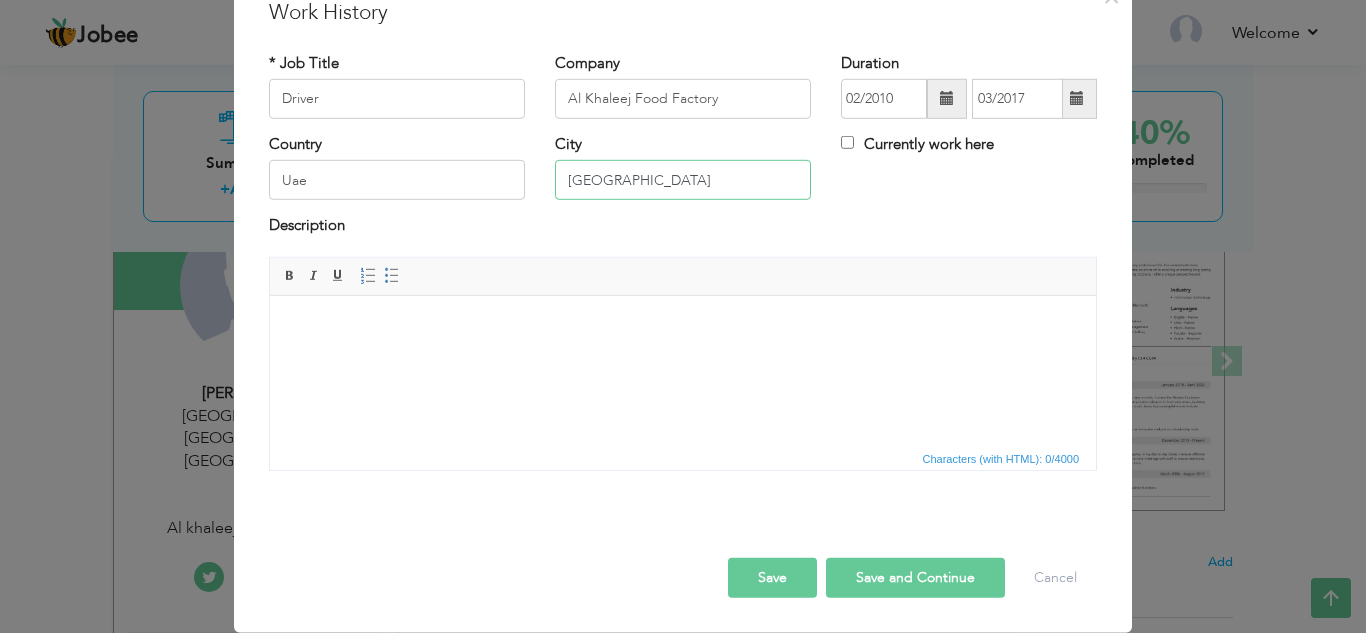type on "Dubai" 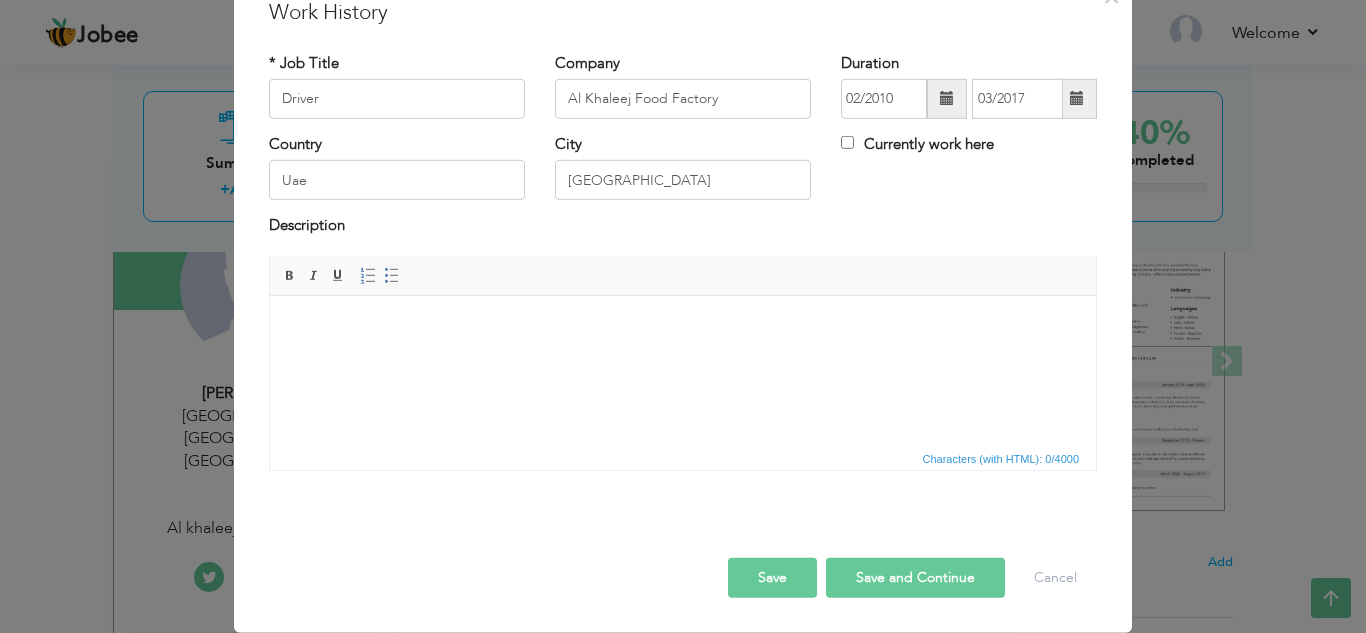 click on "Save" at bounding box center [772, 578] 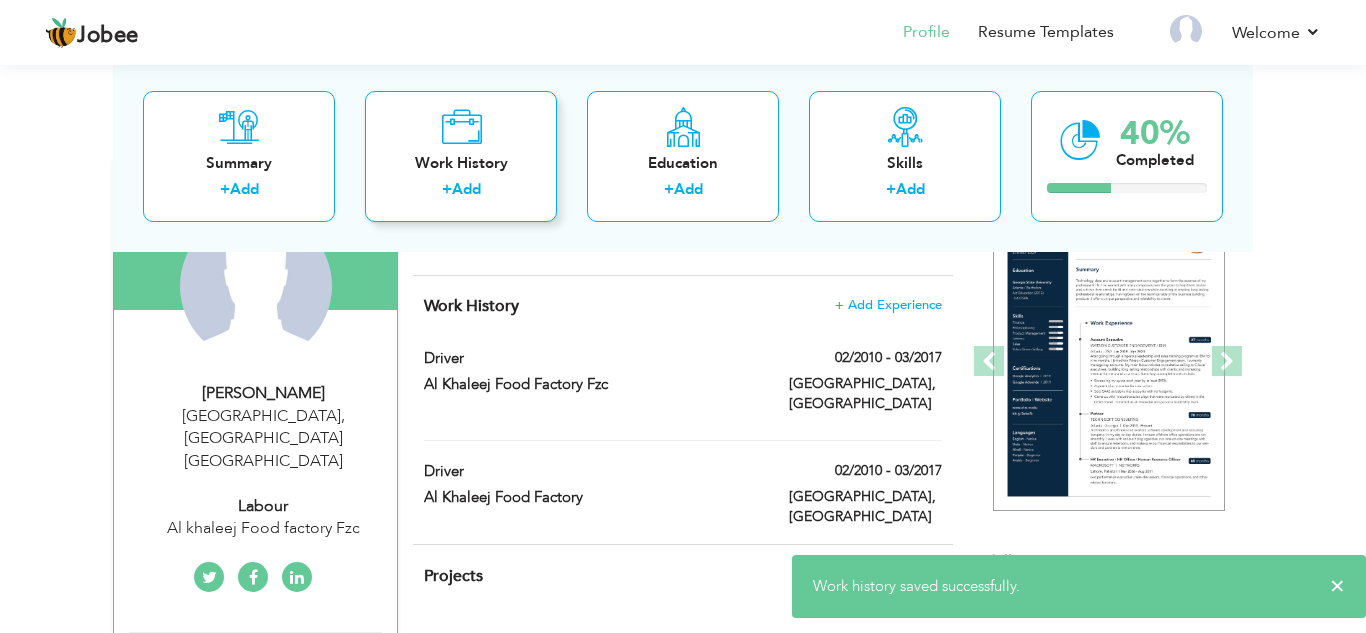 click on "Add" at bounding box center [466, 189] 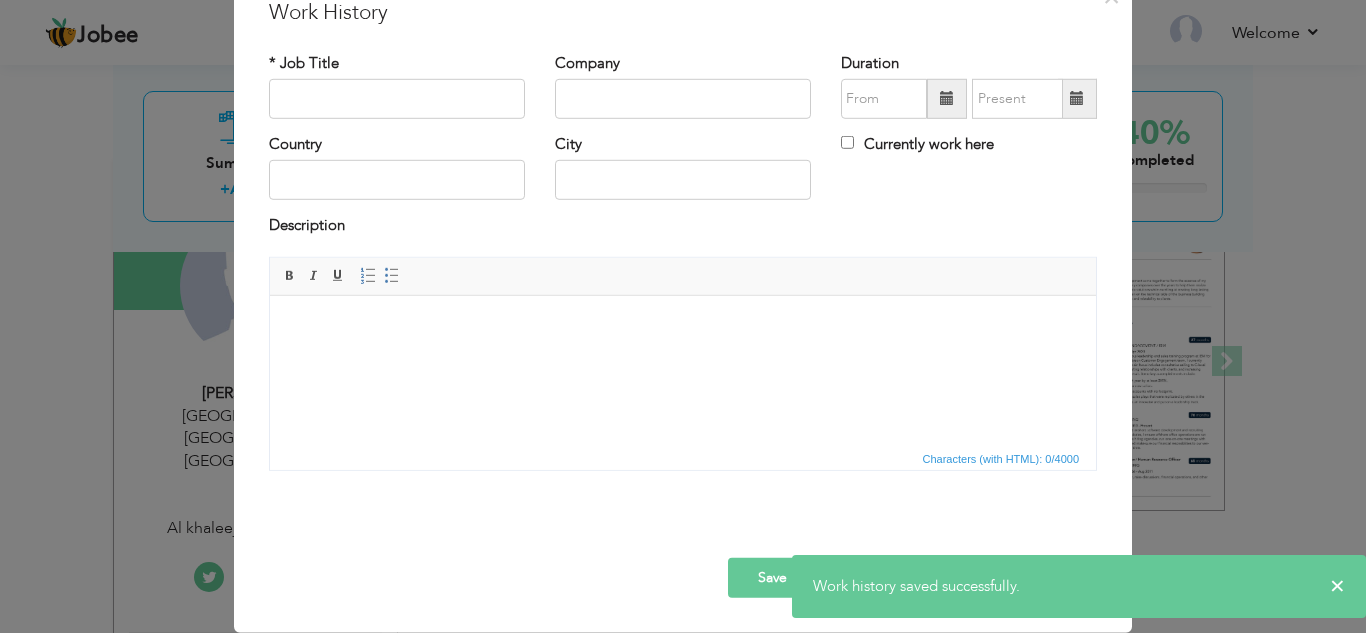 scroll, scrollTop: 0, scrollLeft: 0, axis: both 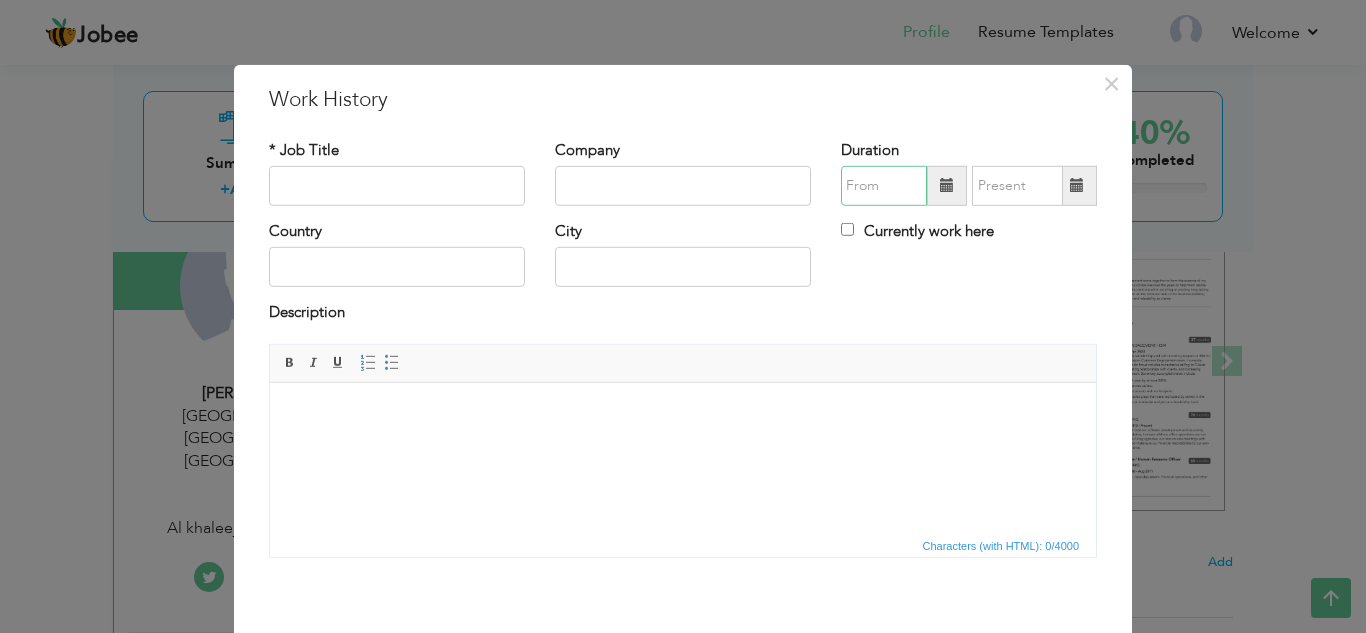 click at bounding box center (884, 186) 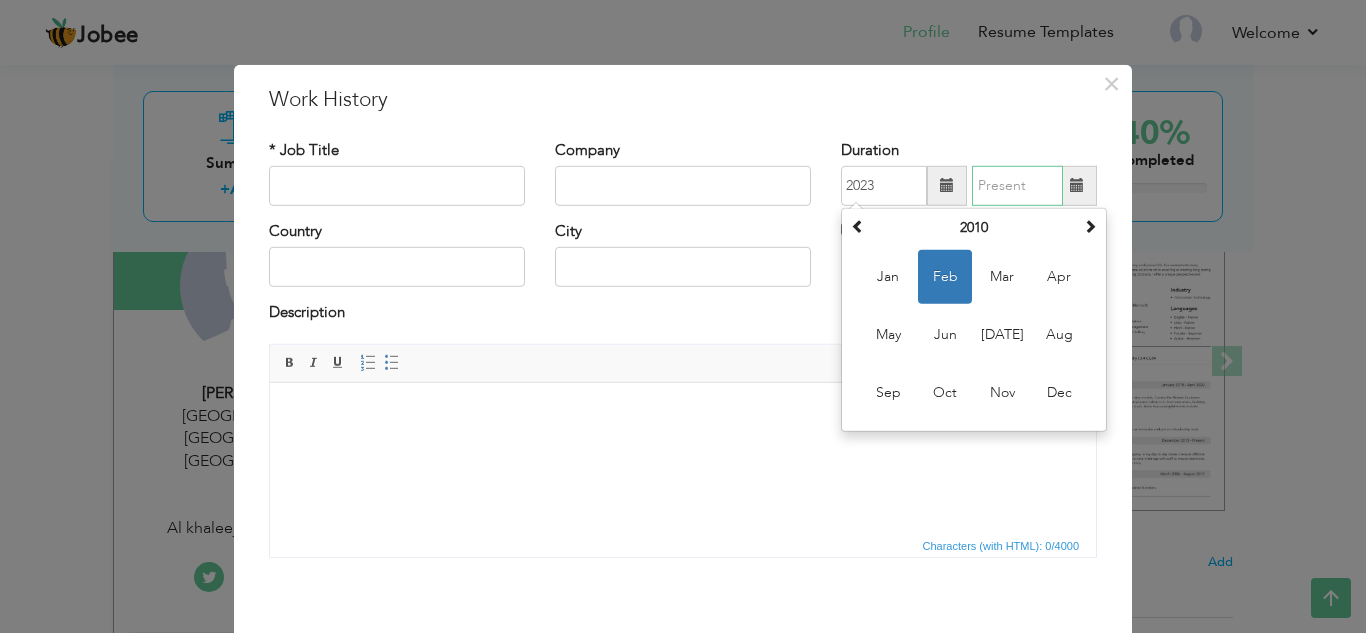 click at bounding box center [1017, 186] 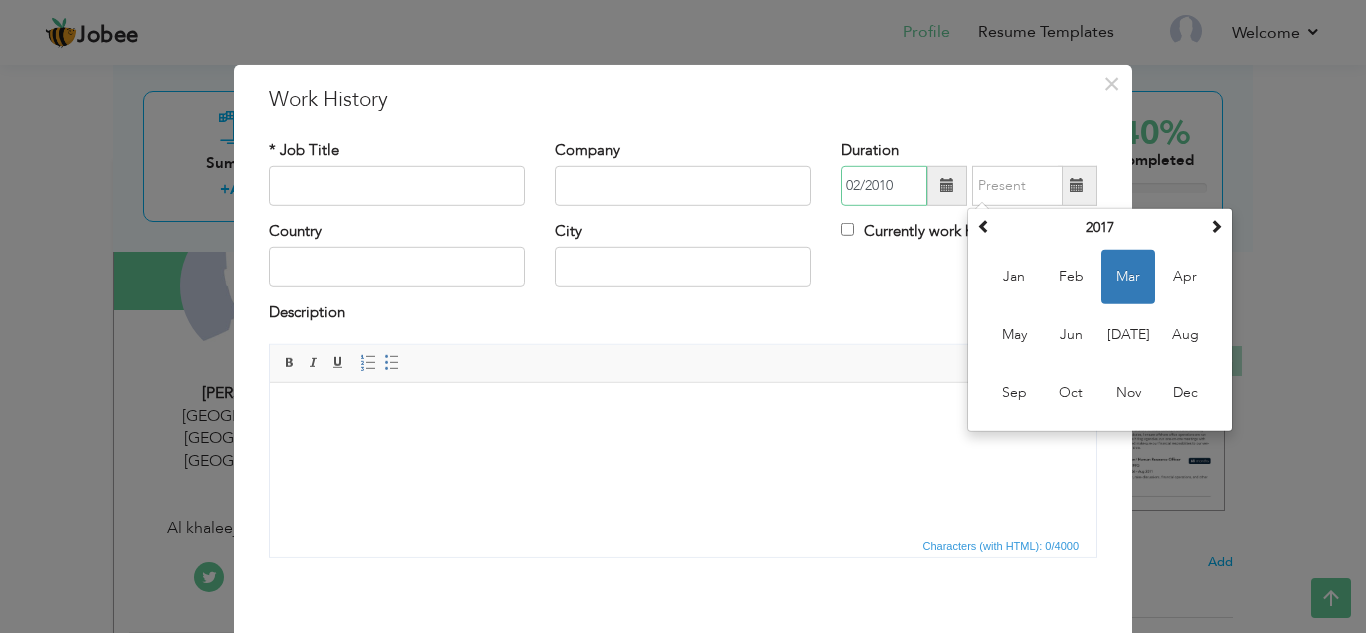 click on "02/2010" at bounding box center [884, 186] 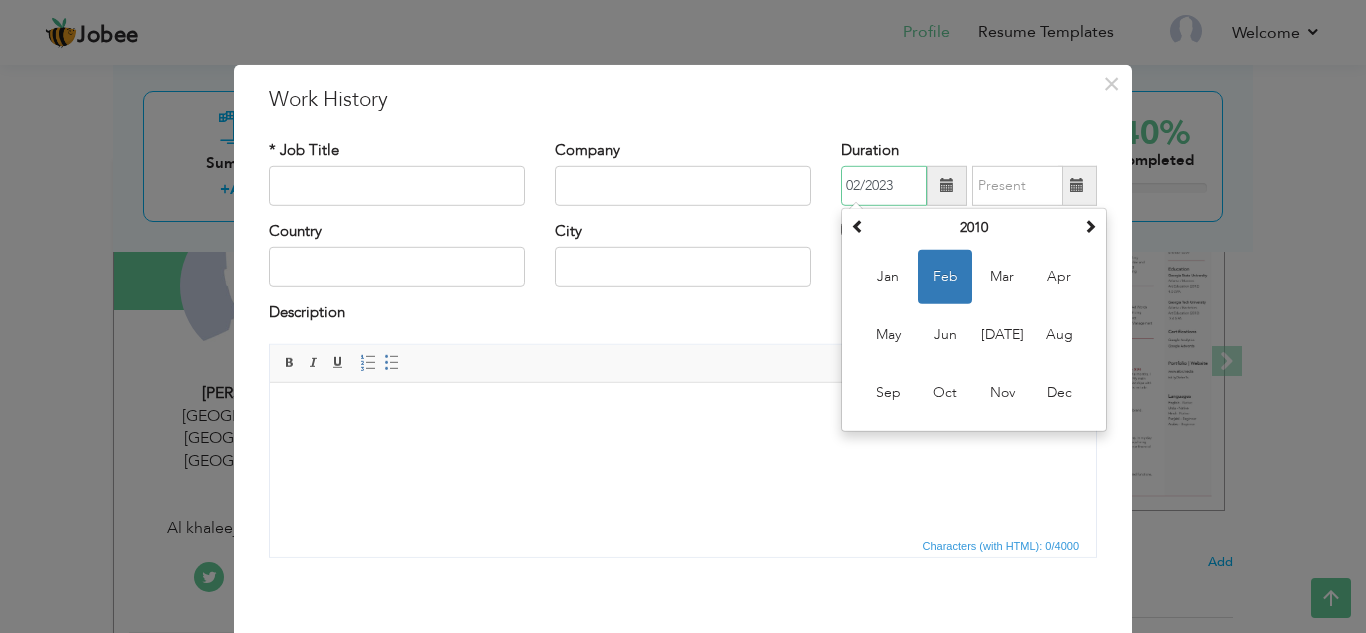 type on "02/2023" 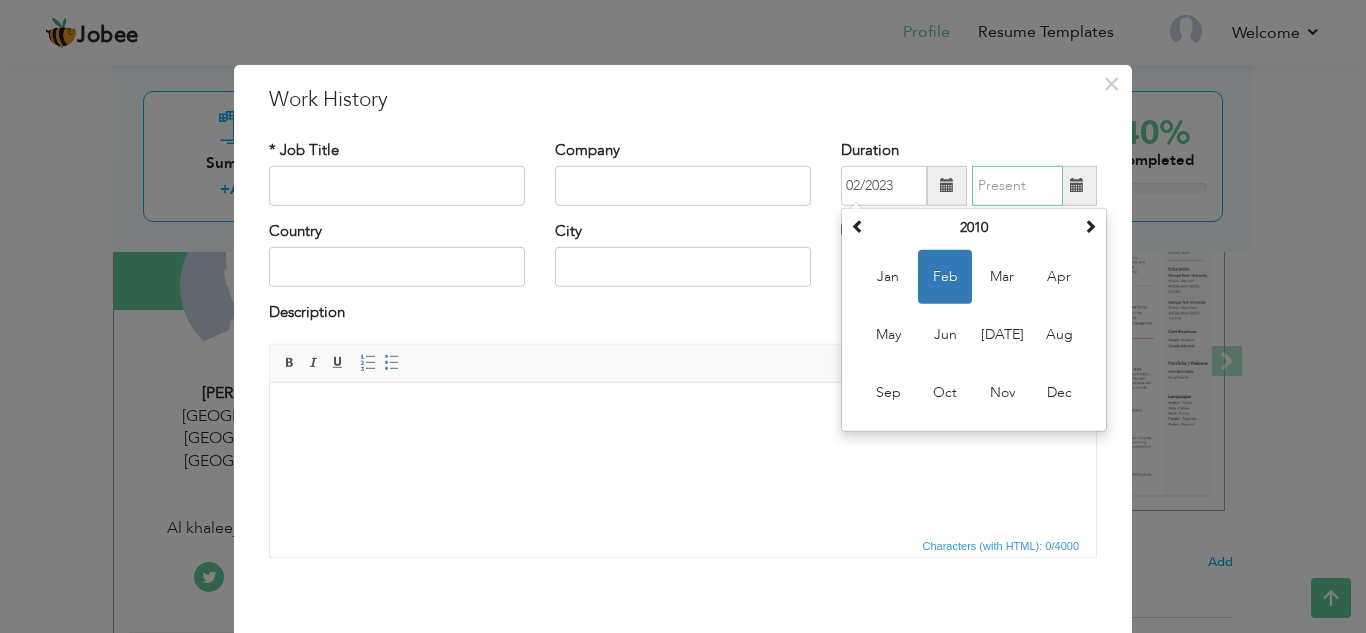 click at bounding box center (1017, 186) 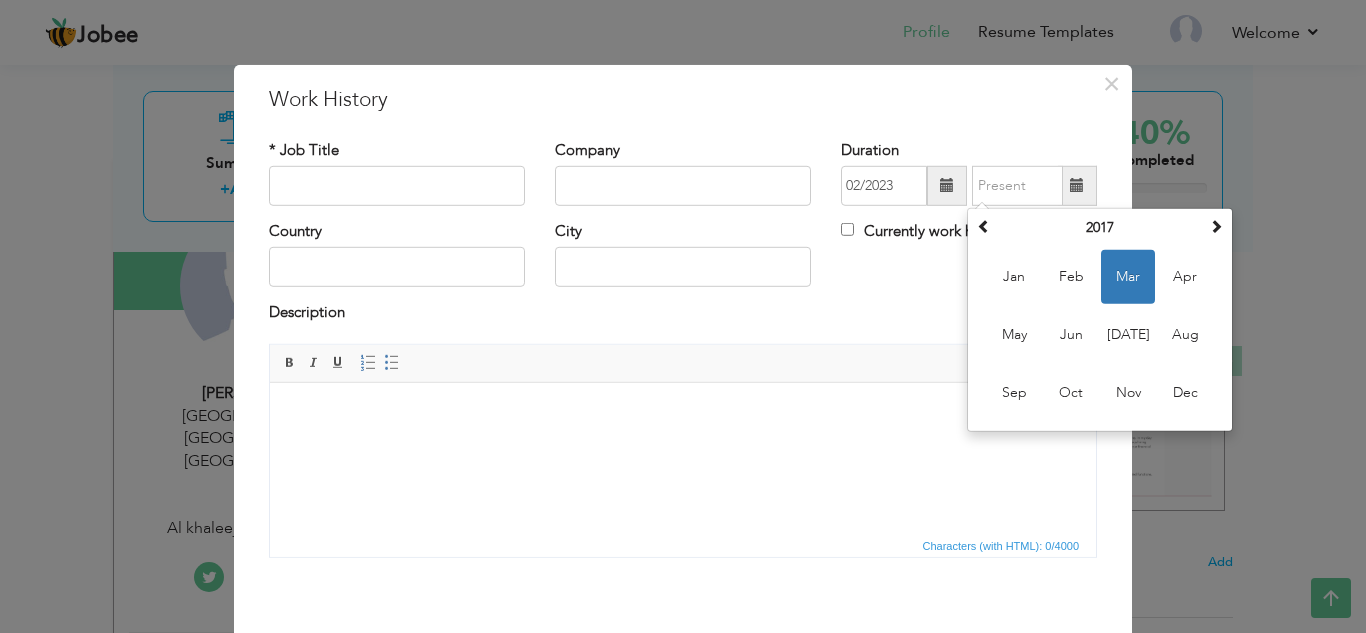 click on "×
Work History
* Job Title
Company
Duration 02/2023 March 2017 Su Mo Tu We Th Fr Sa 26" at bounding box center (683, 391) 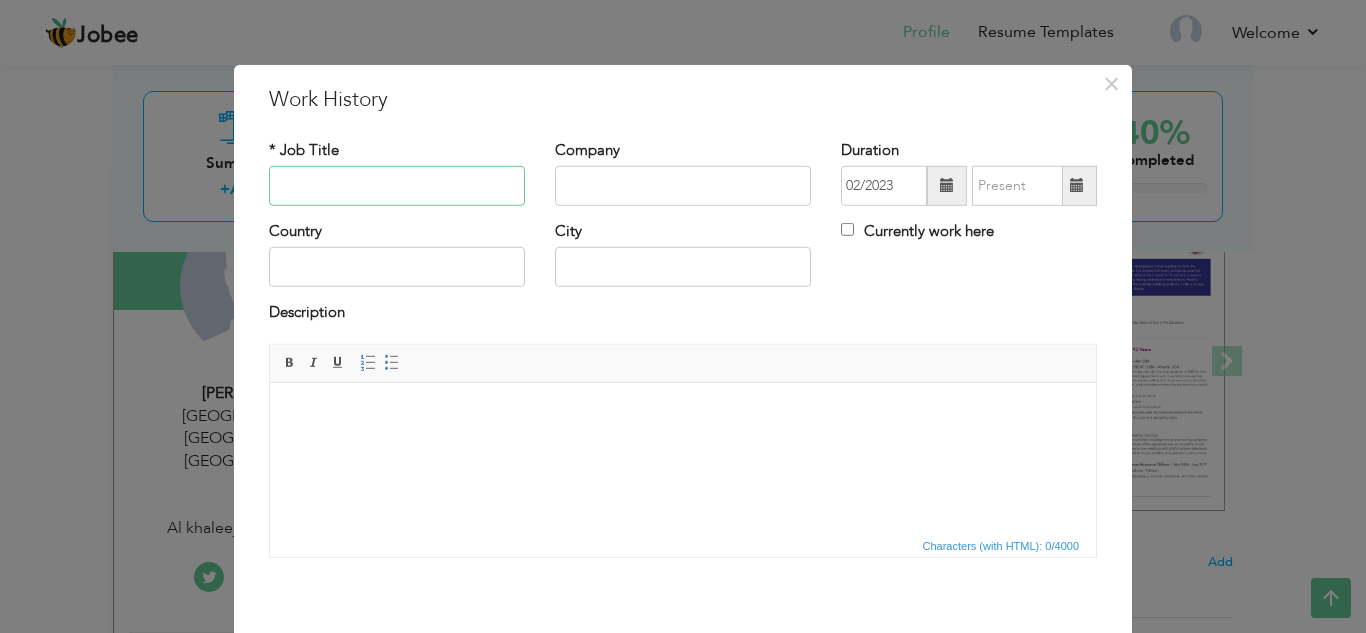 click at bounding box center [397, 186] 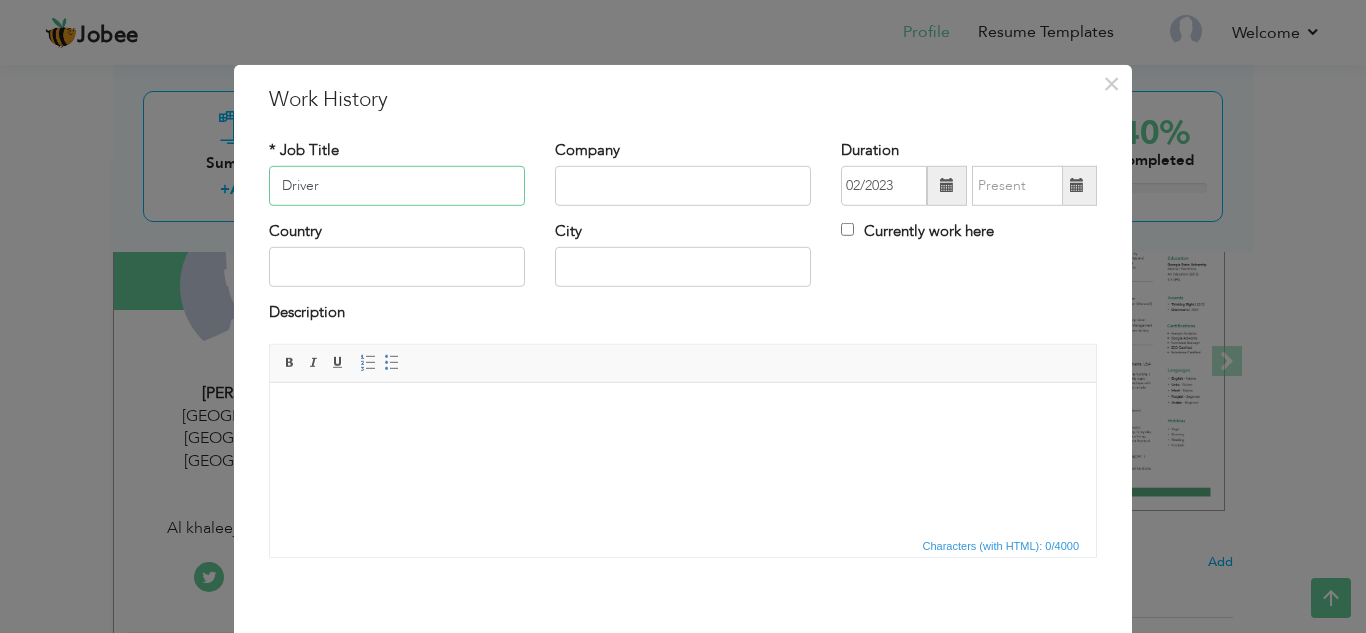 type on "Driver" 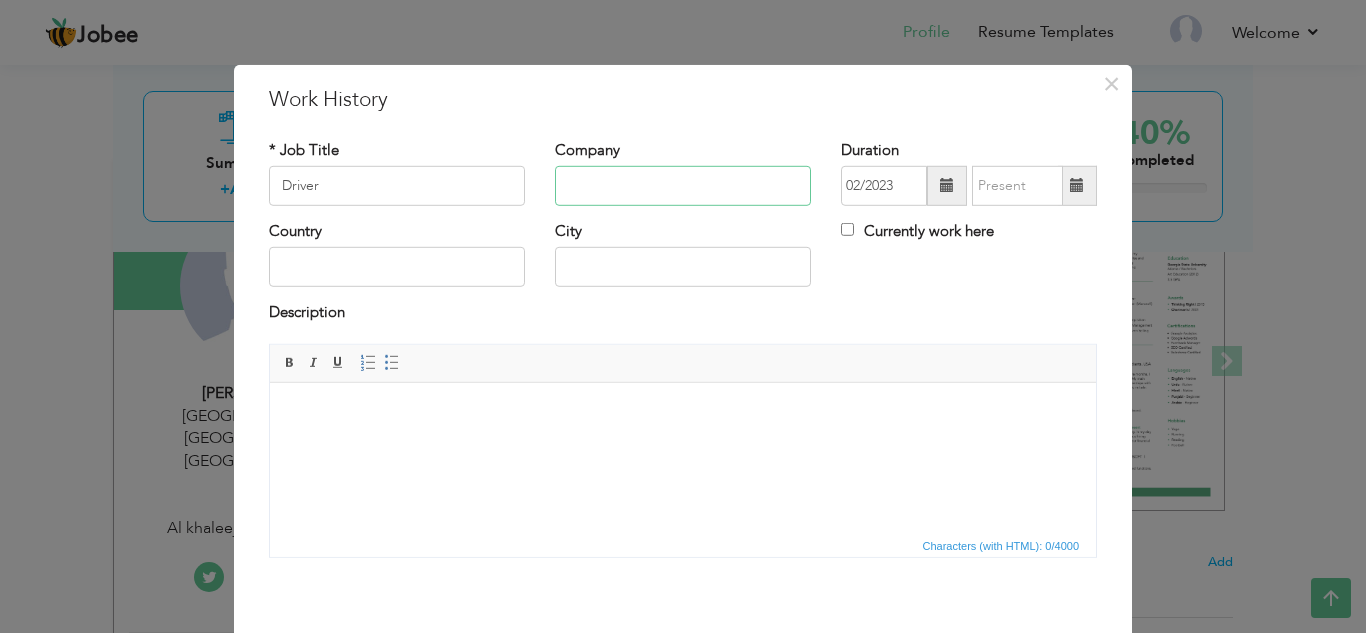 click at bounding box center [683, 186] 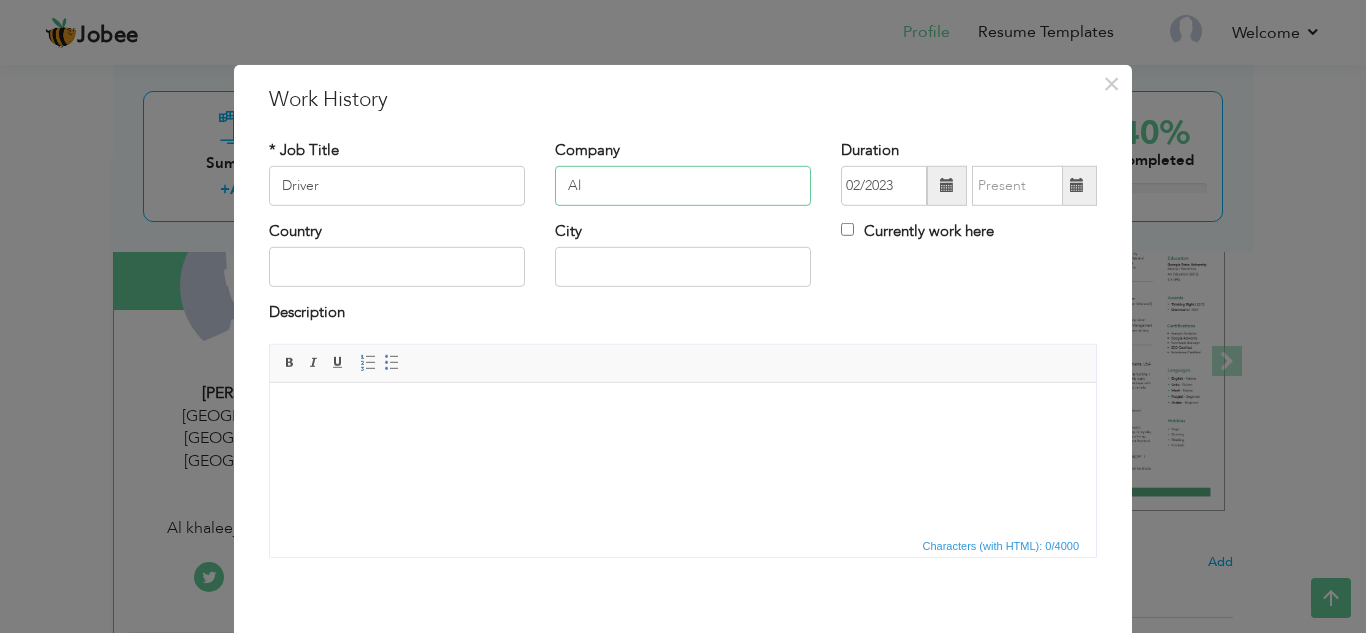 type on "A" 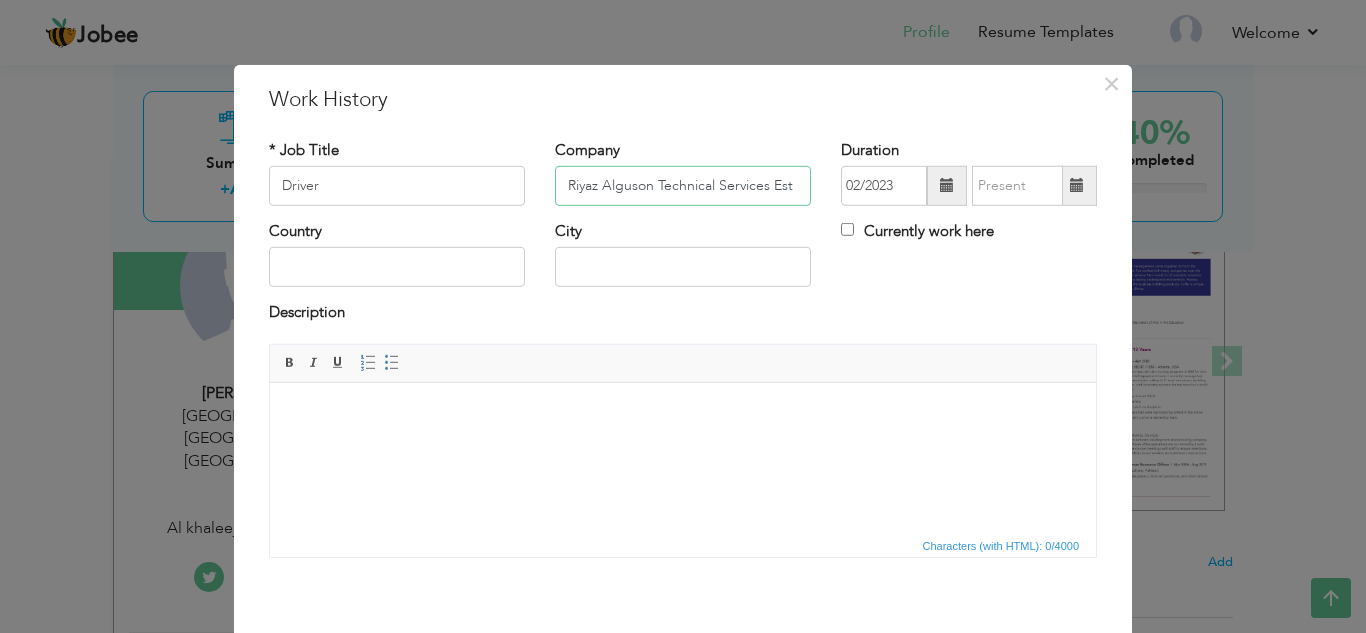 type on "Riyaz Alguson Technical Services Est" 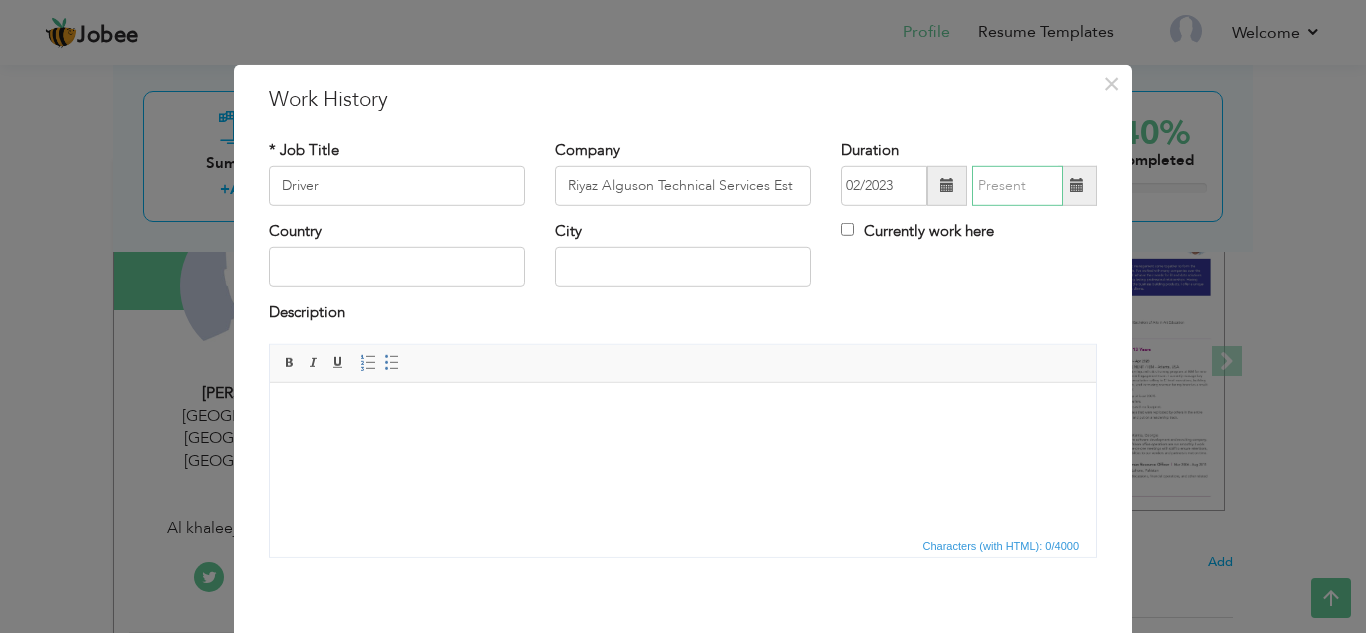 click at bounding box center (1017, 186) 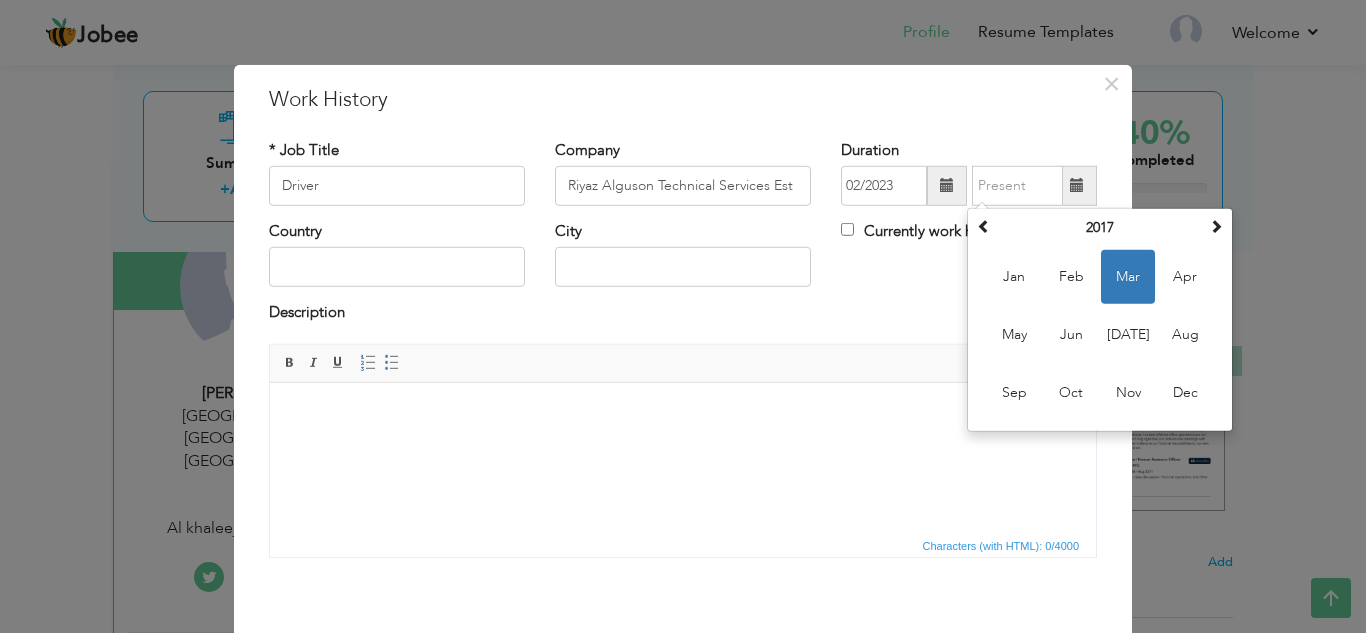 click on "Currently work here" at bounding box center [969, 234] 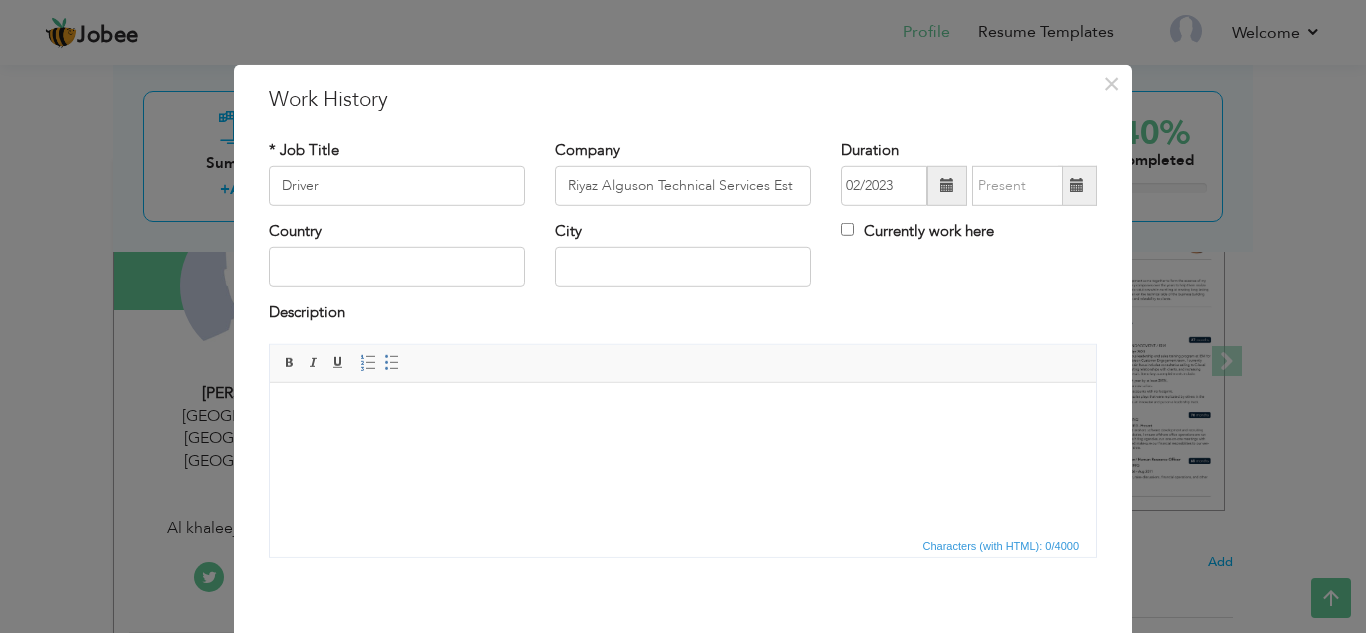 click on "Currently work here" at bounding box center (917, 231) 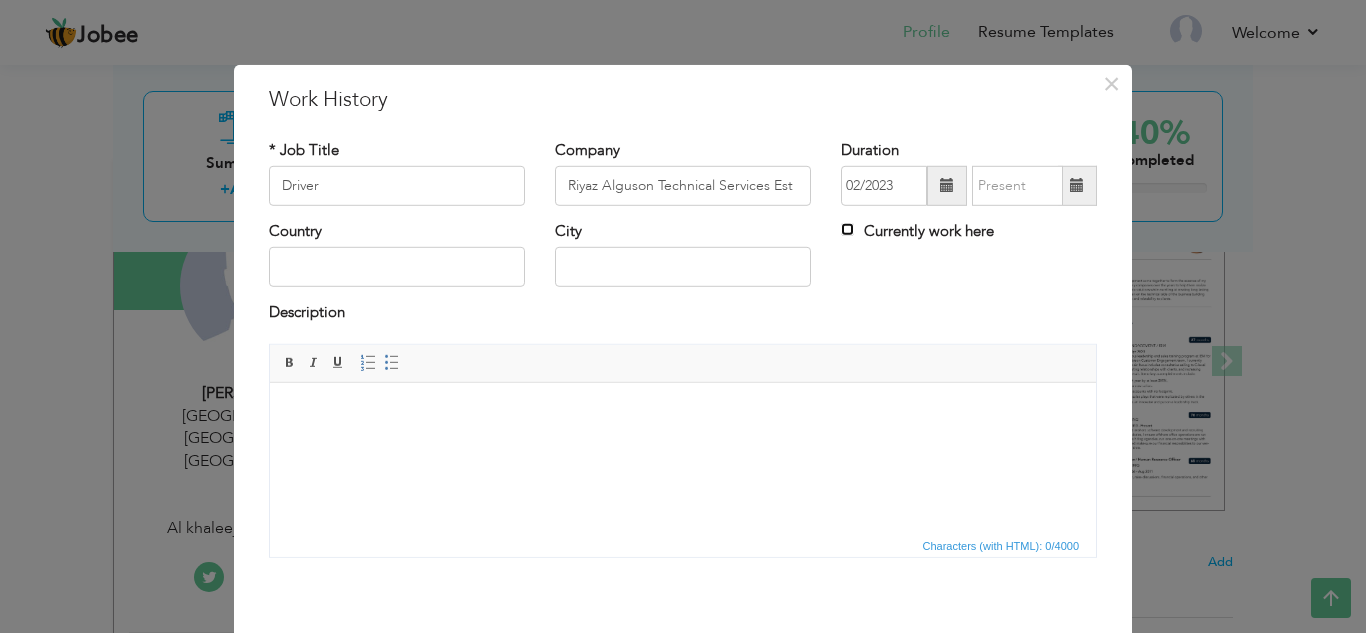 click on "Currently work here" at bounding box center (847, 229) 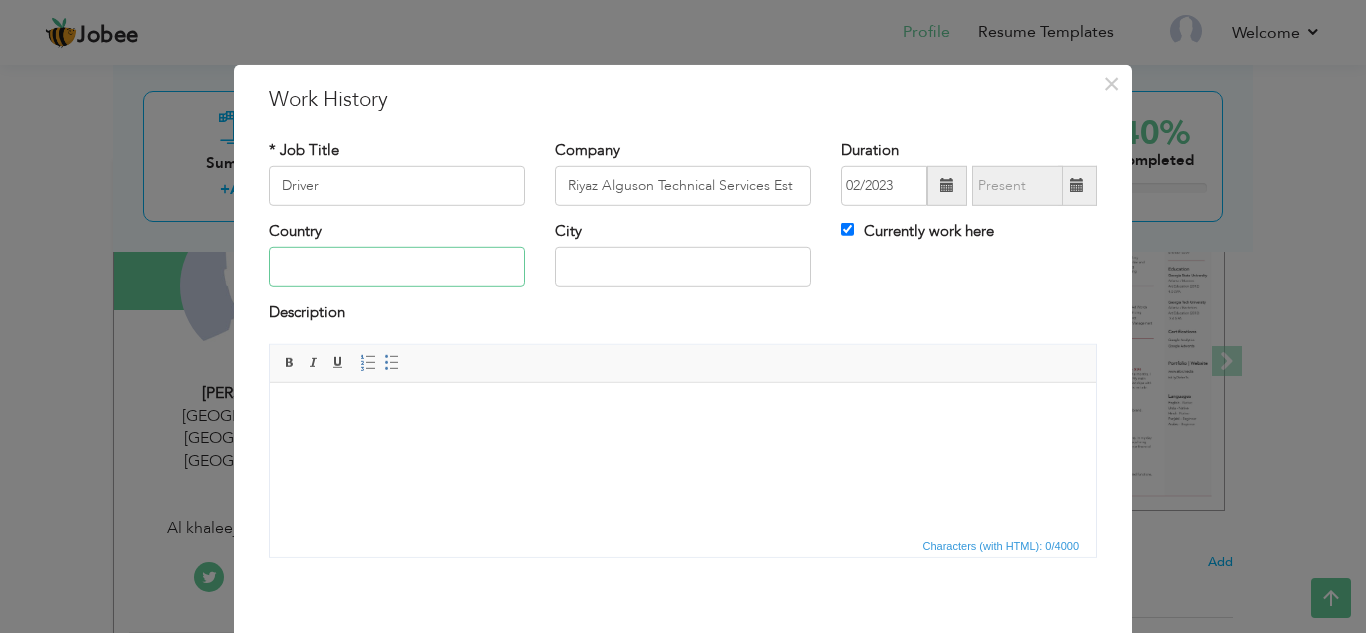 click at bounding box center [397, 267] 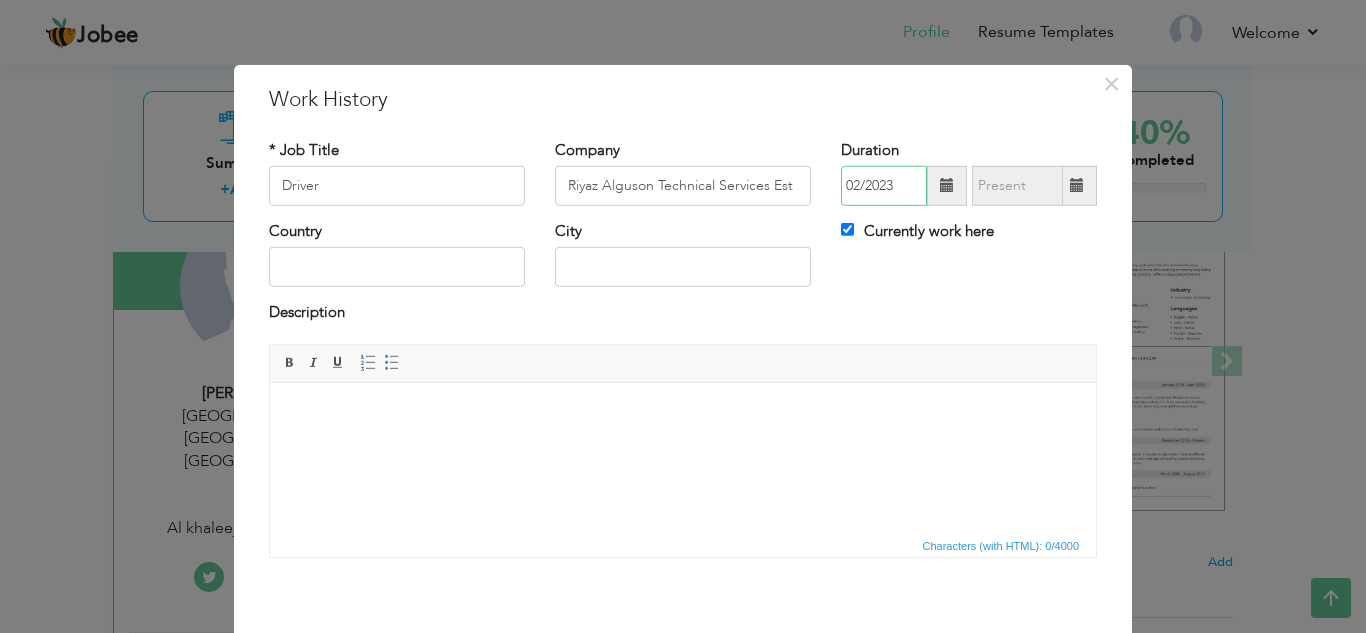 click on "02/2023" at bounding box center (884, 186) 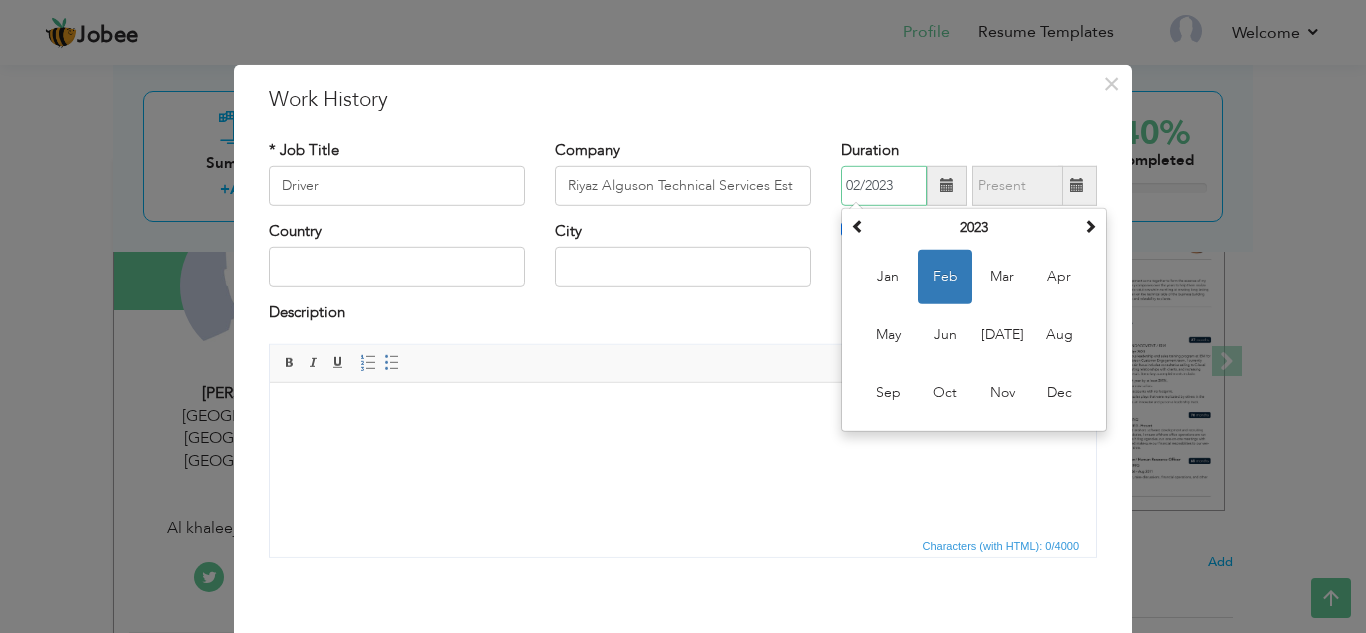 click on "02/2023" at bounding box center [884, 186] 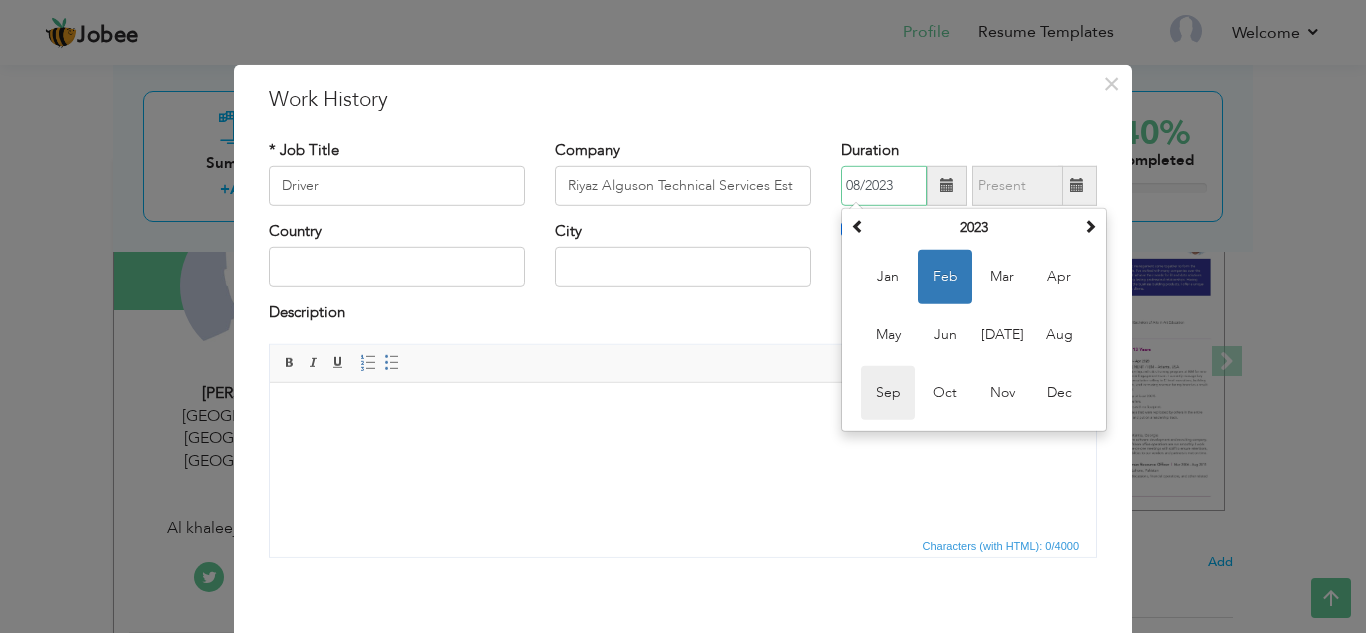 click on "Sep" at bounding box center (888, 393) 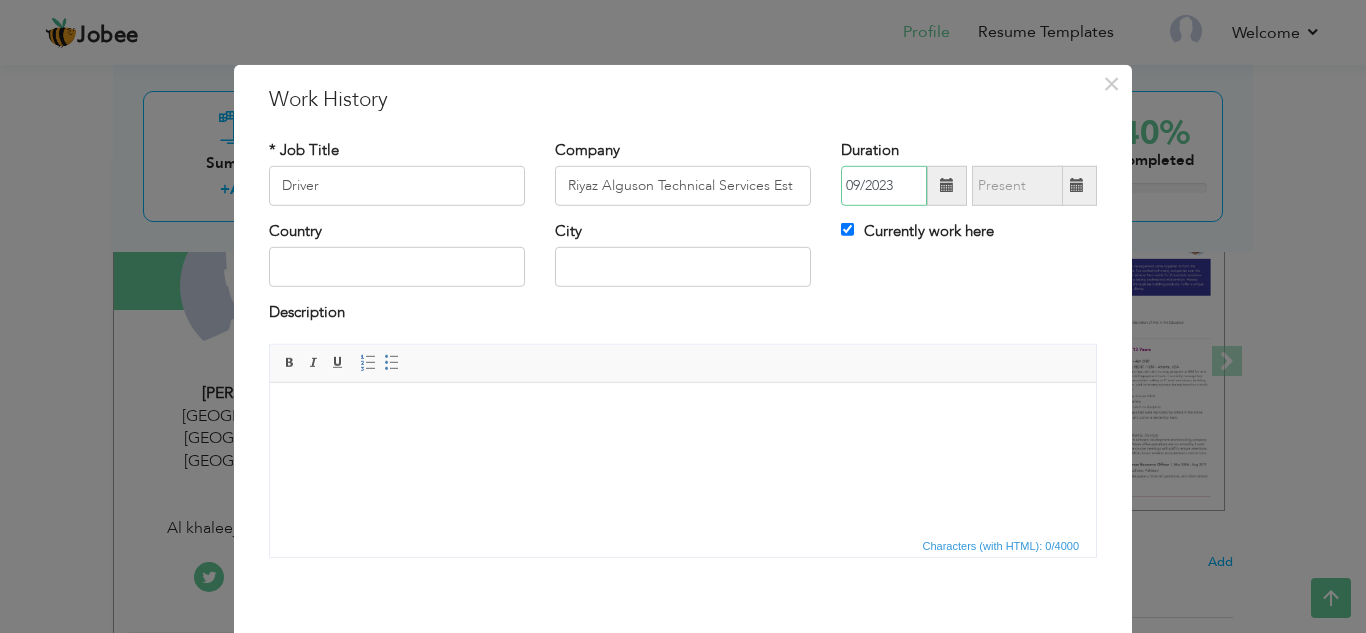 click on "09/2023" at bounding box center (884, 186) 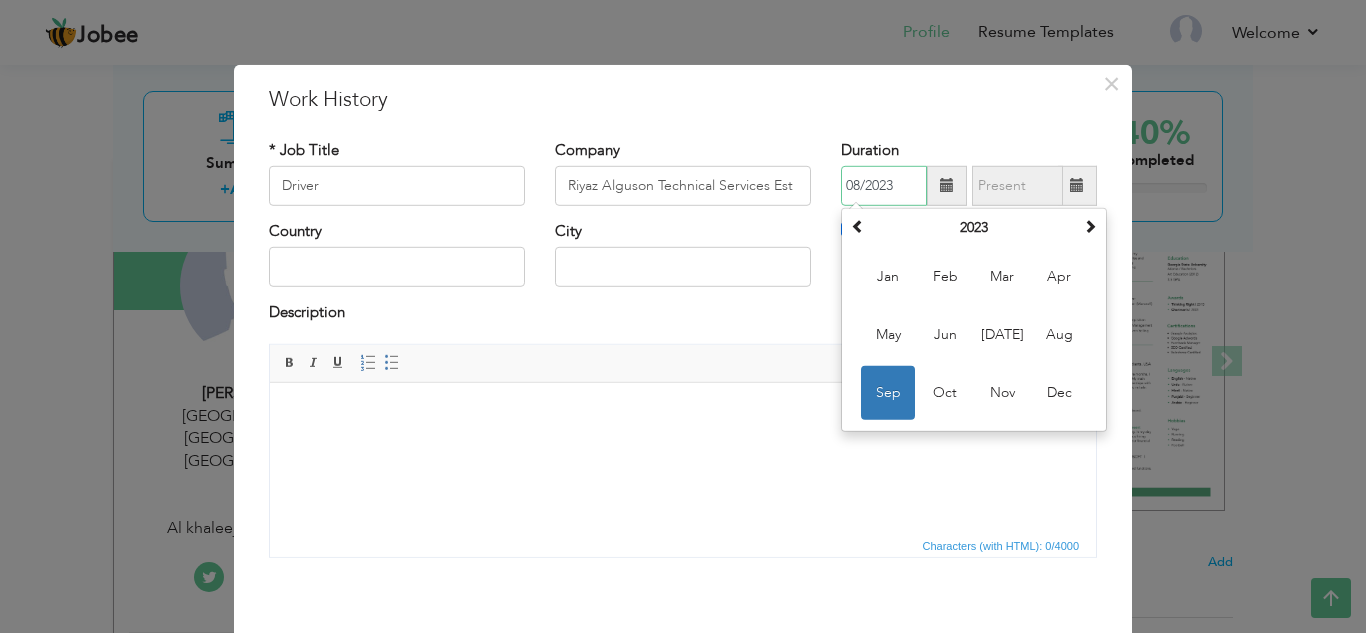 type on "08/2023" 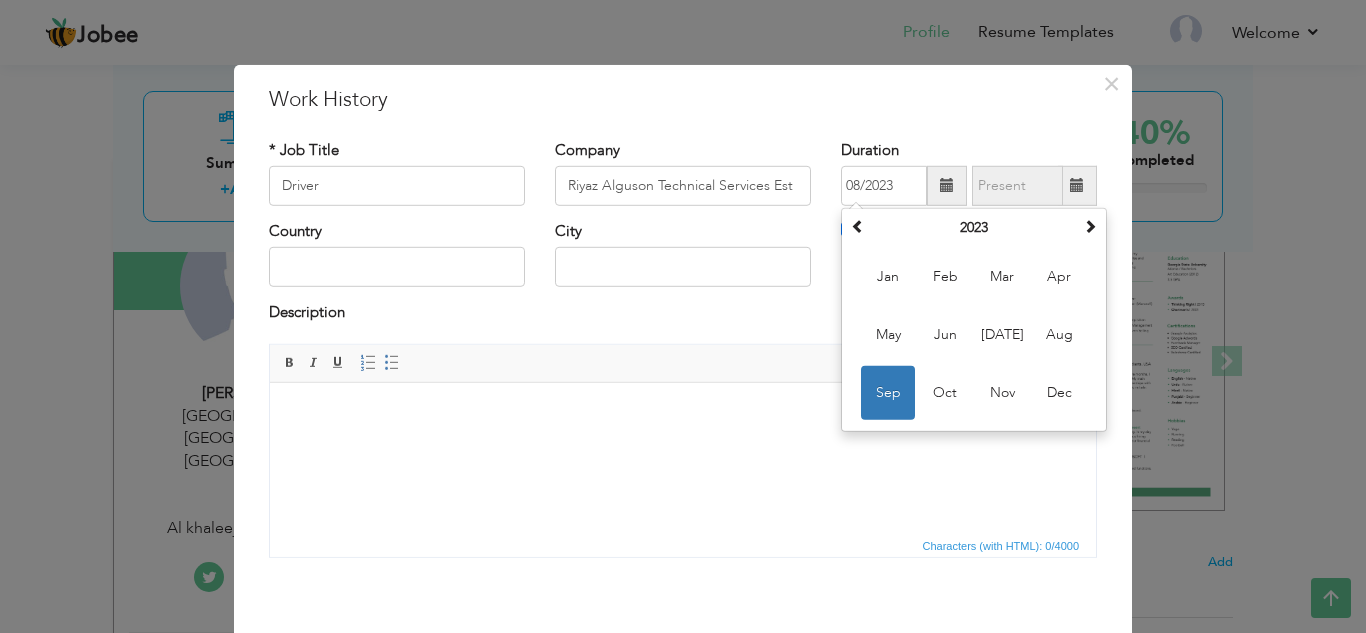 click on "Editor toolbars Basic Styles   Bold   Italic   Underline Paragraph   Insert/Remove Numbered List   Insert/Remove Bulleted List" at bounding box center (683, 364) 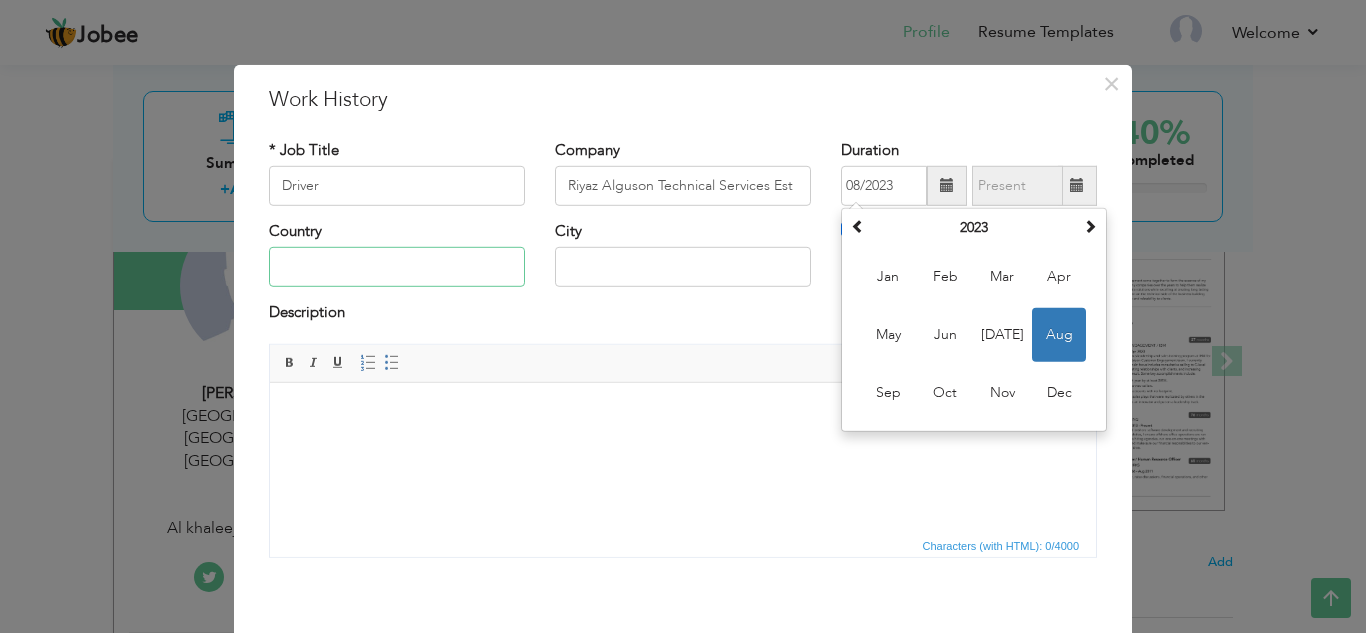 click at bounding box center [397, 267] 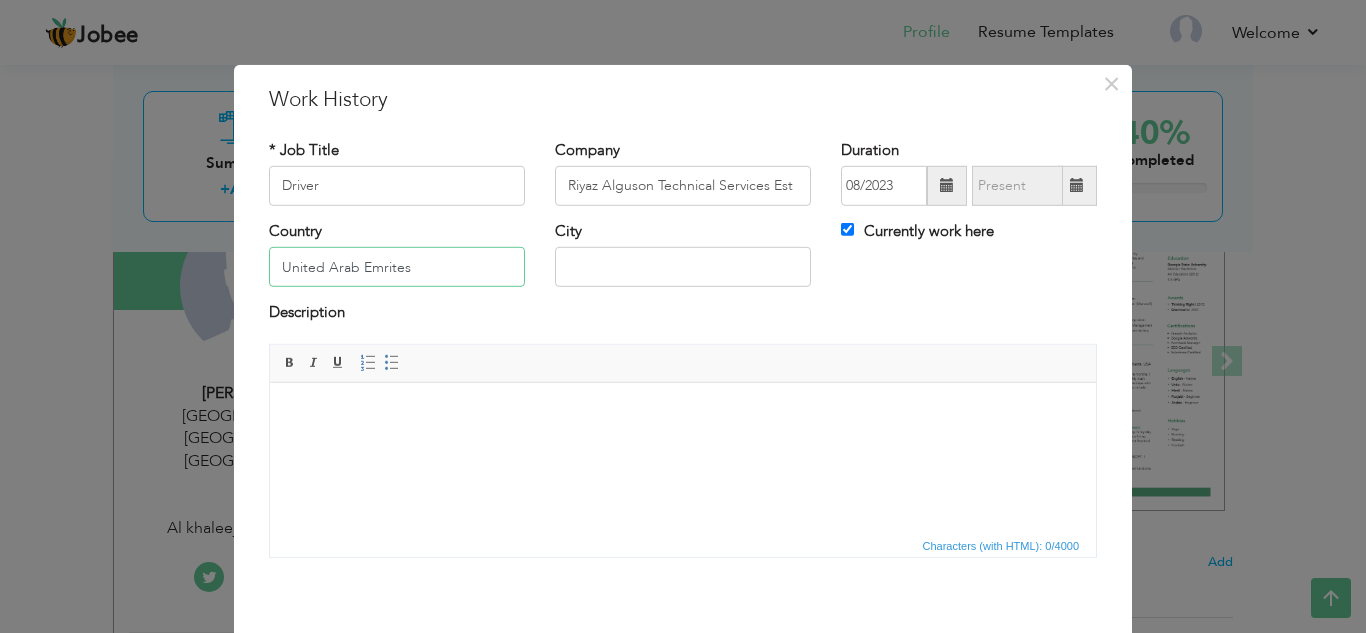 scroll, scrollTop: 34, scrollLeft: 0, axis: vertical 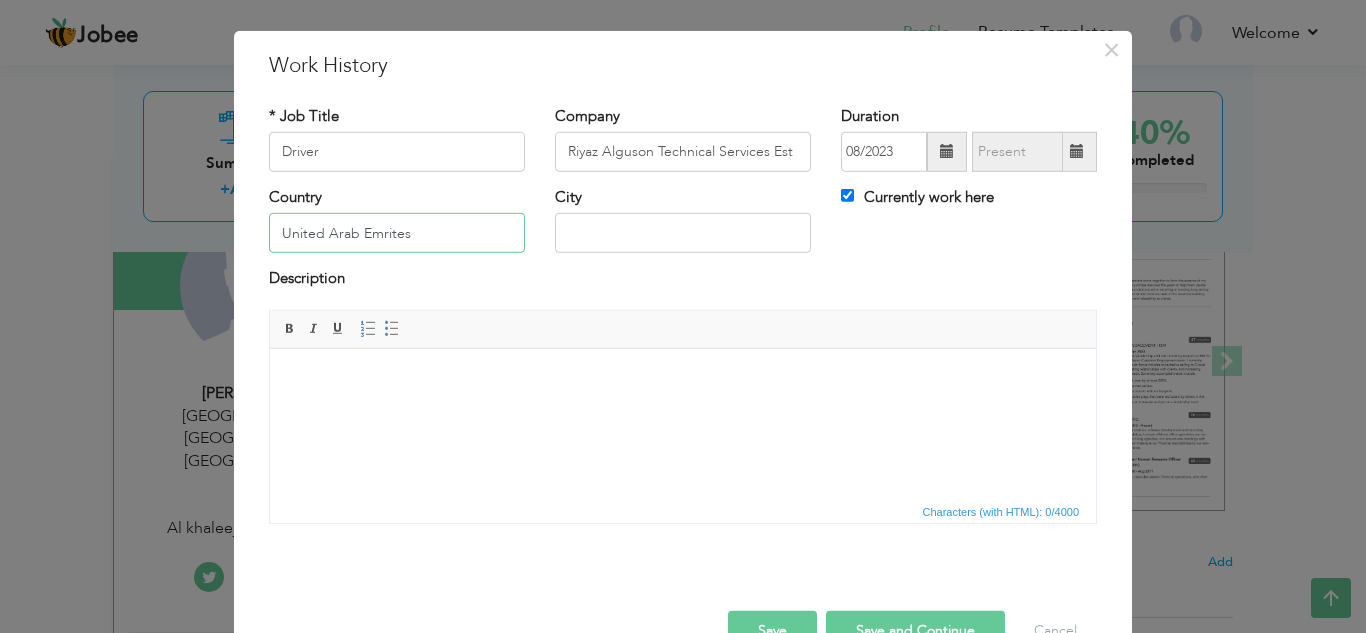 type on "United Arab Emrites" 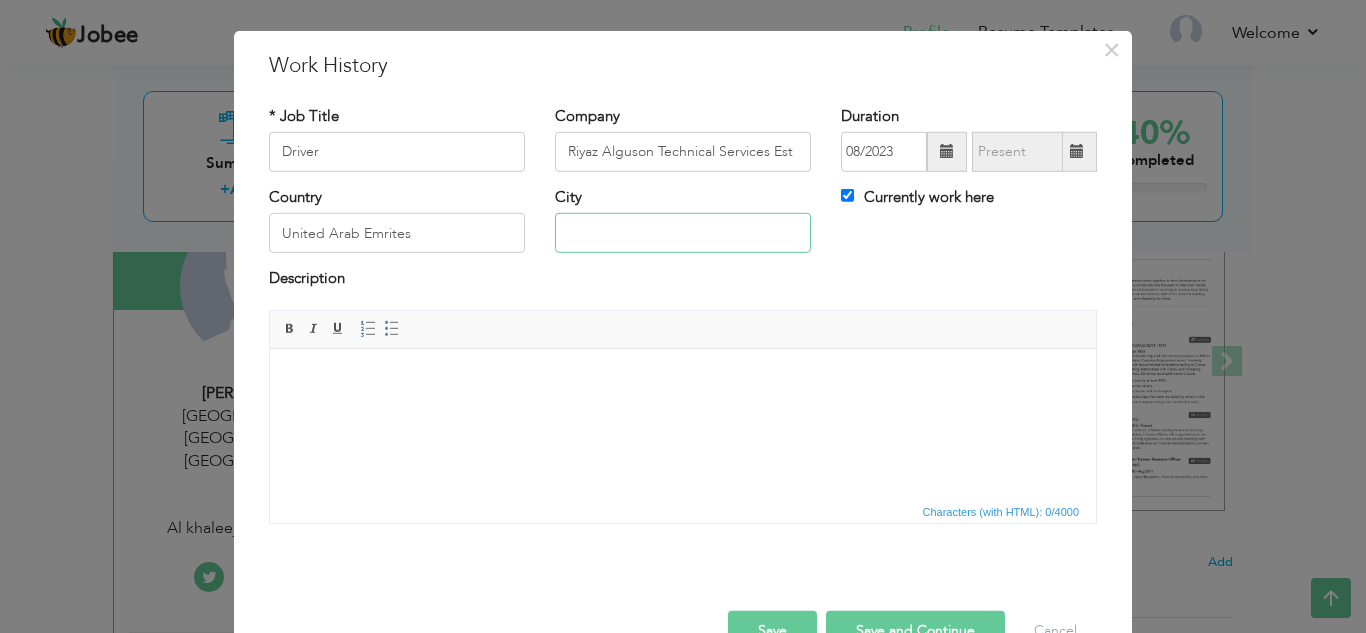 click at bounding box center [683, 233] 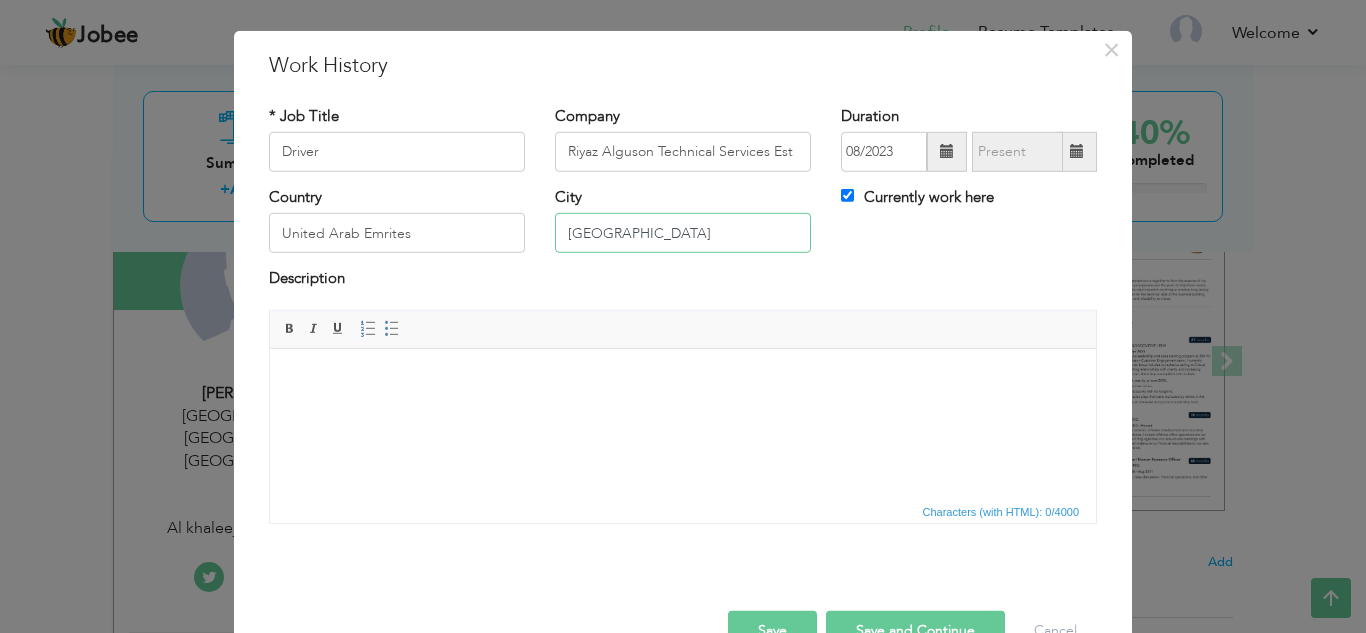 type on "[GEOGRAPHIC_DATA]" 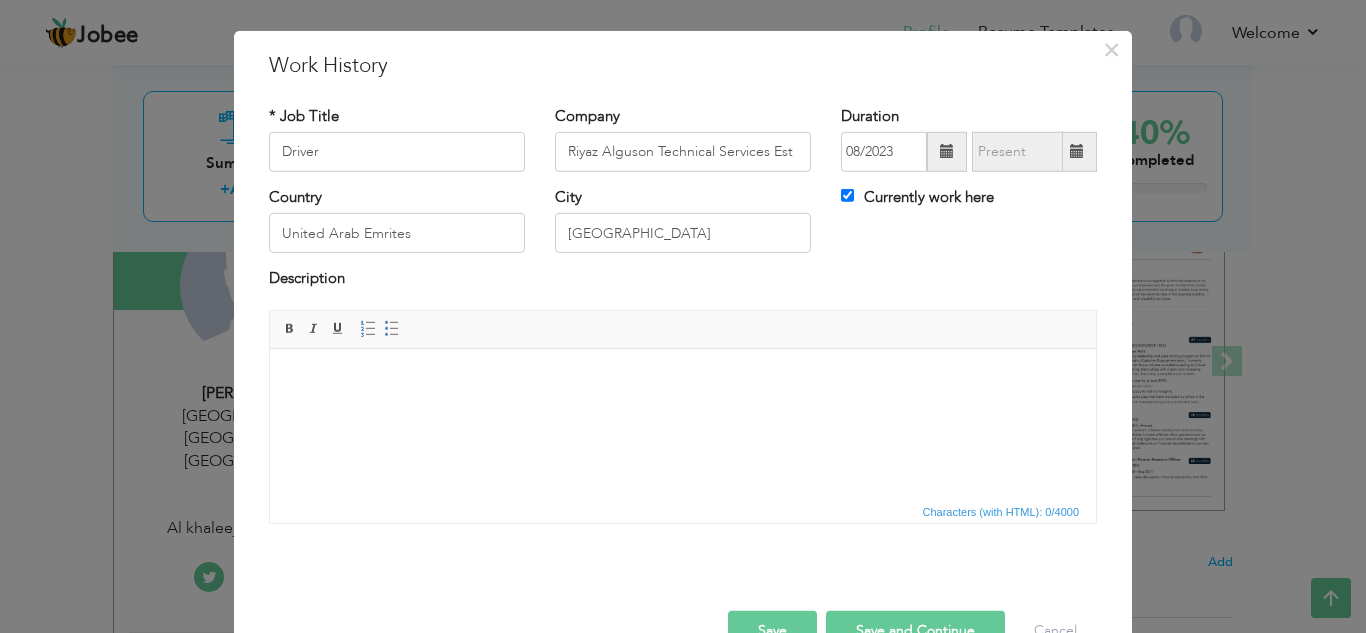 click on "Save" at bounding box center [772, 631] 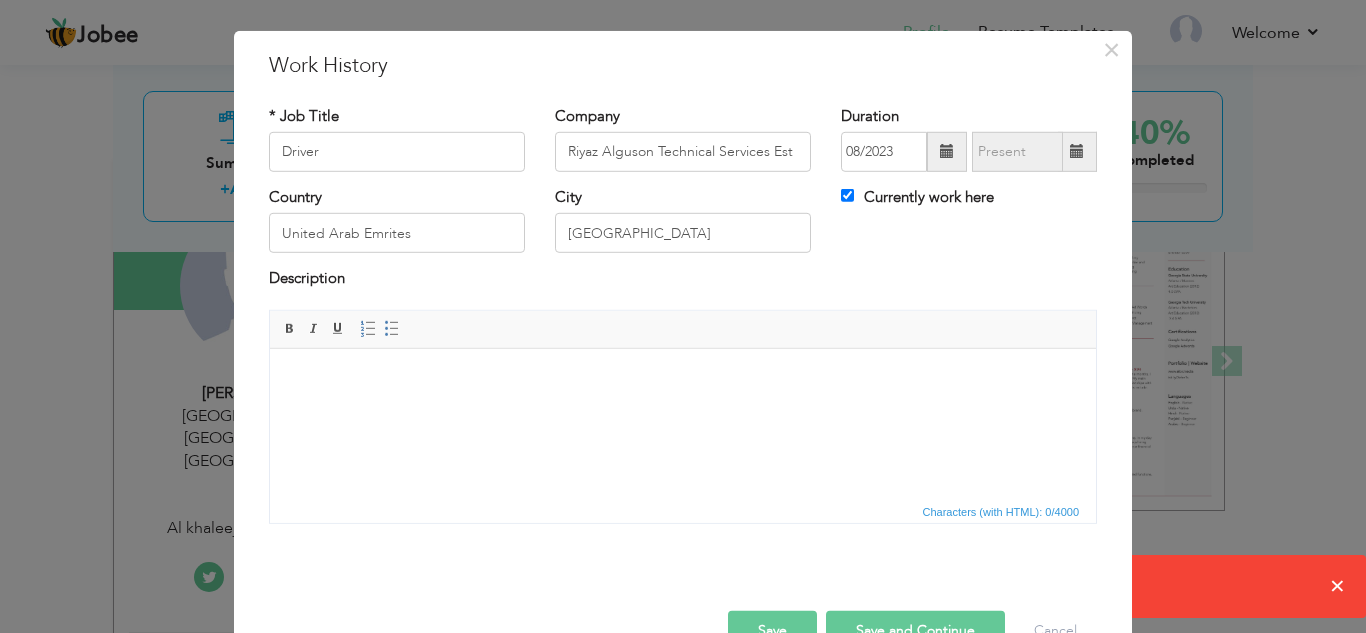 click at bounding box center (683, 378) 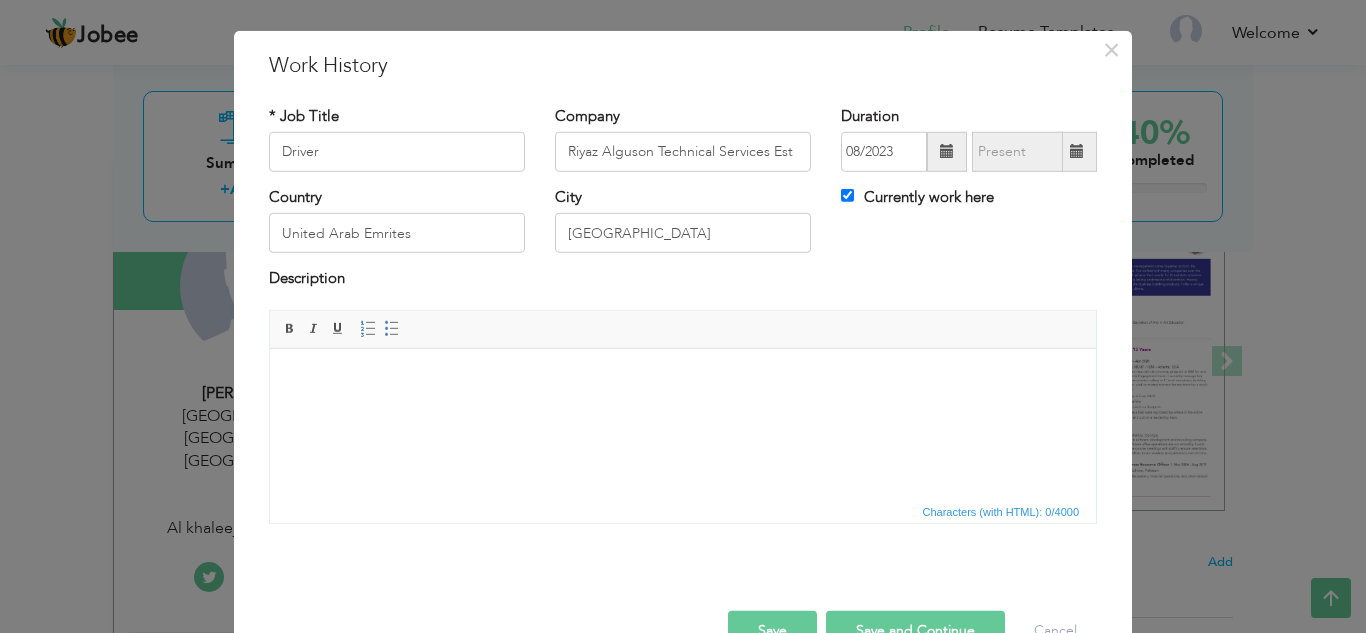 click on "Rich Text Editor, workEditor Editor toolbars Basic Styles   Bold   Italic   Underline Paragraph   Insert/Remove Numbered List   Insert/Remove Bulleted List Press ALT 0 for help Characters (with HTML): 0/4000" at bounding box center [683, 424] 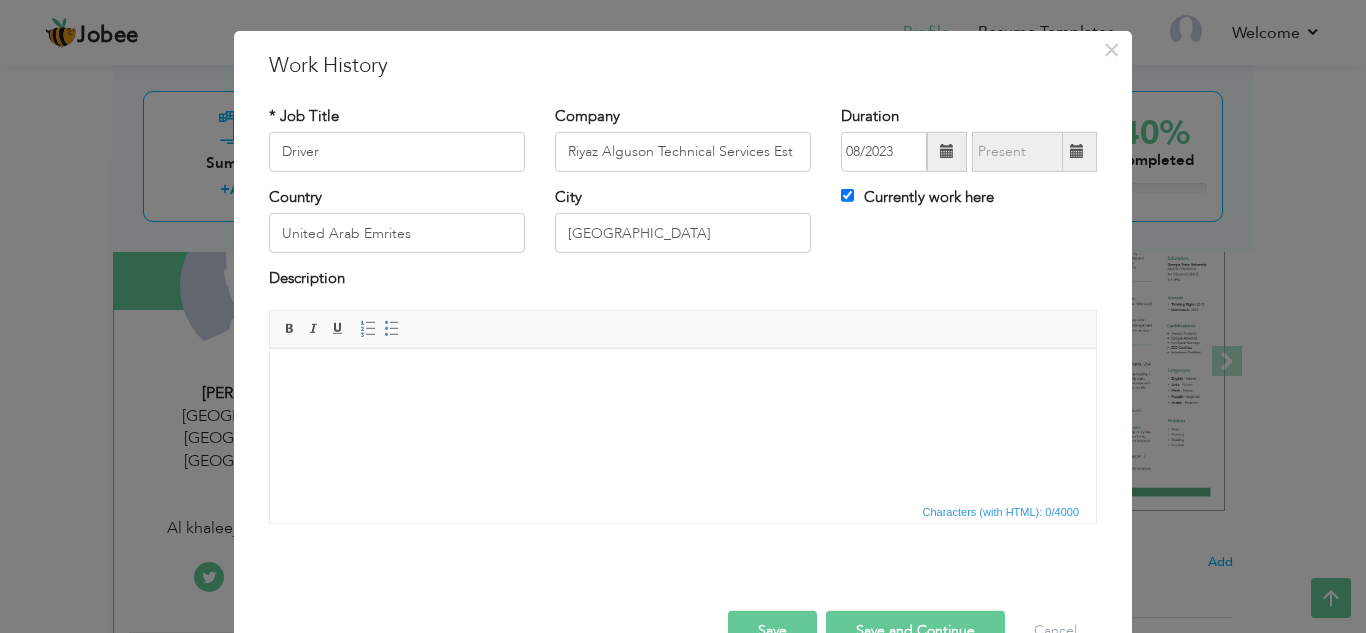 click at bounding box center [683, 378] 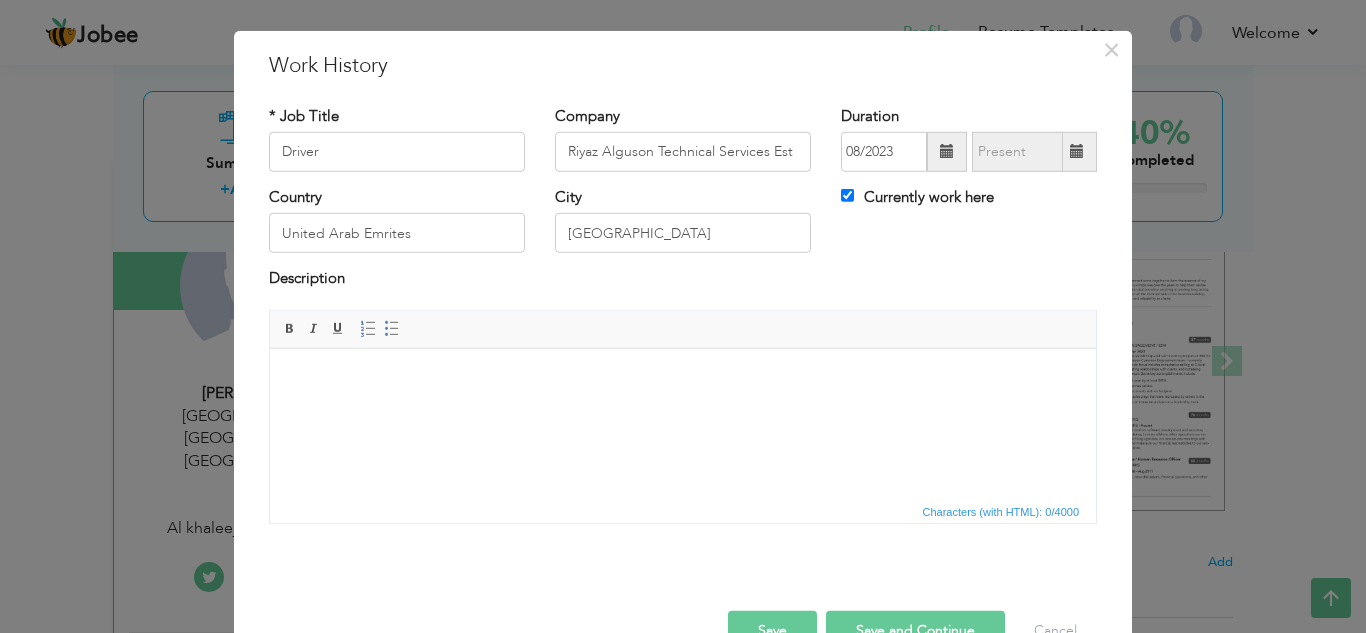 click on "Description" at bounding box center (683, 281) 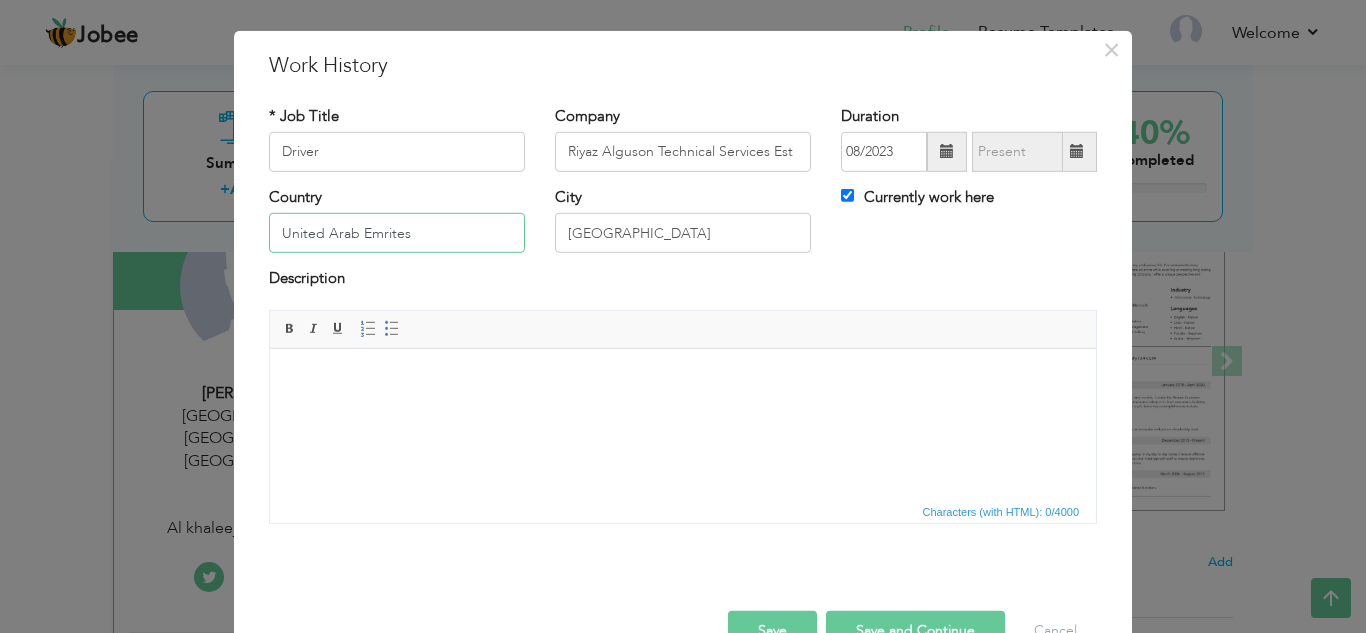 click on "United Arab Emrites" at bounding box center [397, 233] 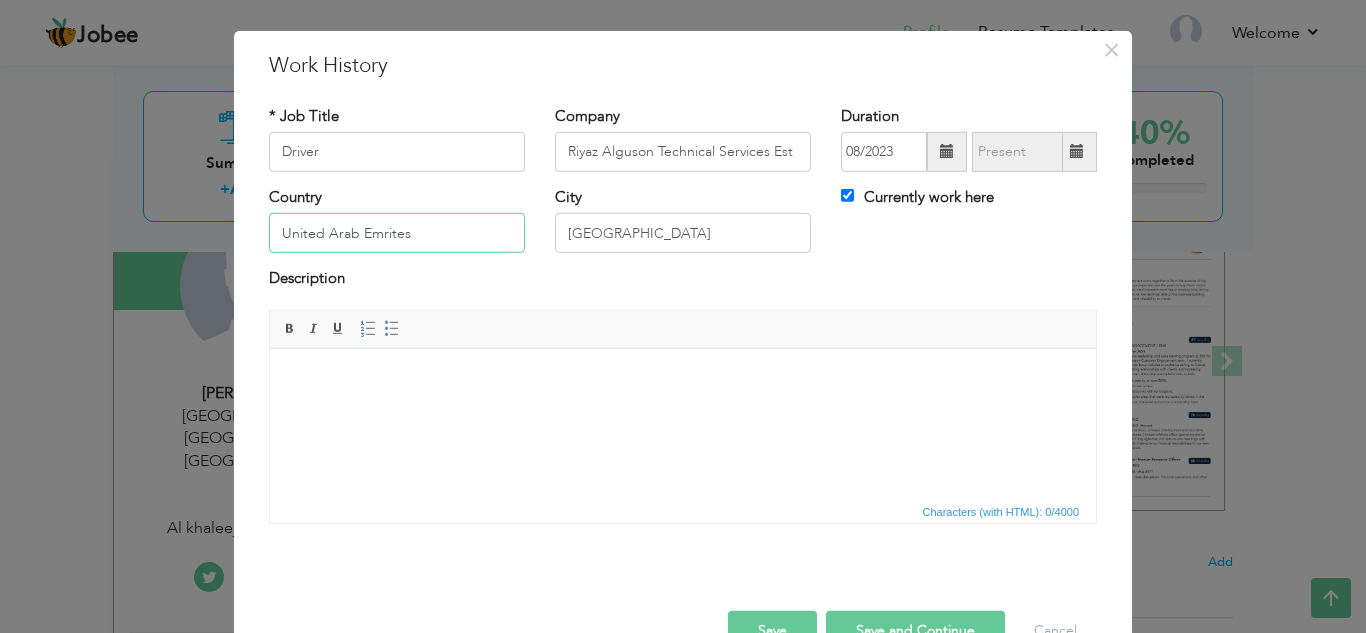 click on "United Arab Emrites" at bounding box center [397, 233] 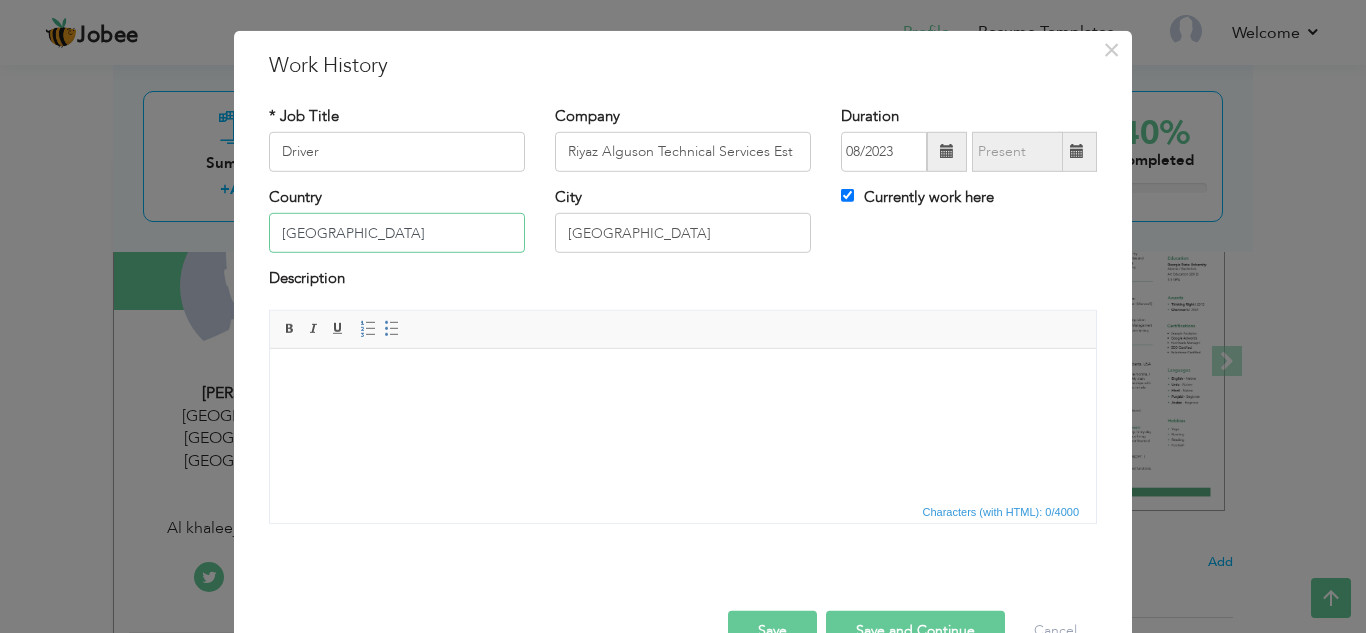 type on "[GEOGRAPHIC_DATA]" 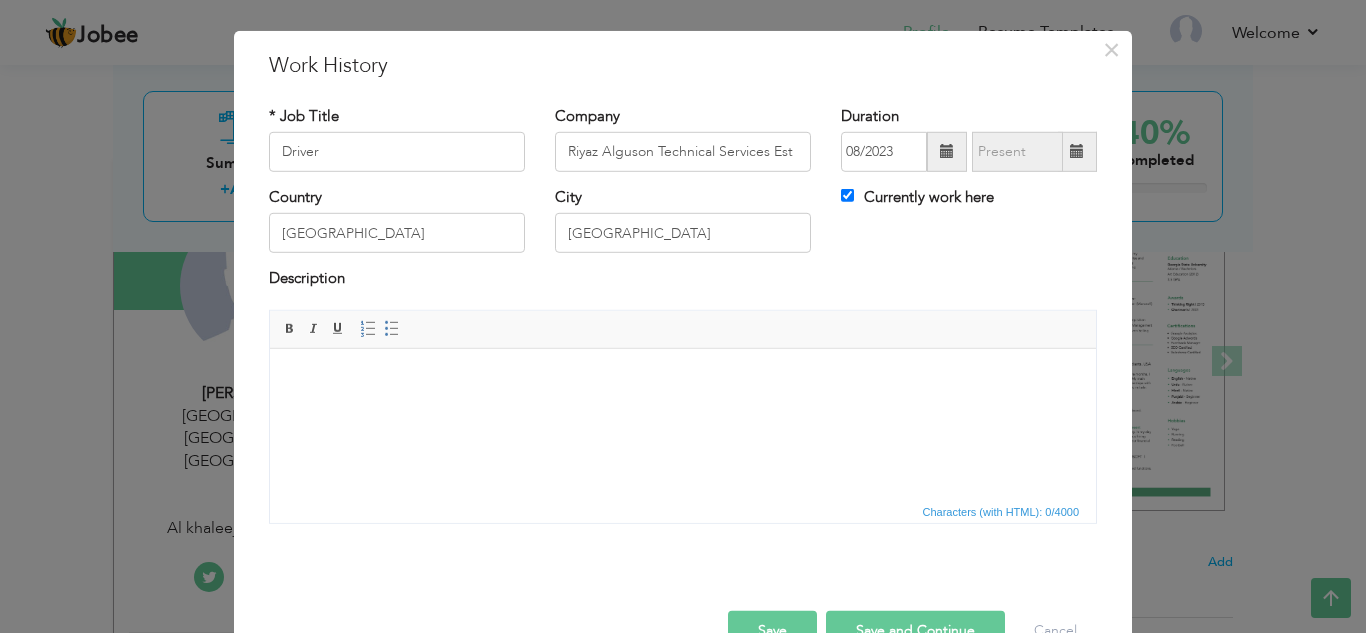 click on "Save" at bounding box center (772, 631) 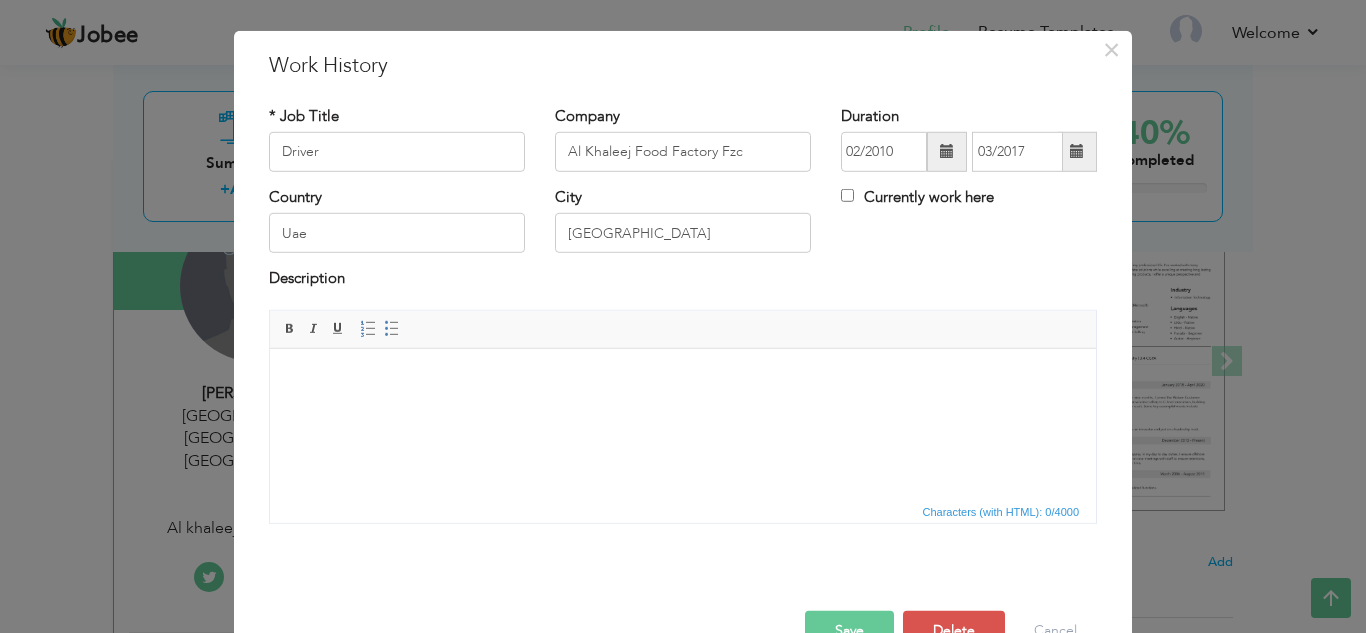 scroll, scrollTop: 0, scrollLeft: 0, axis: both 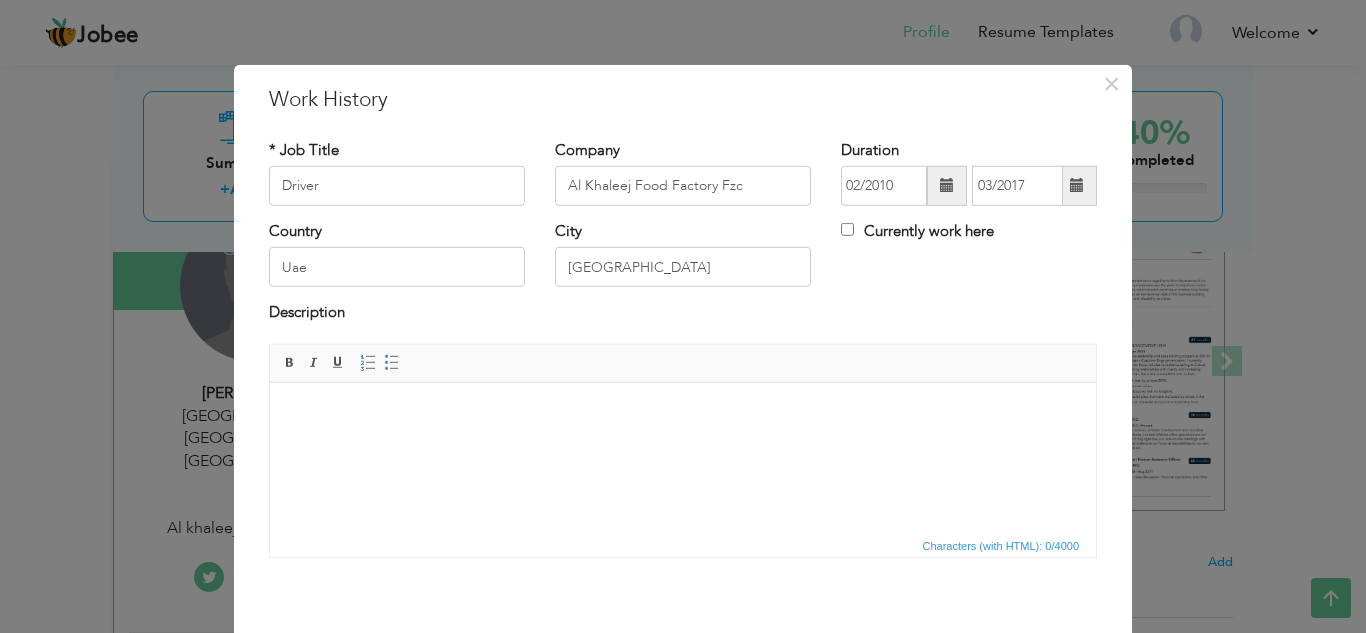 click on "×
Work History
* Job Title
Driver
Company
Al Khaleej Food Factory Fzc
Uae" at bounding box center [683, 316] 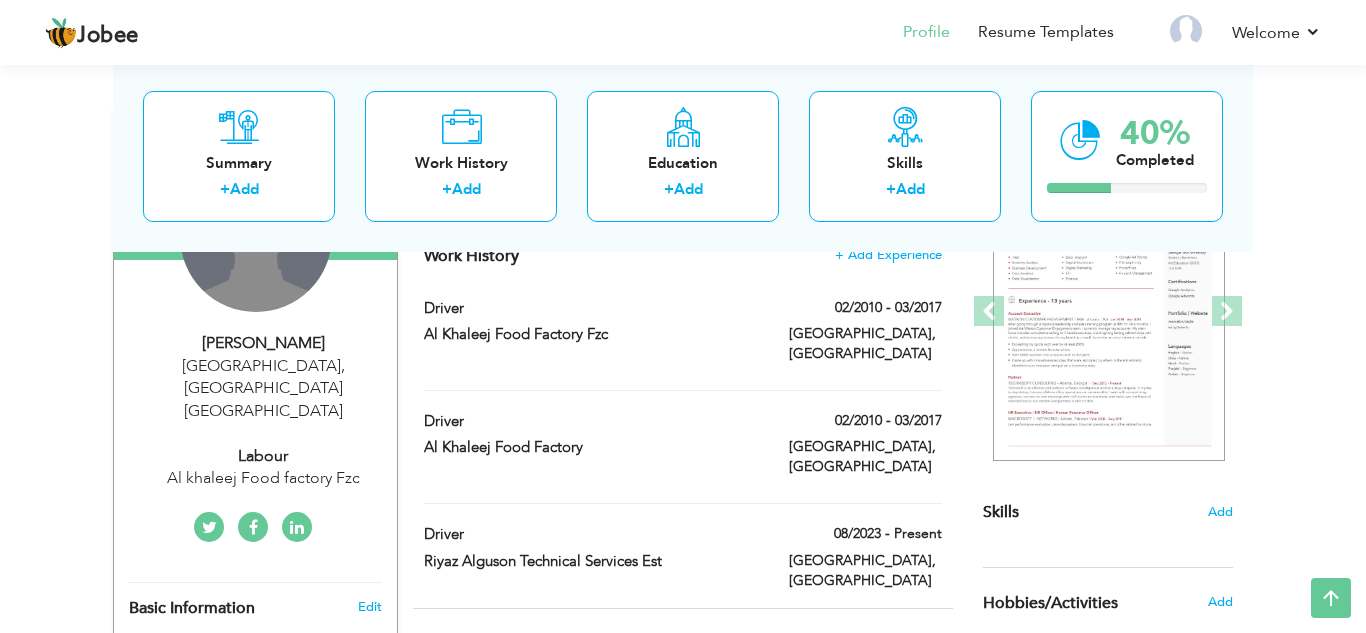 scroll, scrollTop: 263, scrollLeft: 0, axis: vertical 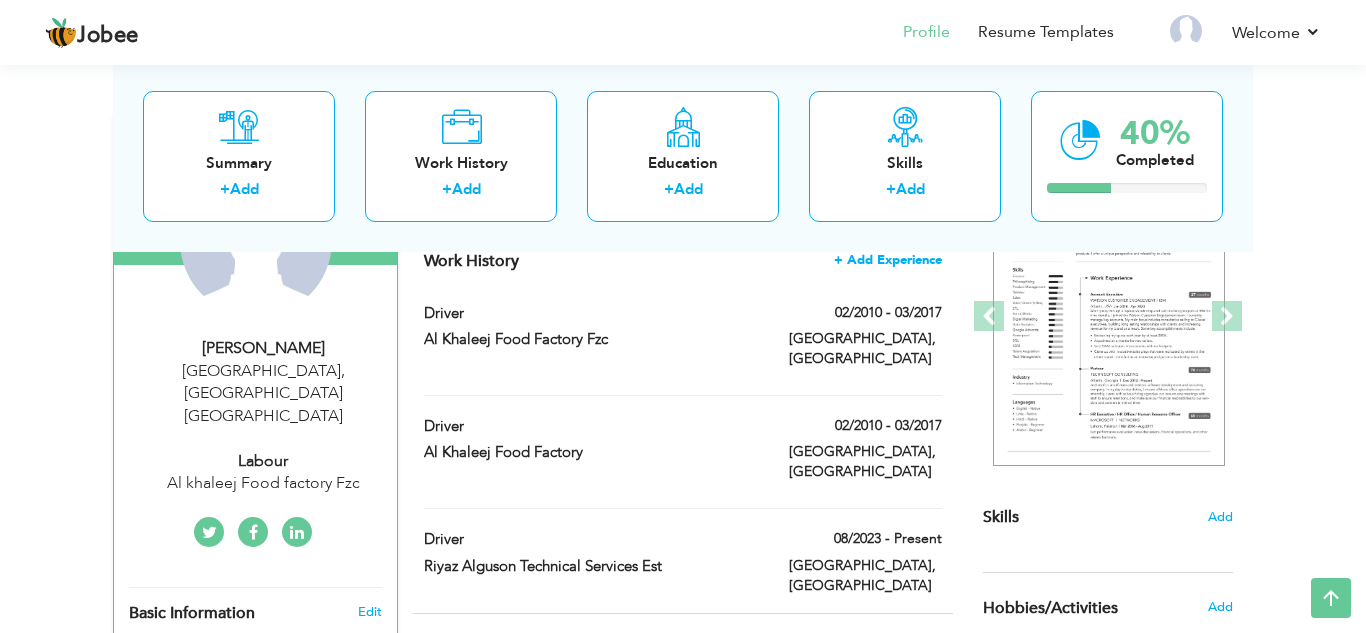 click on "+ Add Experience" at bounding box center [888, 260] 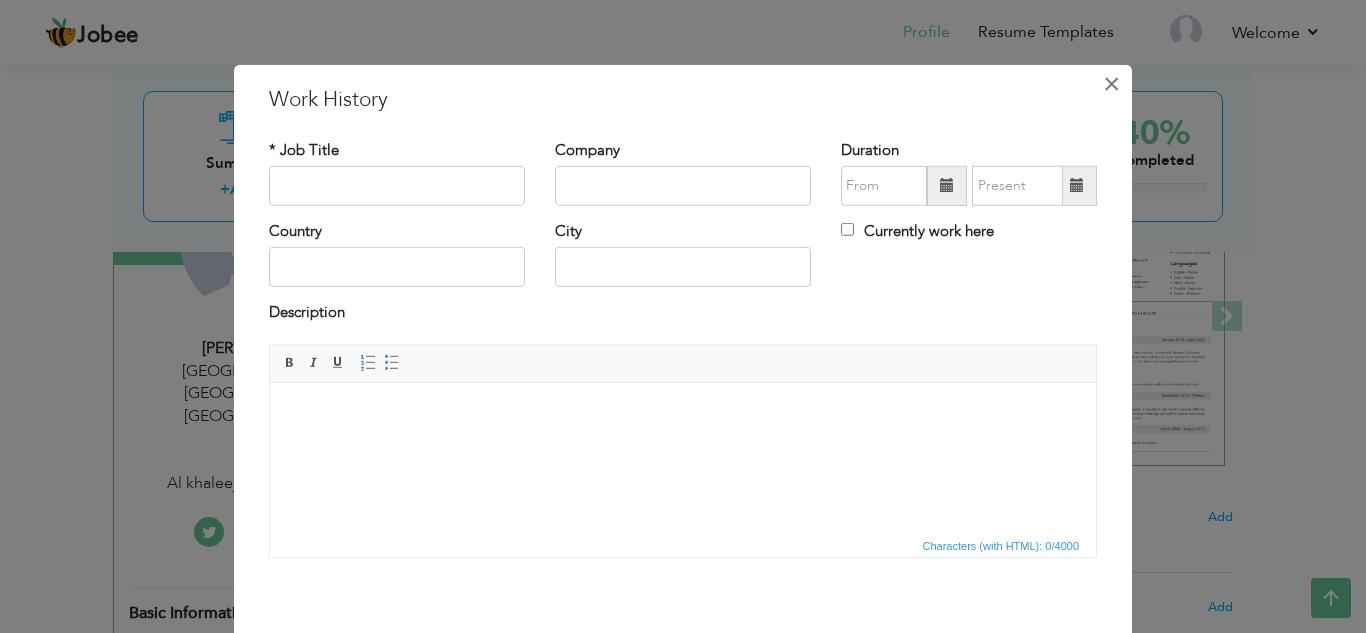 click on "×" at bounding box center [1111, 83] 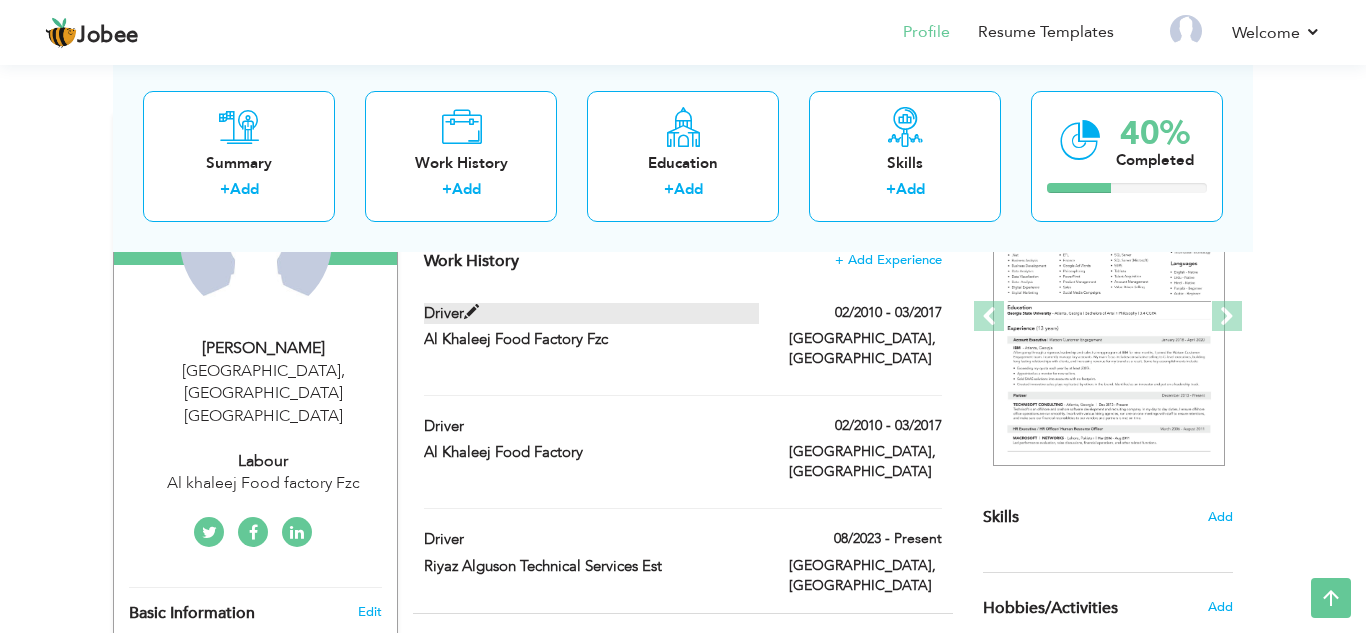 click on "Driver" at bounding box center (592, 313) 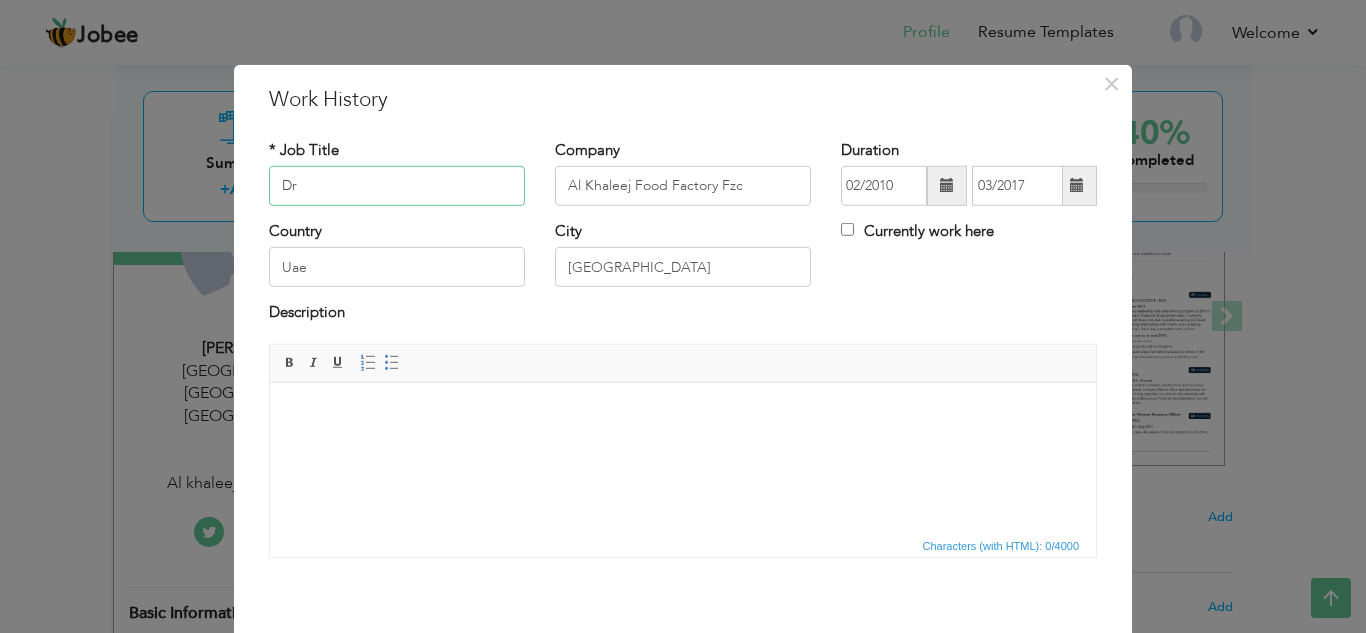 type on "D" 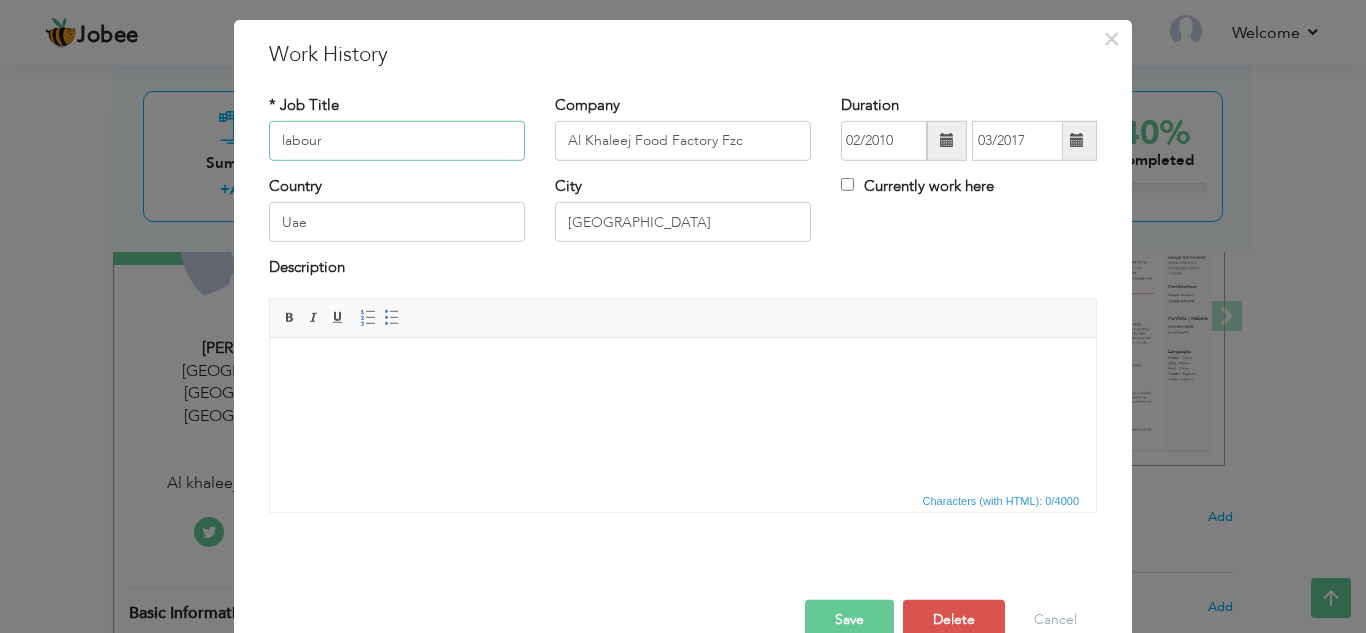 scroll, scrollTop: 46, scrollLeft: 0, axis: vertical 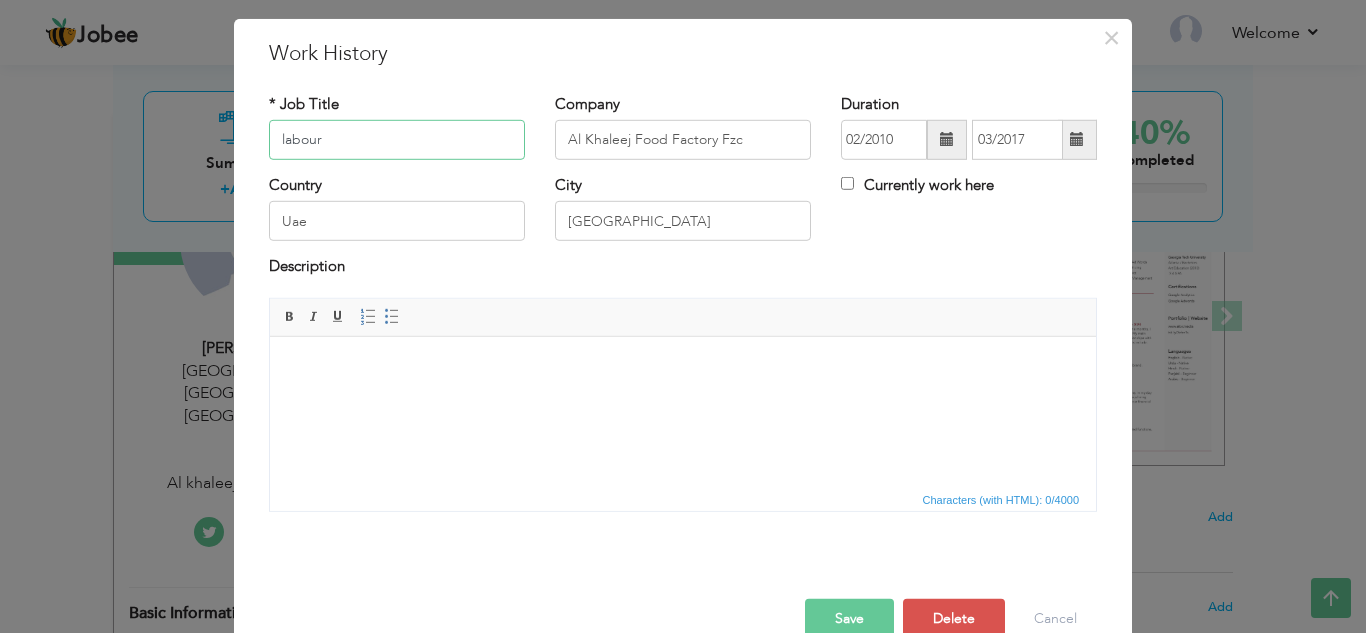 type on "labour" 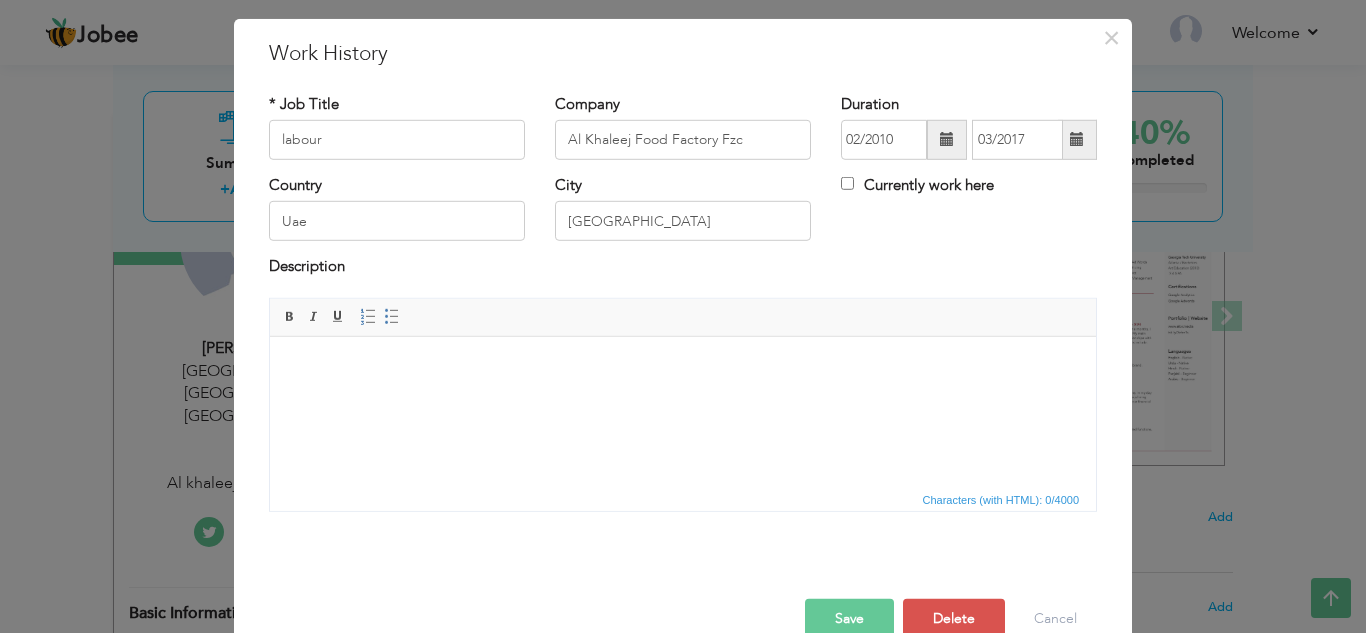 click on "Save" at bounding box center (849, 619) 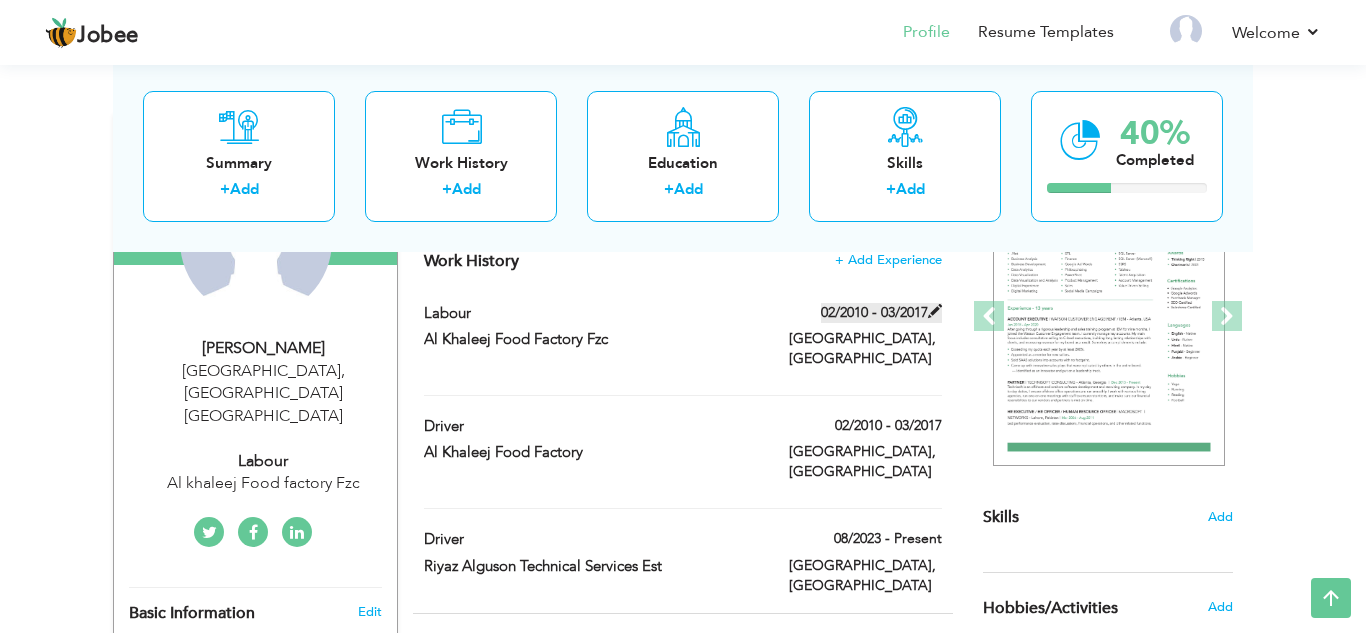 click on "02/2010 - 03/2017" at bounding box center (881, 313) 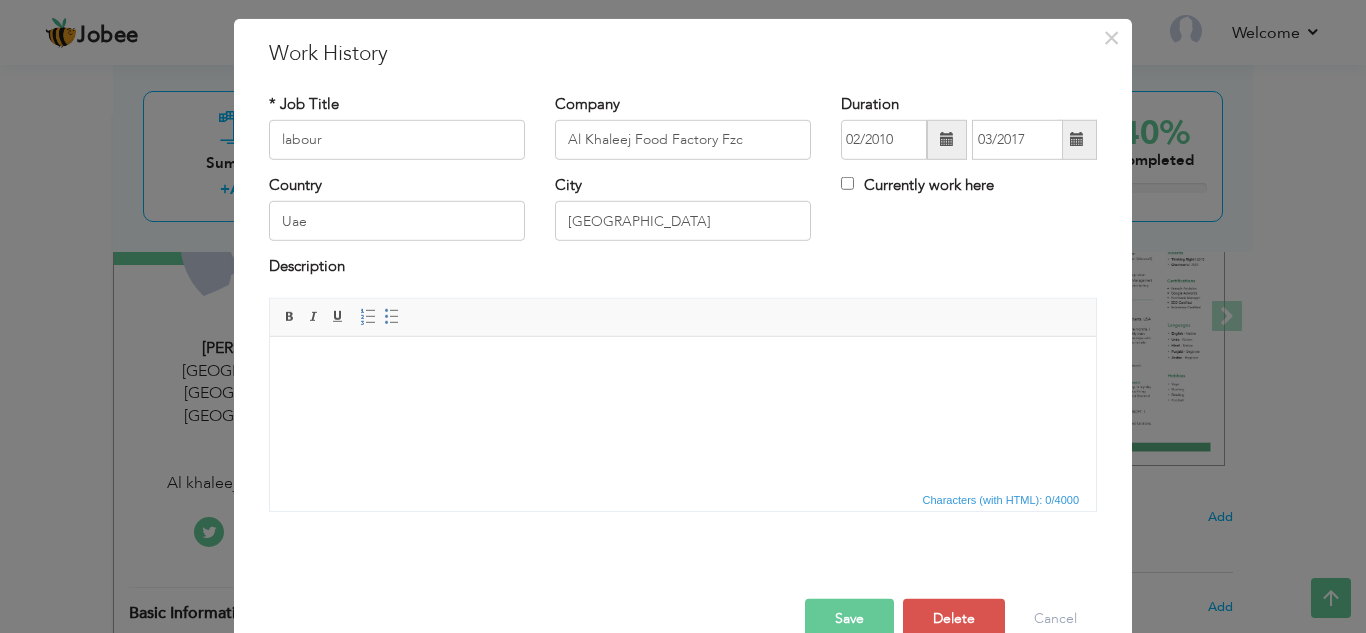 scroll, scrollTop: 0, scrollLeft: 0, axis: both 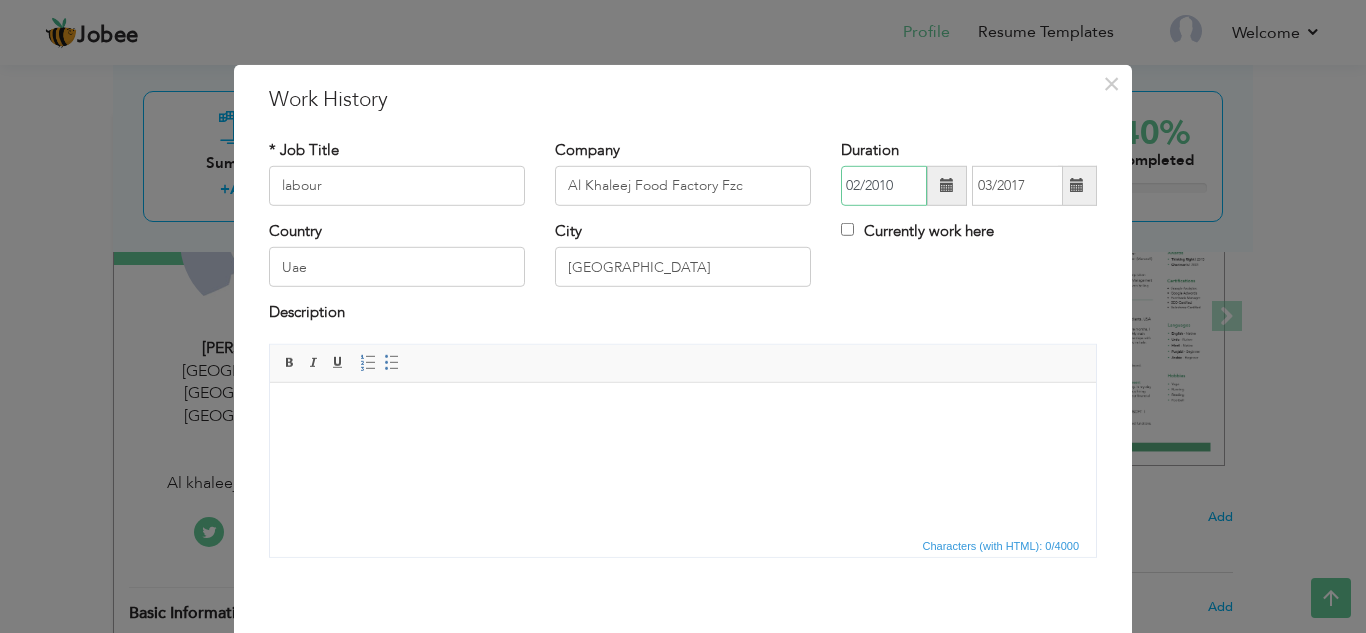 click on "02/2010" at bounding box center [884, 186] 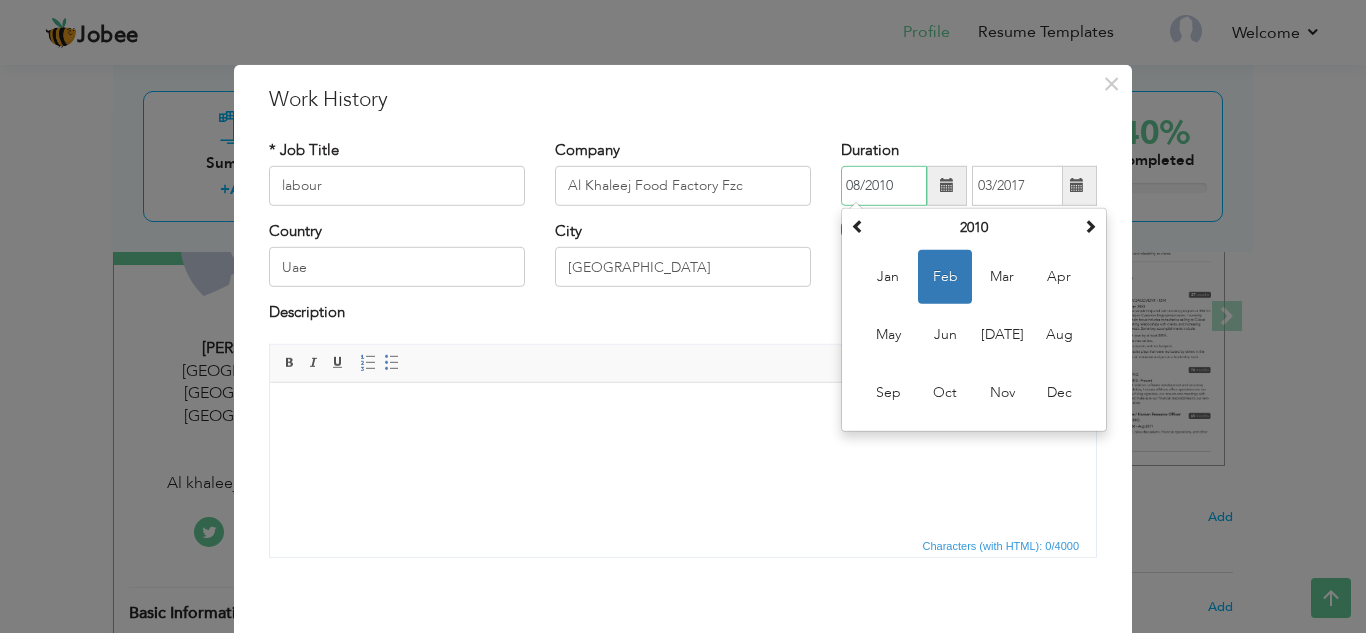 type on "08/2010" 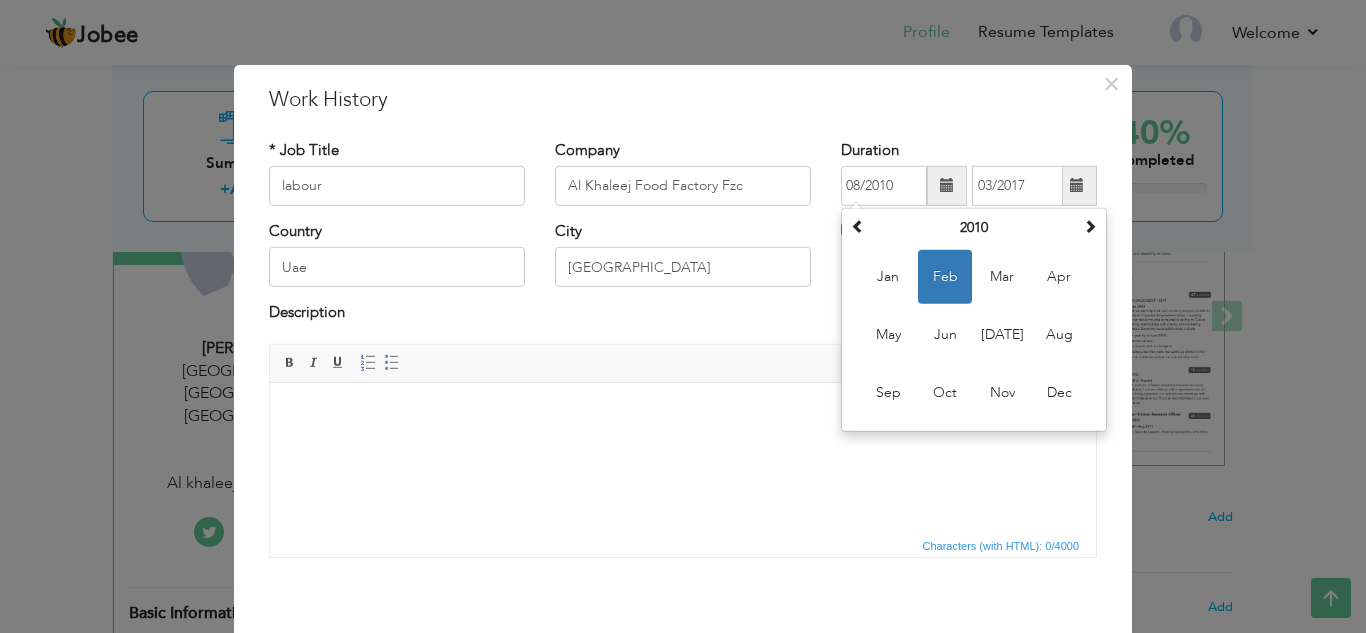 click on "Work History" at bounding box center (683, 99) 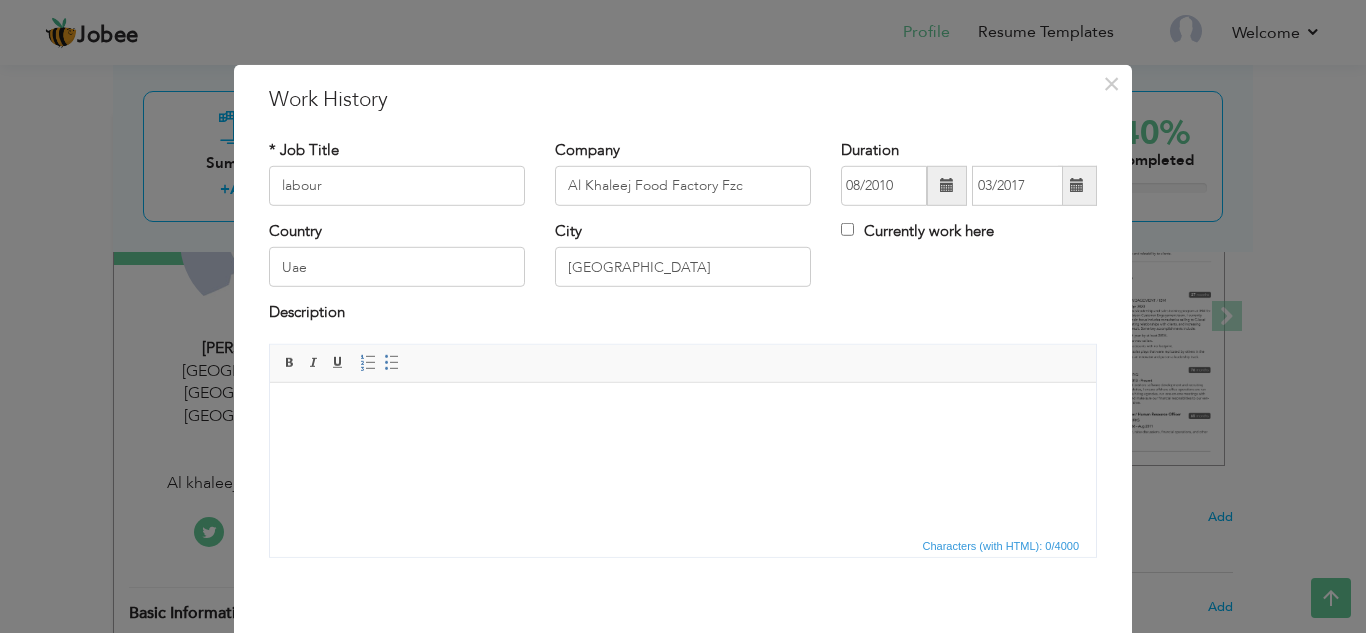 scroll, scrollTop: 89, scrollLeft: 0, axis: vertical 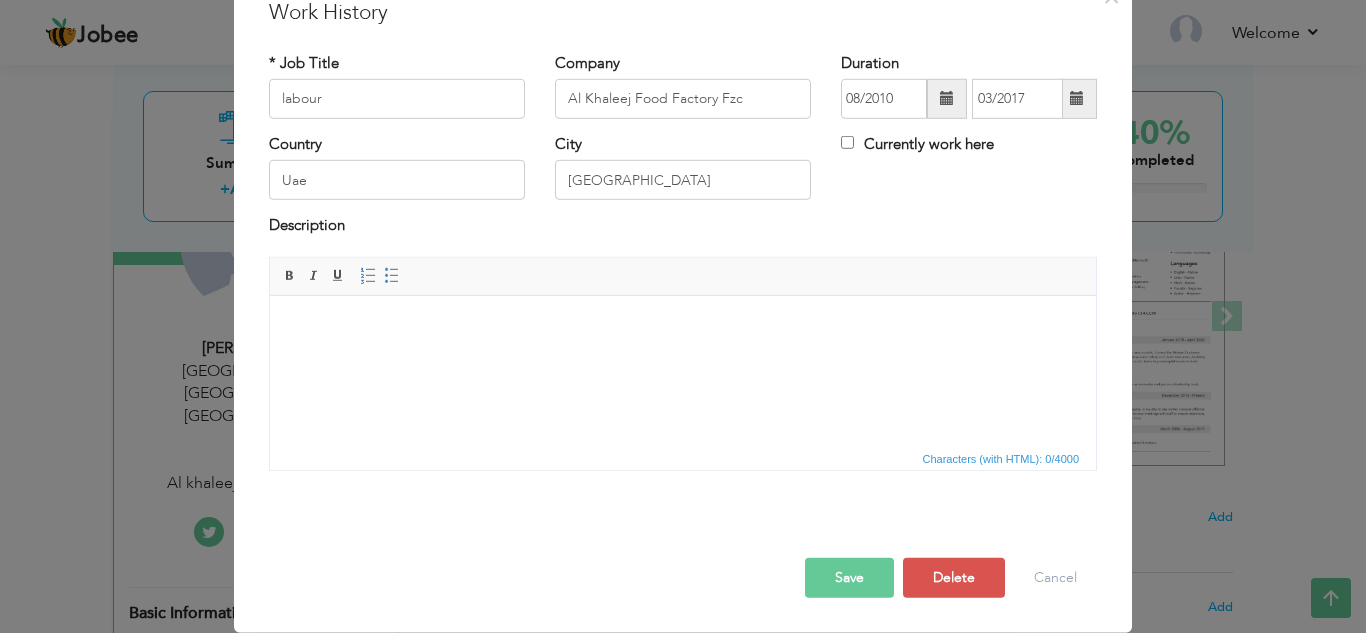 click on "Save" at bounding box center [849, 578] 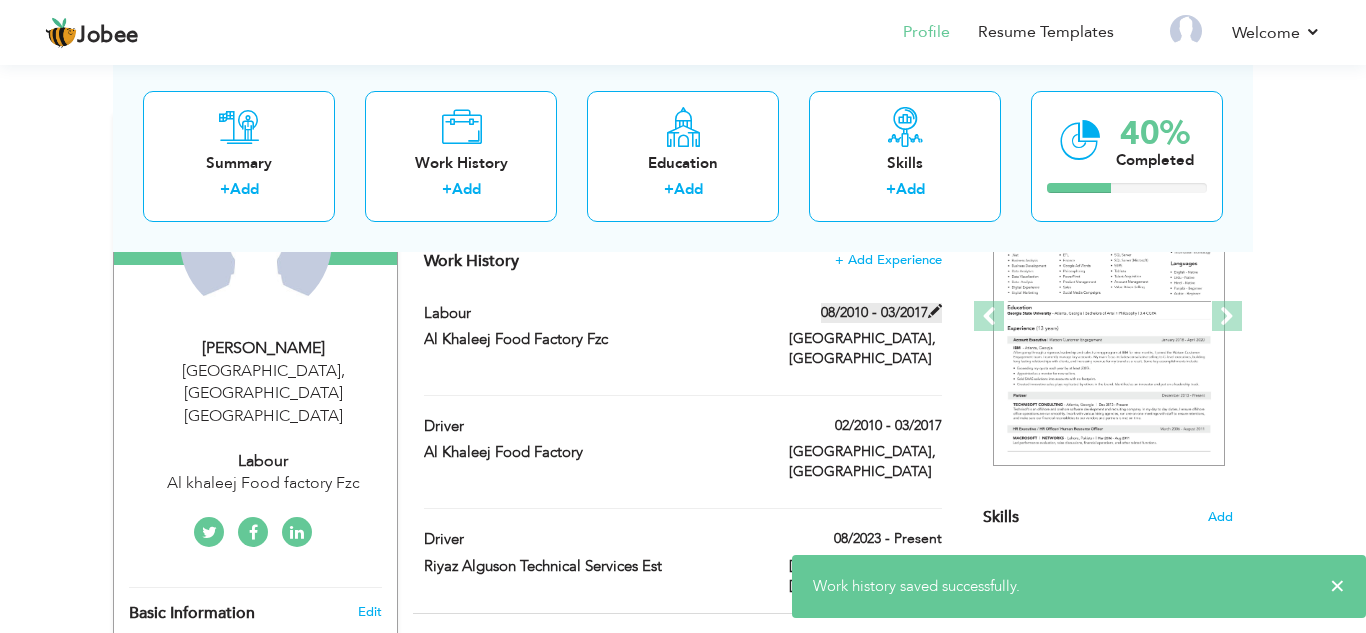 click on "08/2010 - 03/2017" at bounding box center [881, 313] 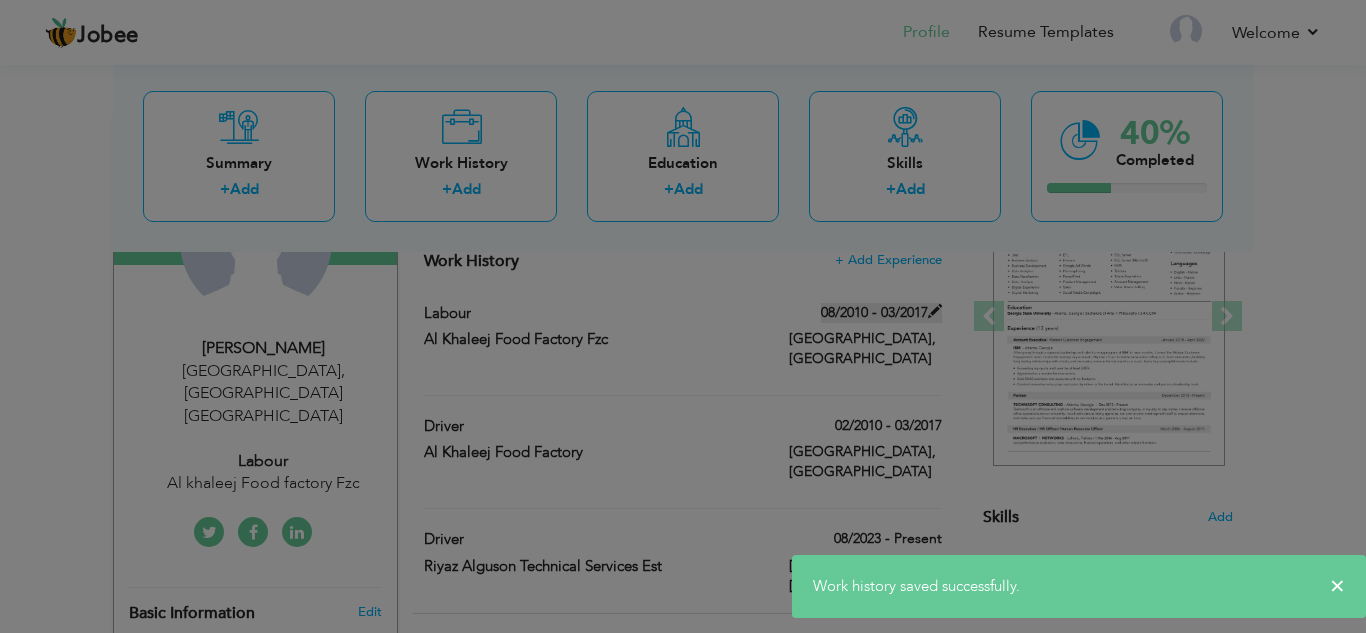 scroll, scrollTop: 0, scrollLeft: 0, axis: both 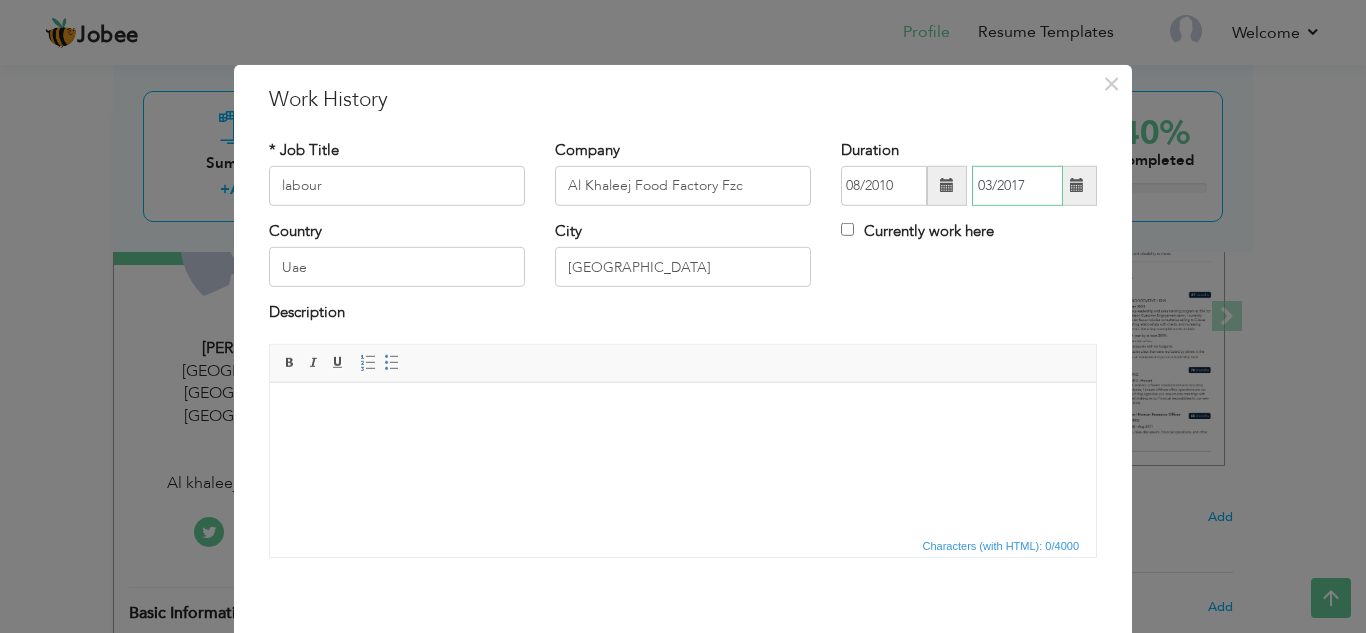 click on "03/2017" at bounding box center [1017, 186] 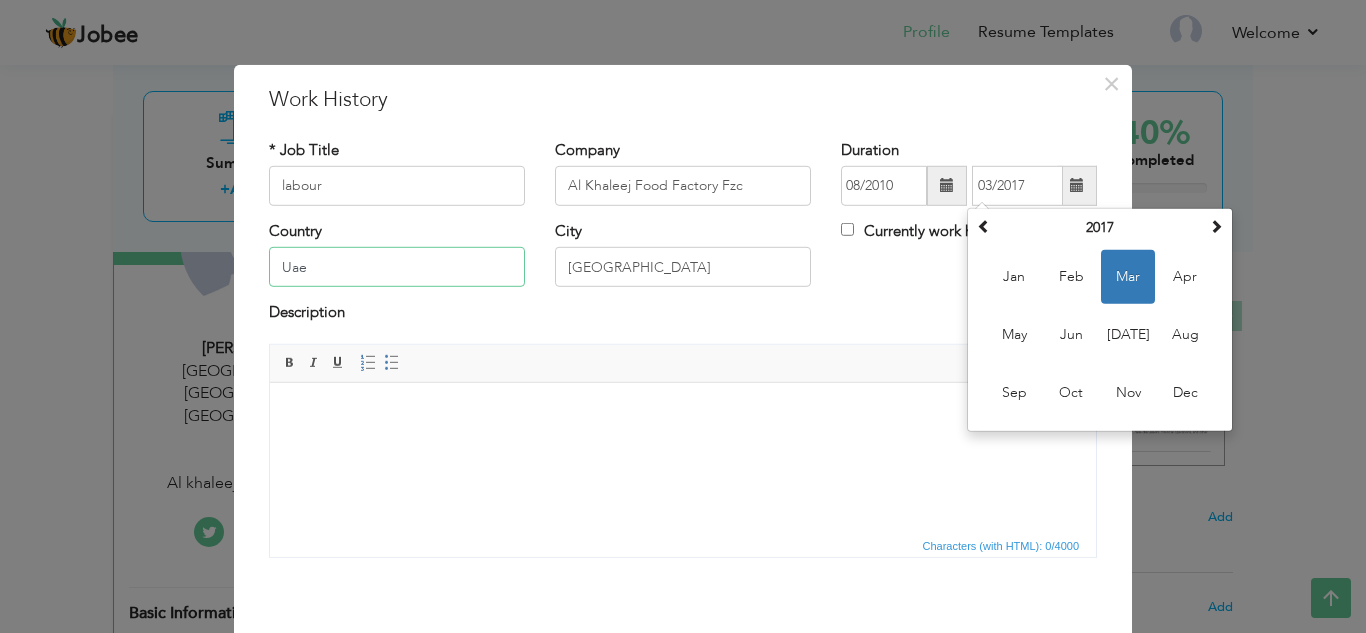 click on "Uae" at bounding box center [397, 267] 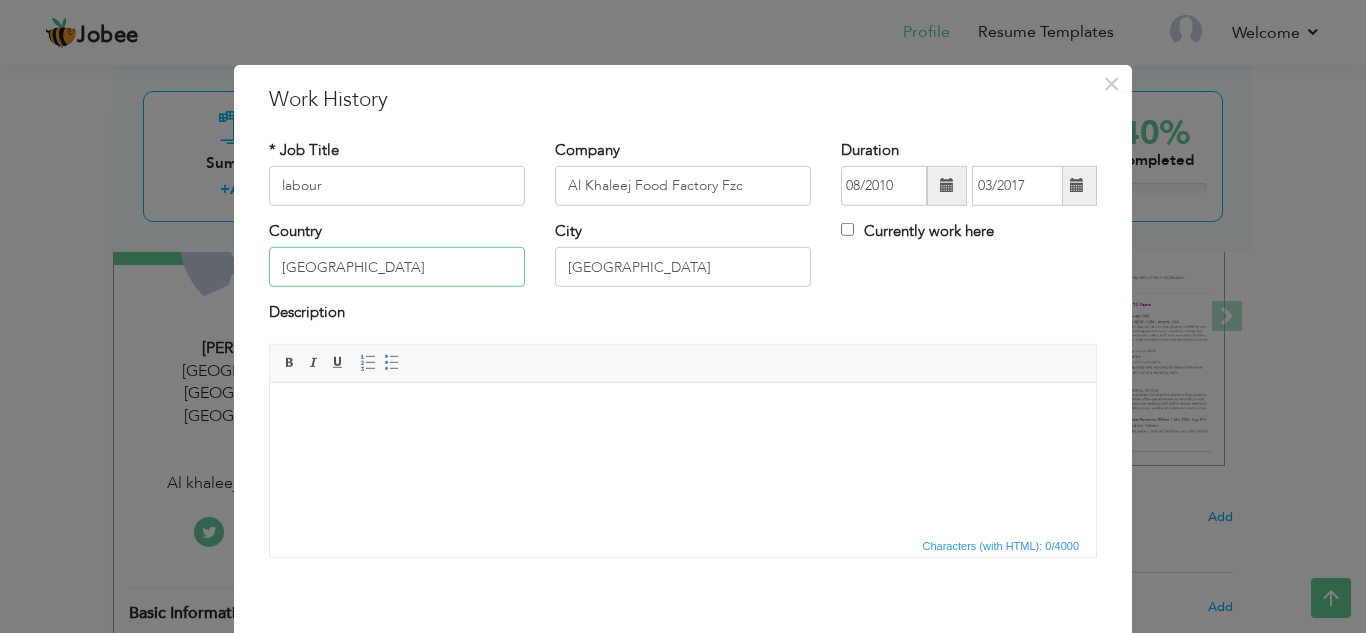 type on "[GEOGRAPHIC_DATA]" 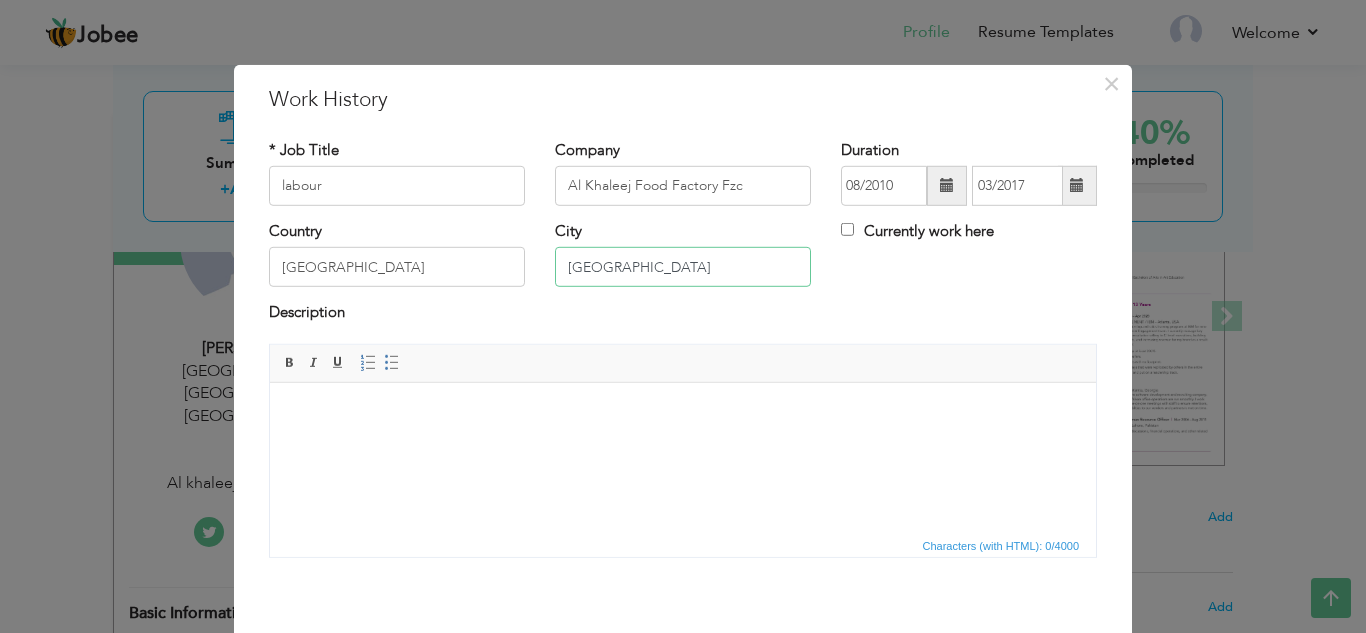 click on "[GEOGRAPHIC_DATA]" at bounding box center (683, 267) 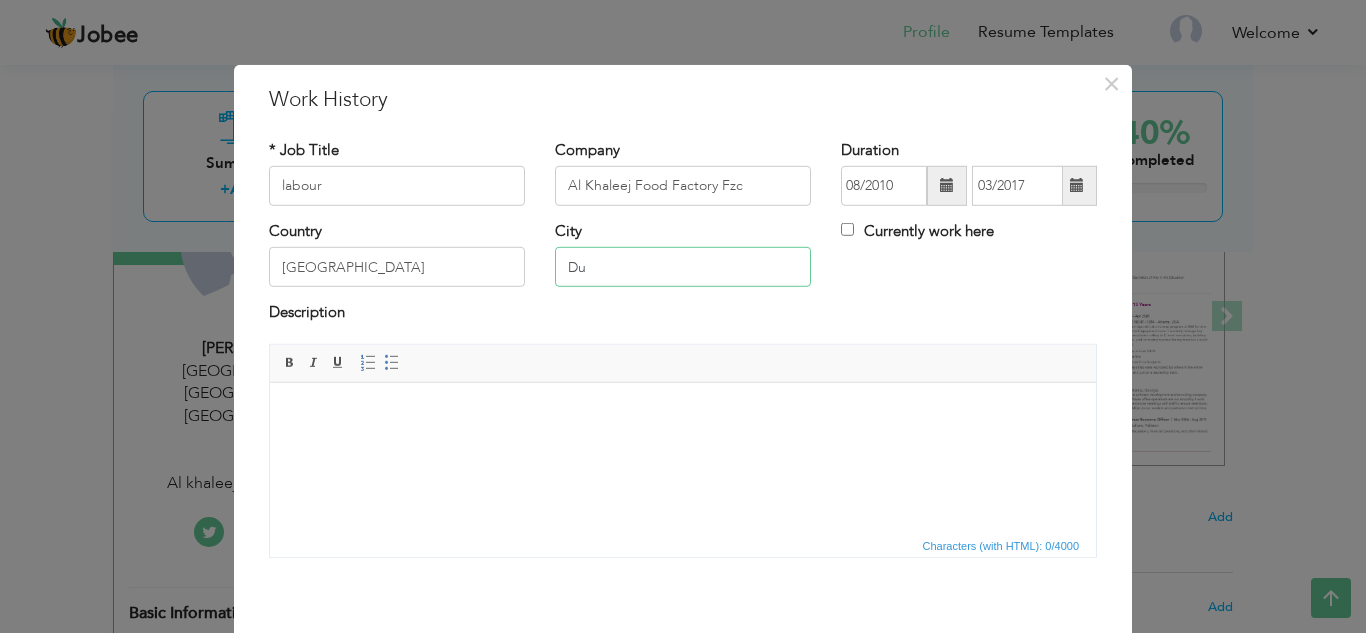 type on "D" 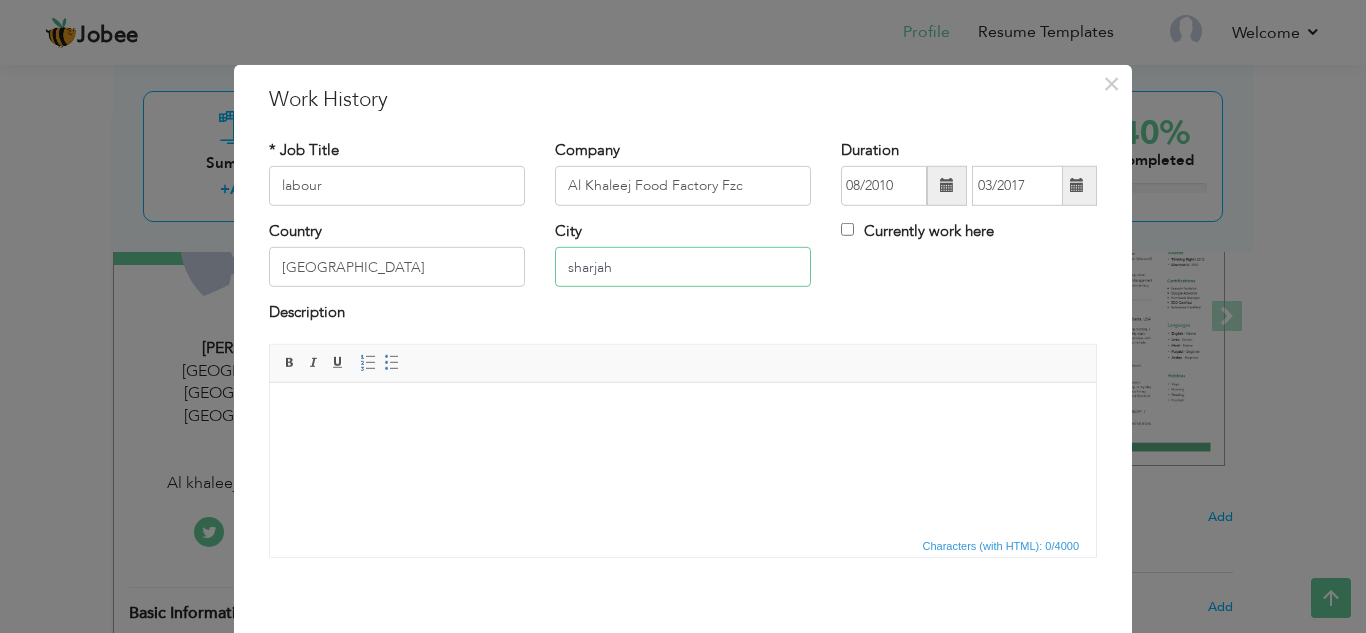 click on "sharjah" at bounding box center (683, 267) 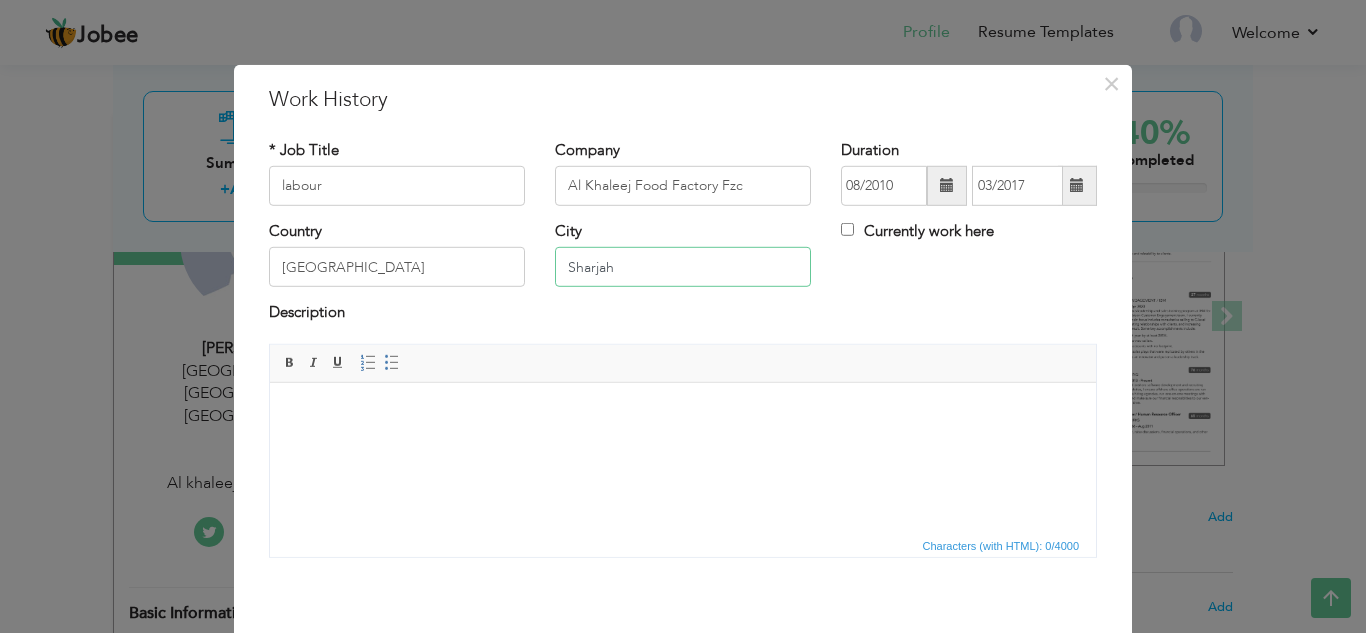 type on "Sharjah" 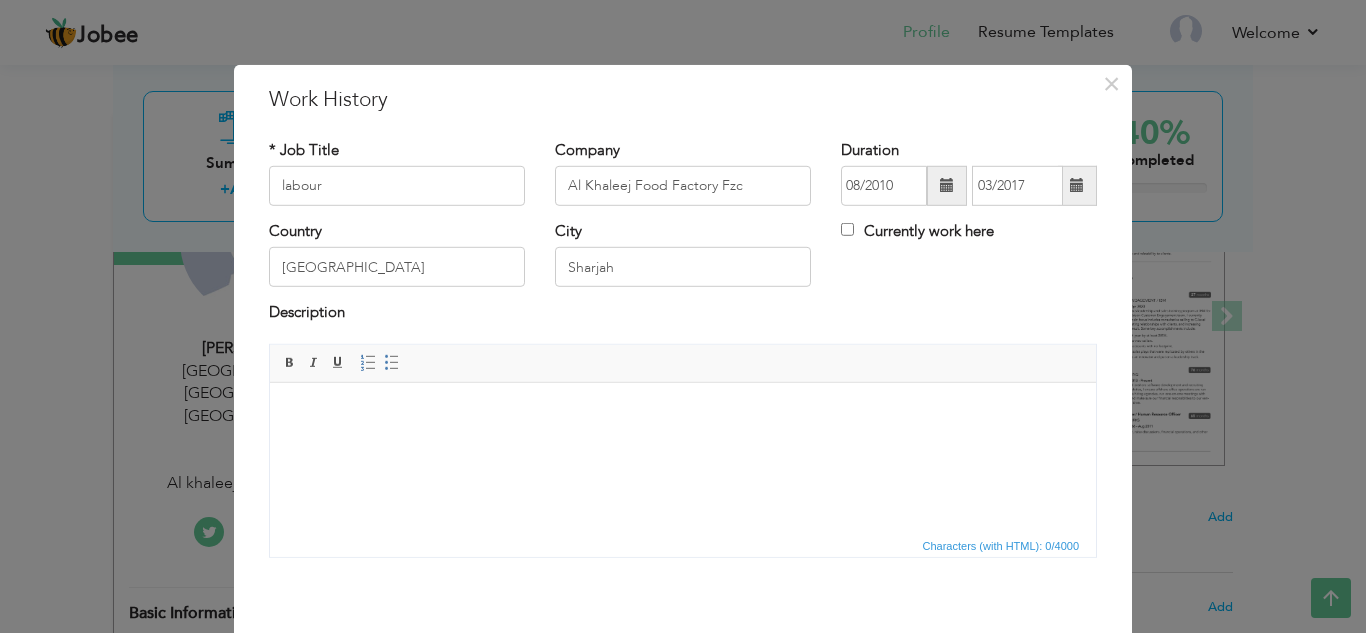click on "Description" at bounding box center [683, 315] 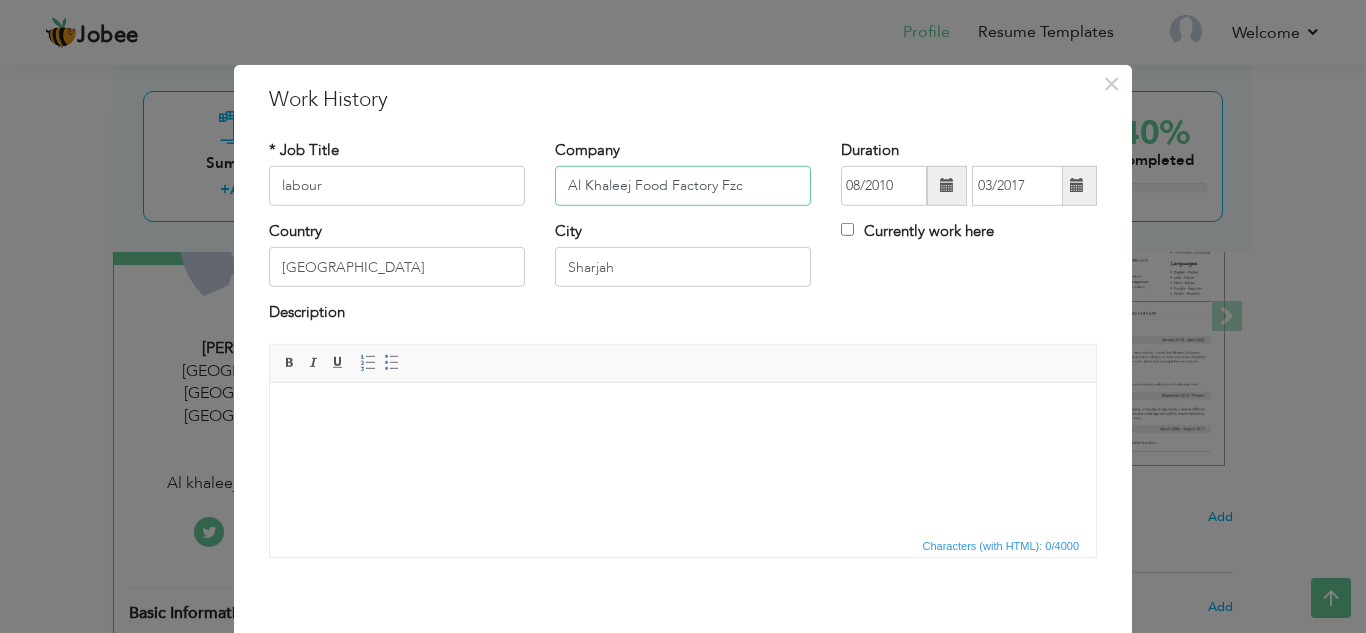 click on "Al Khaleej Food Factory Fzc" at bounding box center (683, 186) 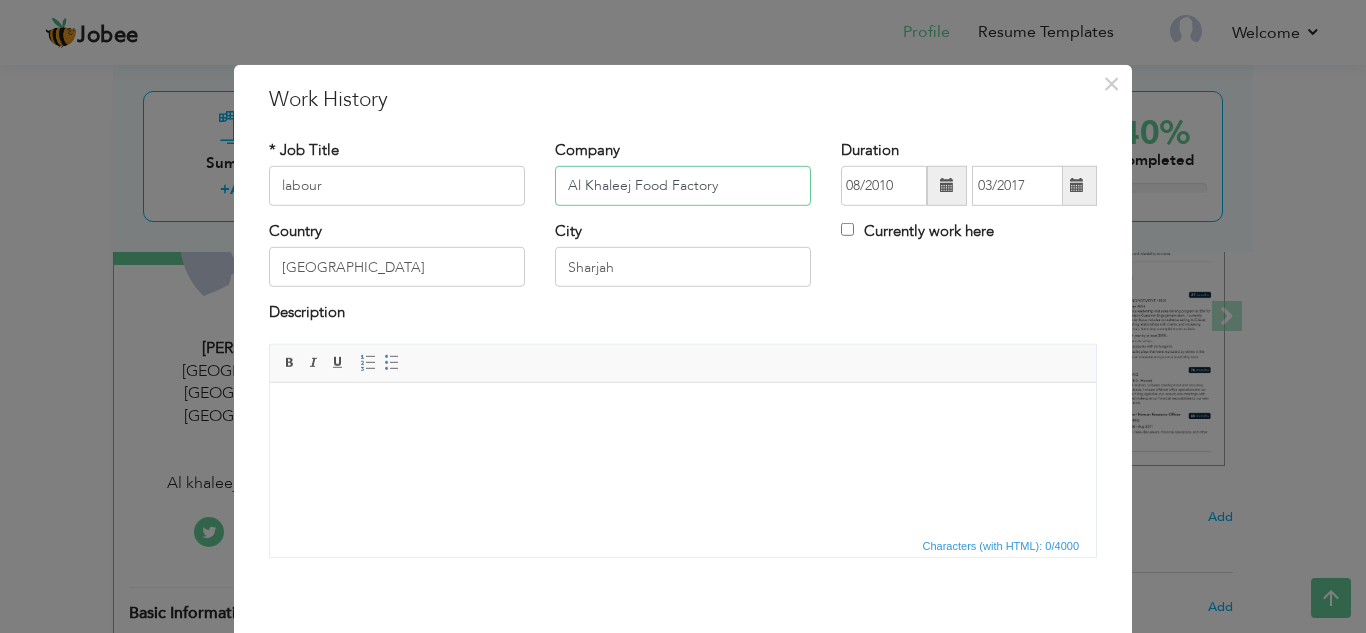 type on "Al Khaleej Food Factory" 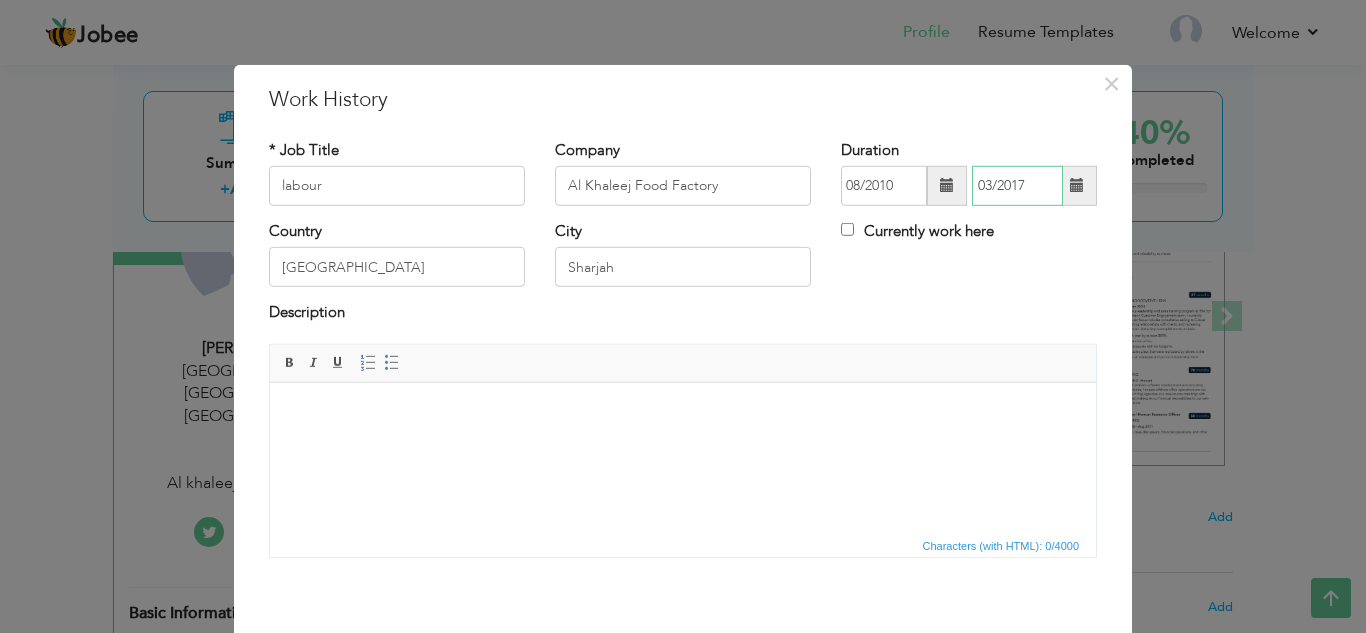click on "03/2017" at bounding box center [1017, 186] 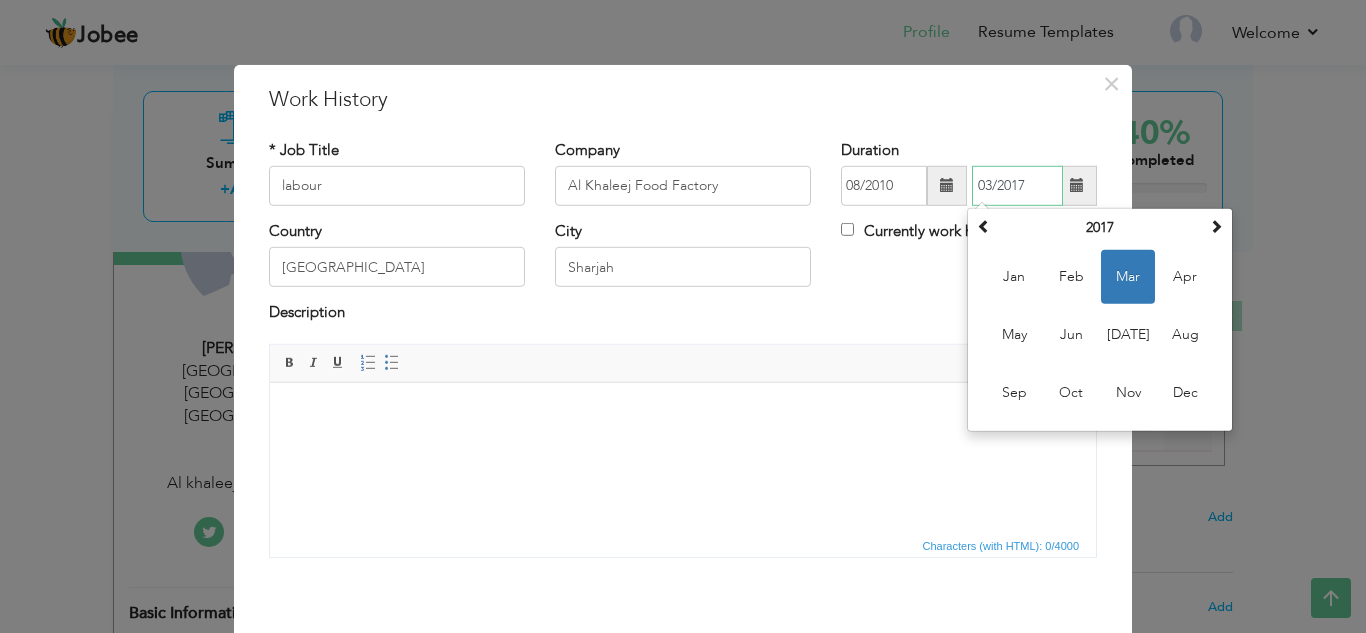 click on "03/2017" at bounding box center [1017, 186] 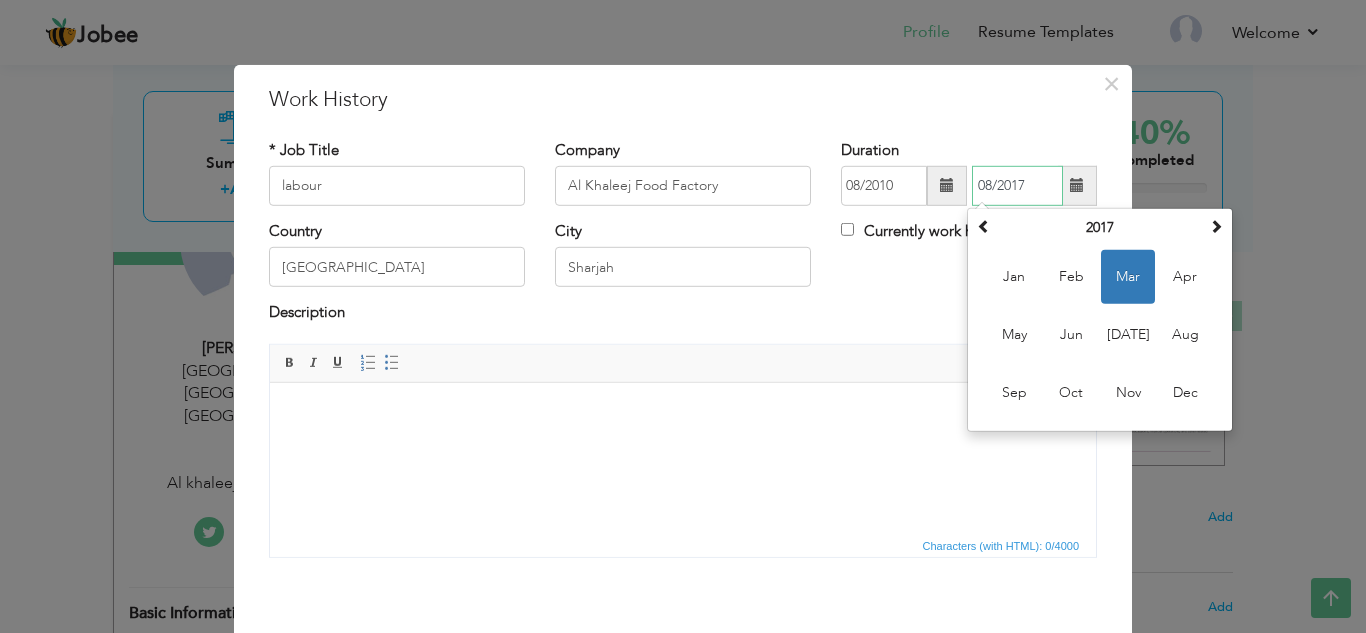 type on "08/2017" 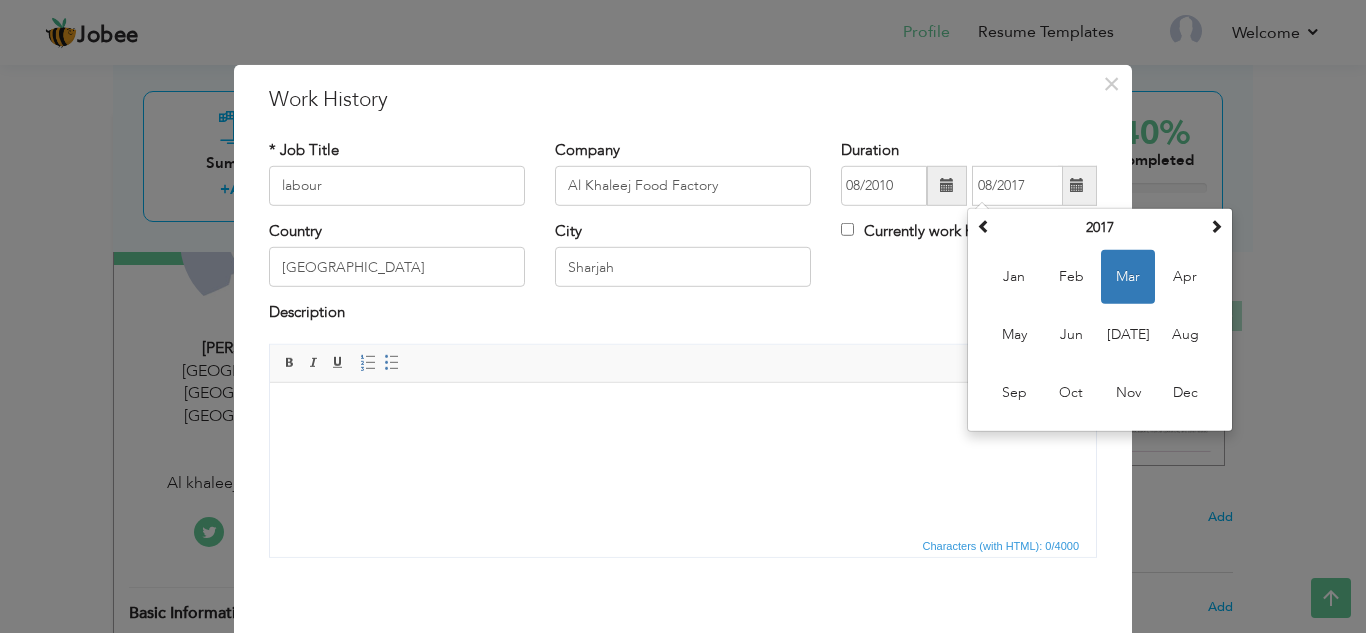 click on "Work History" at bounding box center (683, 99) 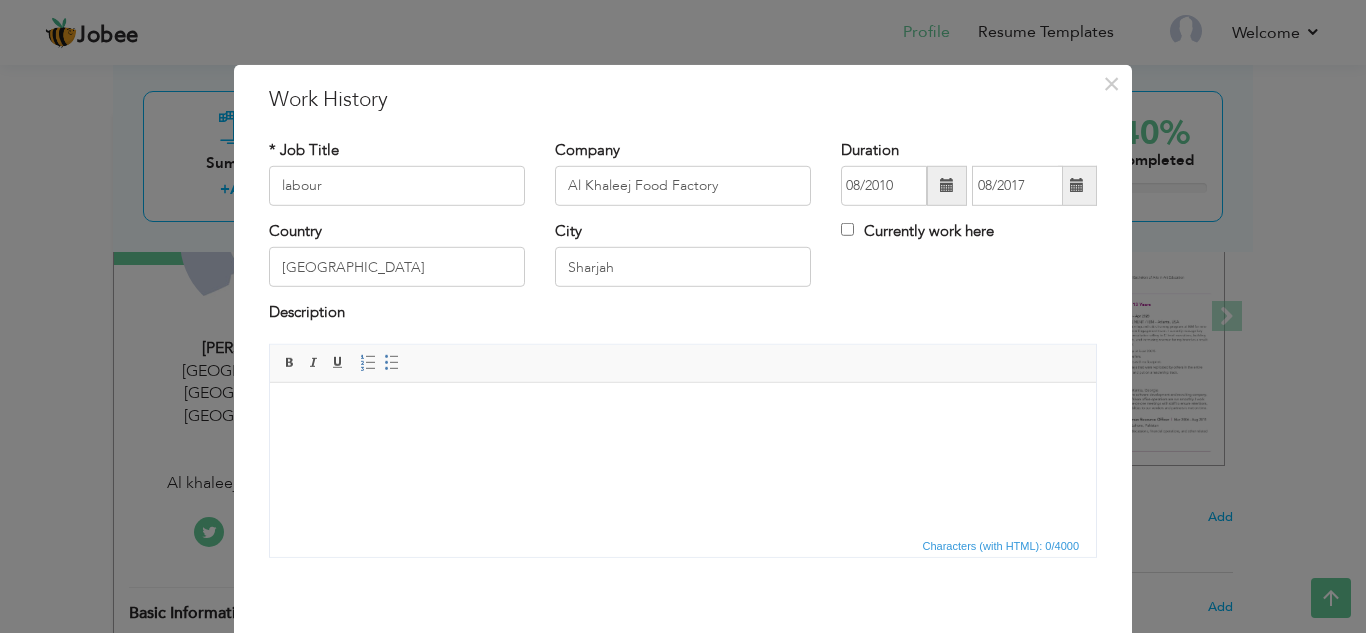 click at bounding box center (683, 412) 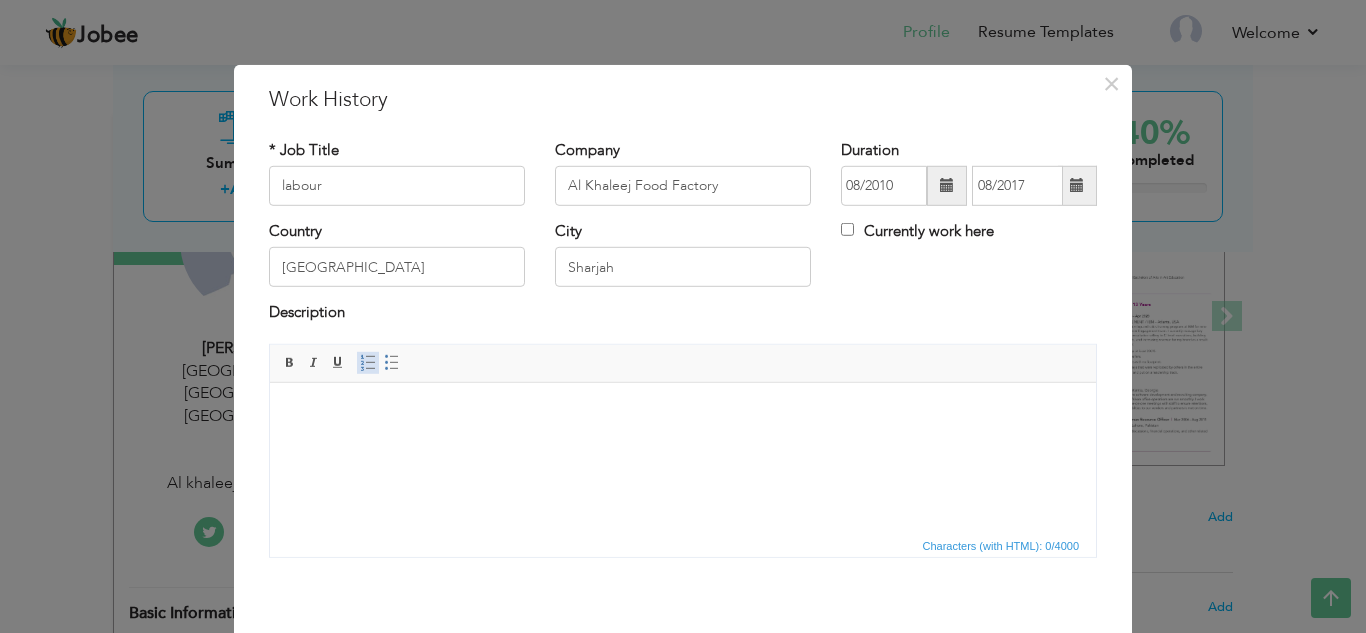 click at bounding box center (368, 363) 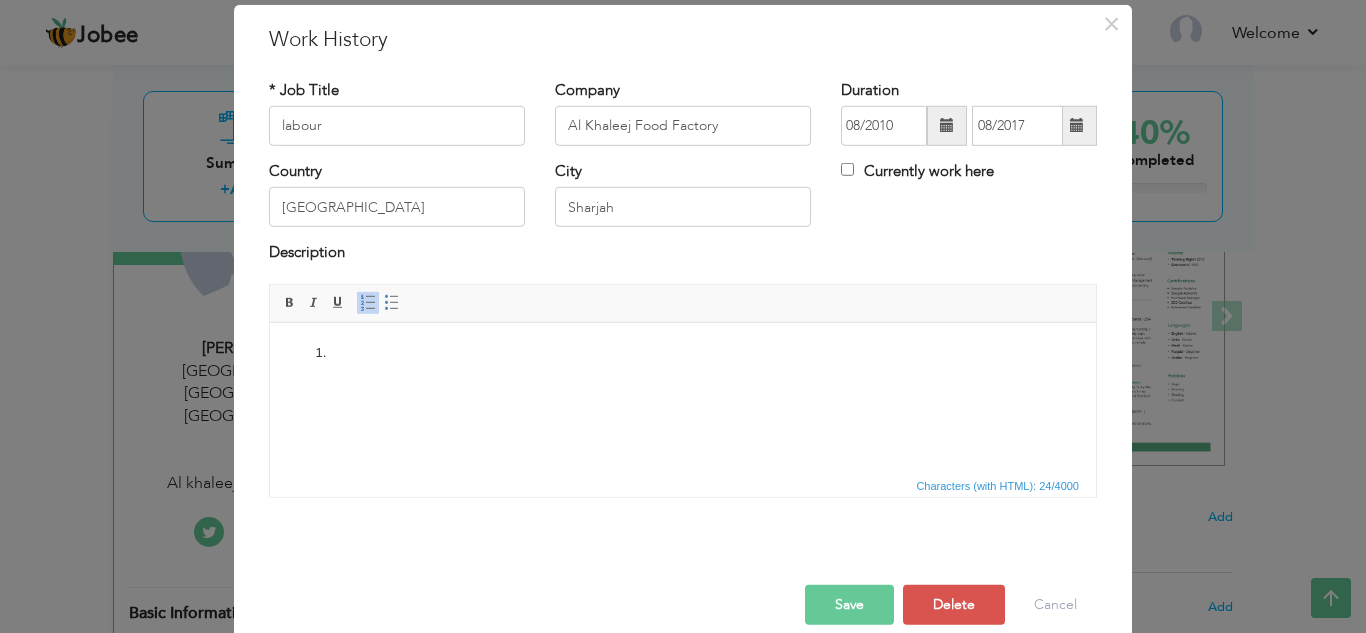 scroll, scrollTop: 89, scrollLeft: 0, axis: vertical 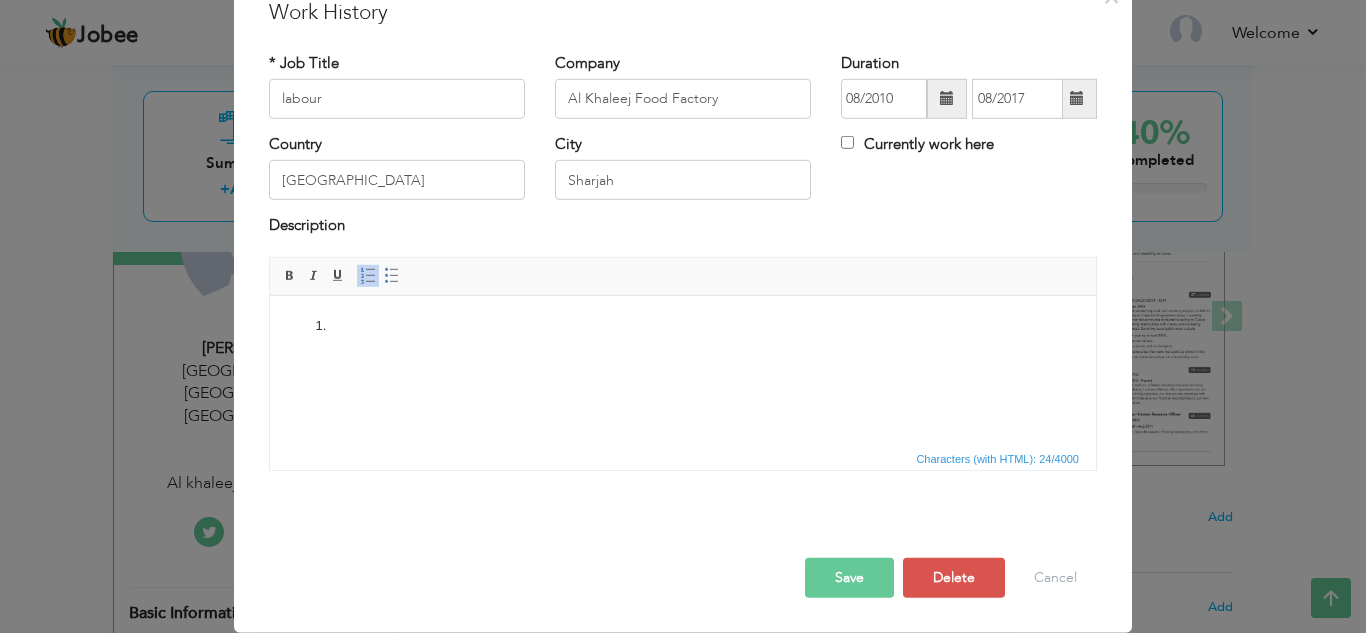 click on "Save" at bounding box center (849, 578) 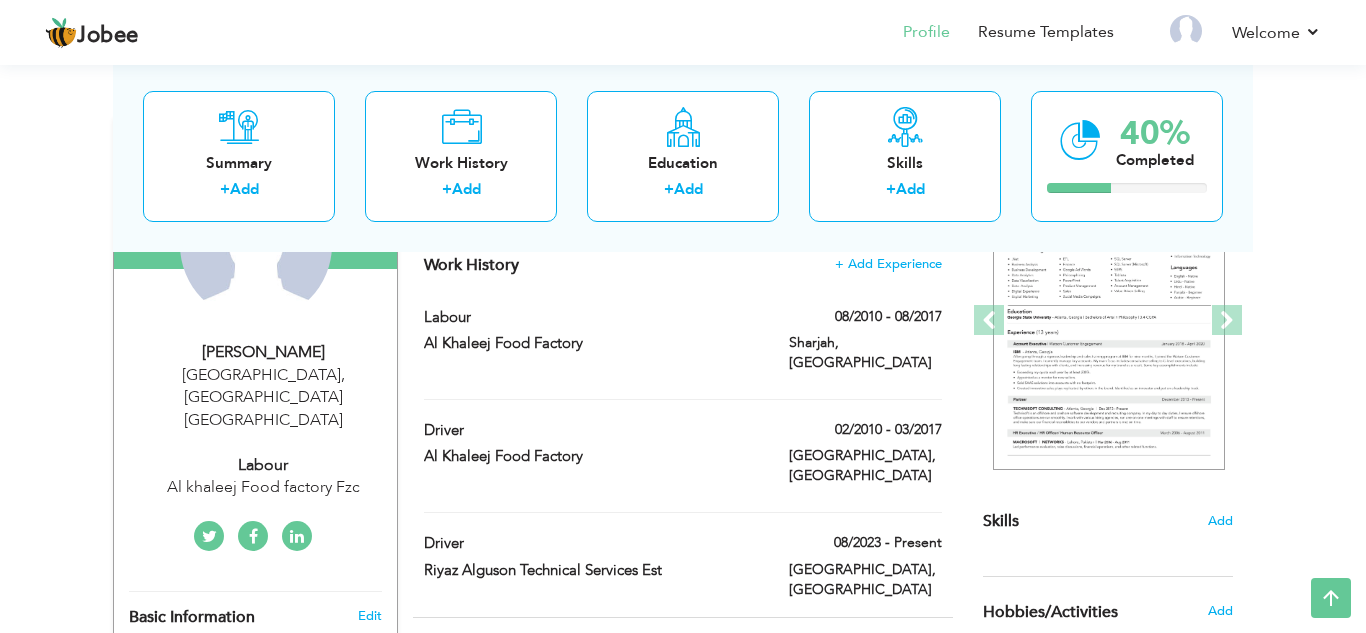 scroll, scrollTop: 247, scrollLeft: 0, axis: vertical 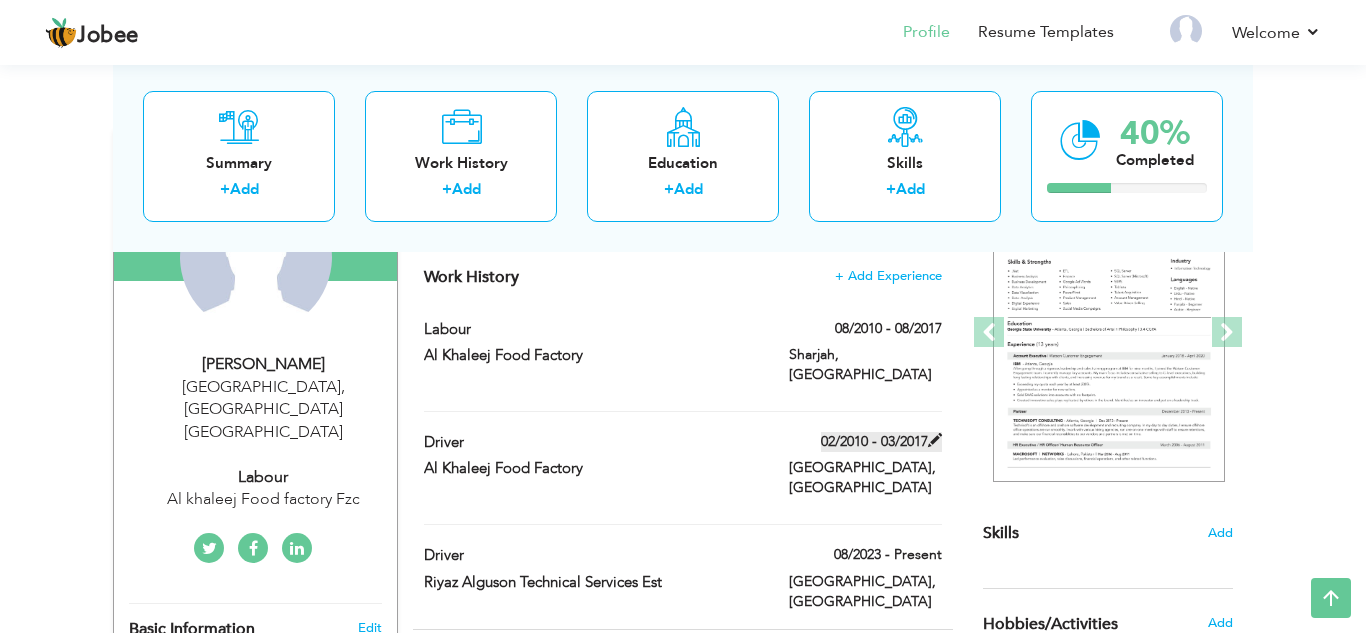 click on "02/2010 - 03/2017" at bounding box center [881, 442] 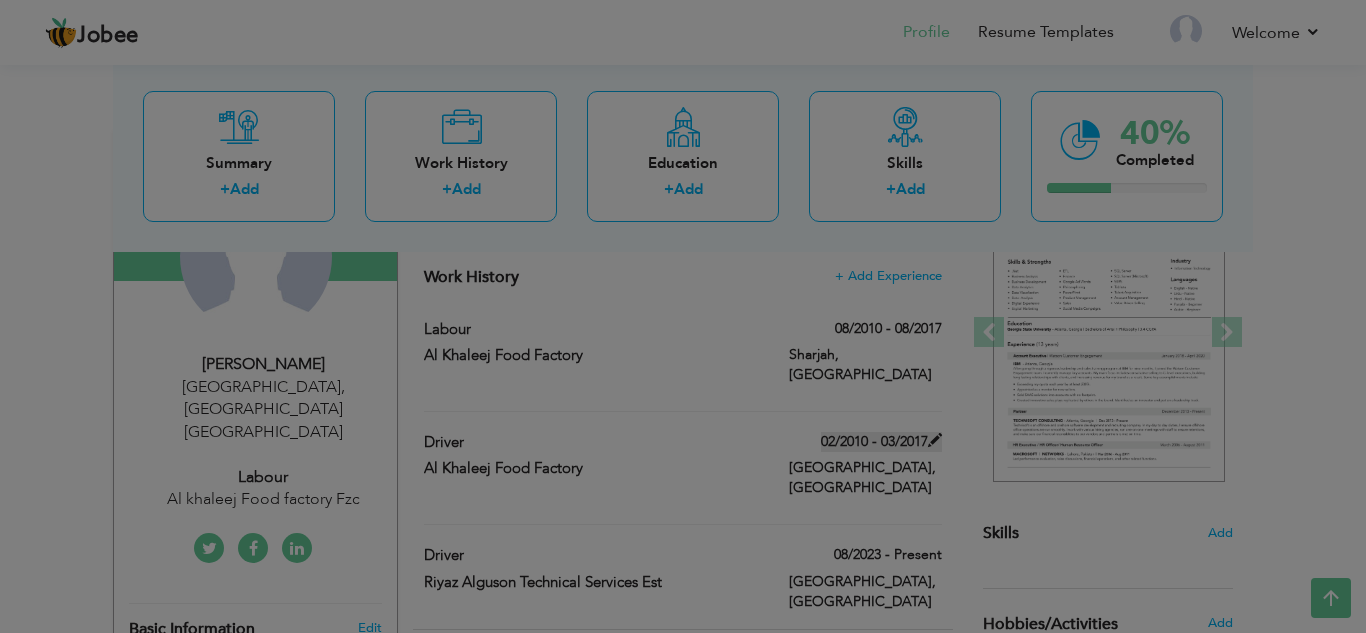 scroll, scrollTop: 0, scrollLeft: 0, axis: both 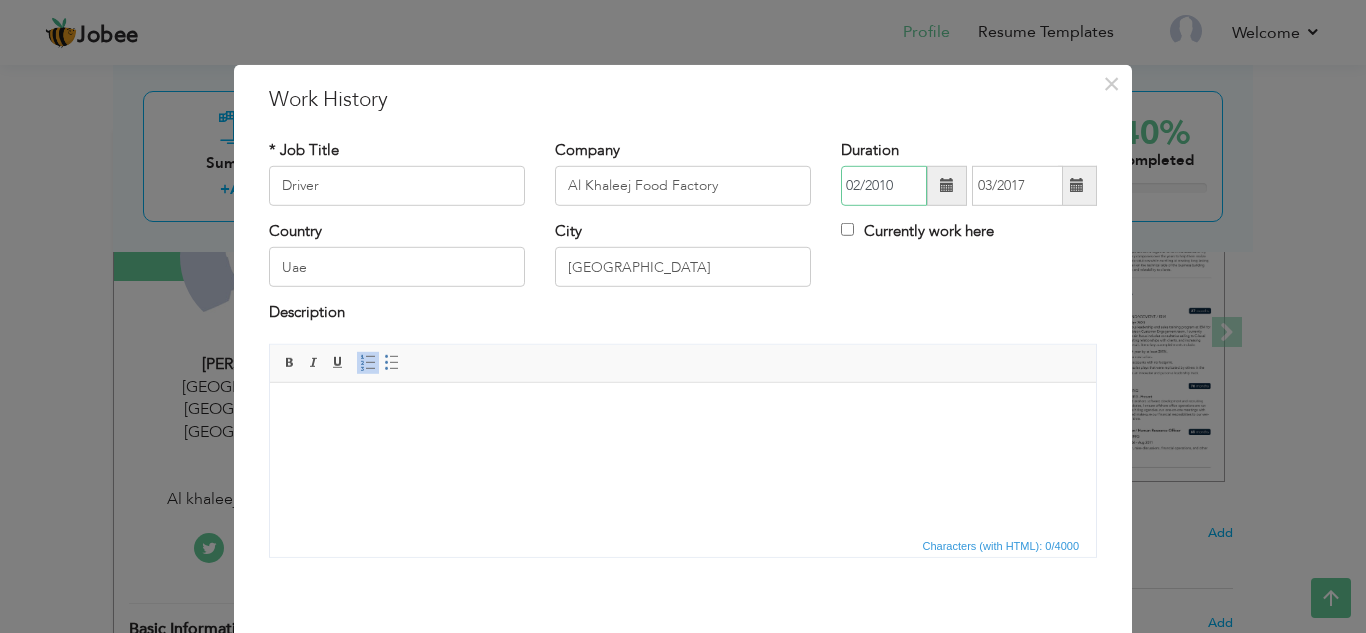 click on "02/2010" at bounding box center (884, 186) 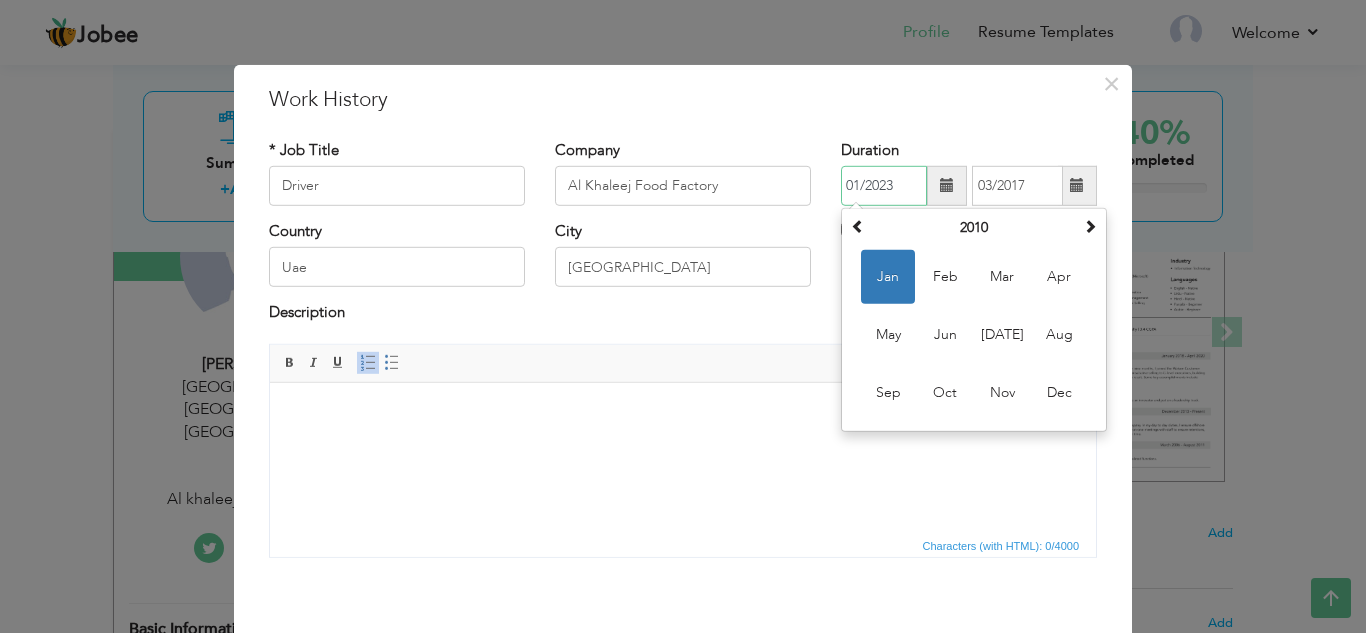 click on "01/2023" at bounding box center (884, 186) 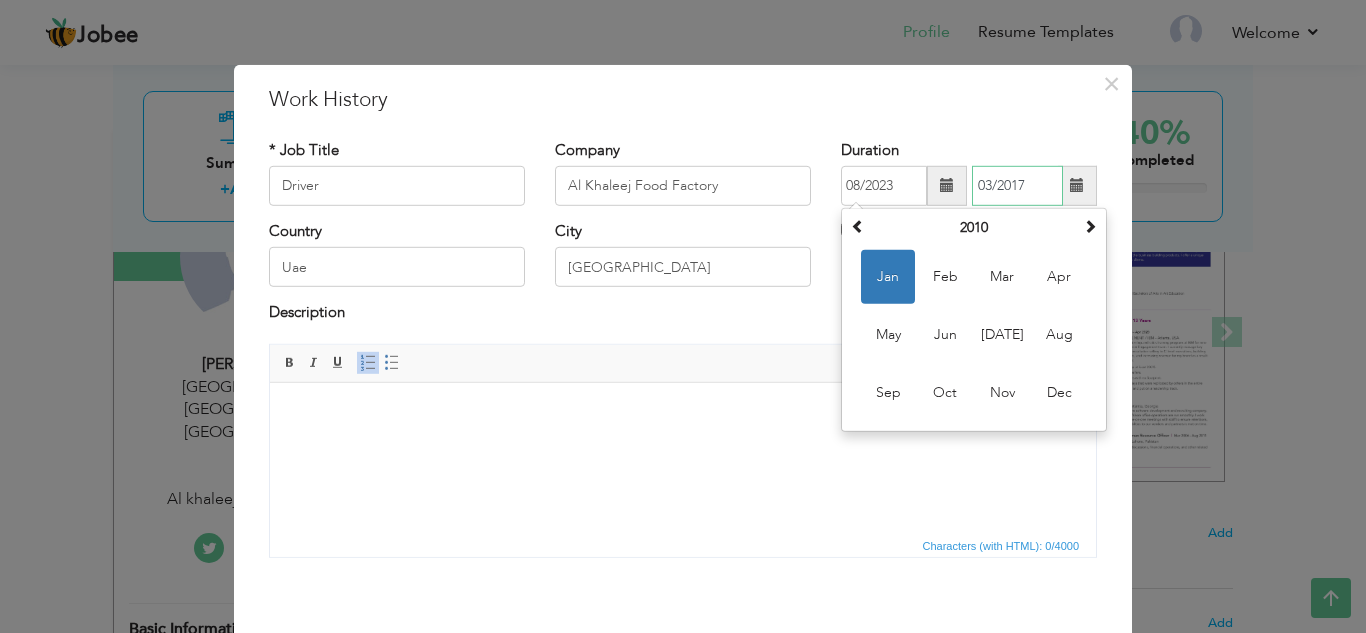 click on "03/2017" at bounding box center (1017, 186) 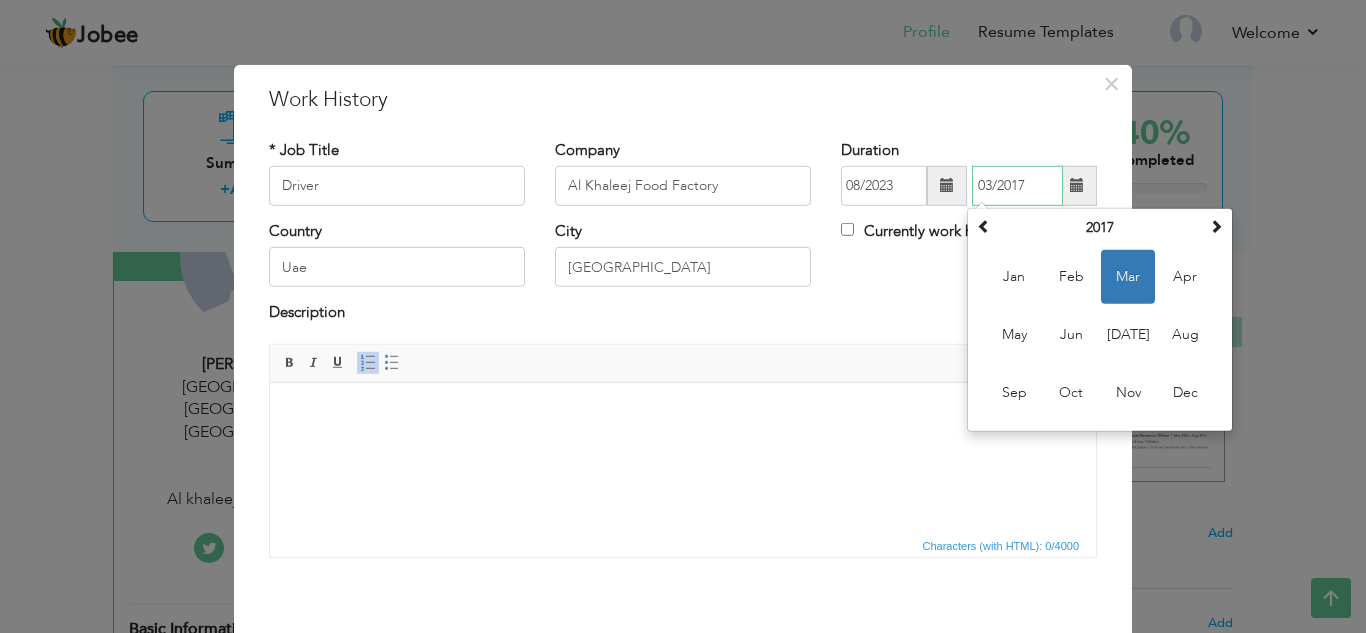 click on "03/2017" at bounding box center [1017, 186] 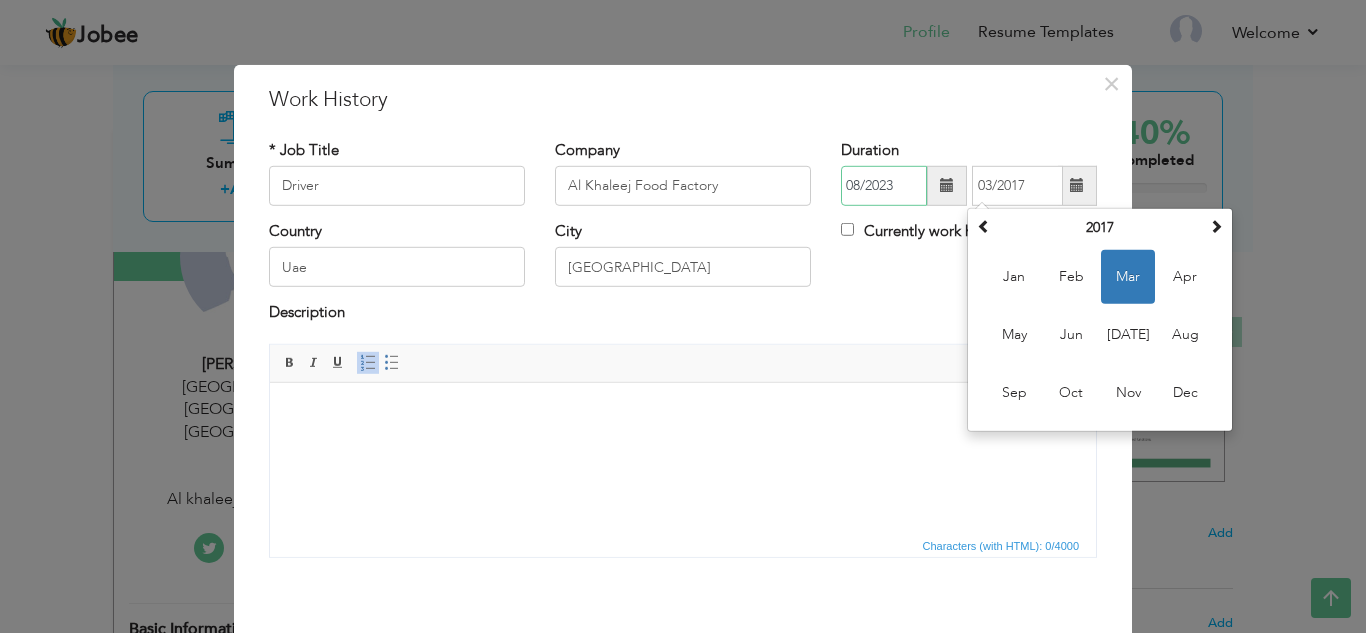 click on "08/2023" at bounding box center (884, 186) 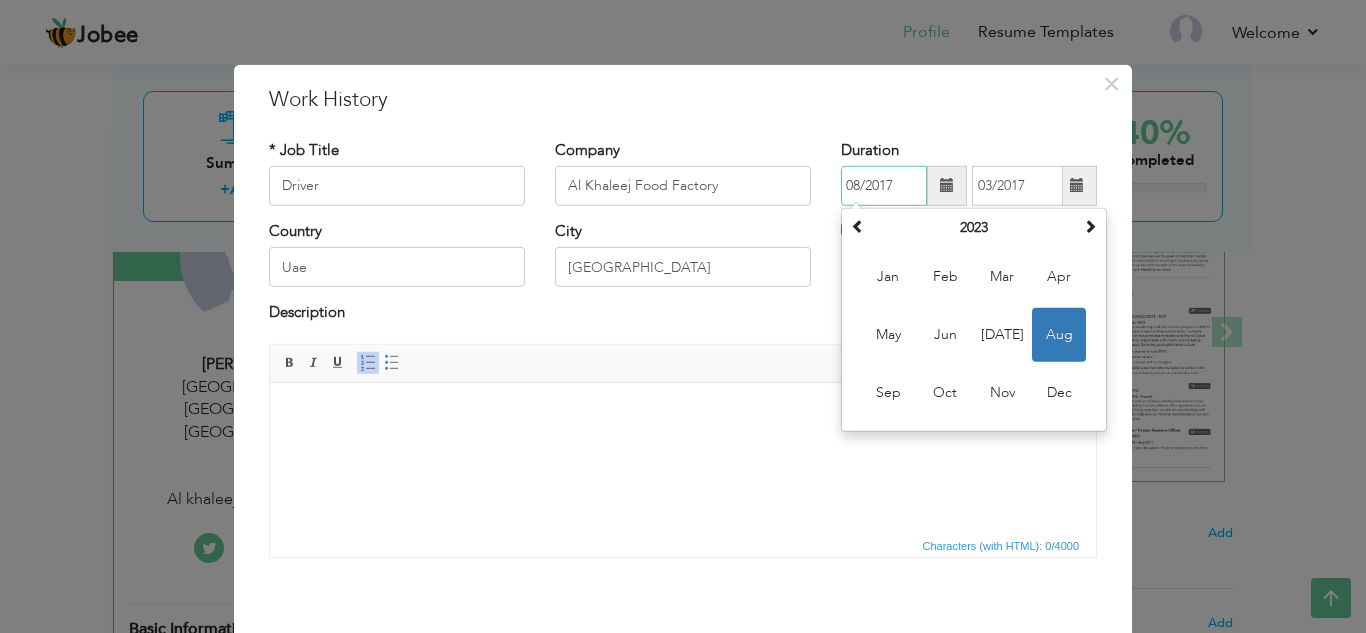type on "08/2017" 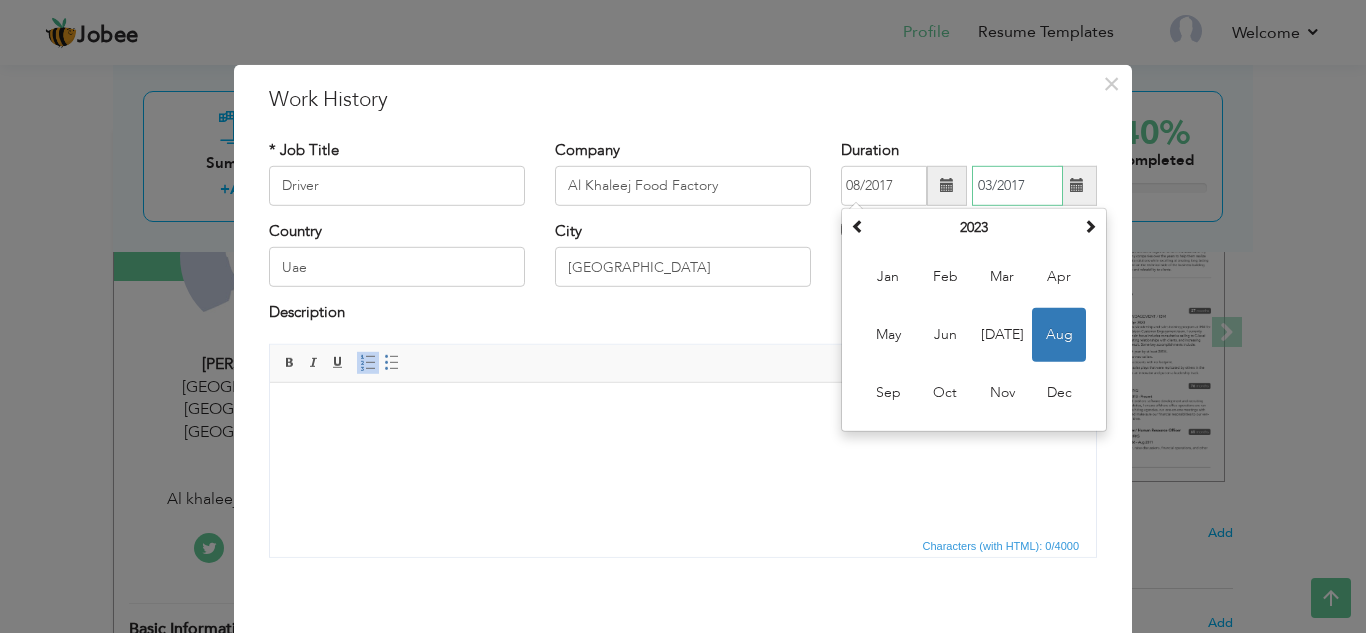 click on "03/2017" at bounding box center [1017, 186] 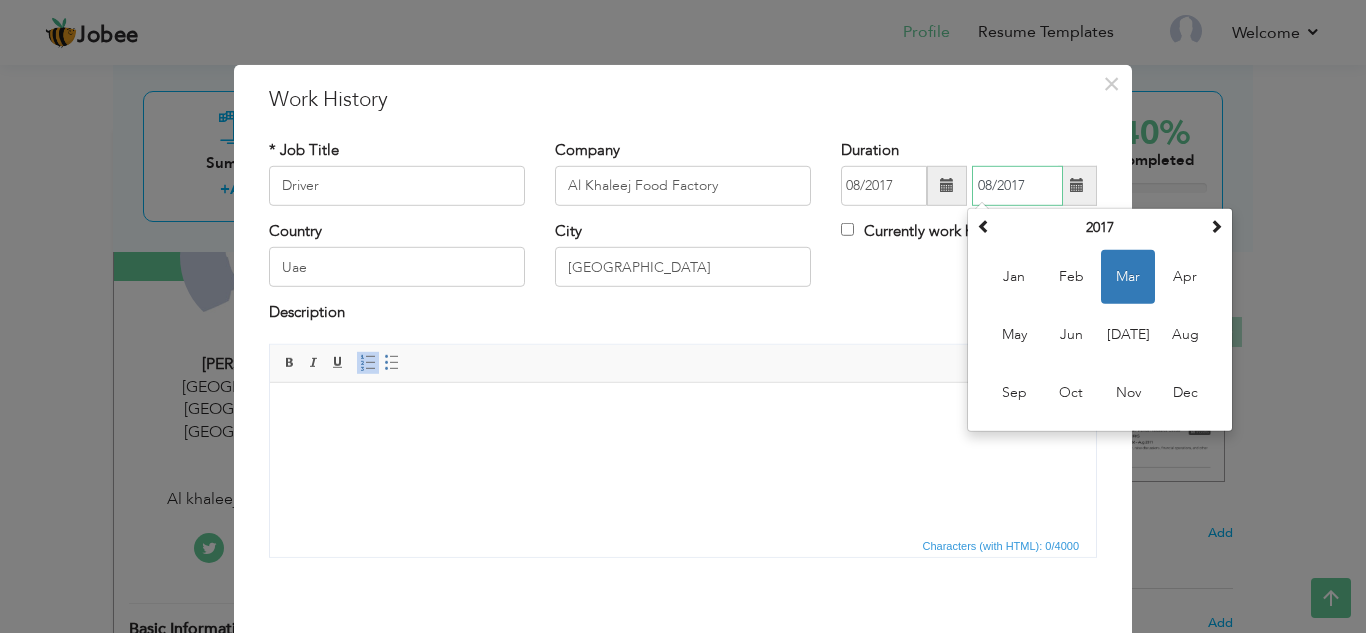 click on "08/2017" at bounding box center [1017, 186] 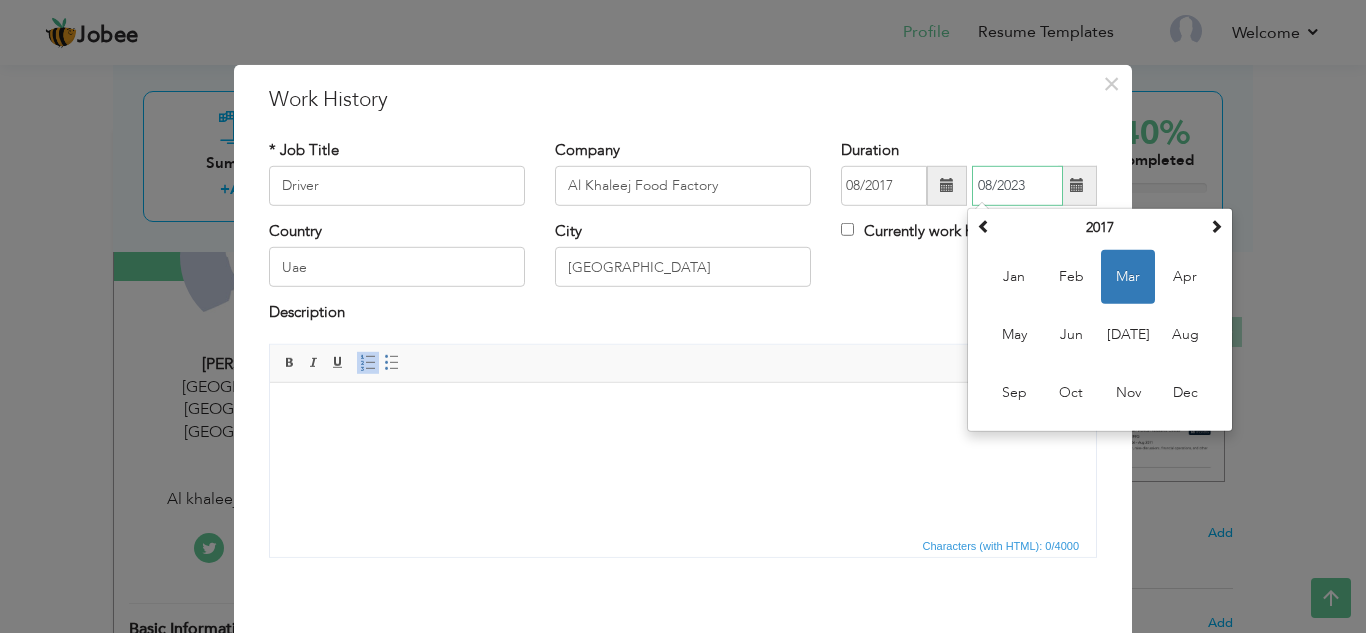 type on "08/2023" 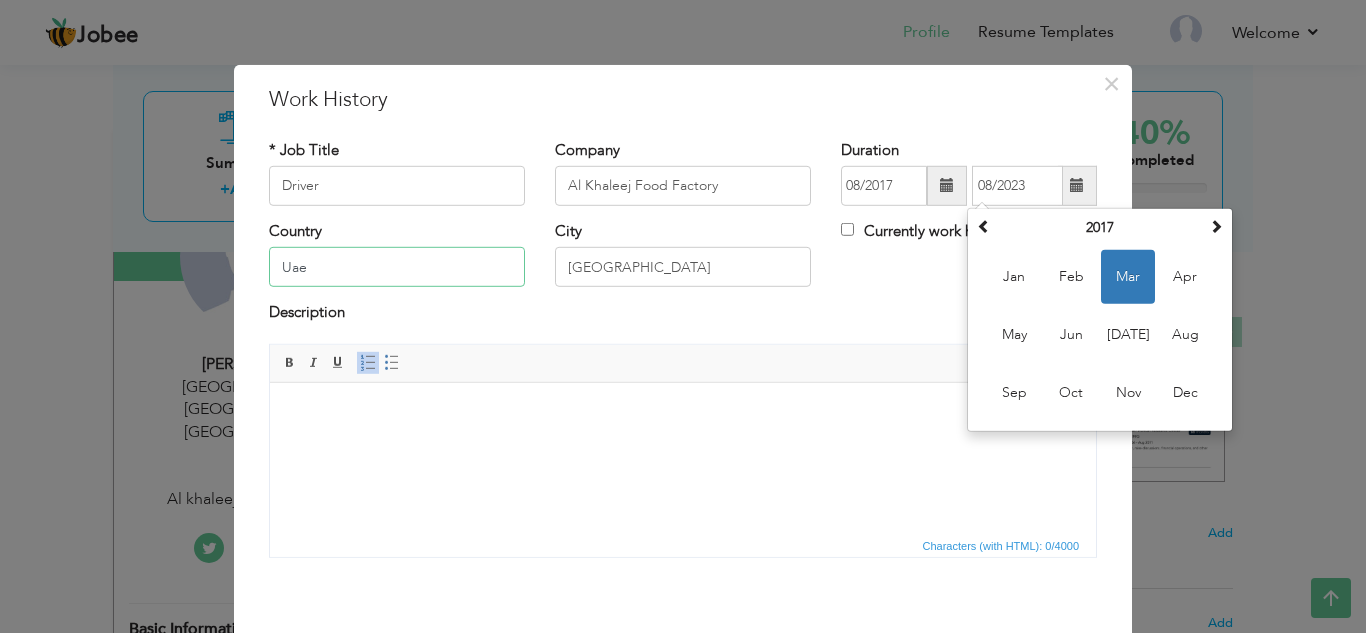 click on "Uae" at bounding box center (397, 267) 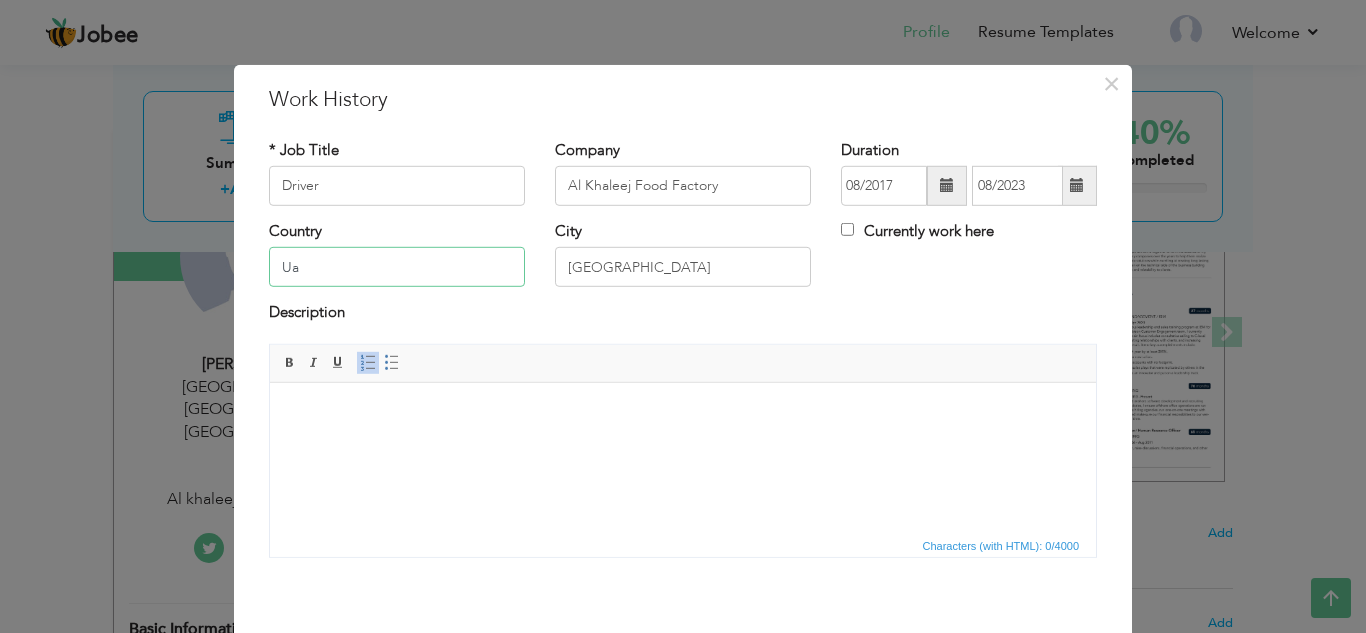type on "U" 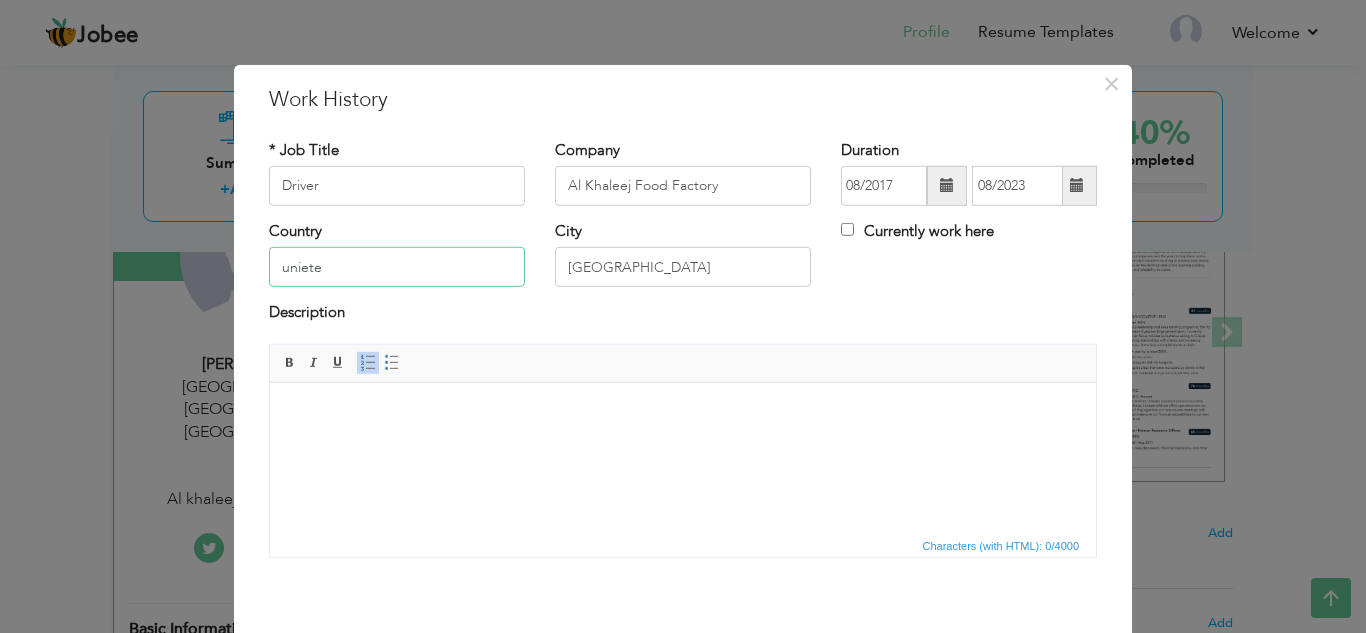 type on "unieted" 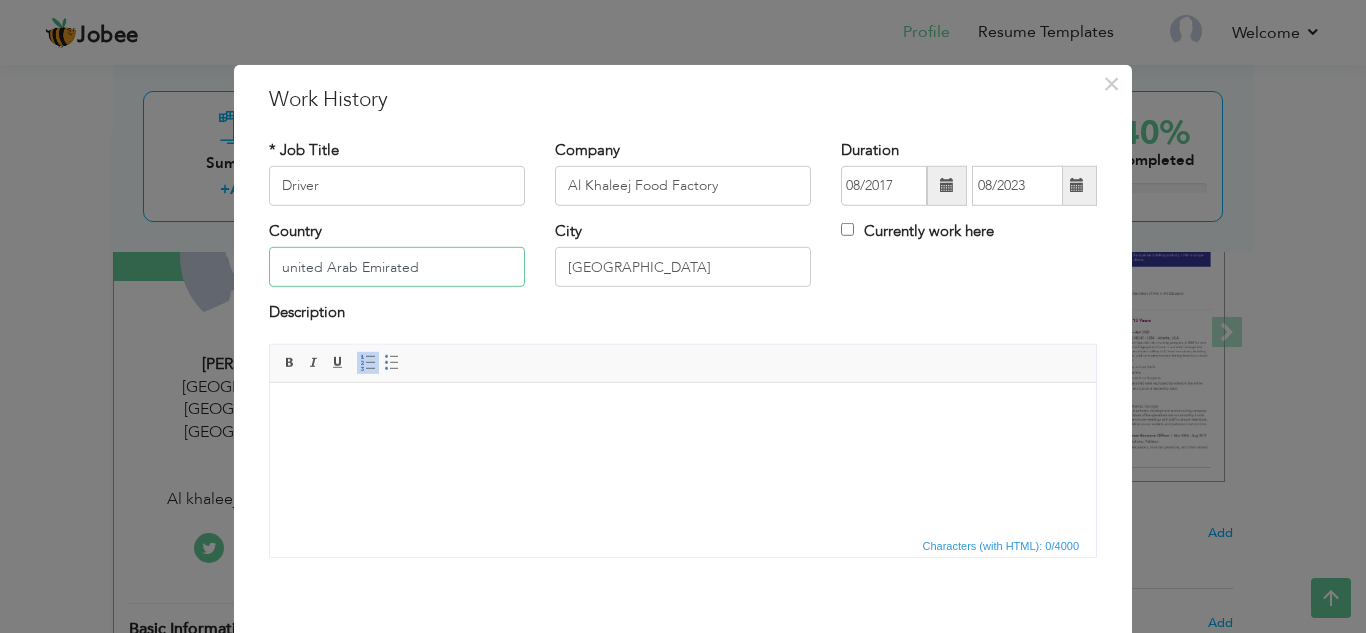 type on "united Arab Emirated" 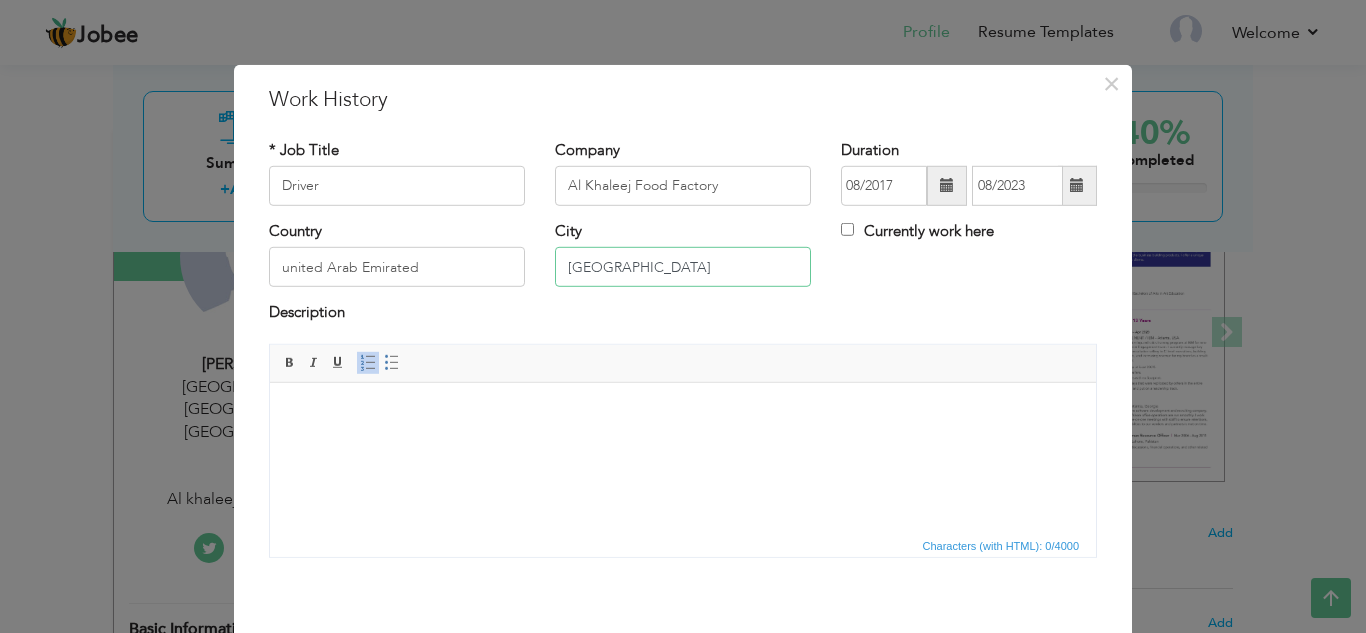 click on "[GEOGRAPHIC_DATA]" at bounding box center [683, 267] 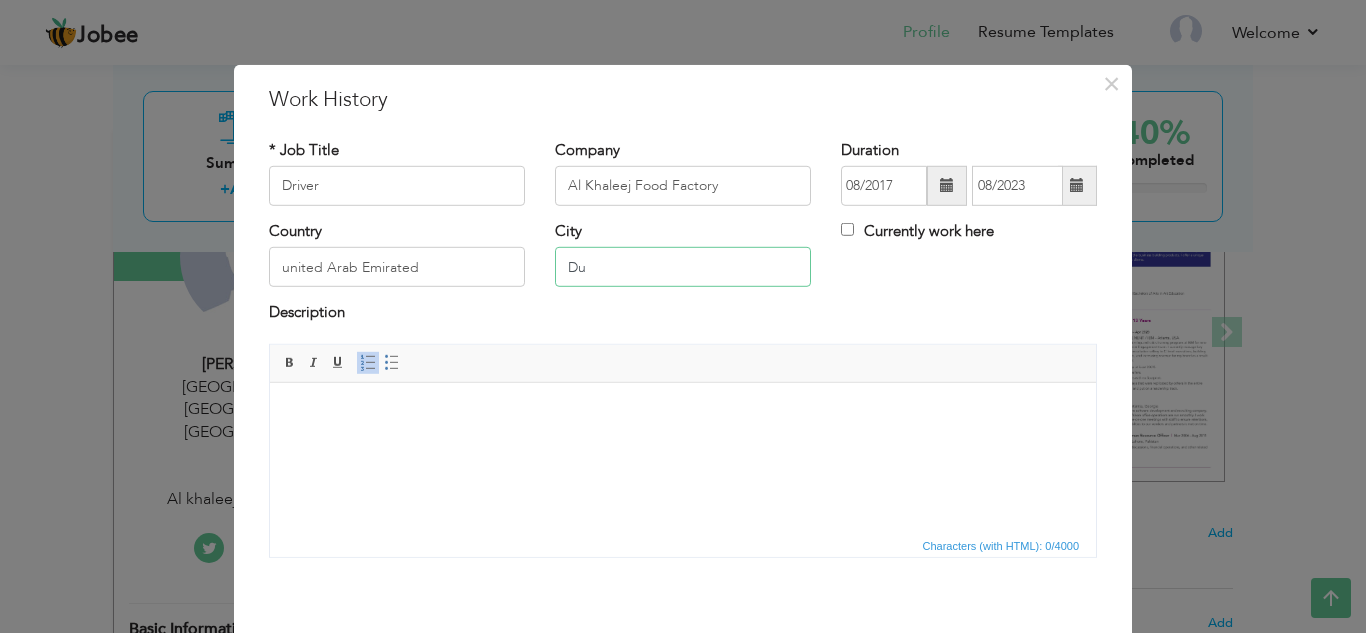 type on "D" 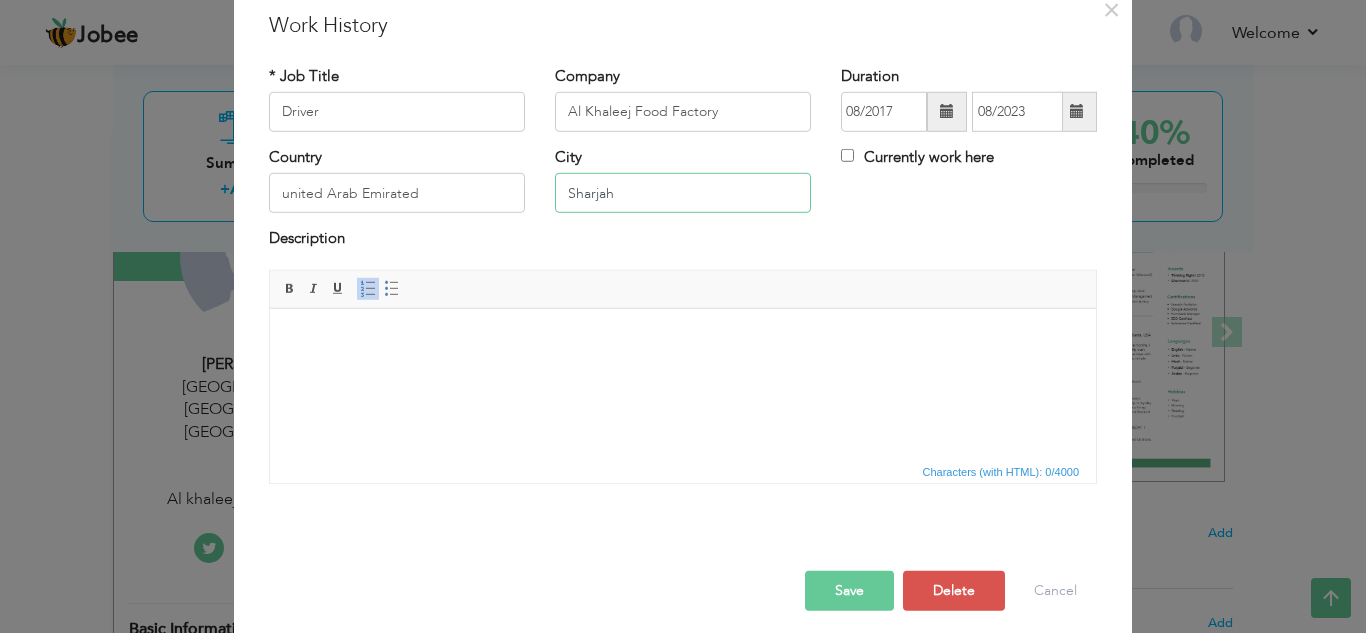 scroll, scrollTop: 75, scrollLeft: 0, axis: vertical 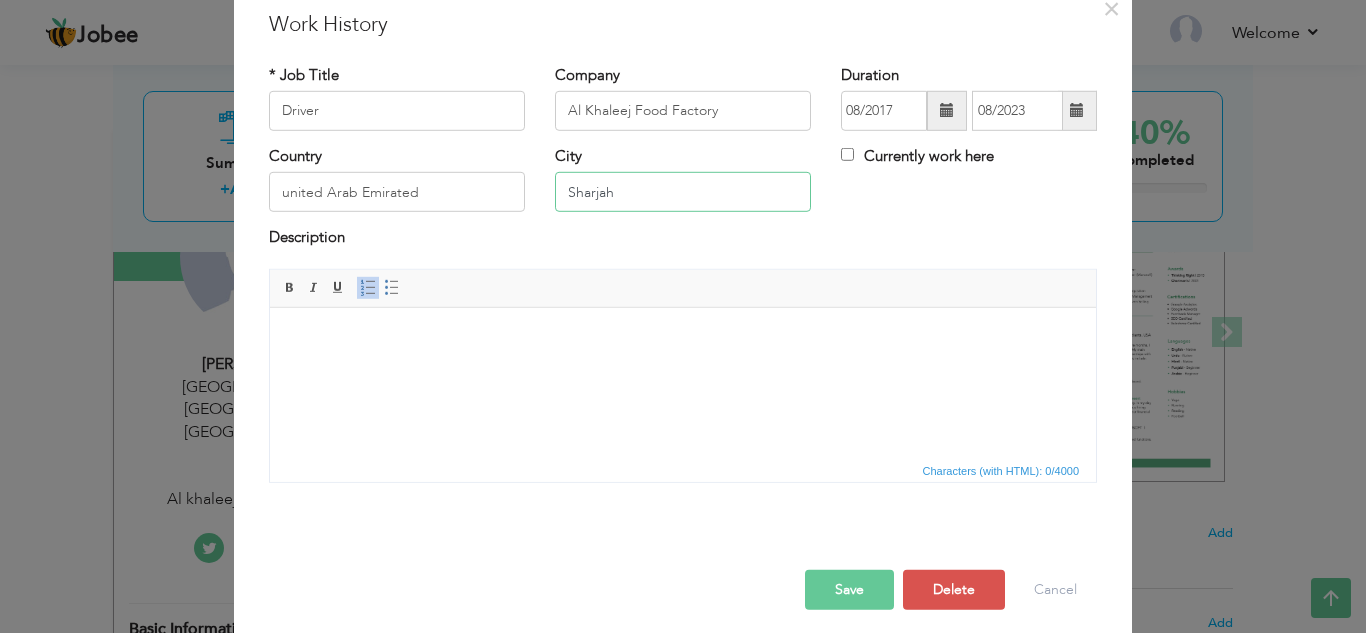 type on "Sharjah" 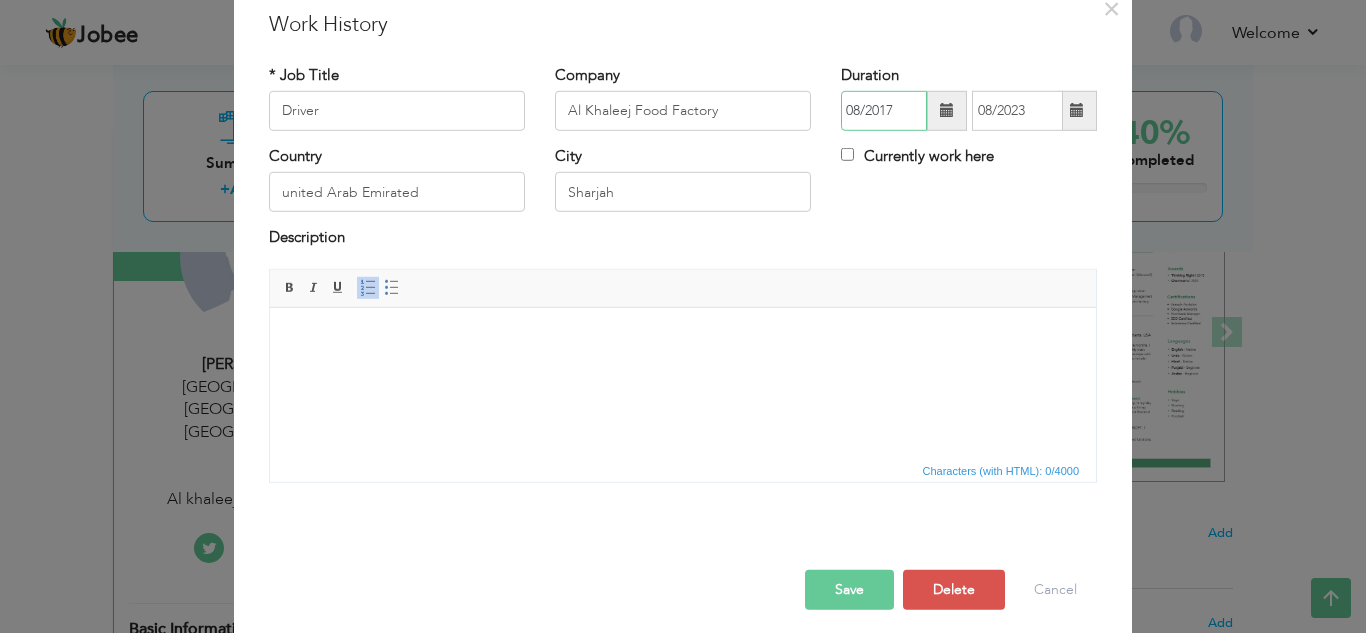 click on "08/2017" at bounding box center (884, 111) 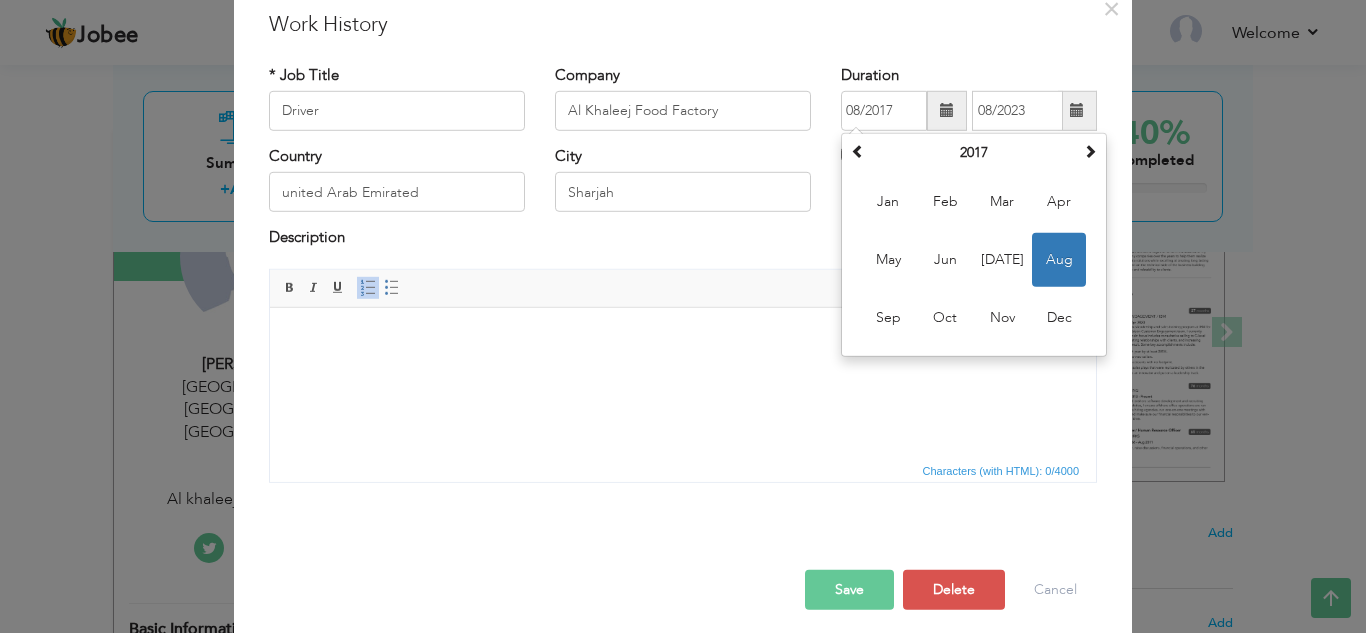 click on "Save
Save and Continue
Delete
Cancel" at bounding box center [683, 569] 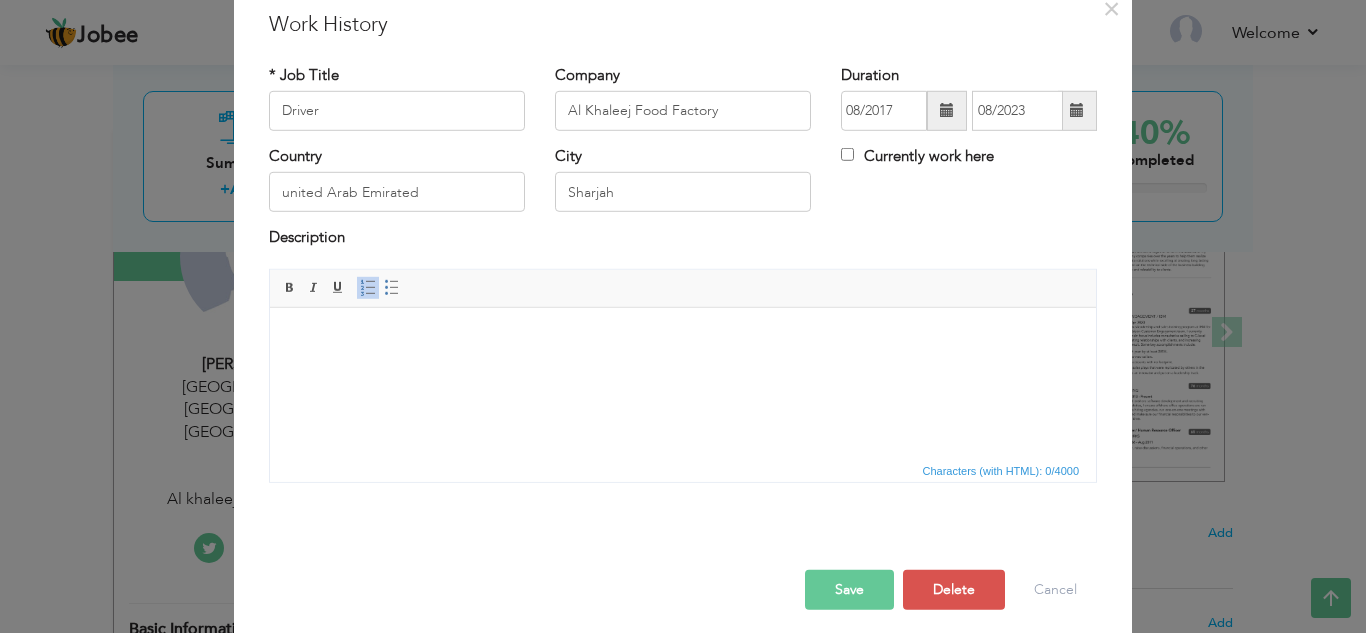 click on "Save" at bounding box center (849, 590) 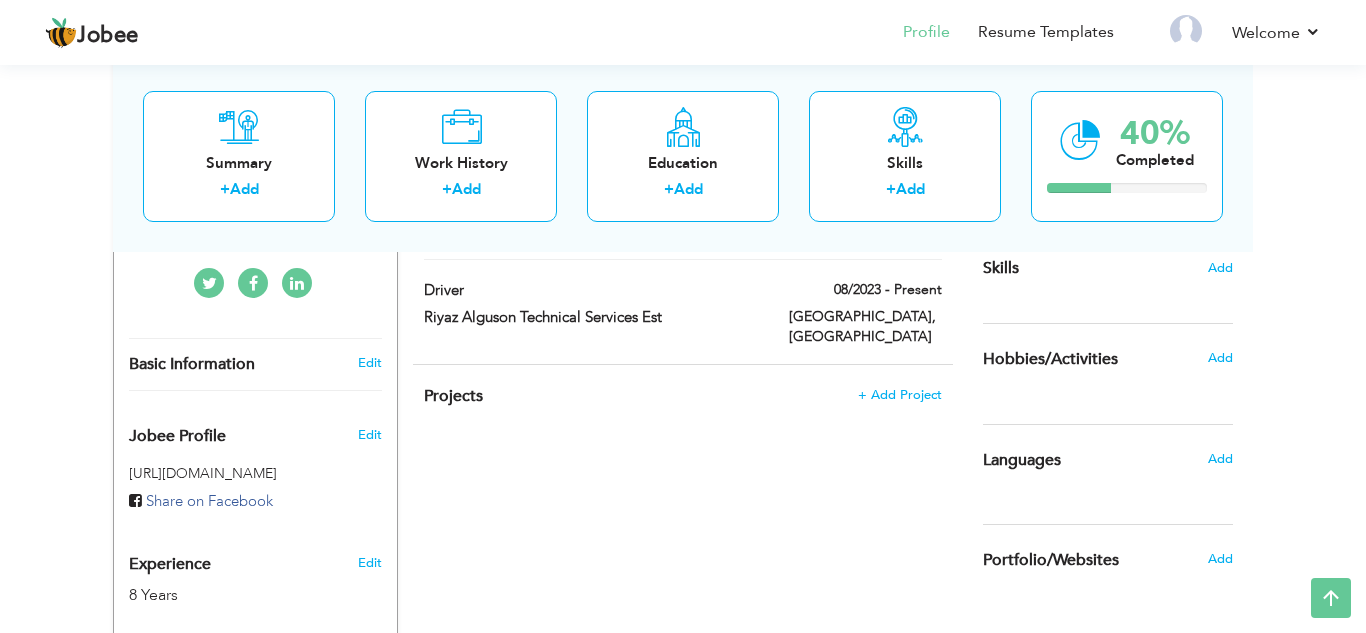 scroll, scrollTop: 506, scrollLeft: 0, axis: vertical 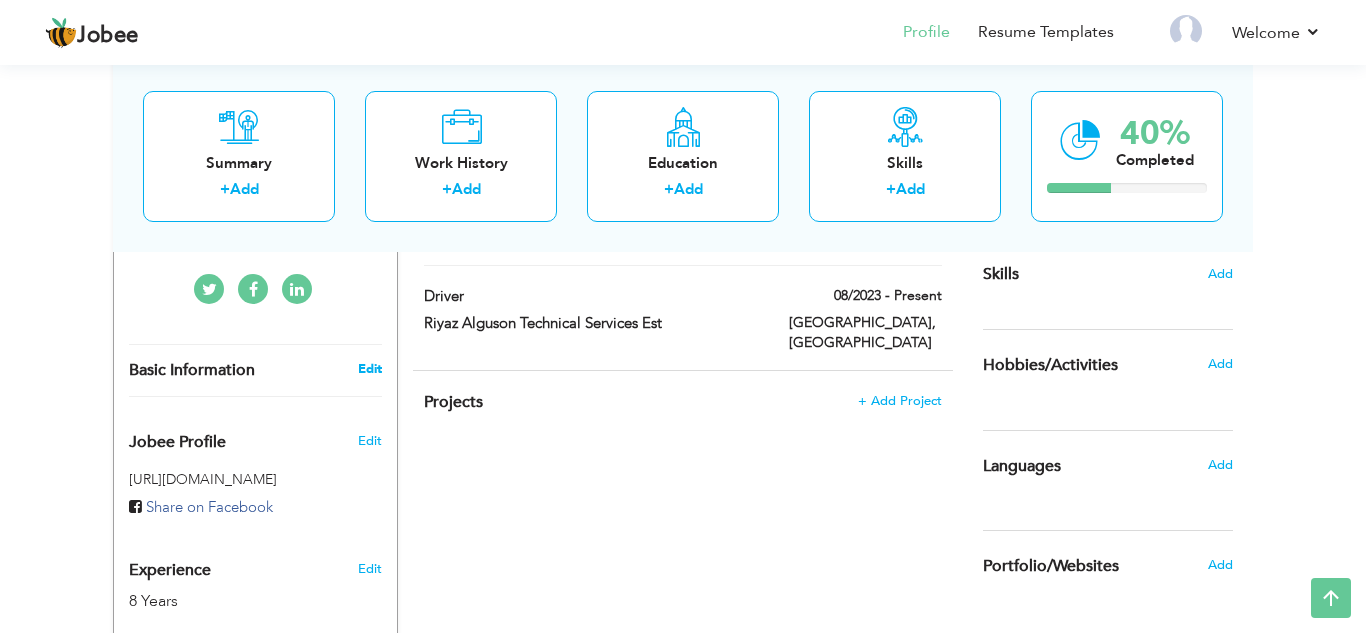 click on "Edit" at bounding box center (370, 369) 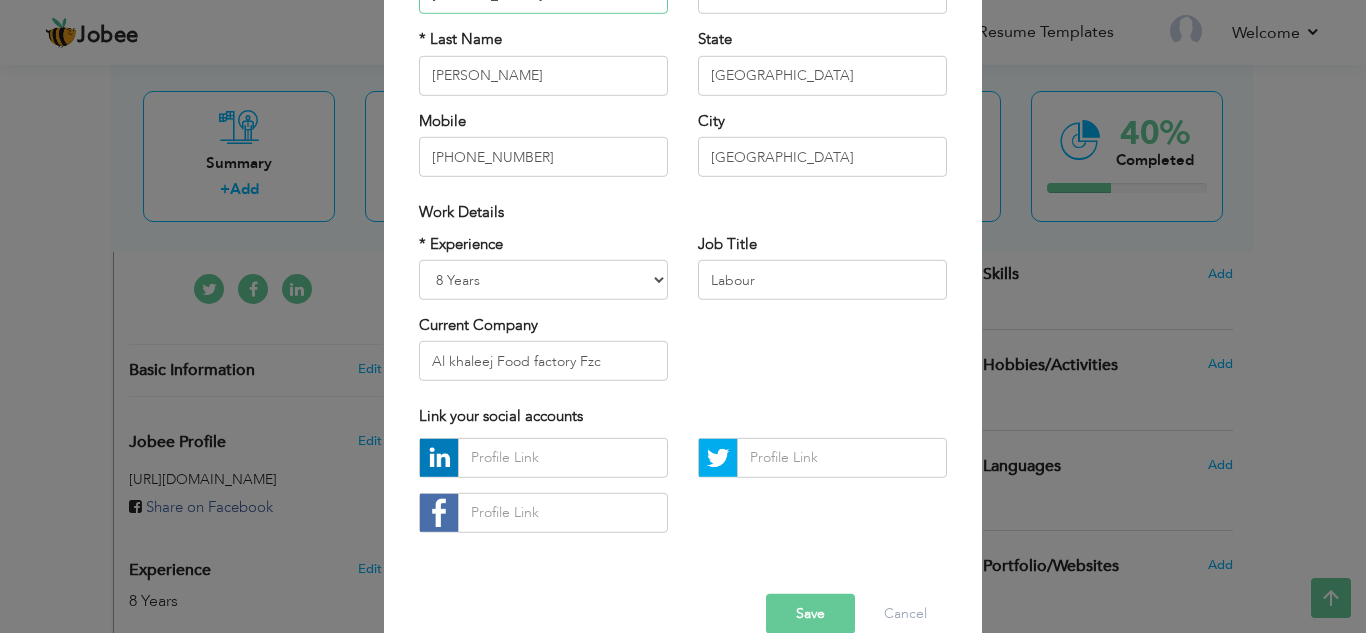scroll, scrollTop: 269, scrollLeft: 0, axis: vertical 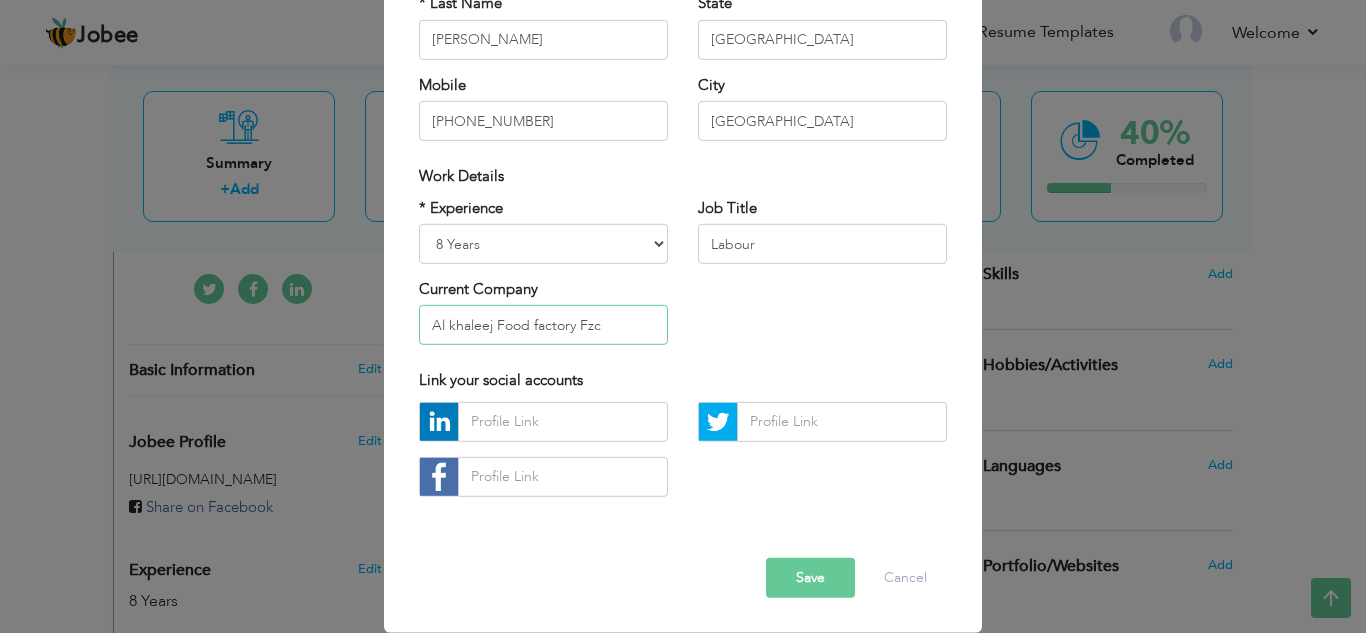 click on "Al khaleej Food factory Fzc" at bounding box center (543, 325) 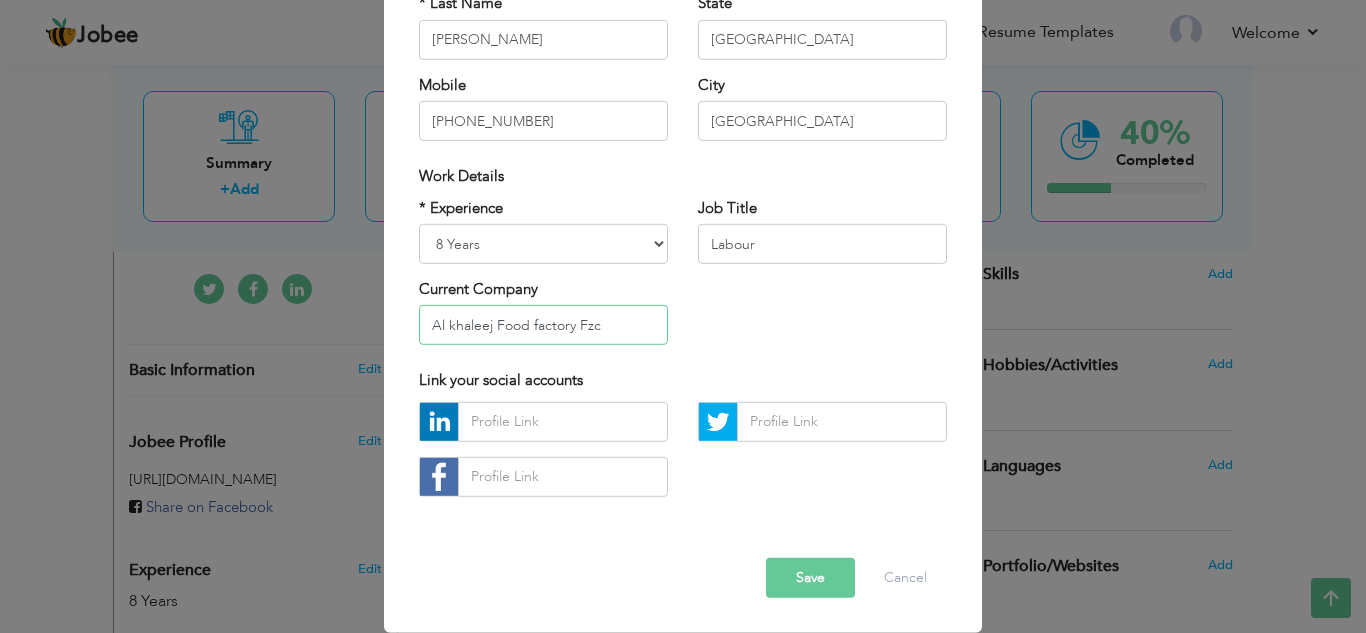 drag, startPoint x: 645, startPoint y: 326, endPoint x: 282, endPoint y: 333, distance: 363.06747 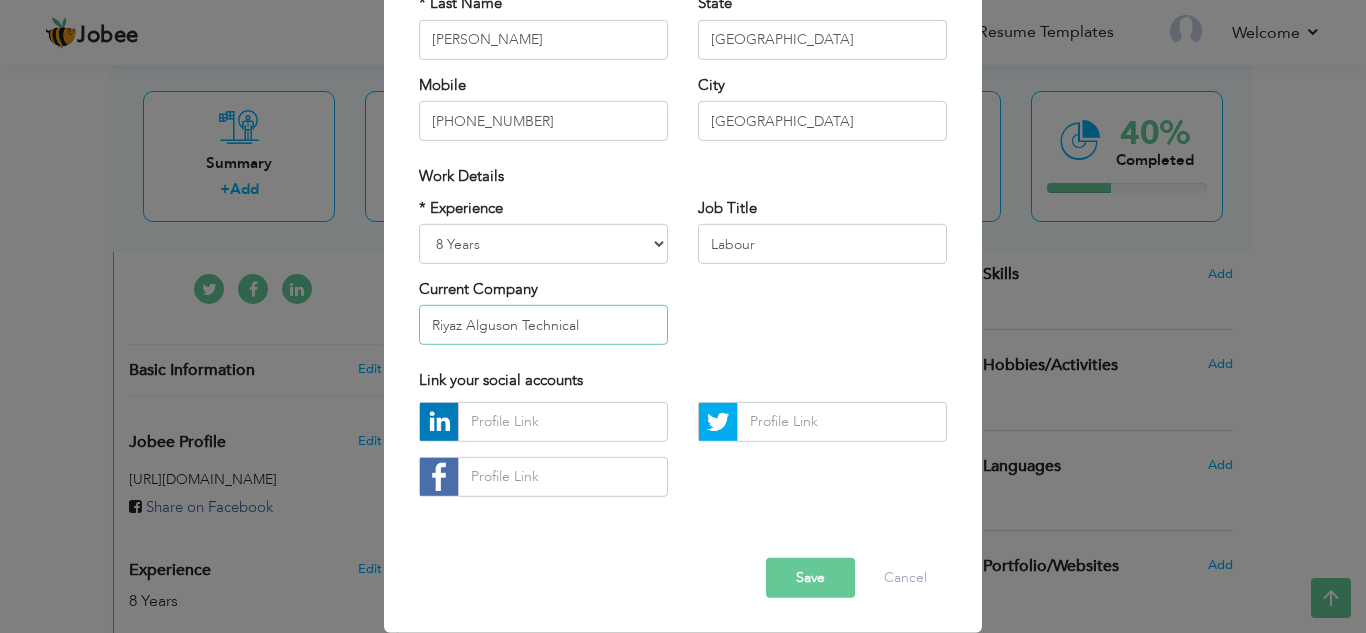type on "Riyaz Alguson Technical" 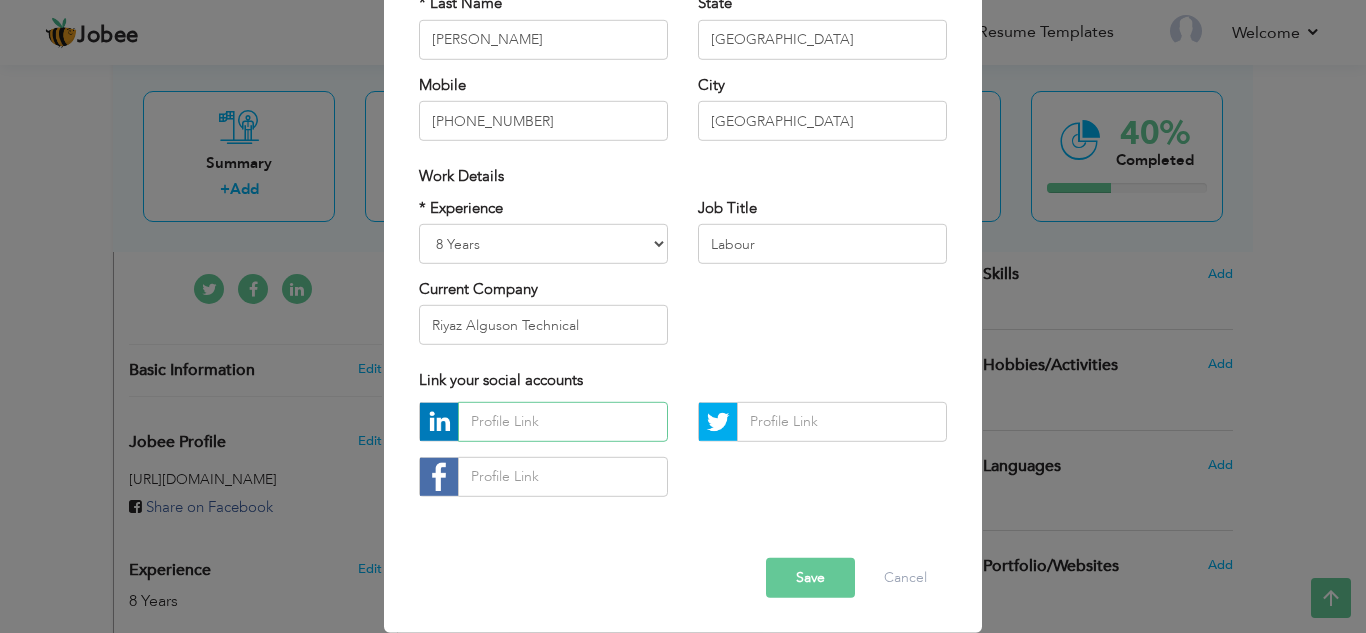 click at bounding box center (563, 422) 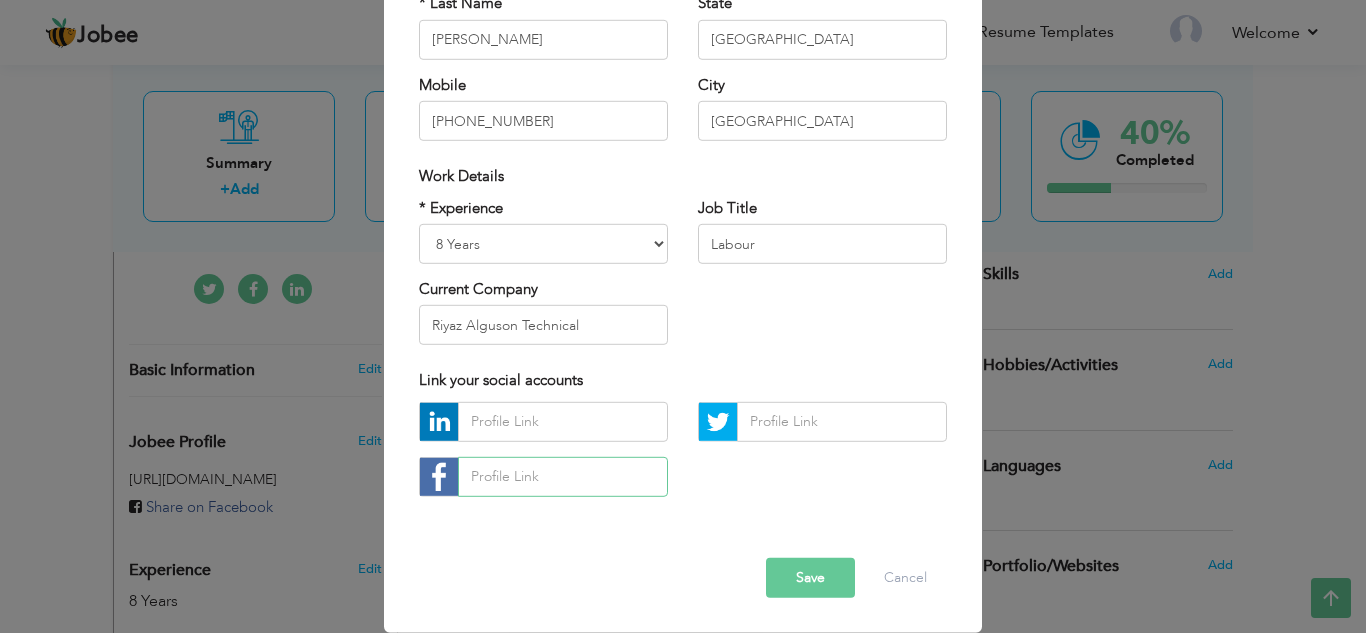 click at bounding box center [563, 477] 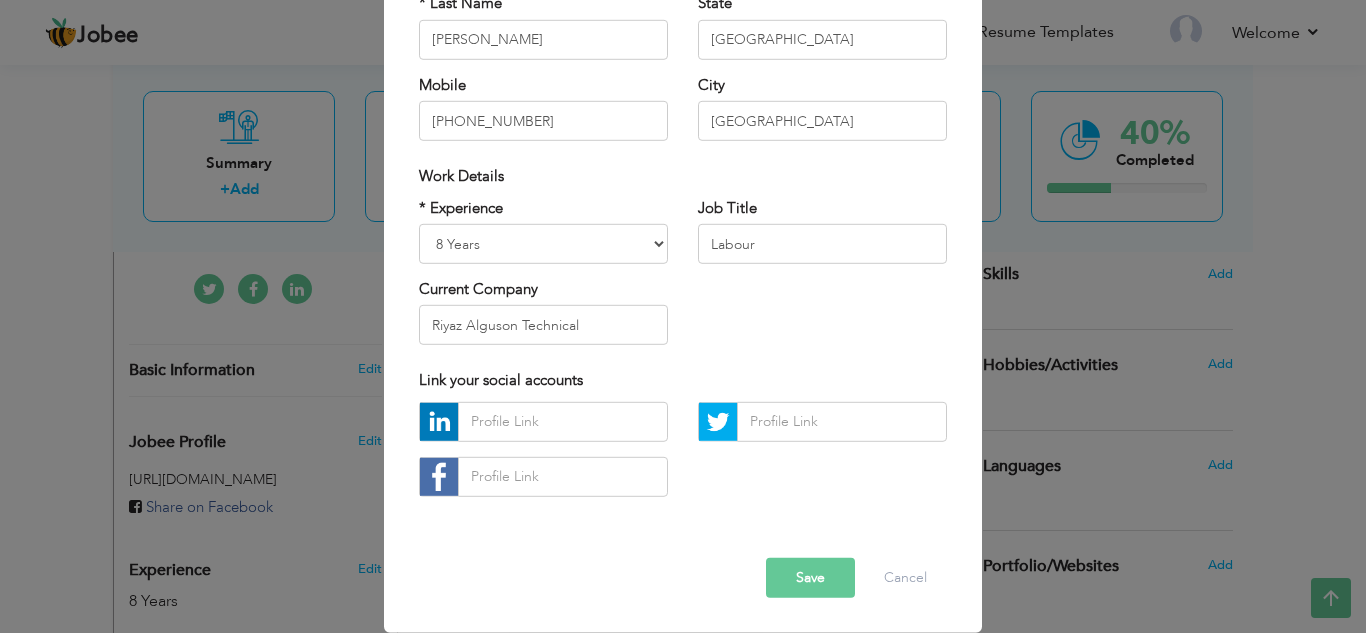 click on "Save" at bounding box center (810, 578) 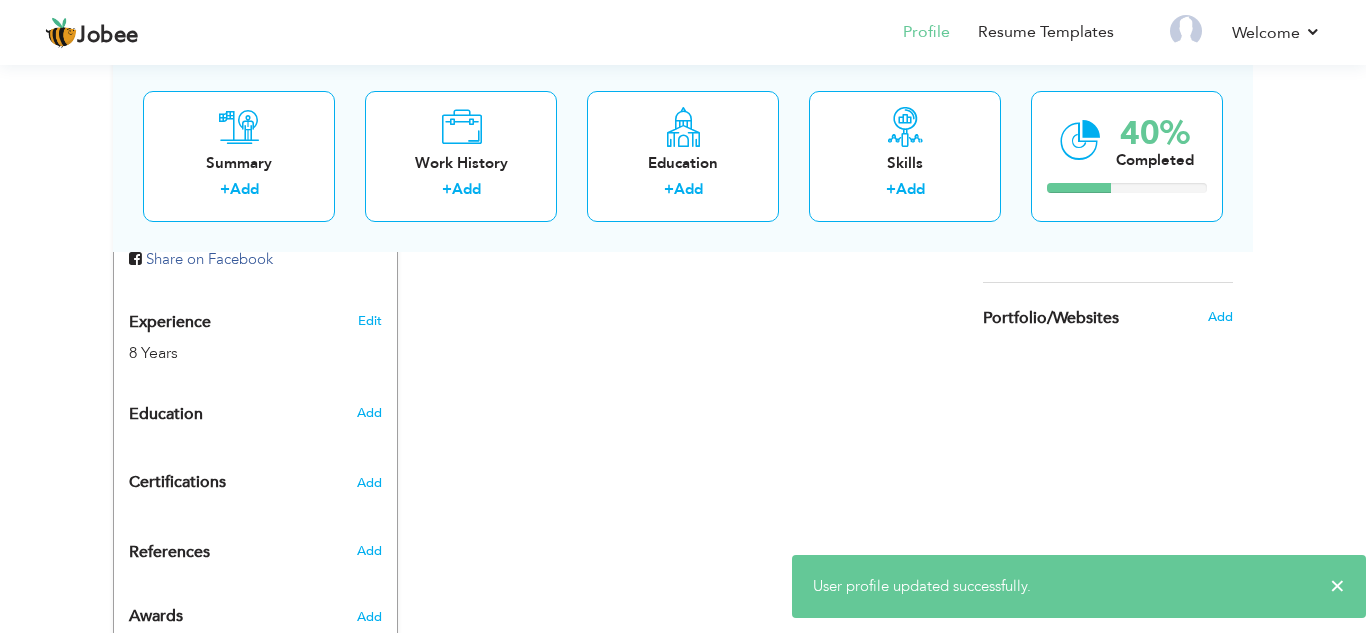 scroll, scrollTop: 780, scrollLeft: 0, axis: vertical 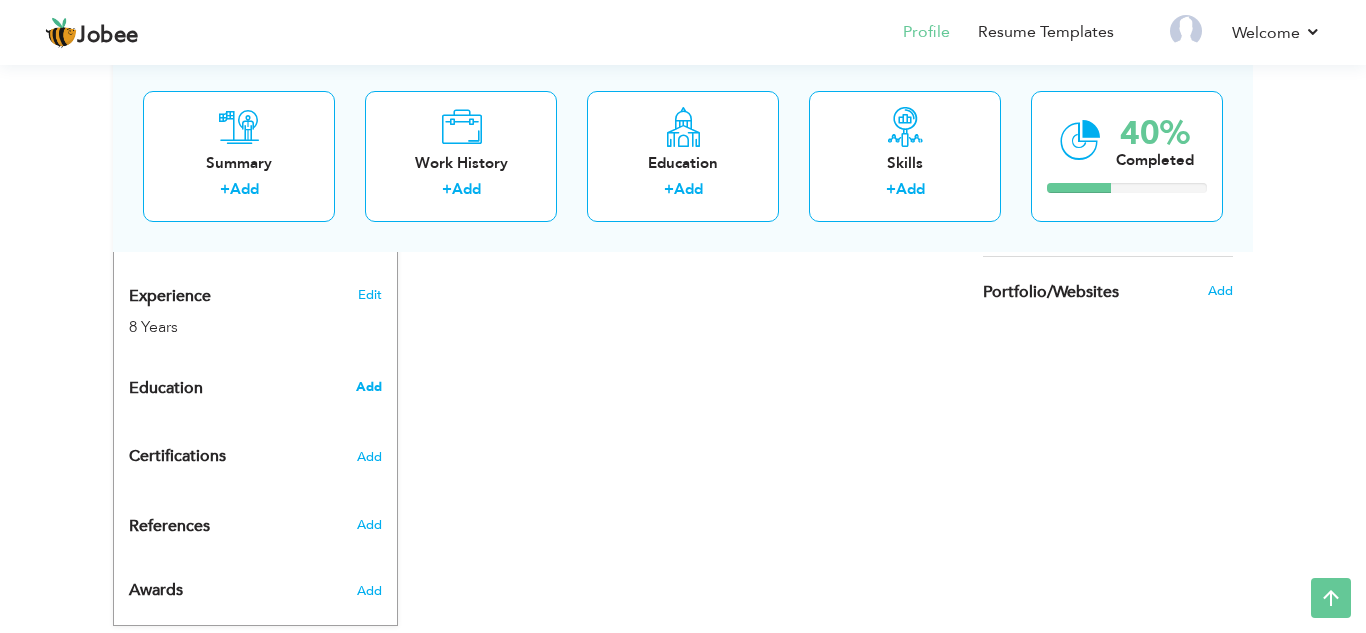 click on "Add" at bounding box center (369, 387) 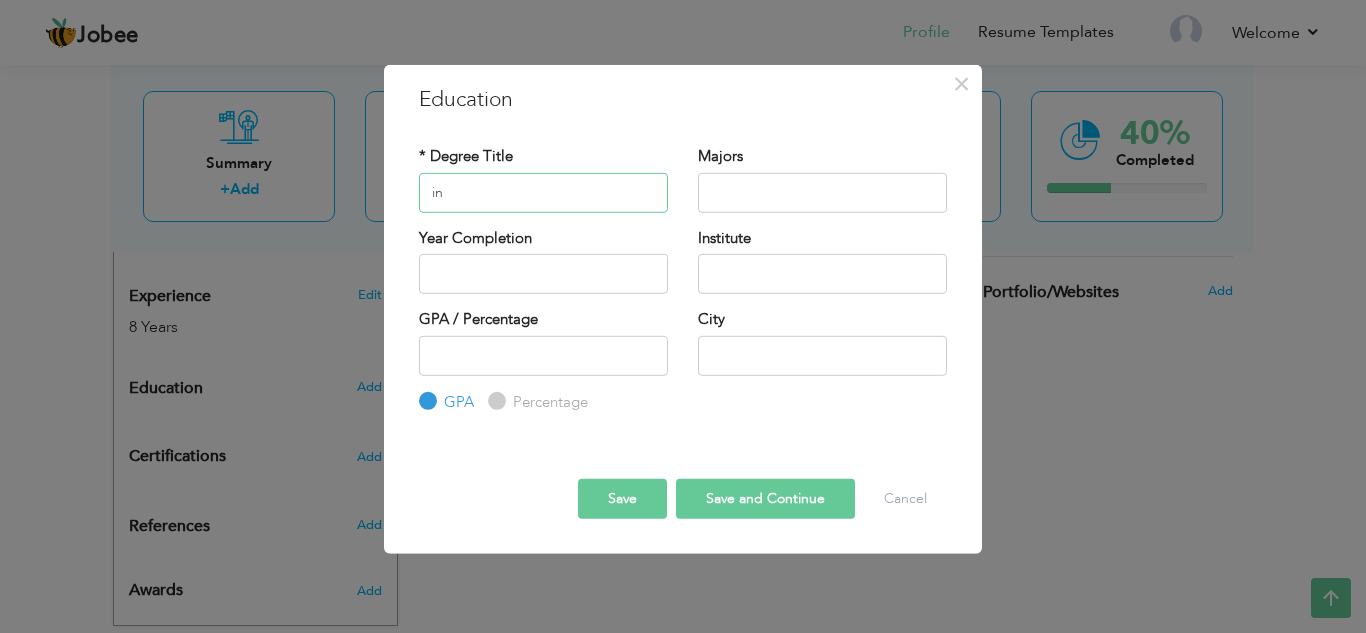 type on "i" 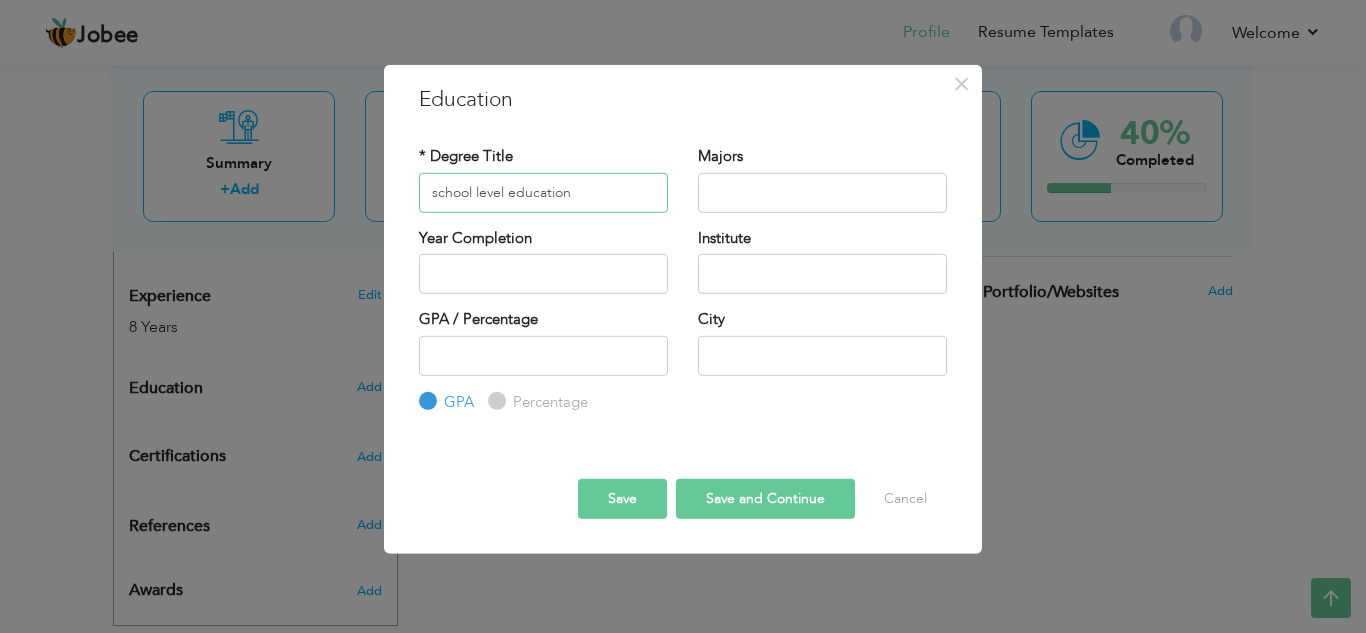 type on "school level education" 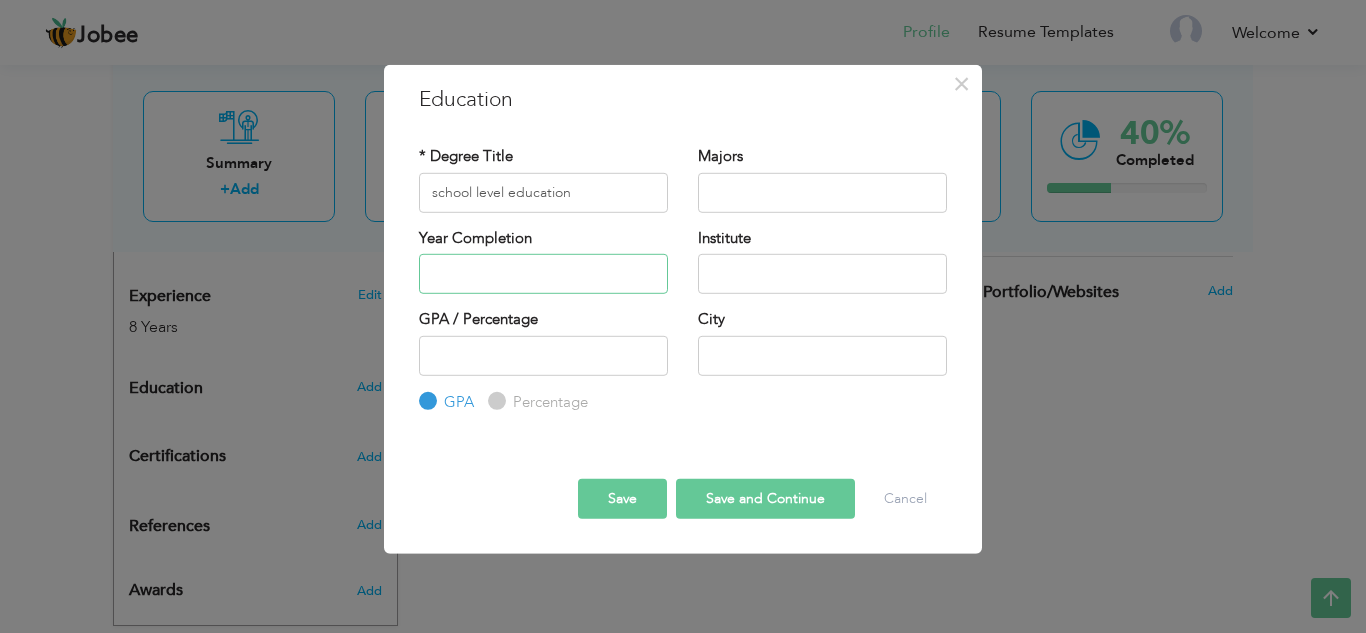 click at bounding box center [543, 274] 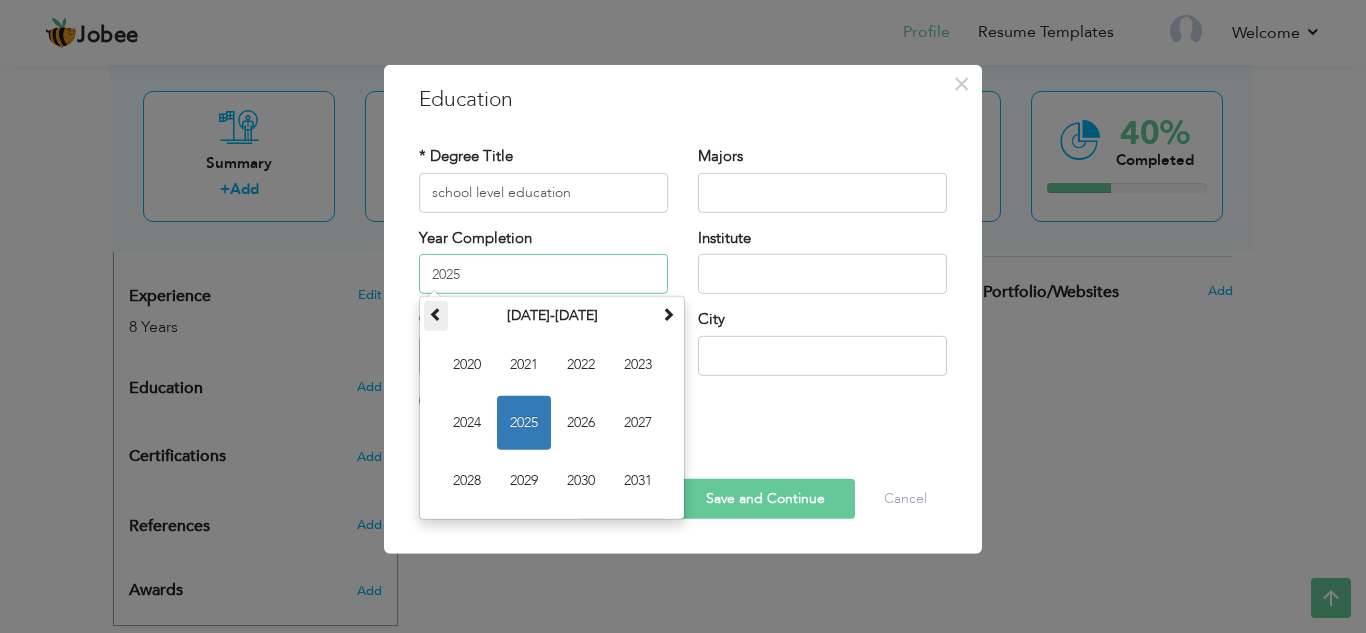 click at bounding box center [436, 316] 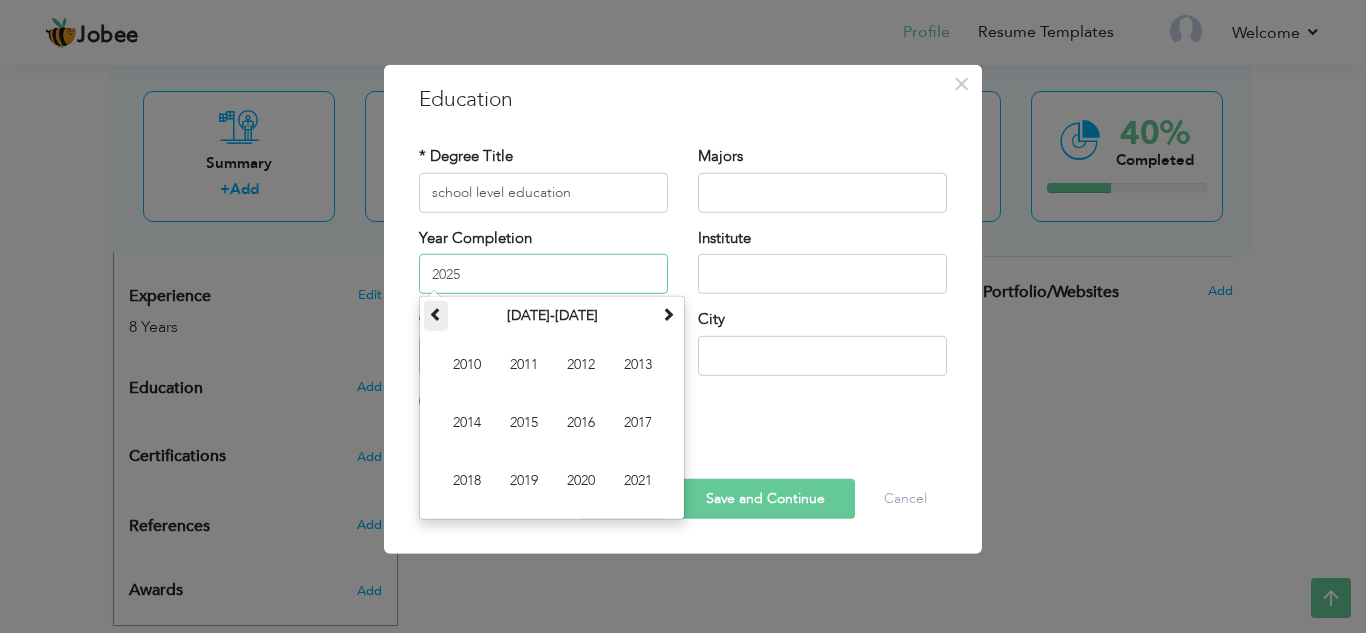 click at bounding box center (436, 316) 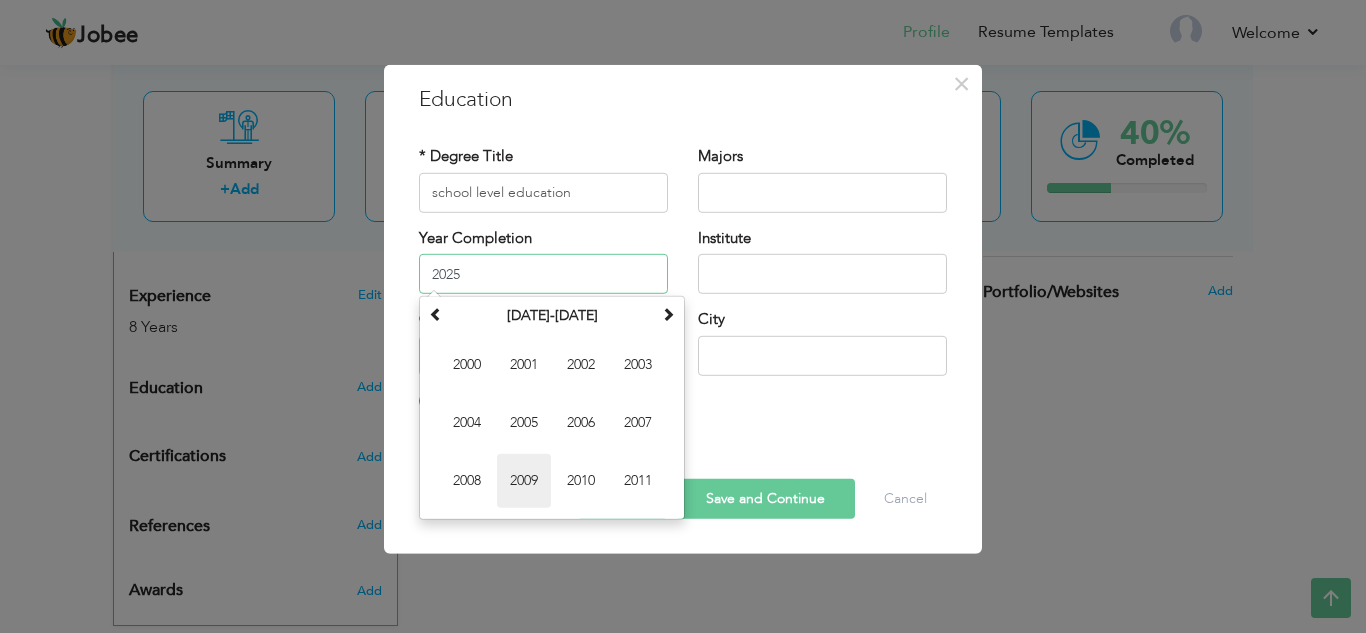 click on "2009" at bounding box center [524, 481] 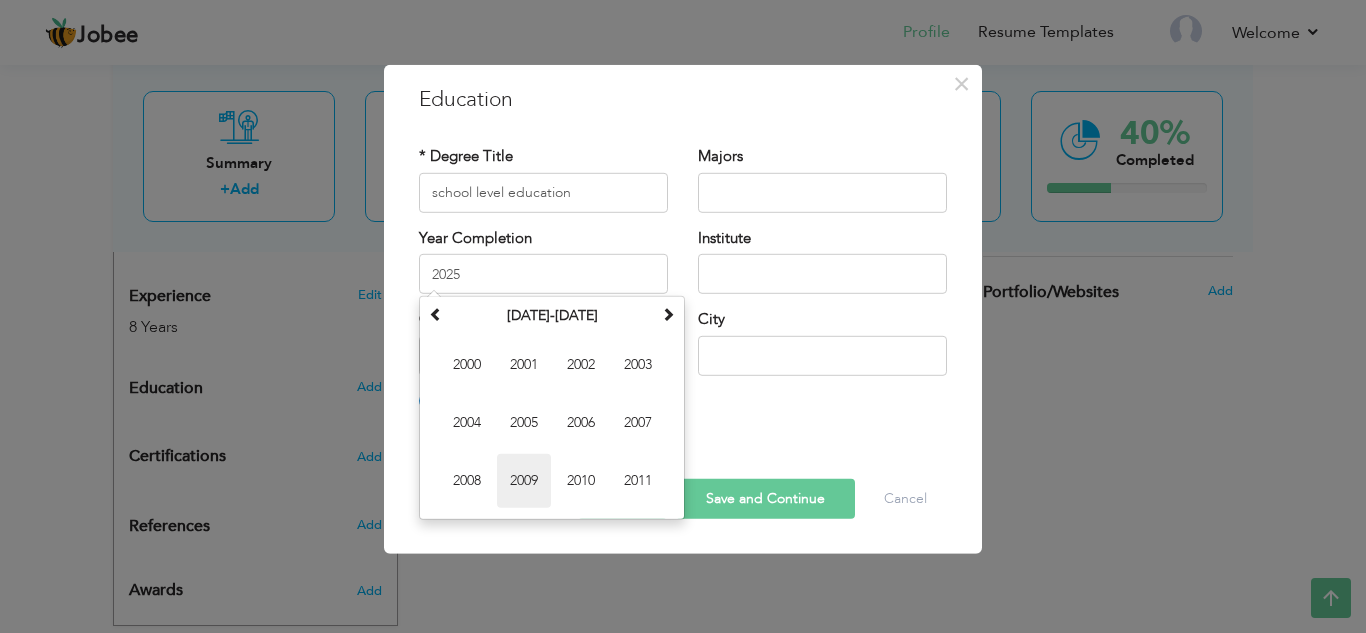 type on "2009" 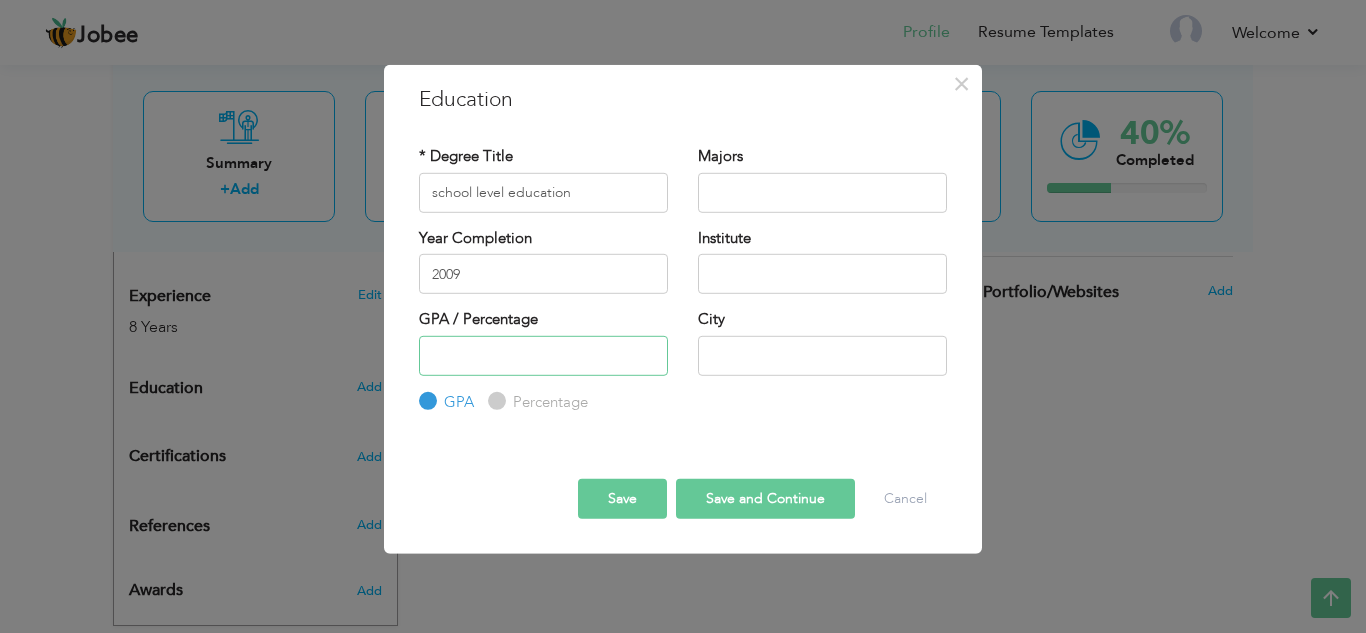 click at bounding box center [543, 355] 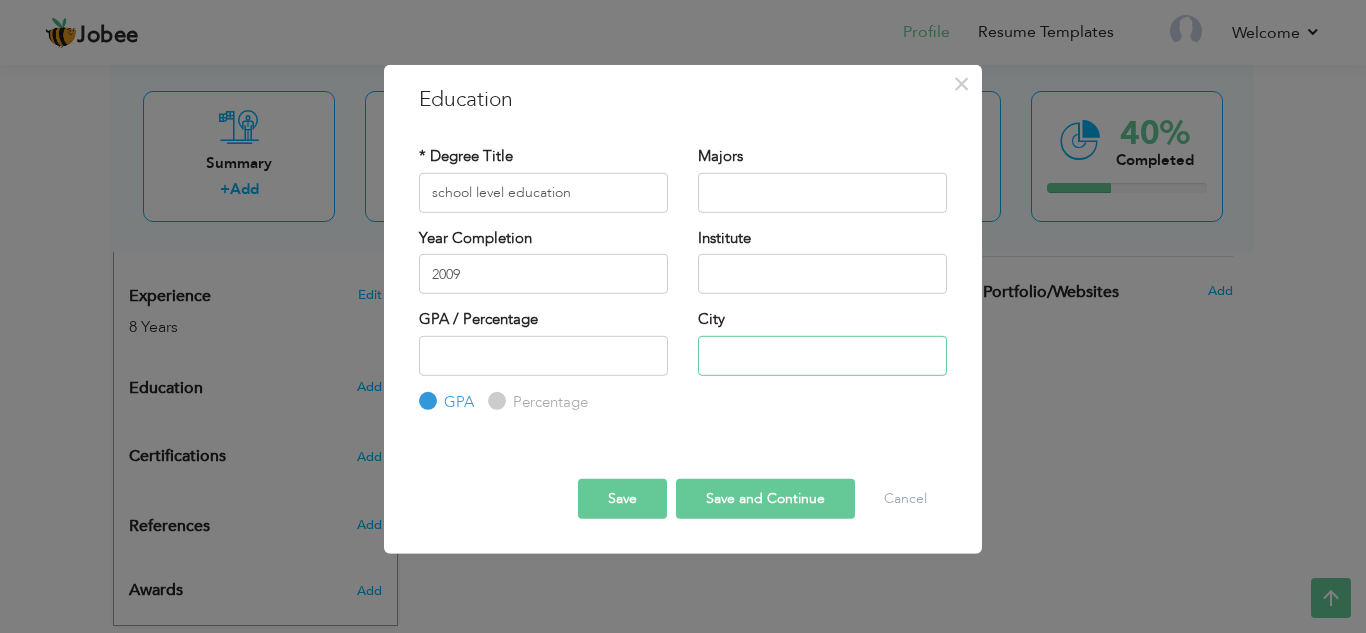 click at bounding box center [822, 355] 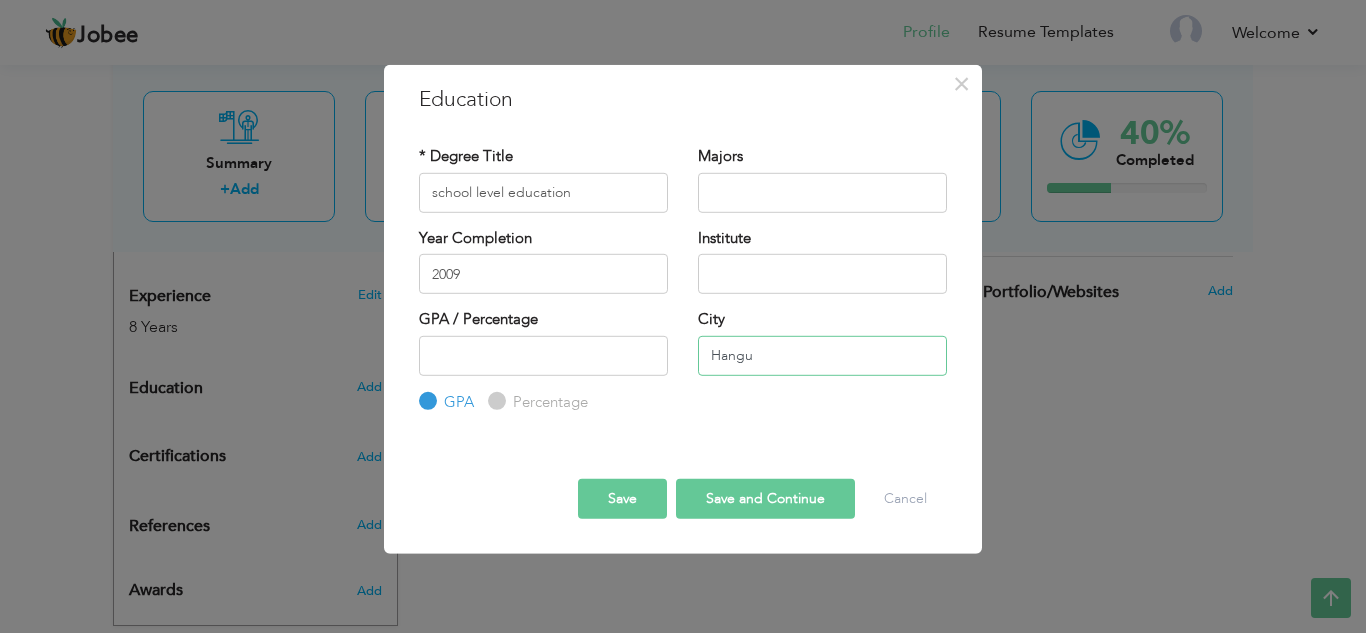 type on "Hangu" 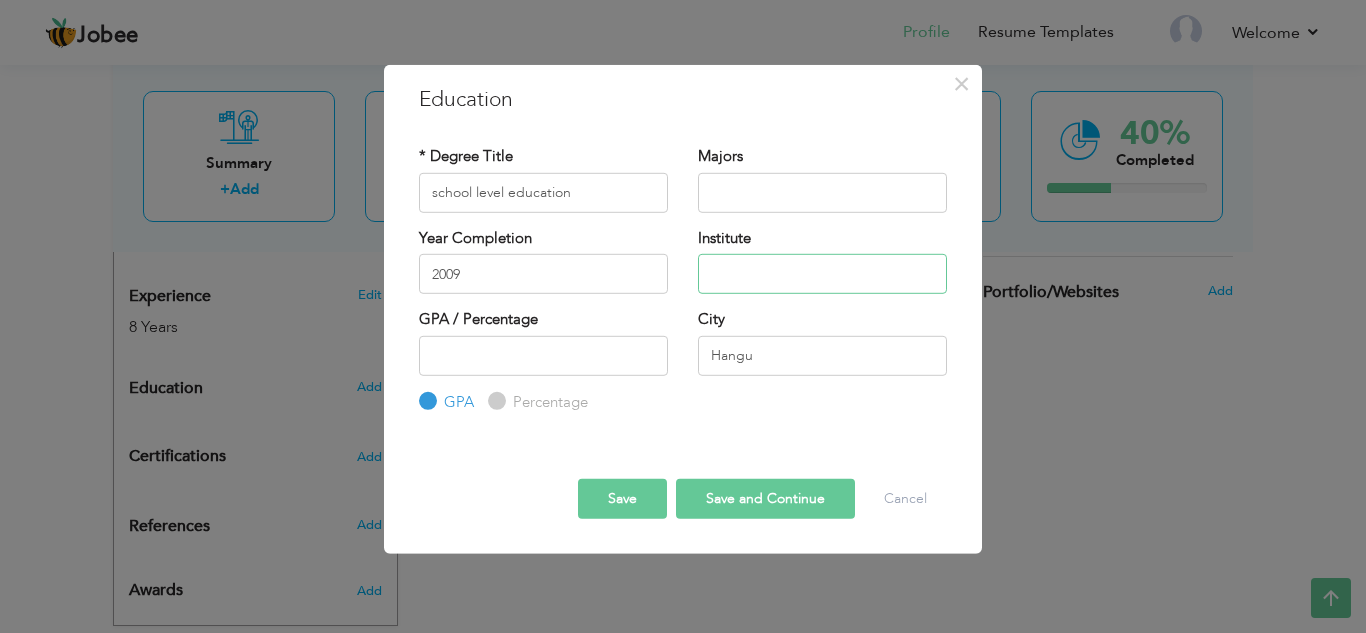 click at bounding box center [822, 274] 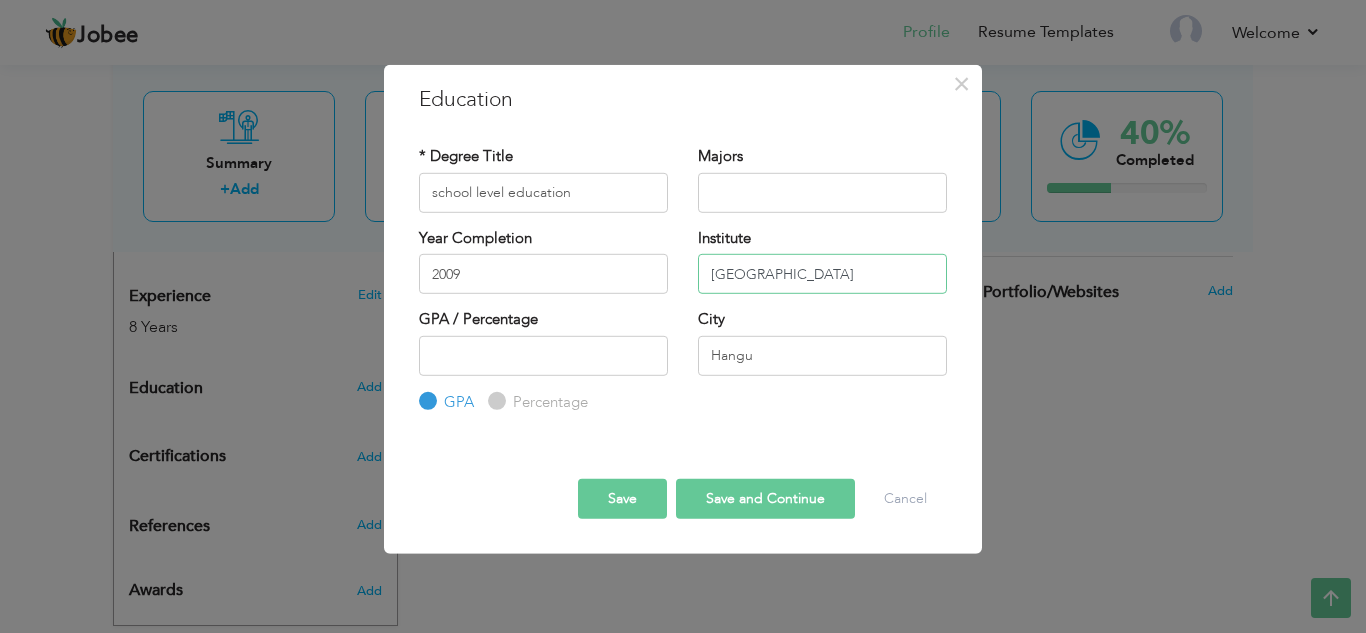 type on "[GEOGRAPHIC_DATA]" 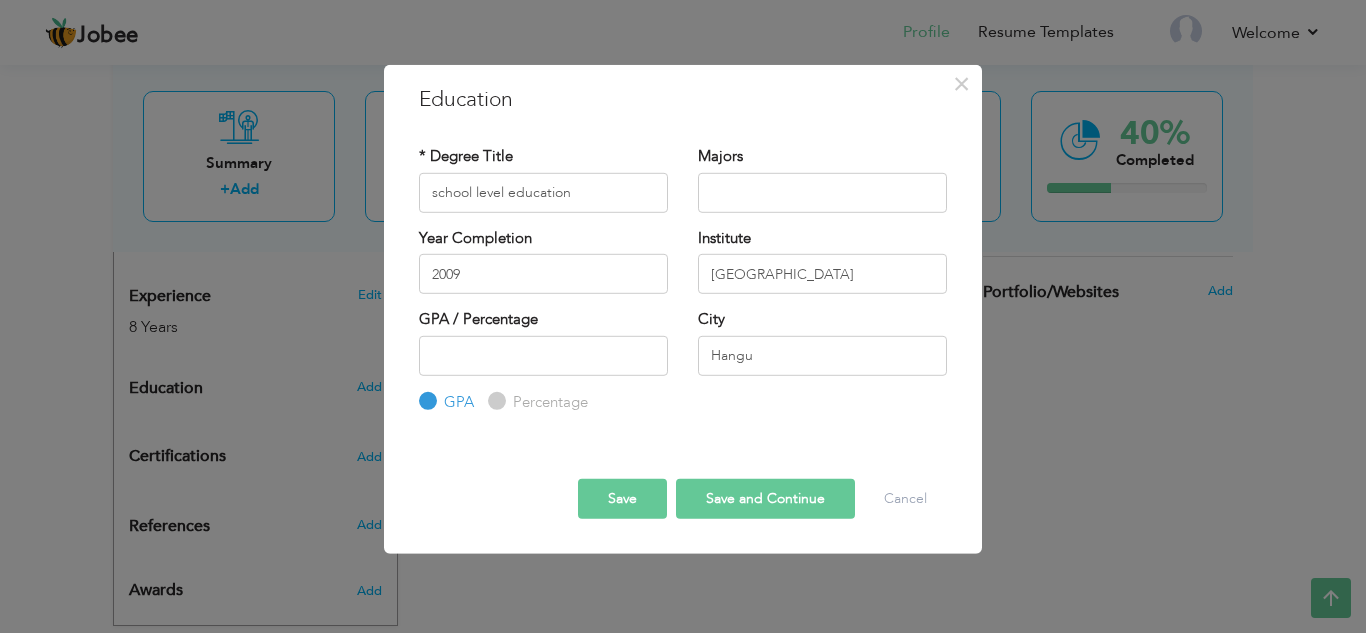 click on "Save" at bounding box center [622, 499] 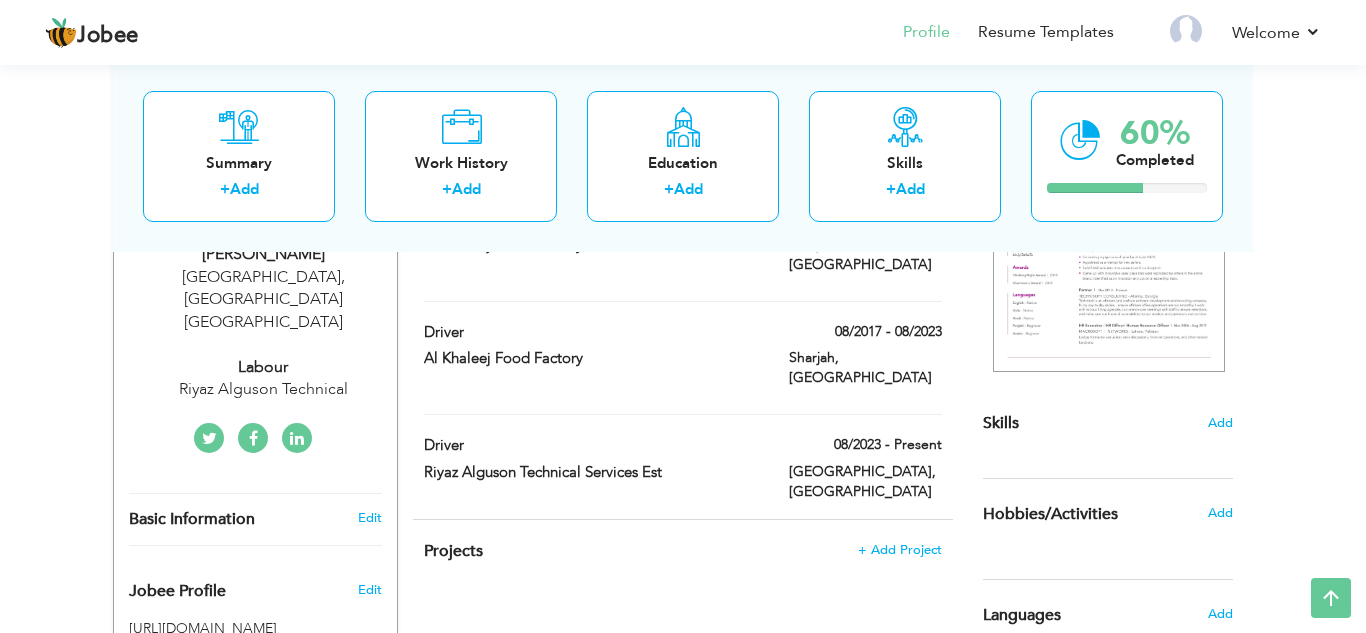 scroll, scrollTop: 360, scrollLeft: 0, axis: vertical 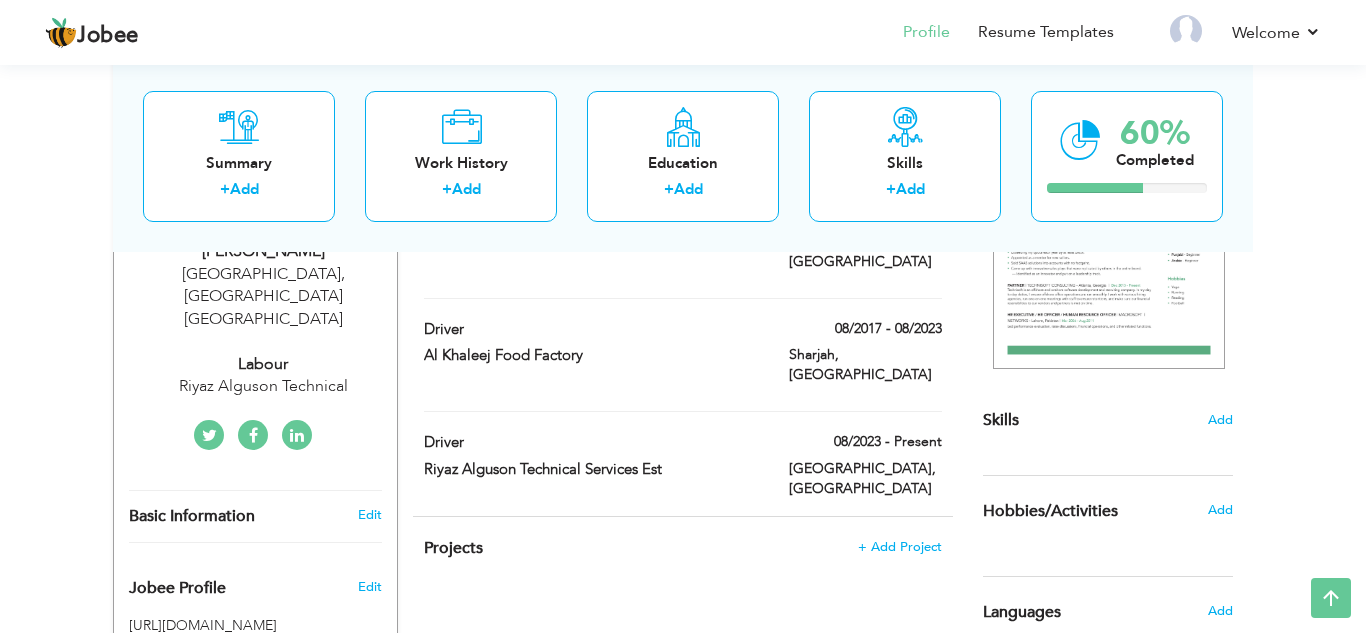 click on "Ahmed Abbas
Dubai ,  Dubai United Arab Emirates
Labour
Riyaz Alguson Technical" at bounding box center [255, 319] 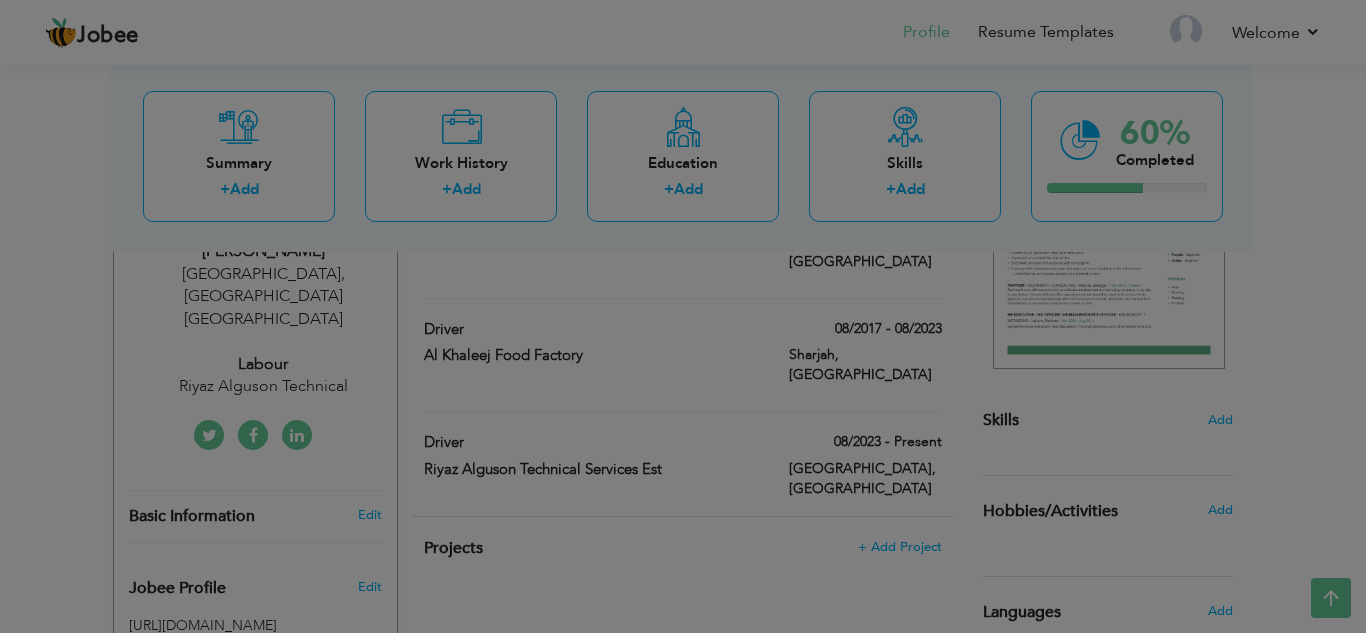 scroll, scrollTop: 0, scrollLeft: 0, axis: both 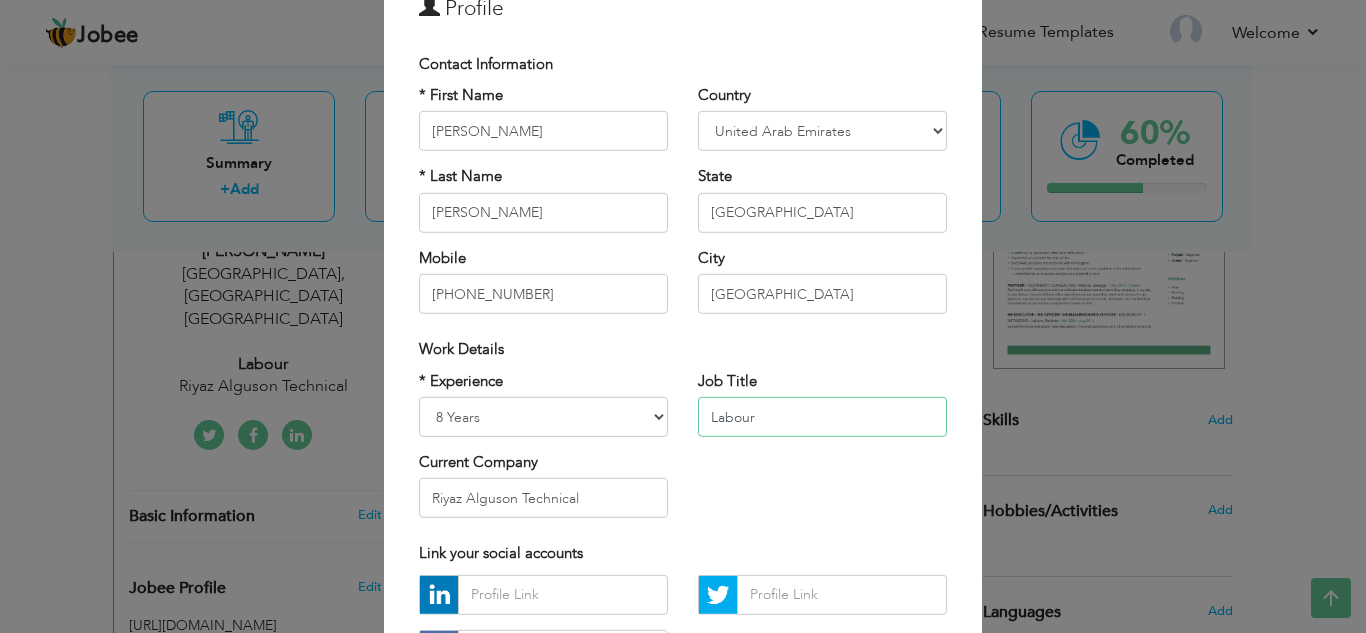 click on "Labour" at bounding box center (822, 417) 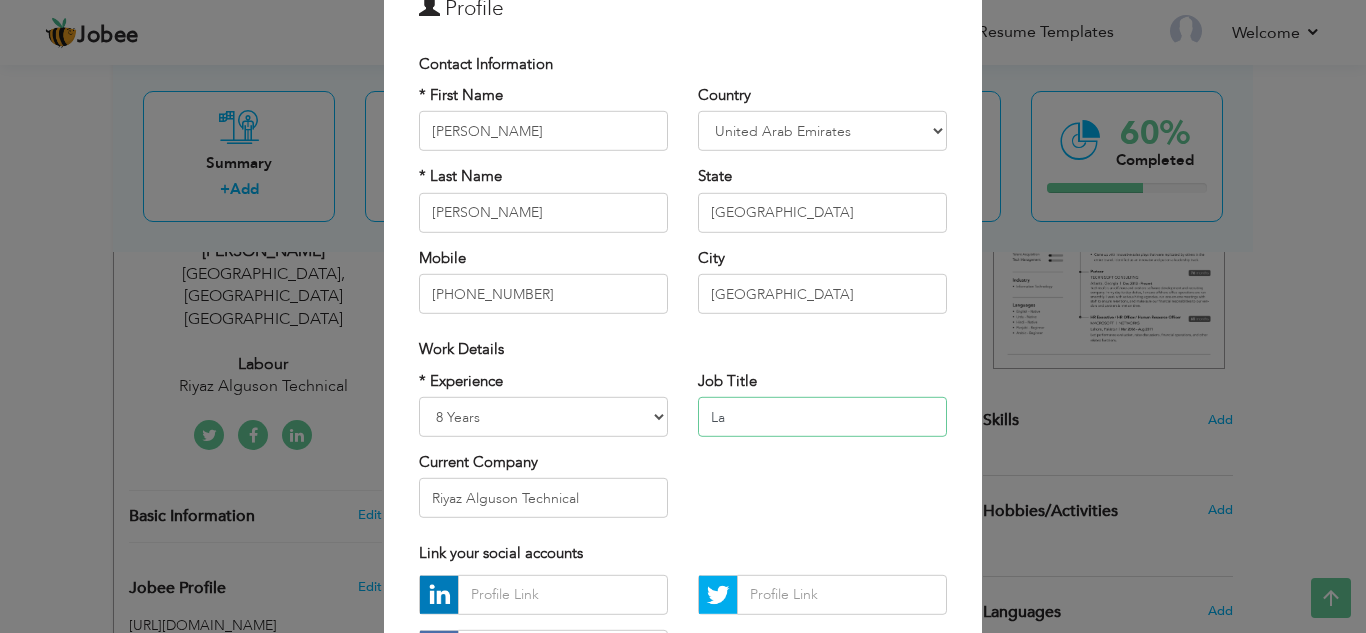 type on "L" 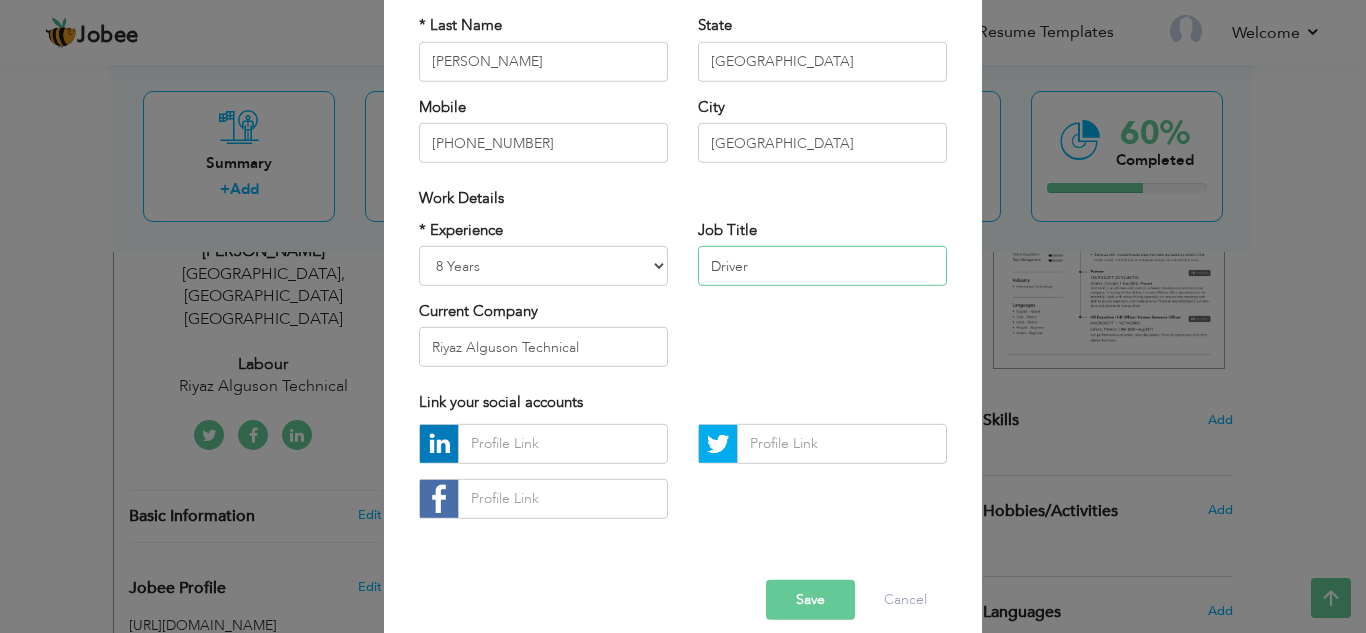 scroll, scrollTop: 269, scrollLeft: 0, axis: vertical 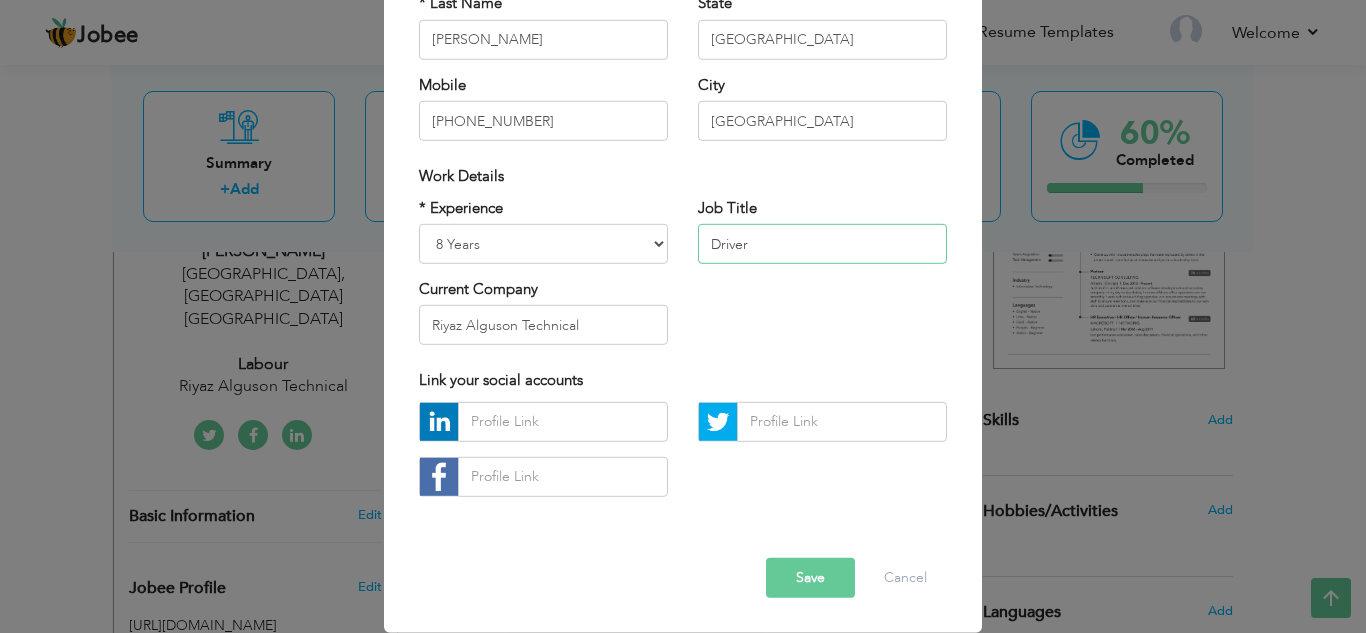 type on "Driver" 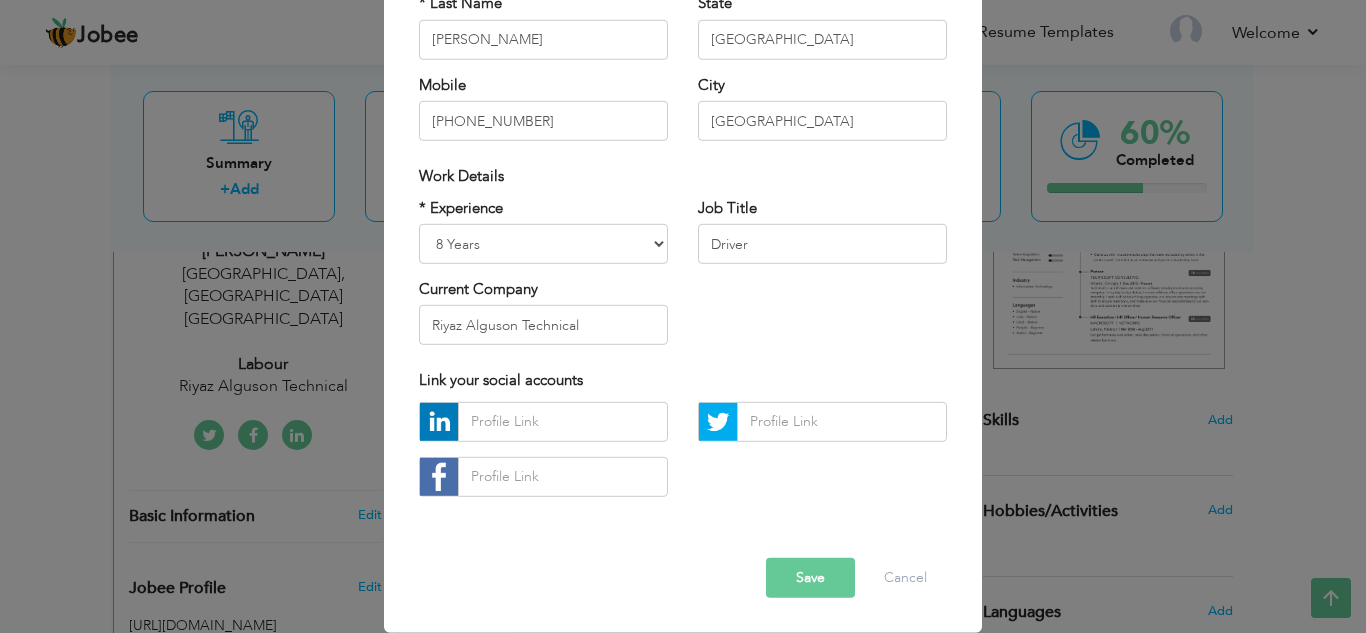 click on "Save" at bounding box center (810, 578) 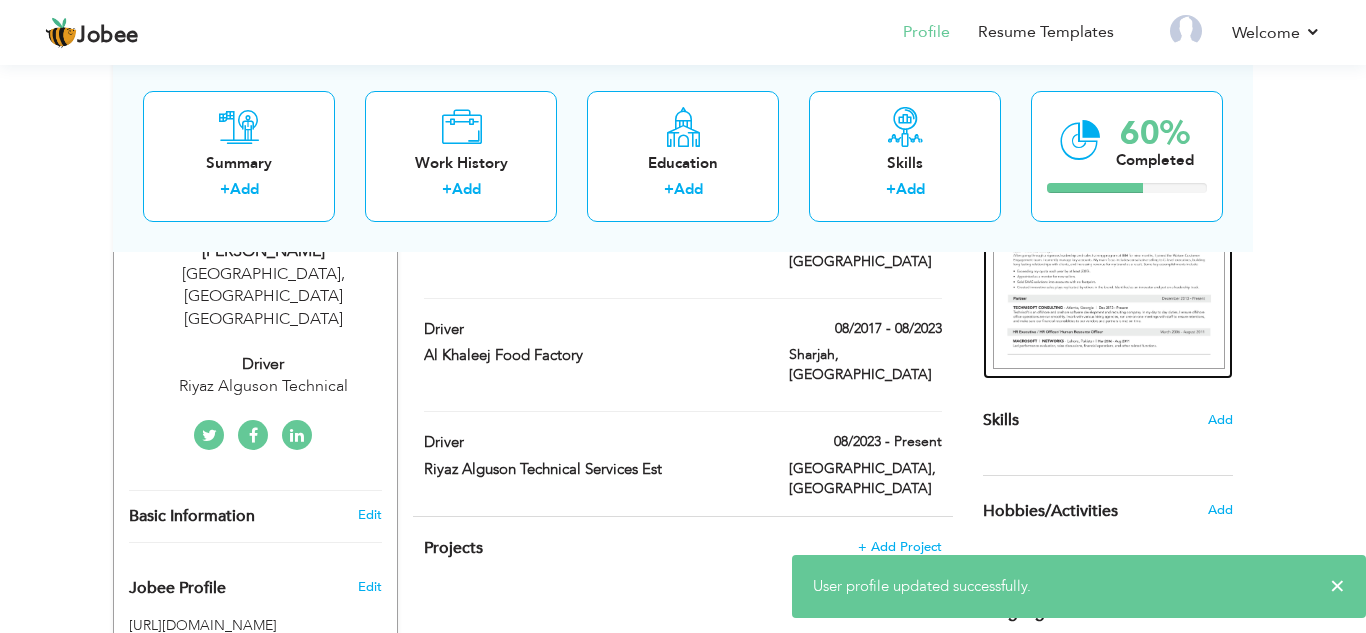 click at bounding box center (1109, 220) 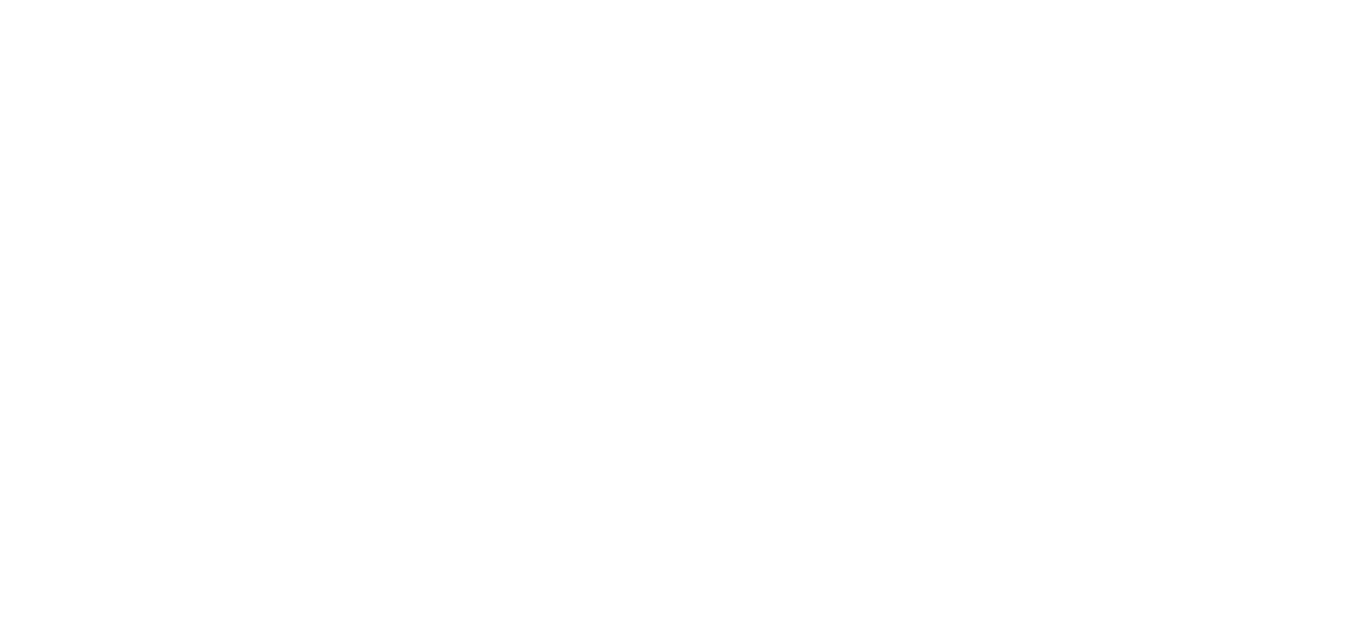 scroll, scrollTop: 0, scrollLeft: 0, axis: both 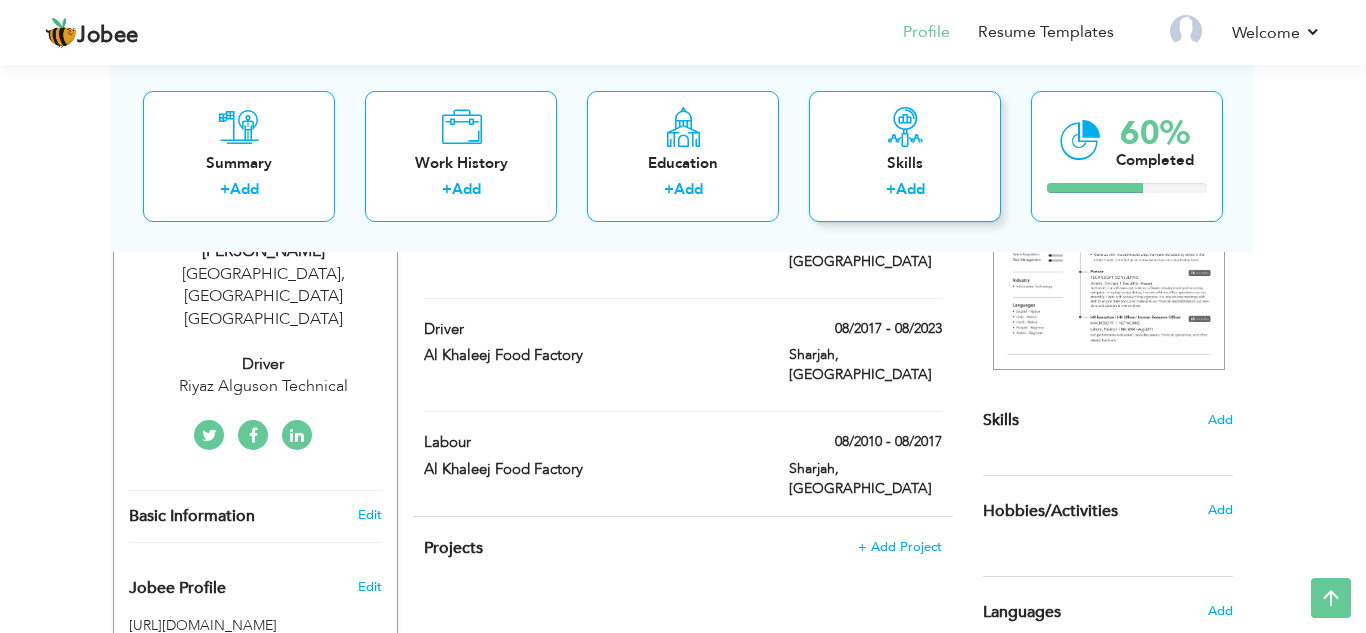 click on "Add" at bounding box center (910, 189) 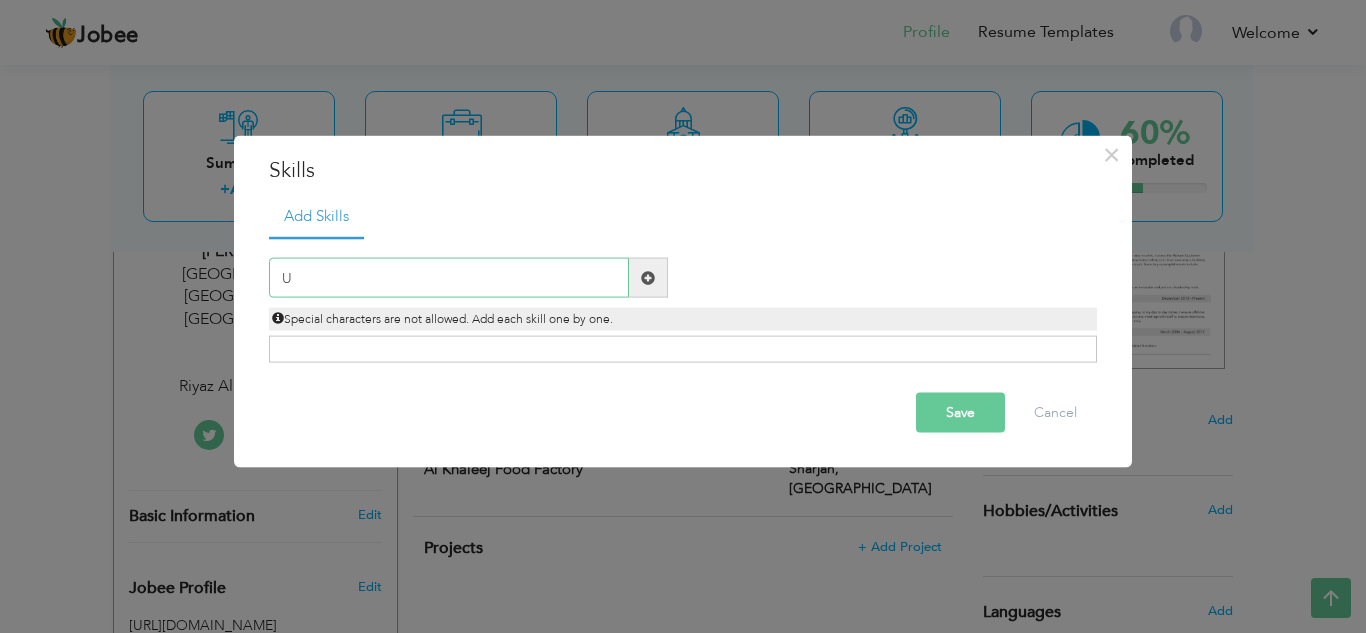 type on "Ue" 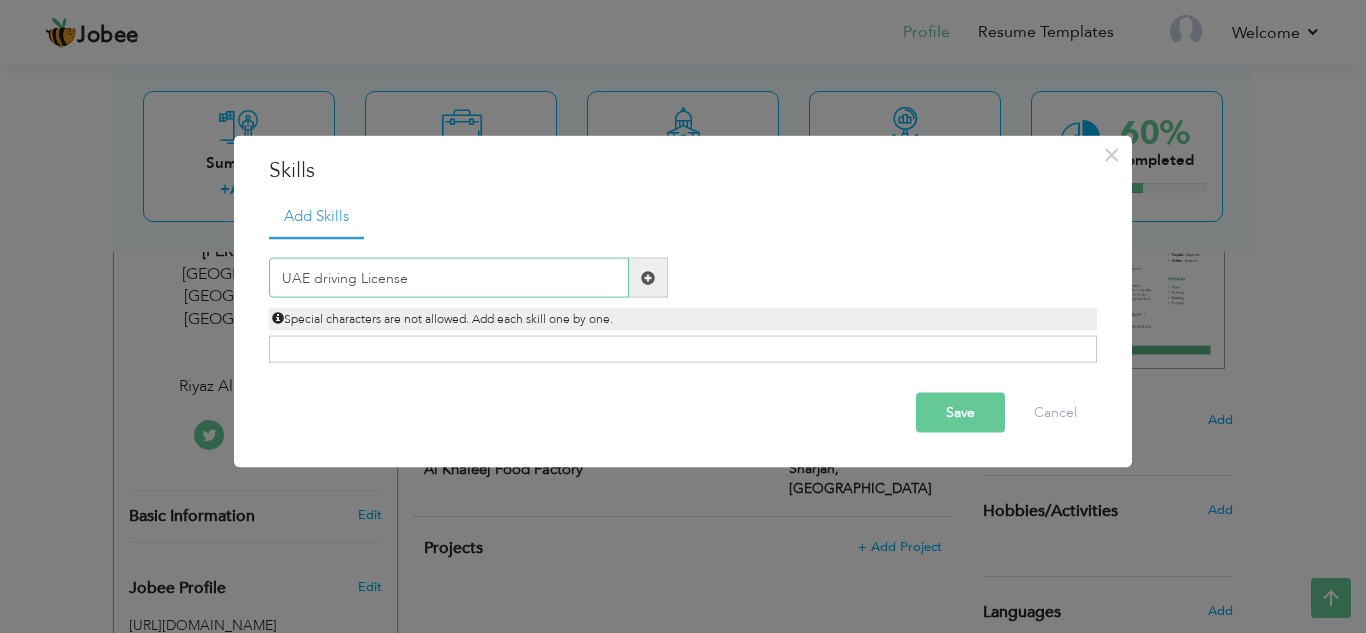 type on "UAE driving License" 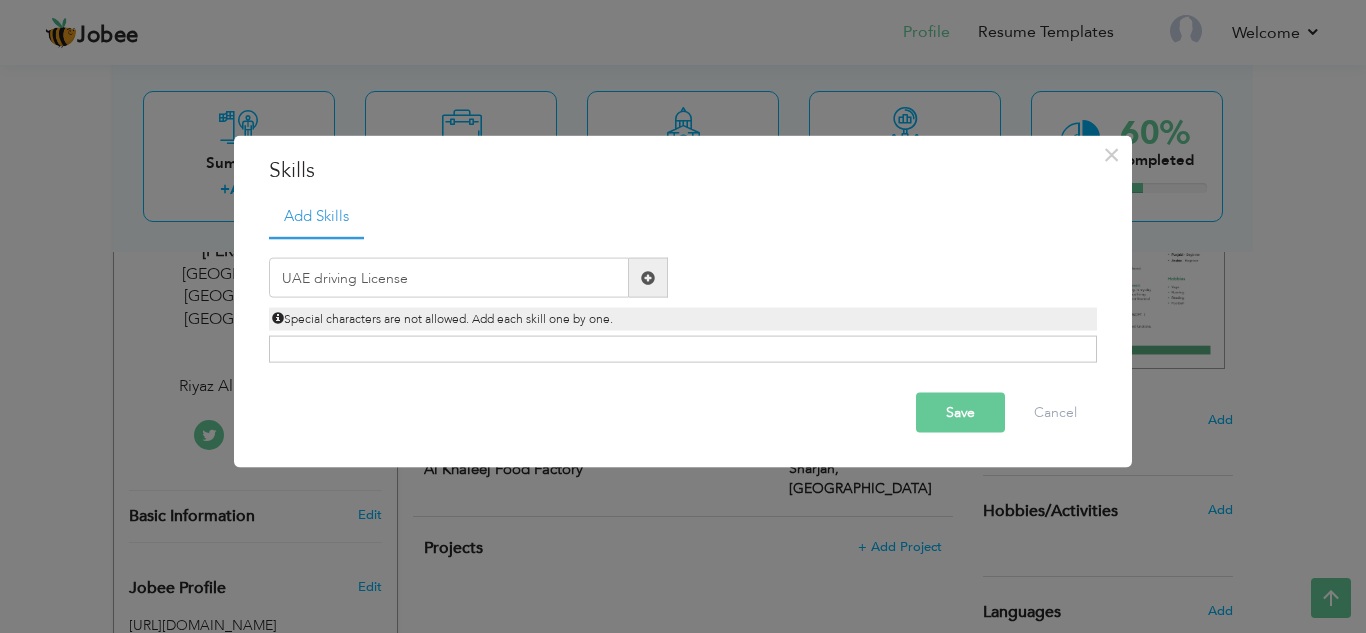 click at bounding box center [648, 278] 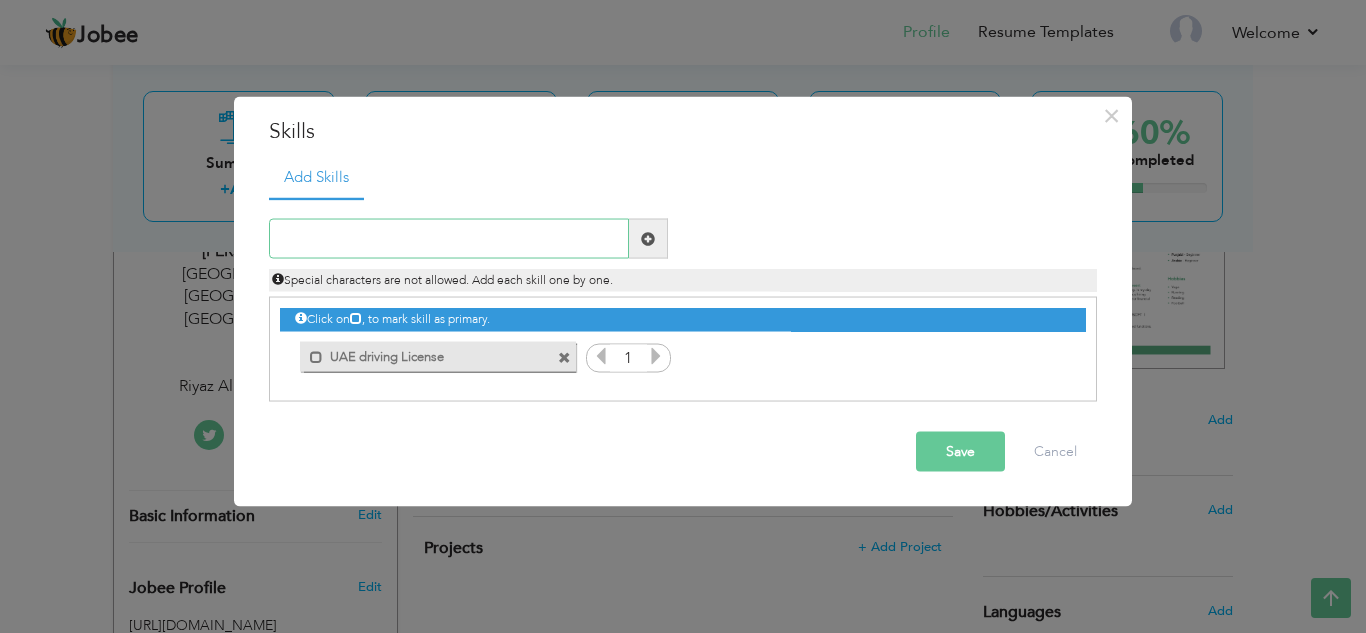 click at bounding box center [449, 239] 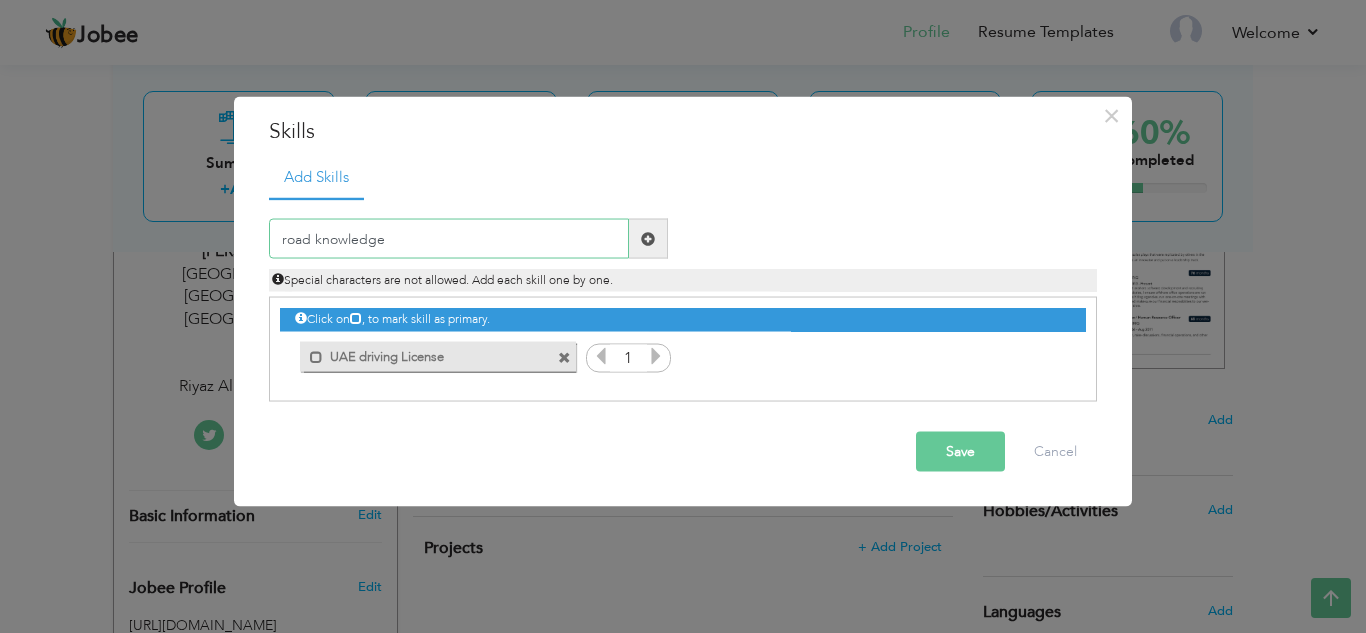 click on "road knowledge" at bounding box center [449, 239] 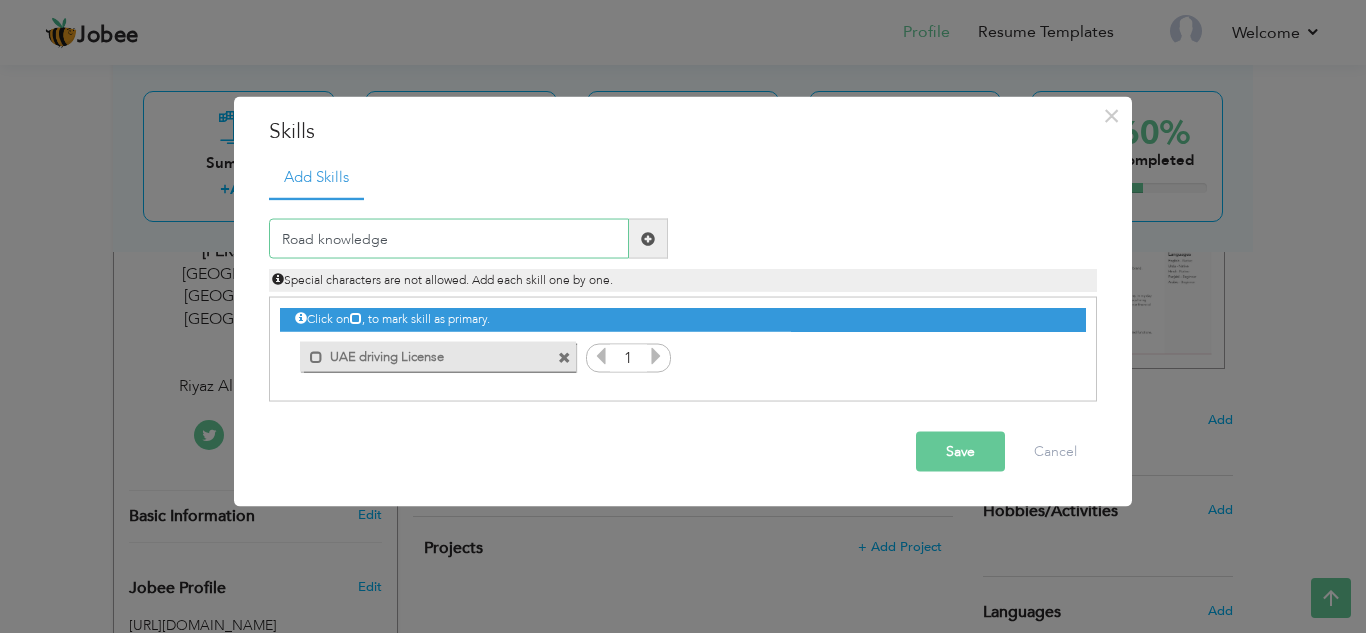 type on "Road knowledge" 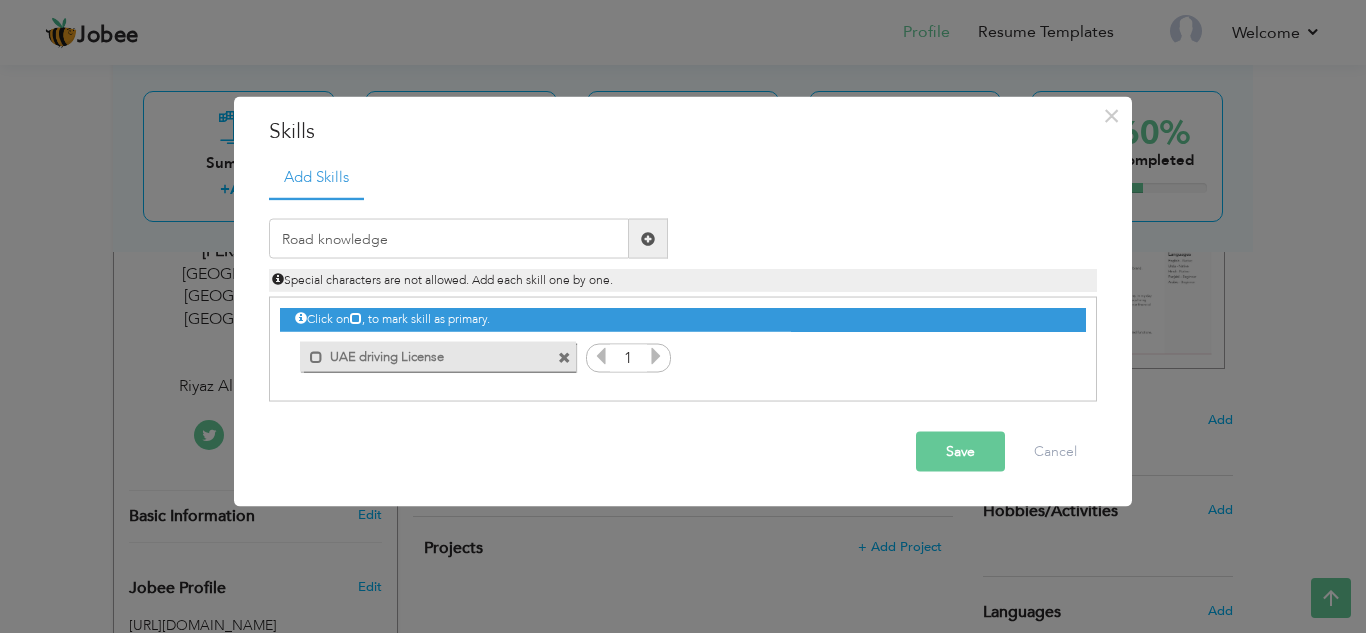 click at bounding box center (648, 239) 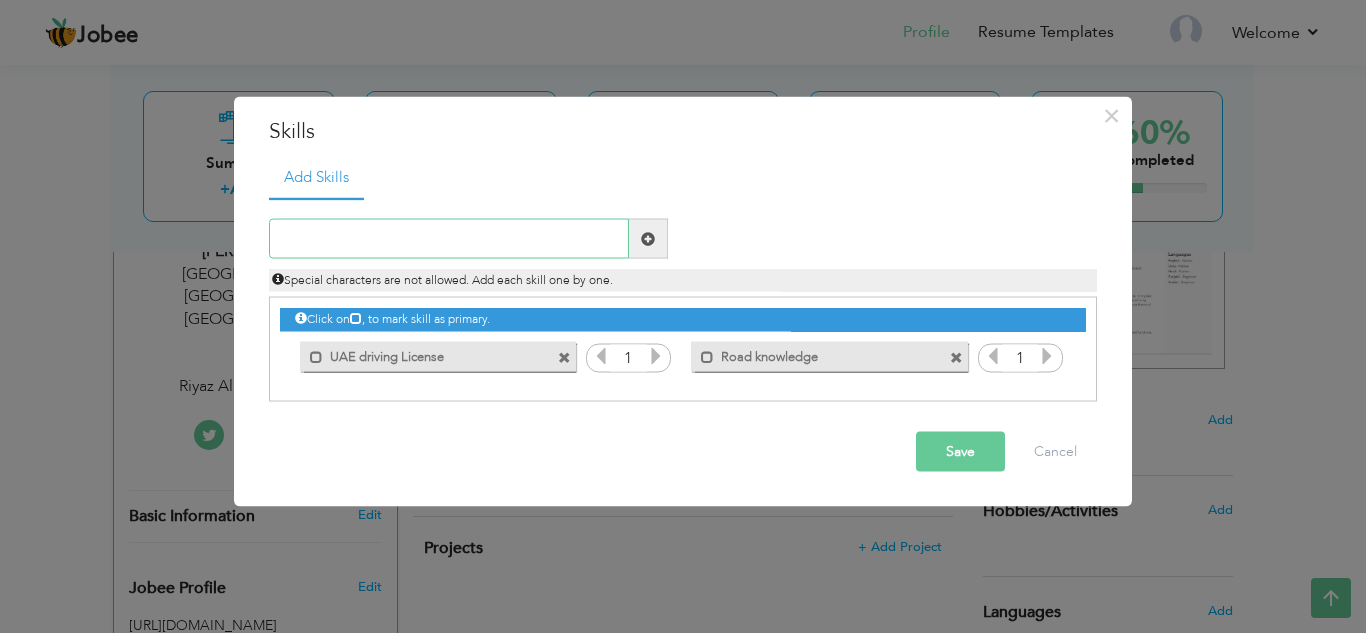 click at bounding box center [449, 239] 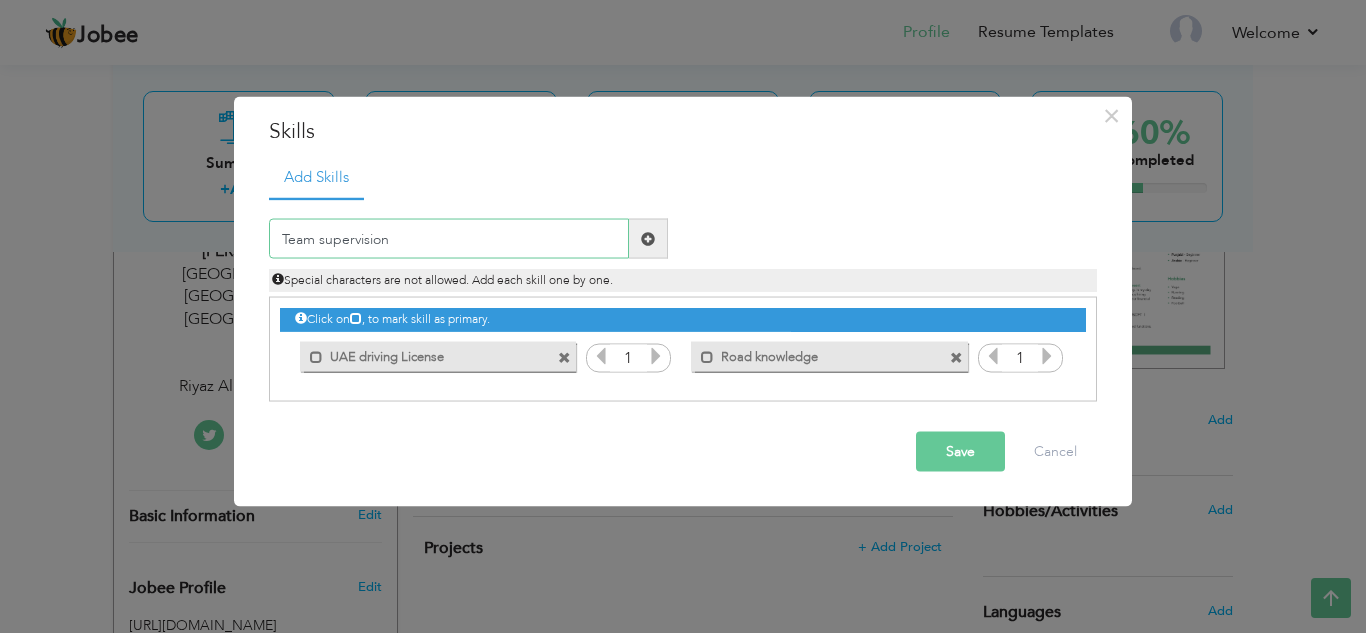 type on "Team supervision" 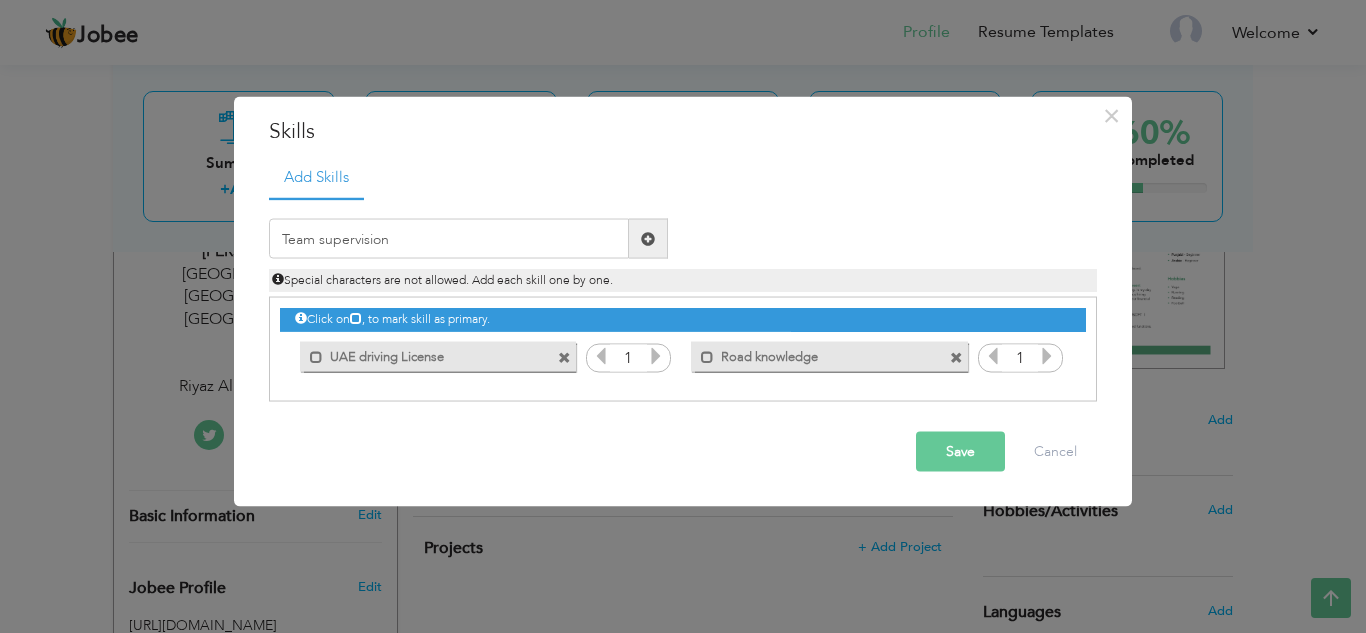 click at bounding box center (648, 239) 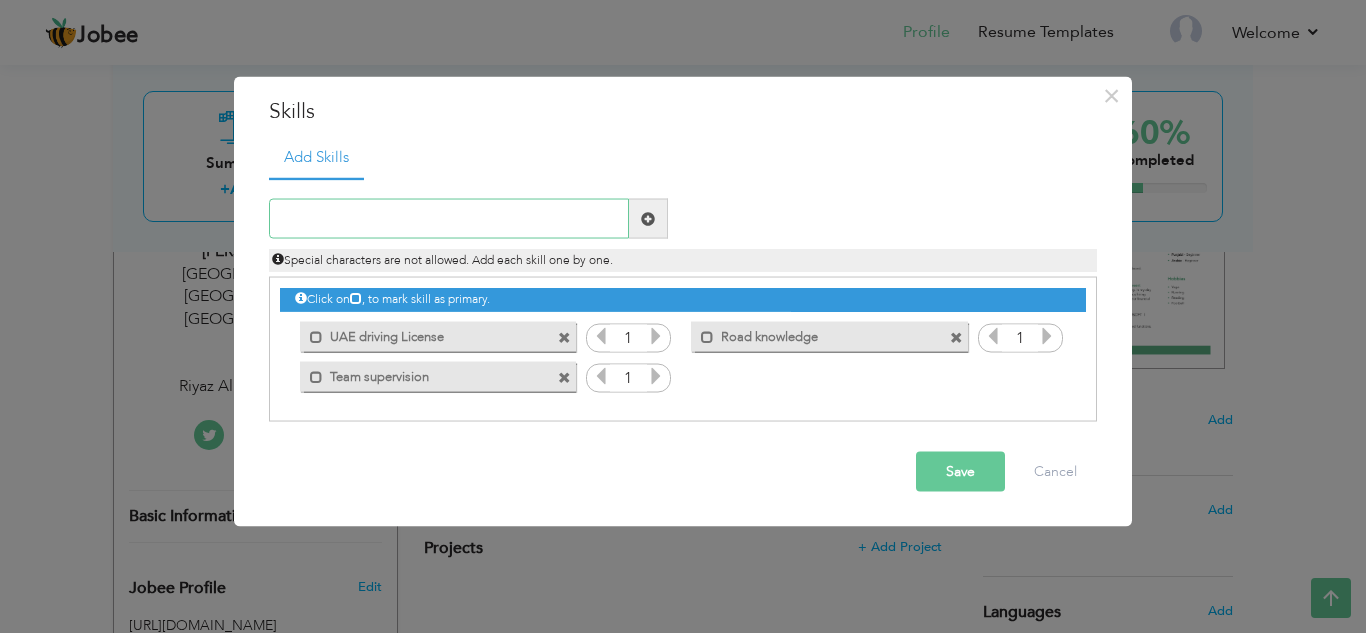 click at bounding box center (449, 219) 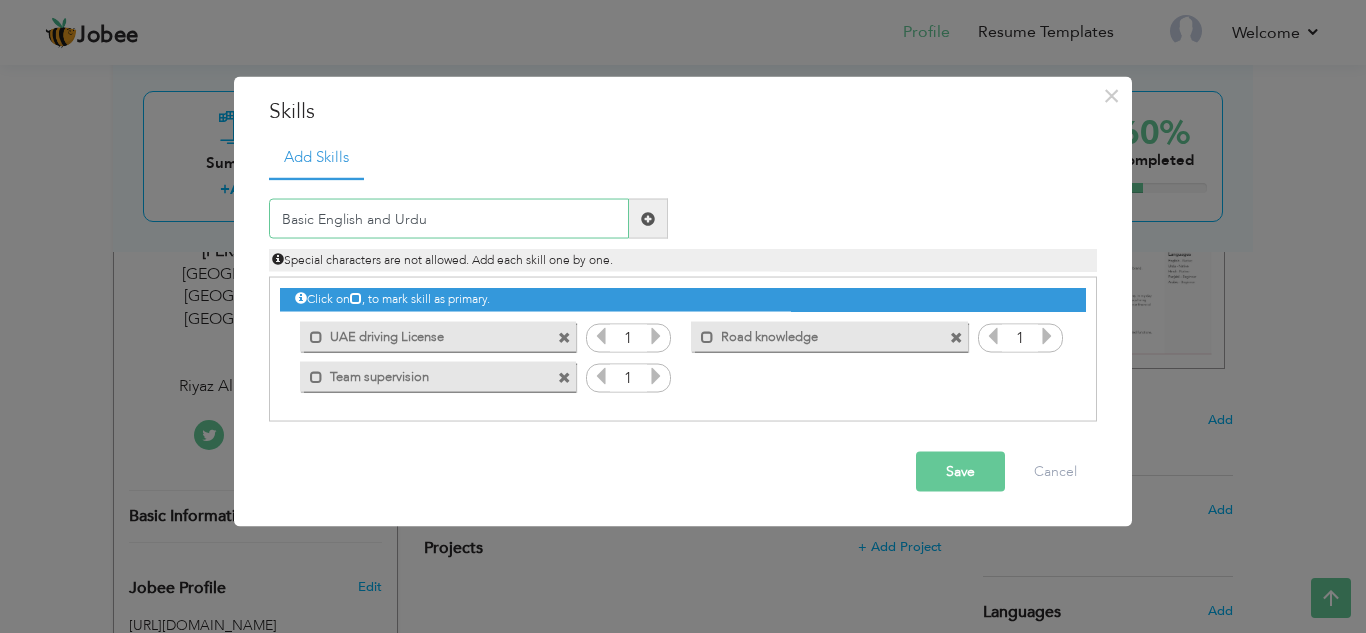 type on "Basic English and Urdu" 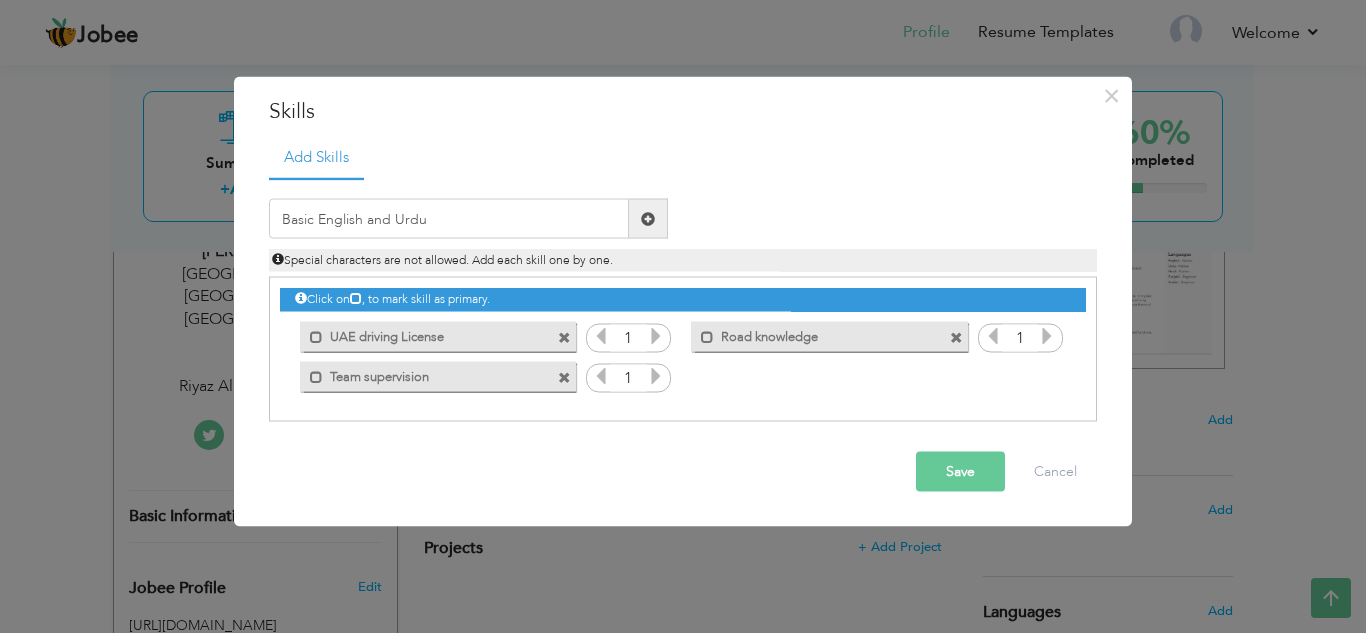 click at bounding box center [648, 218] 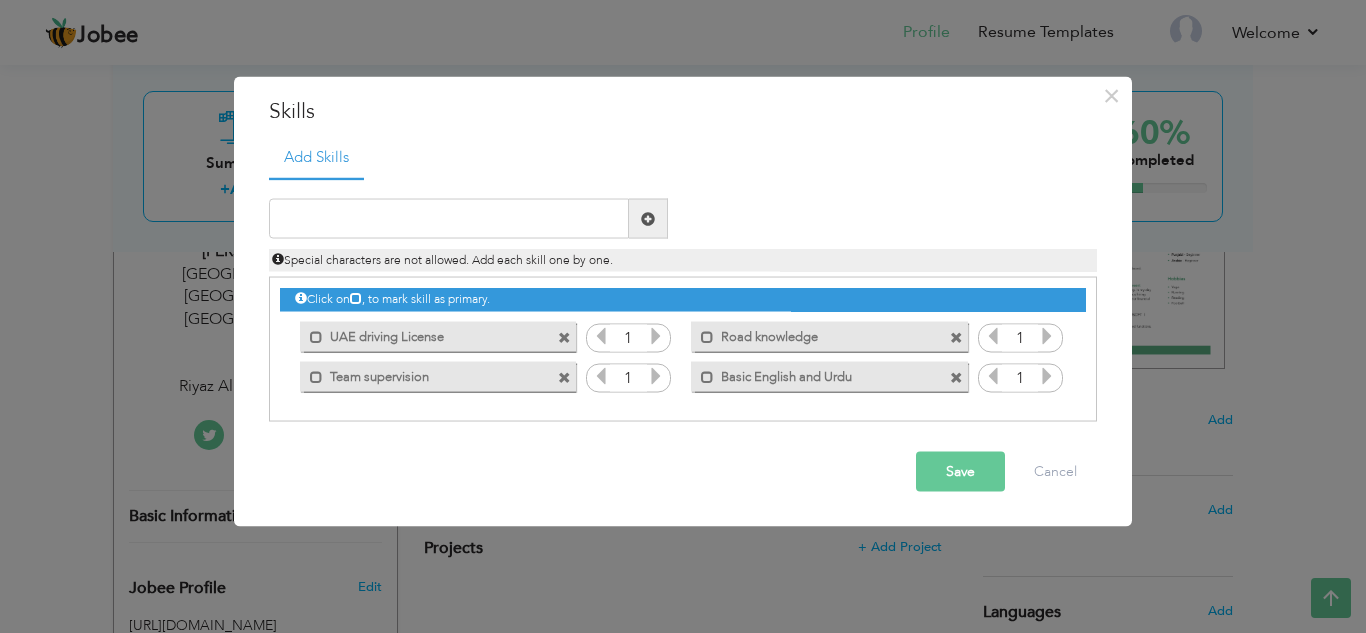 click on "Save" at bounding box center (960, 472) 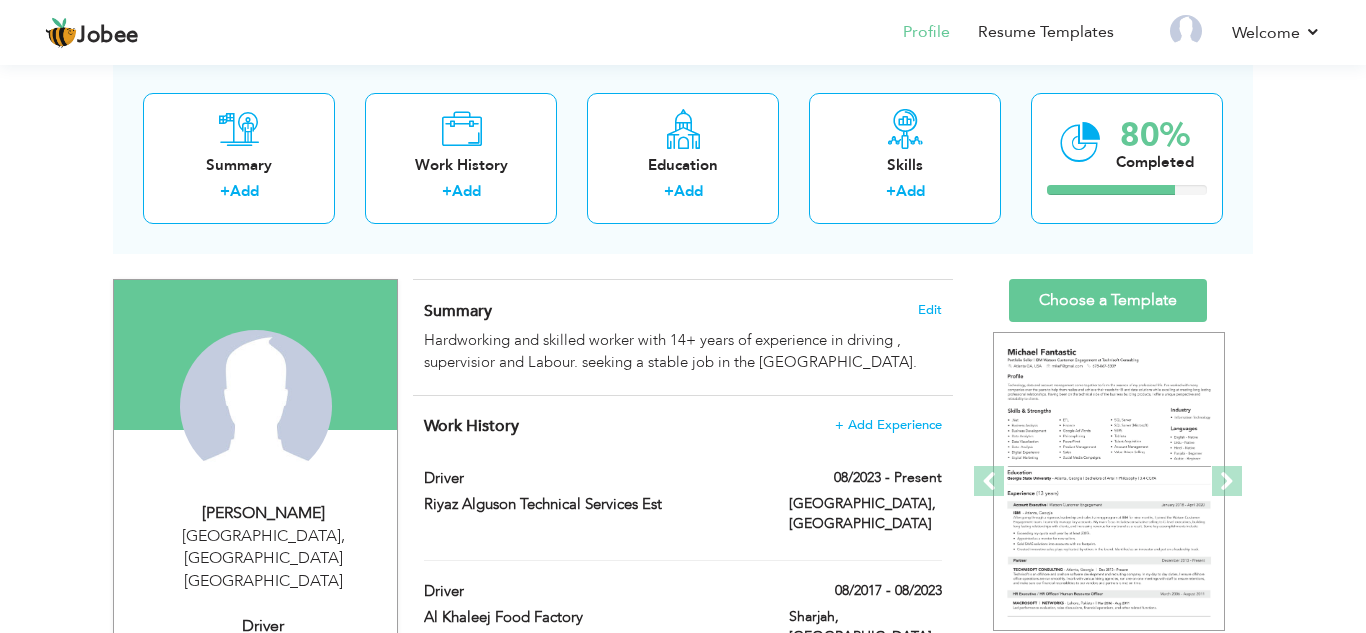 scroll, scrollTop: 102, scrollLeft: 0, axis: vertical 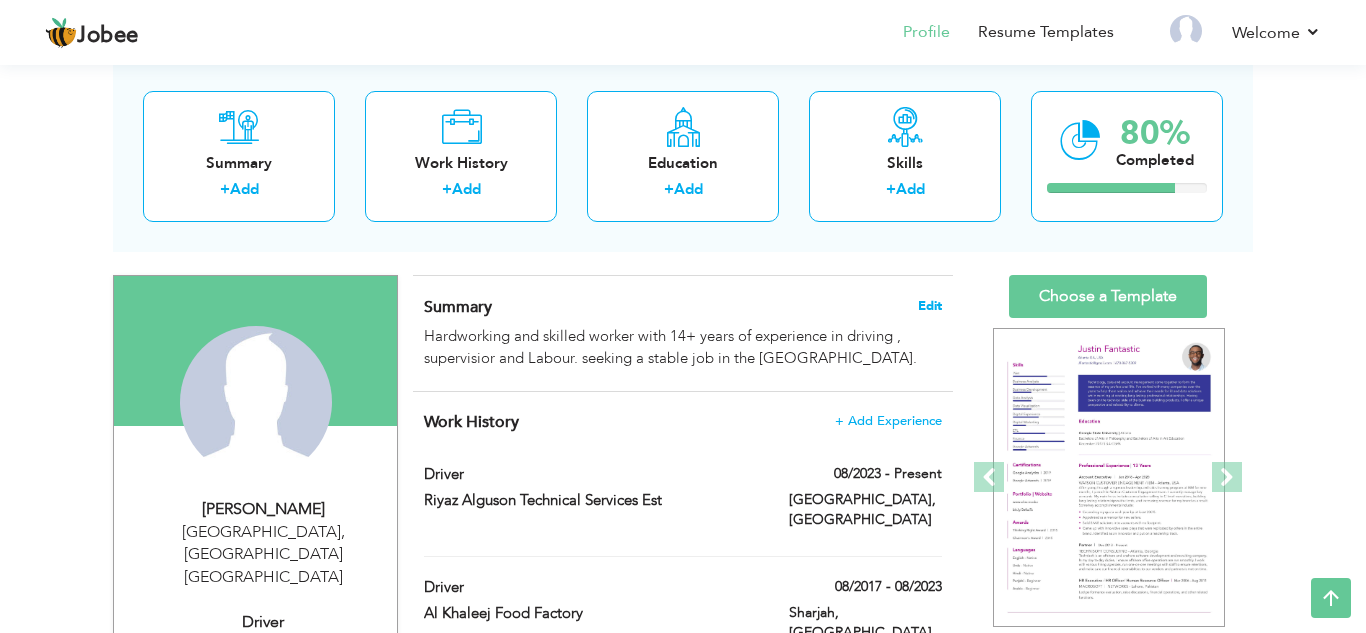 click on "Edit" at bounding box center (930, 306) 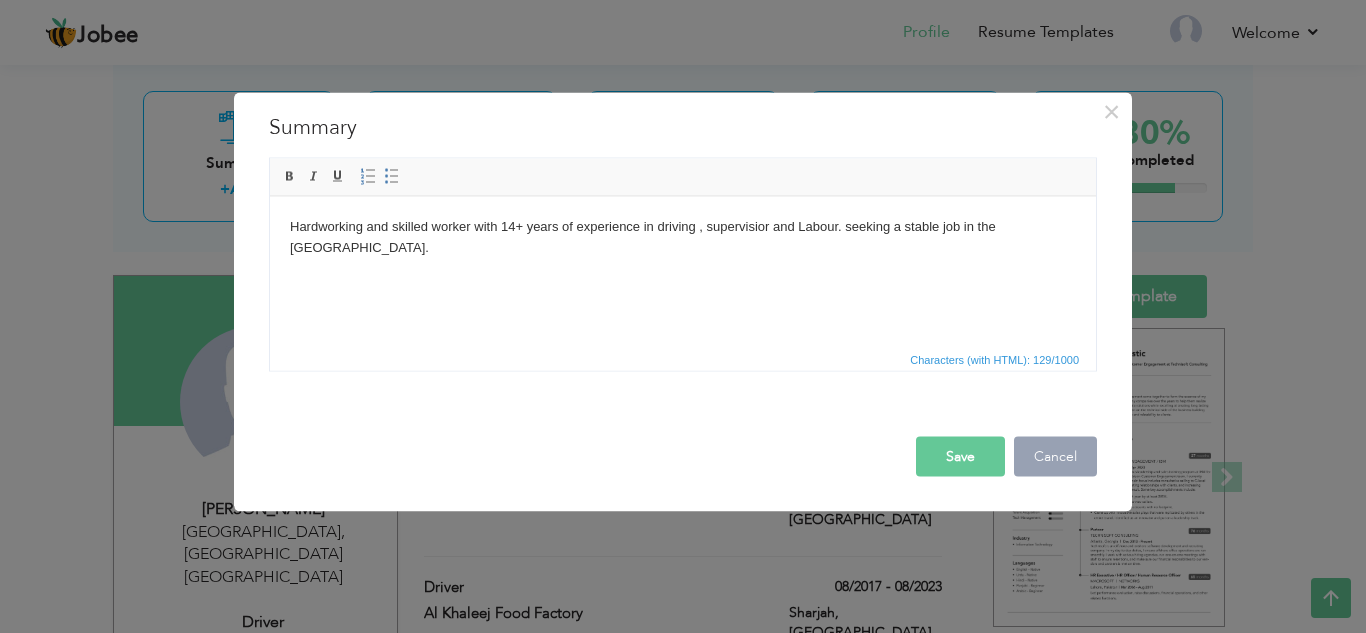 click on "Cancel" at bounding box center (1055, 456) 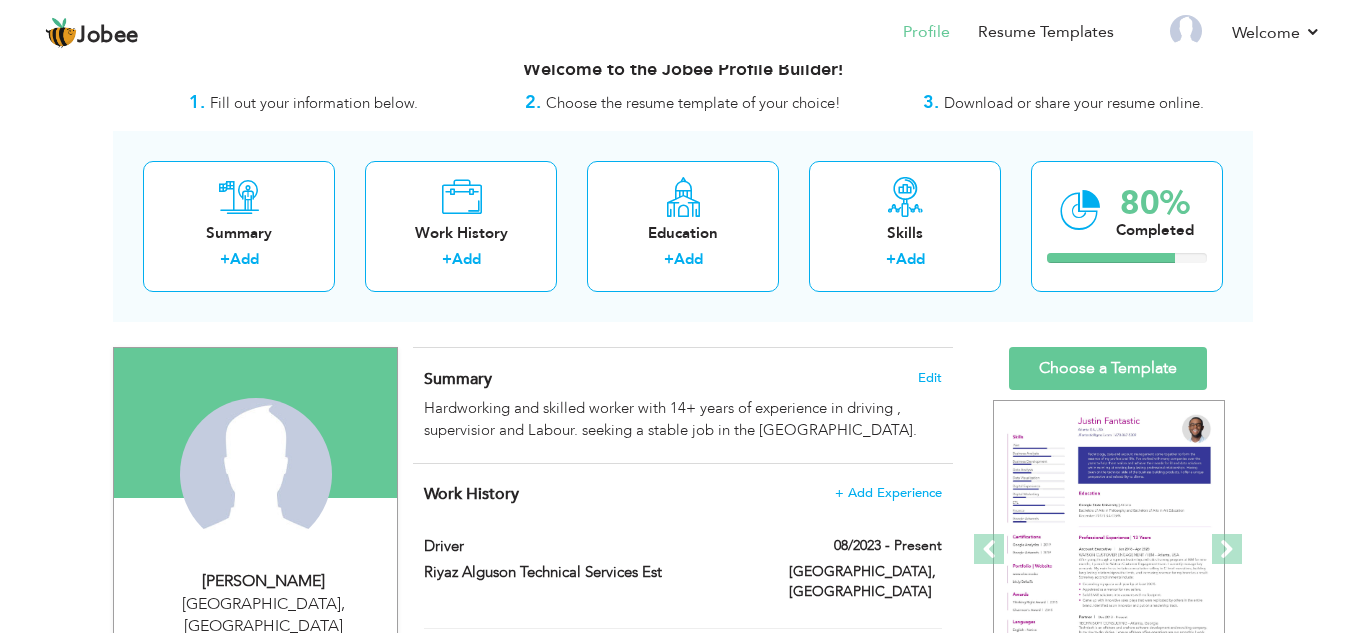 scroll, scrollTop: 28, scrollLeft: 0, axis: vertical 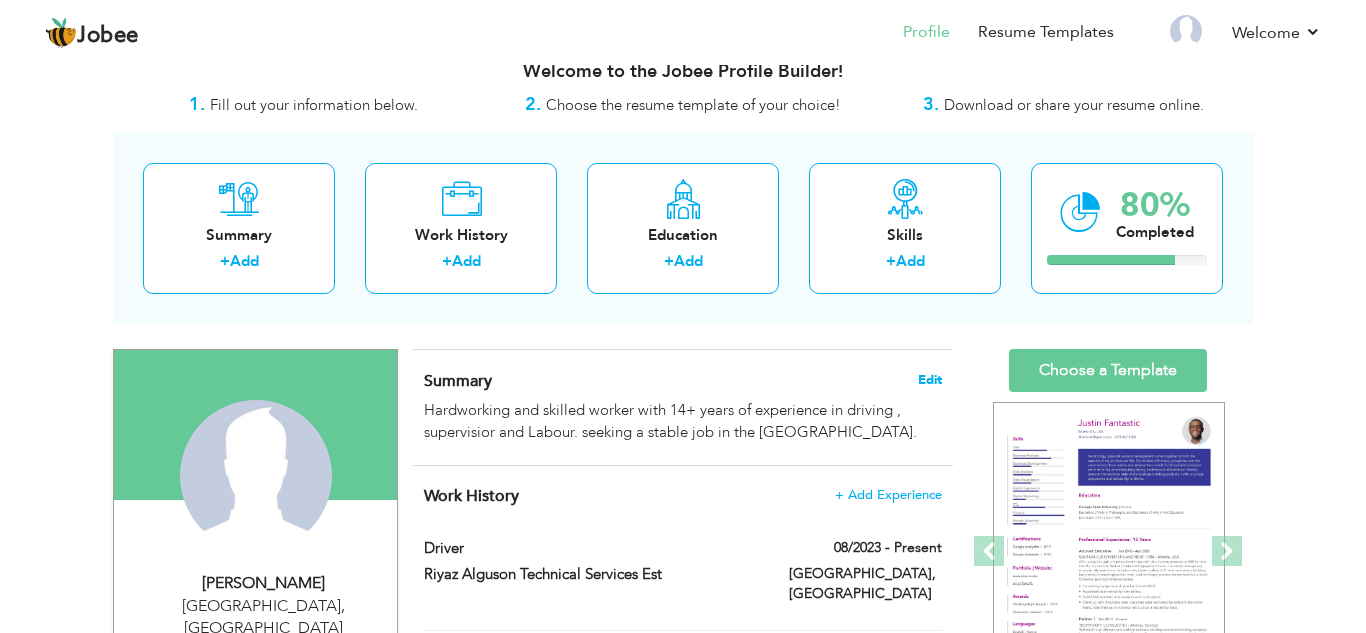 click on "Edit" at bounding box center [930, 380] 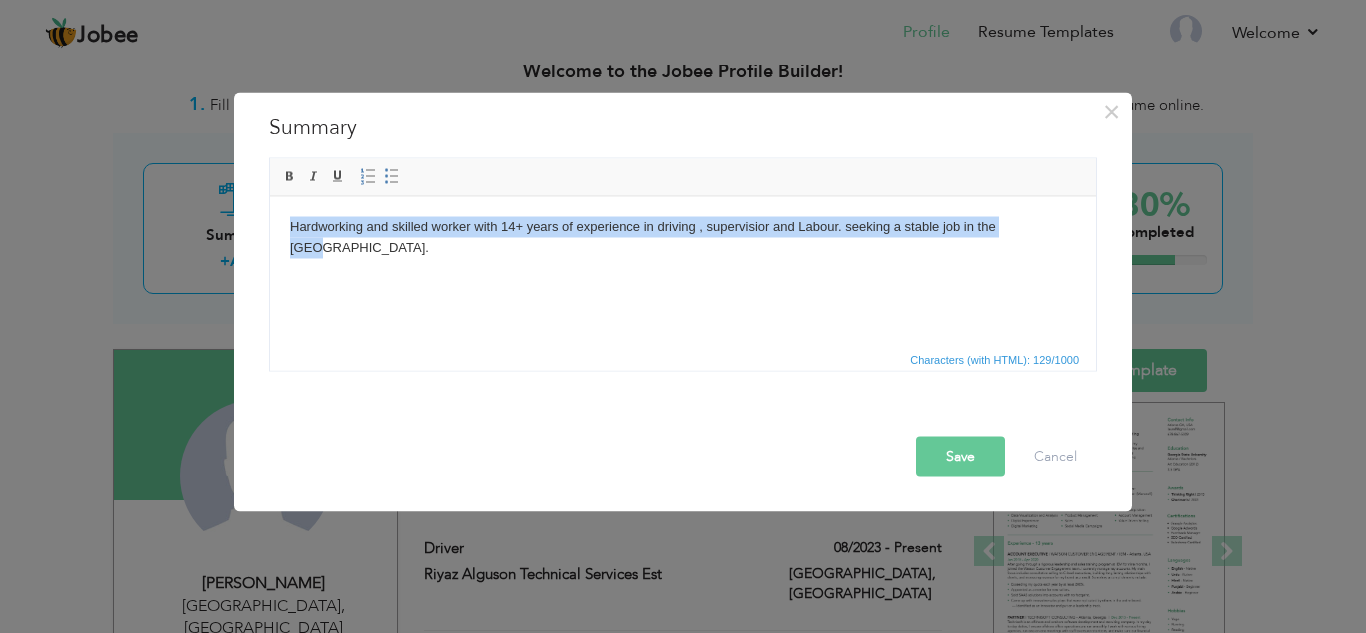 drag, startPoint x: 1039, startPoint y: 239, endPoint x: 213, endPoint y: 217, distance: 826.2929 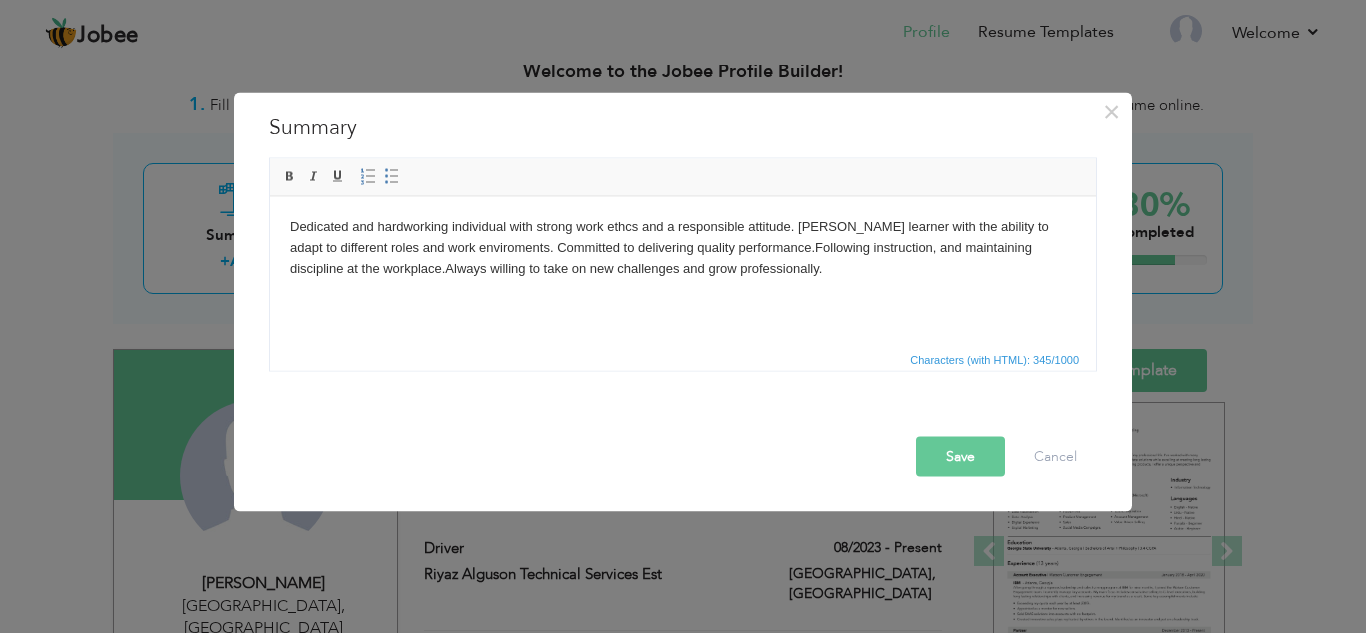 click on "Dedicated and hardworking individual with strong work ethcs and a responsible attitude. Quick learner with the ability to adapt to different roles and work enviroments. Committed to delivering quality performance.Following instruction, and maintaining discipline at the workplace.Always willing to take on new challenges and grow professionally." at bounding box center [683, 247] 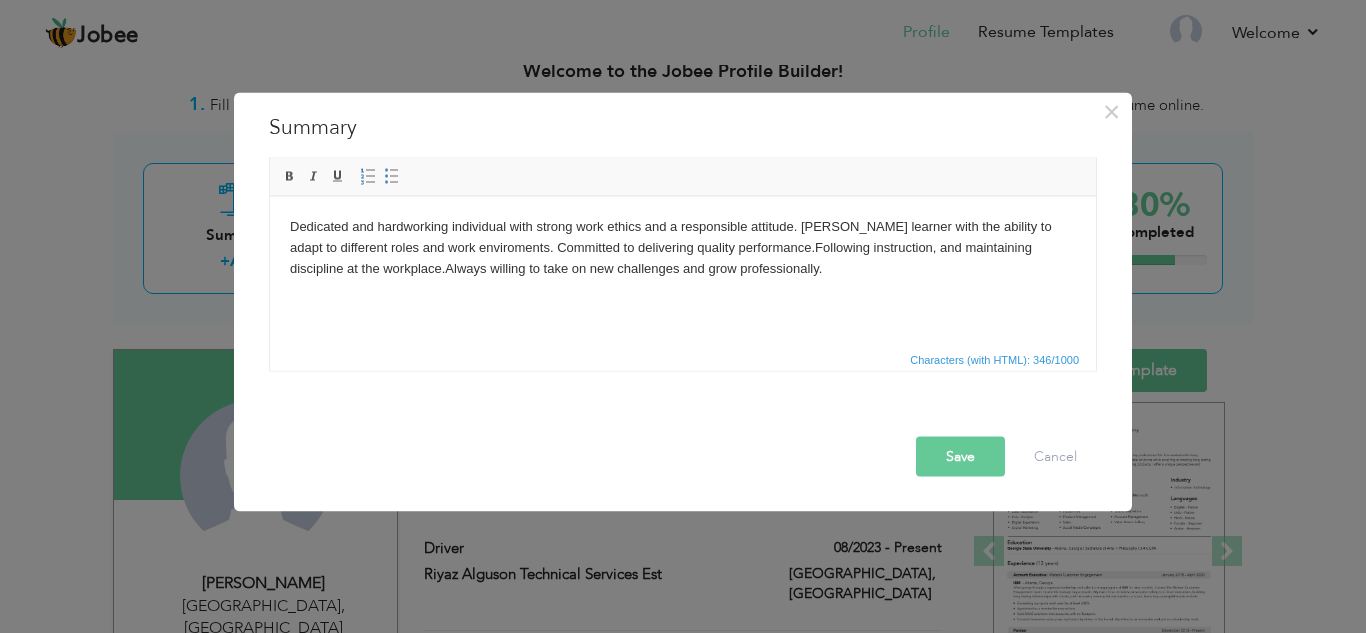 click on "Dedicated and hardworking individual with strong work ethics and a responsible attitude. Quick learner with the ability to adapt to different roles and work enviroments. Committed to delivering quality performance.Following instruction, and maintaining discipline at the workplace.Always willing to take on new challenges and grow professionally." at bounding box center (683, 247) 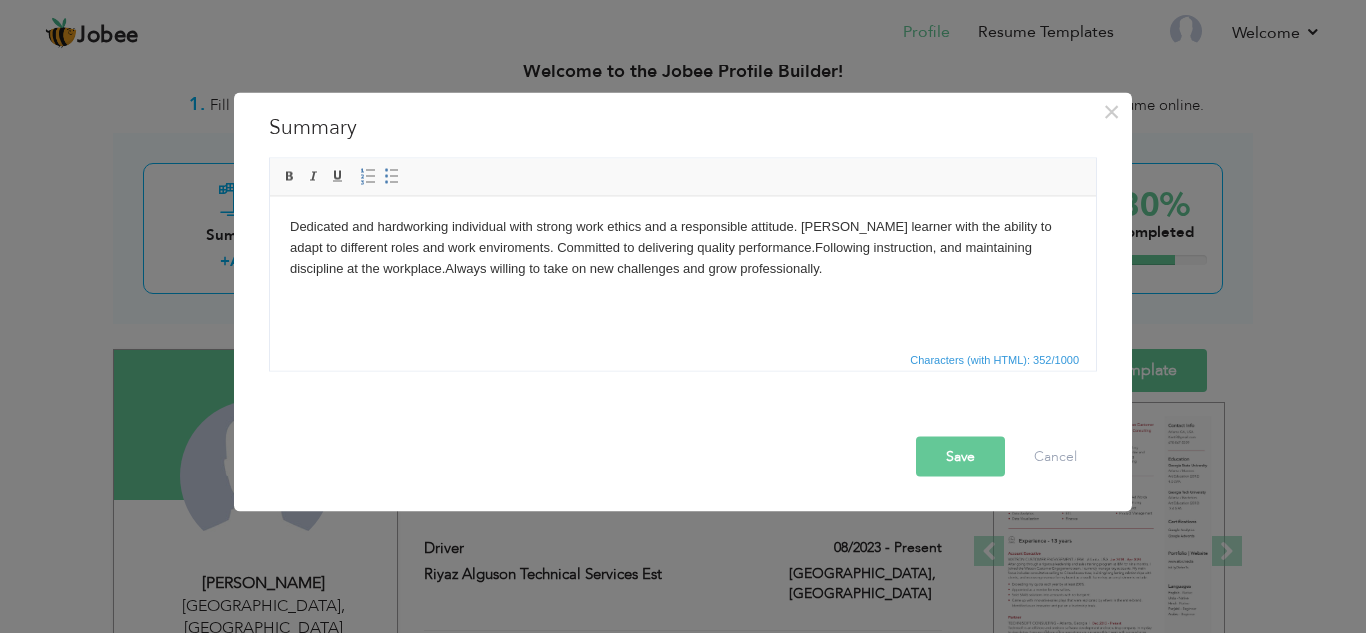 click on "Dedicated and hardworking individual with strong work ethics and a responsible attitude. Quick learner with the ability to adapt to different roles and work enviroments. Committed to delivering quality performance.Following instruction, and maintaining discipline at the workplace.Always willing to take on new challenges and grow professionally." at bounding box center [683, 247] 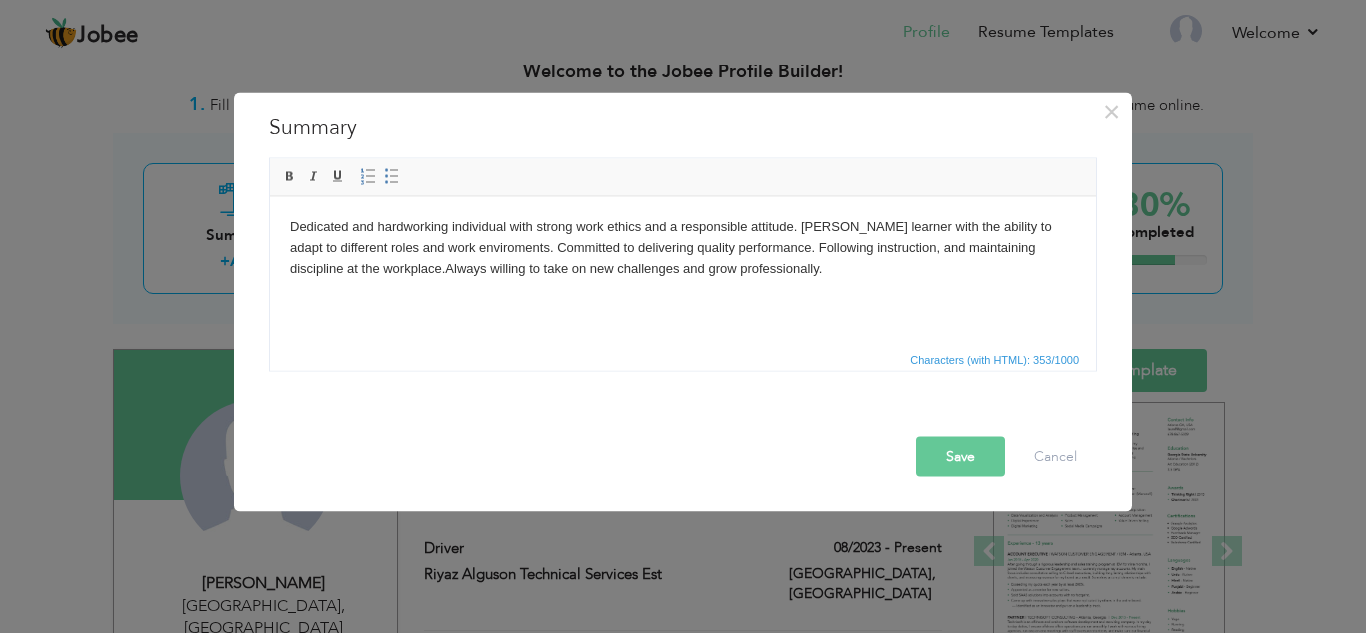 click on "Save" at bounding box center [960, 456] 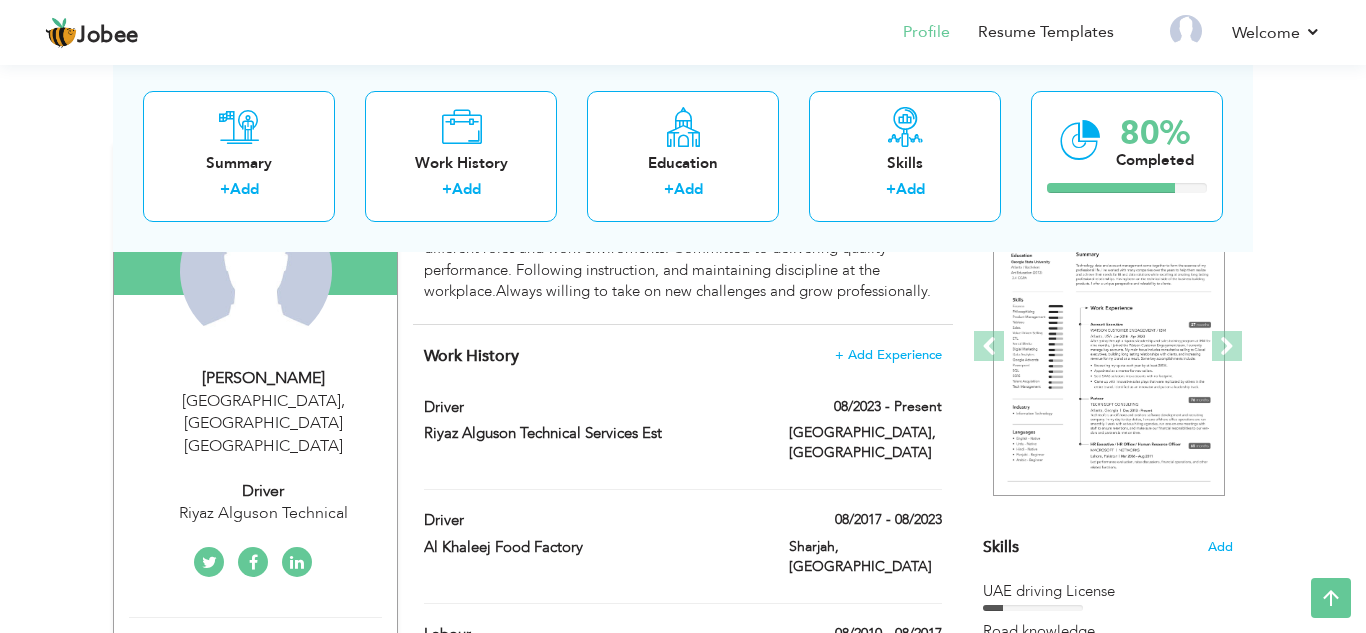 scroll, scrollTop: 206, scrollLeft: 0, axis: vertical 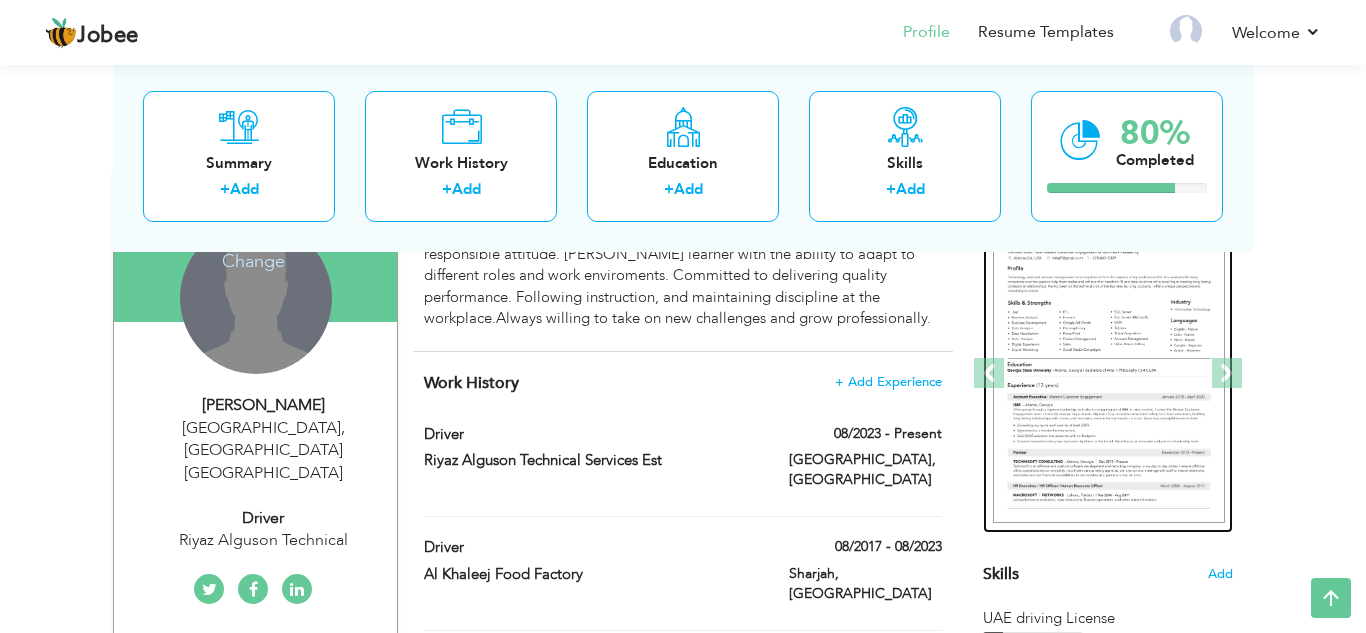 click at bounding box center [1109, 374] 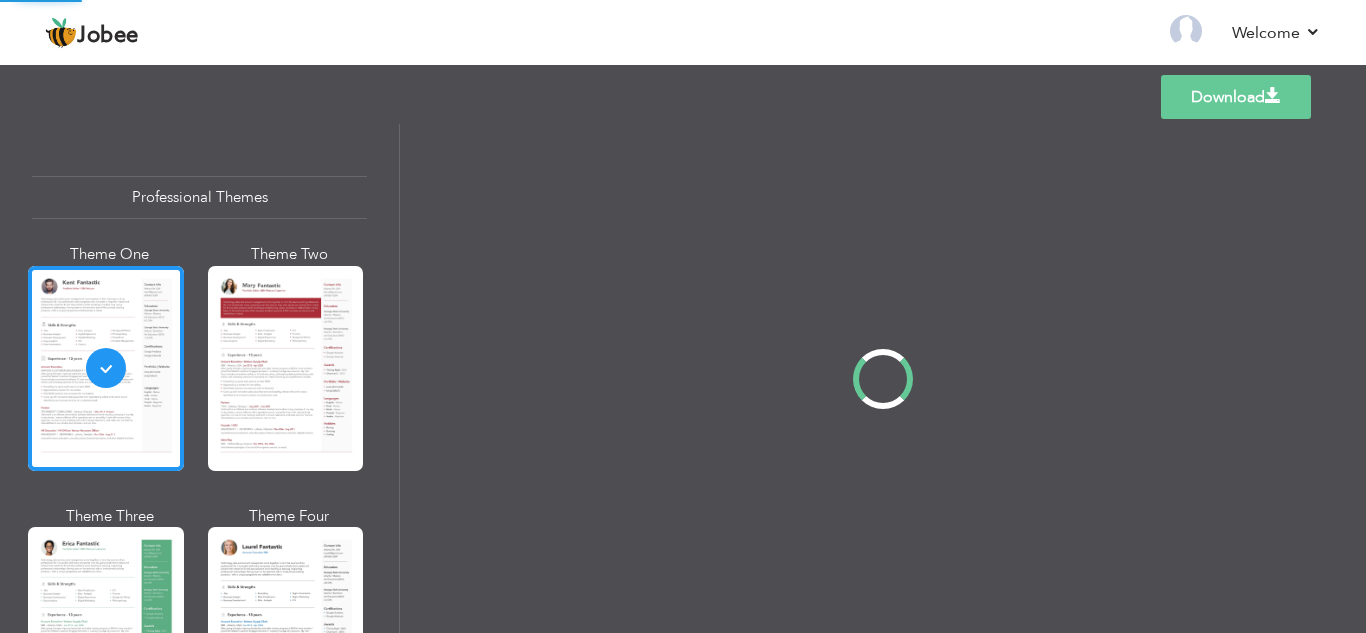 scroll, scrollTop: 0, scrollLeft: 0, axis: both 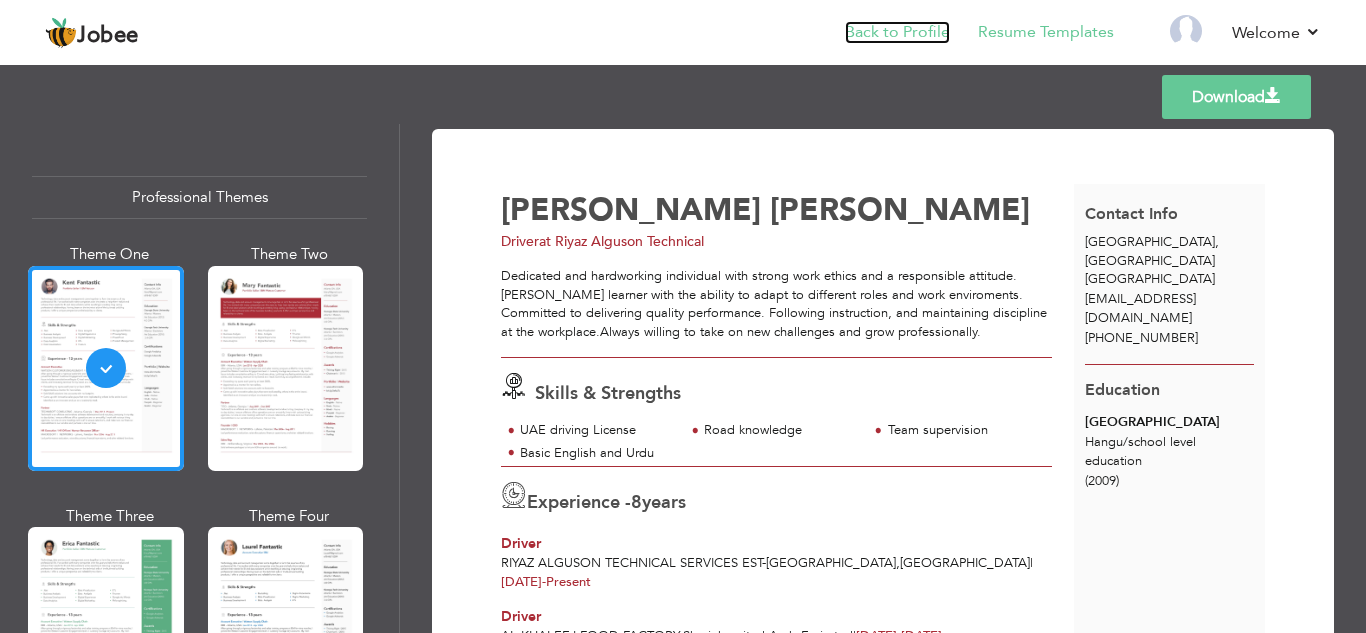 click on "Back to Profile" at bounding box center [897, 32] 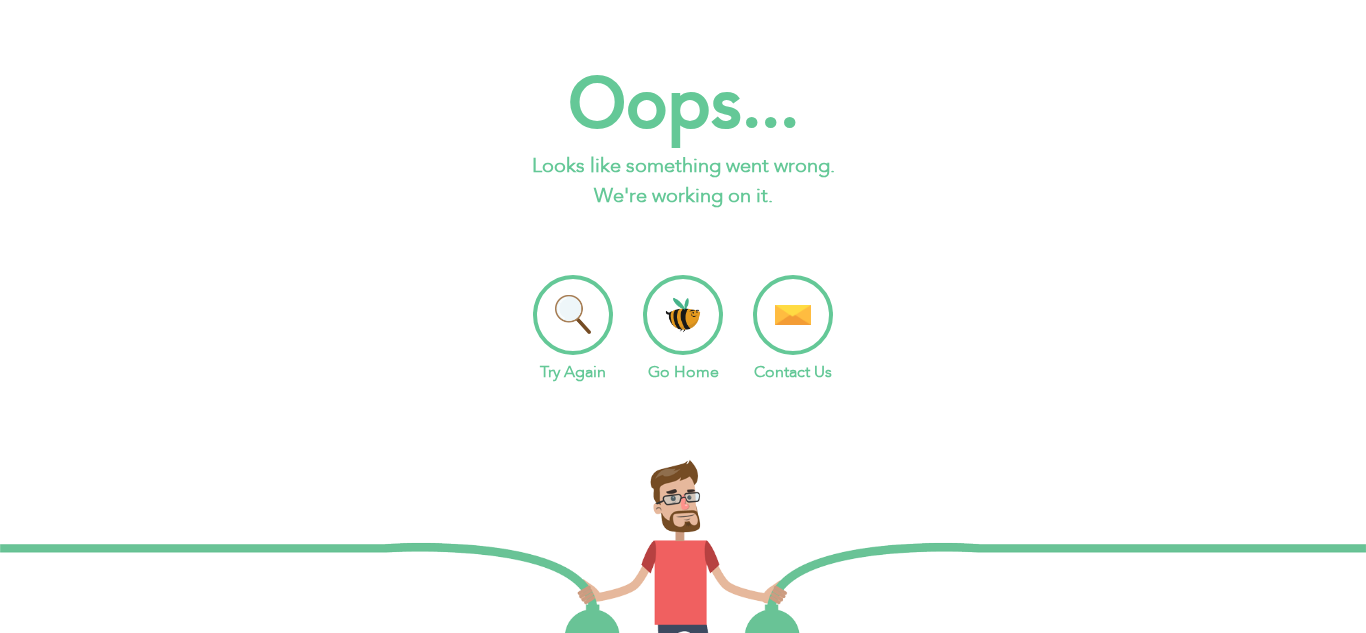 scroll, scrollTop: 0, scrollLeft: 0, axis: both 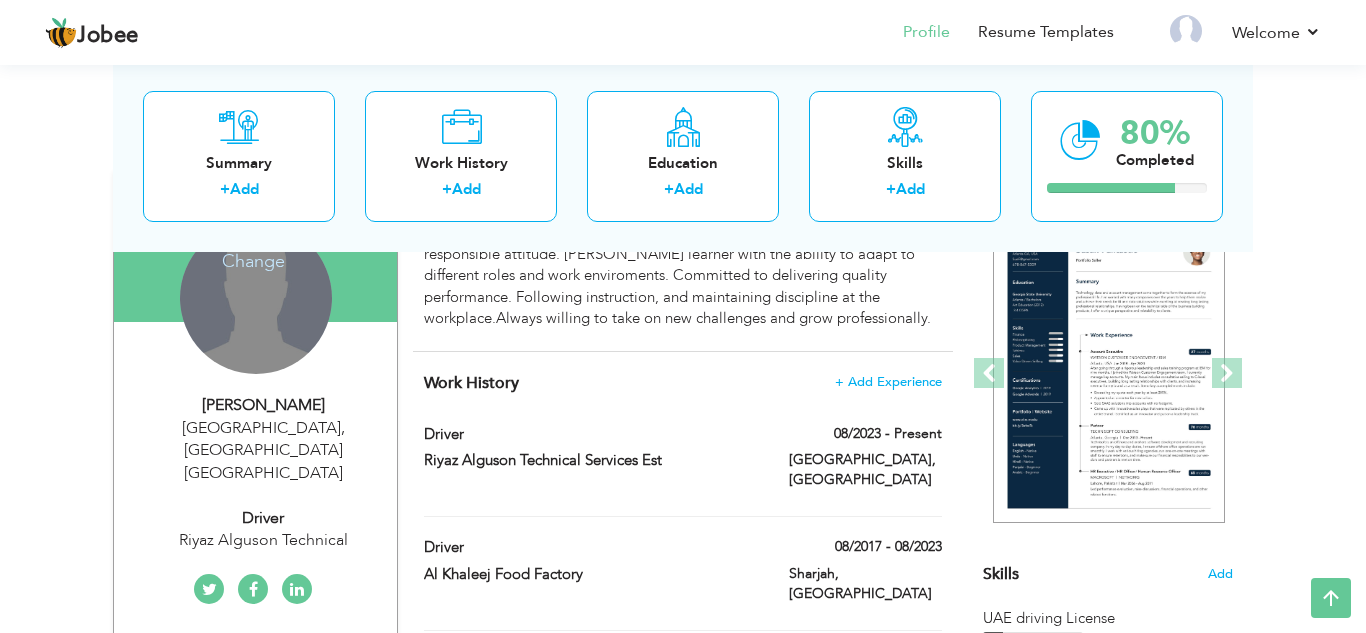click on "Change
Remove" at bounding box center (256, 298) 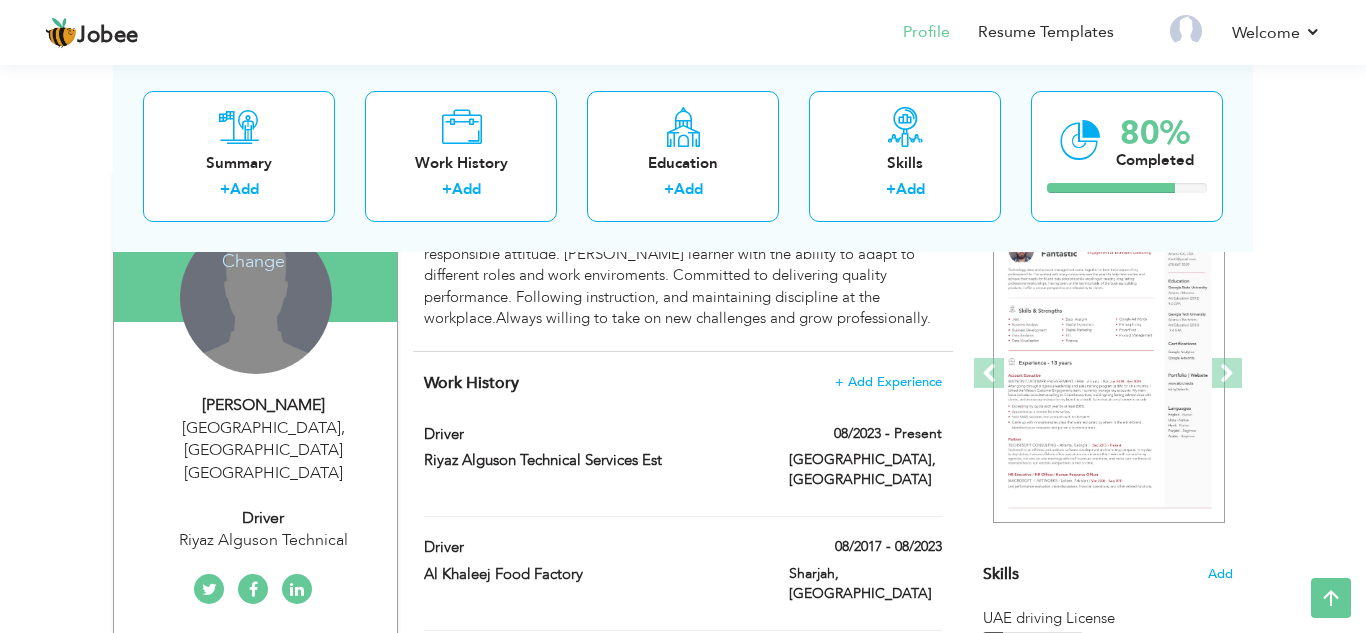 click on "Change" at bounding box center (254, 248) 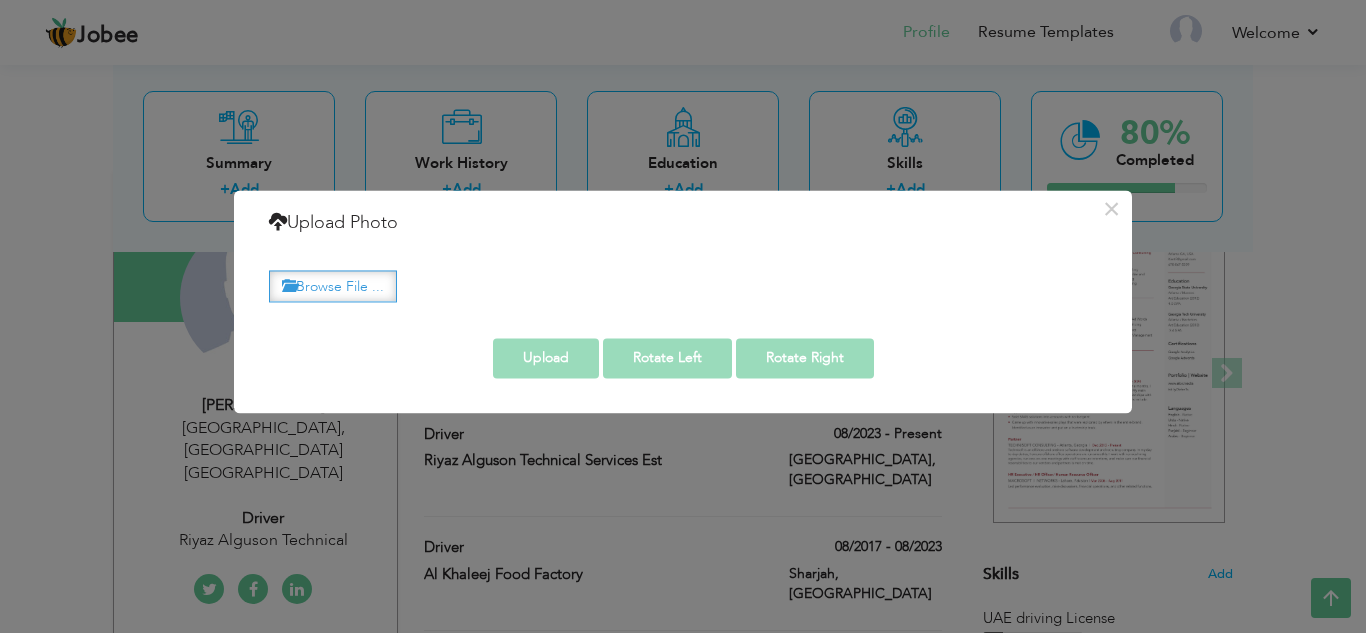 click on "Browse File ..." at bounding box center [333, 286] 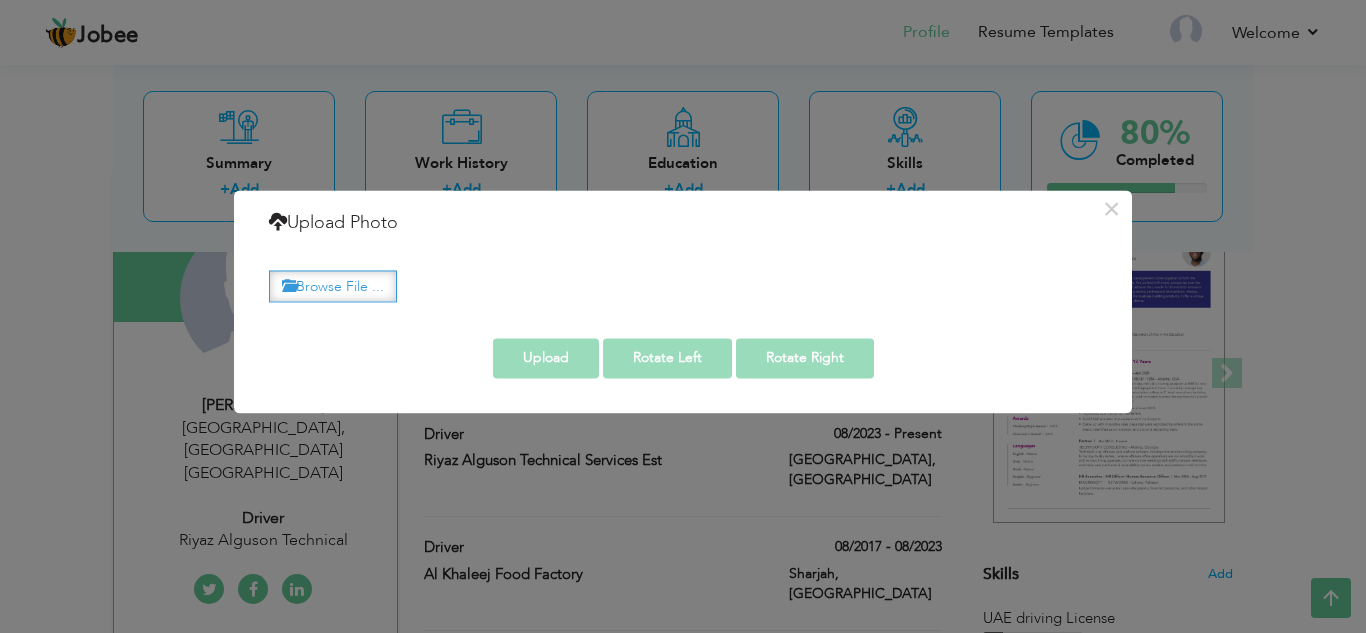 click on "Browse File ..." at bounding box center (333, 286) 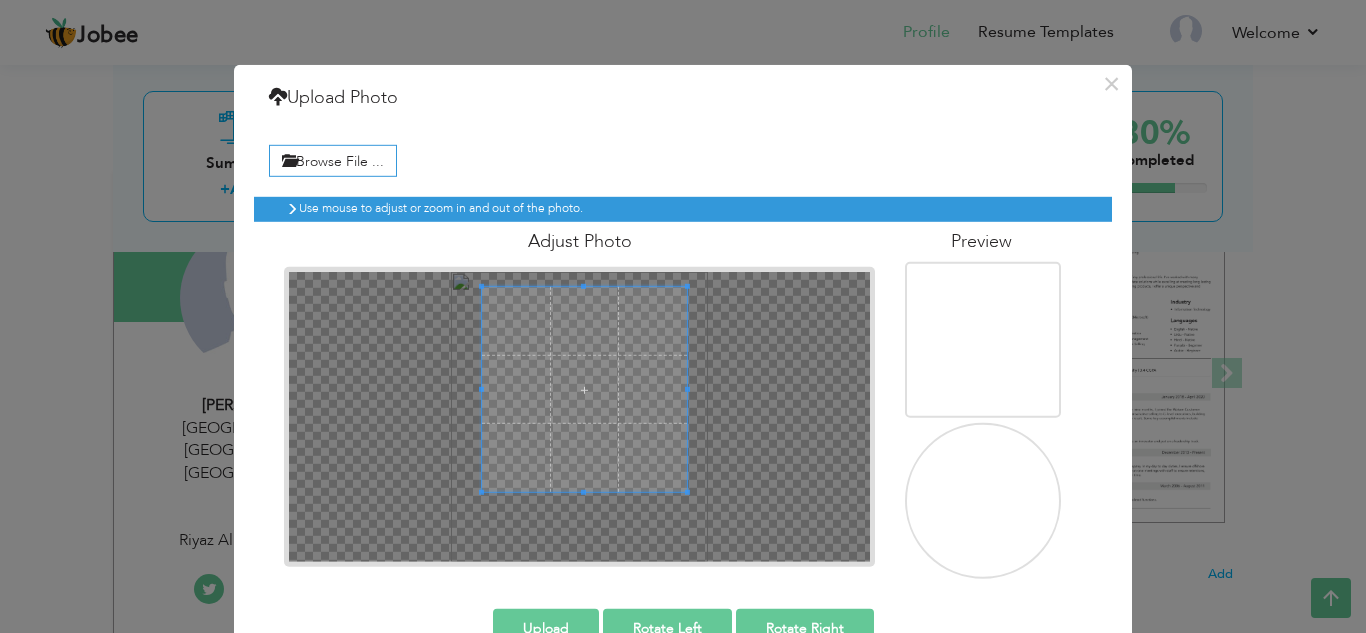 click at bounding box center (584, 389) 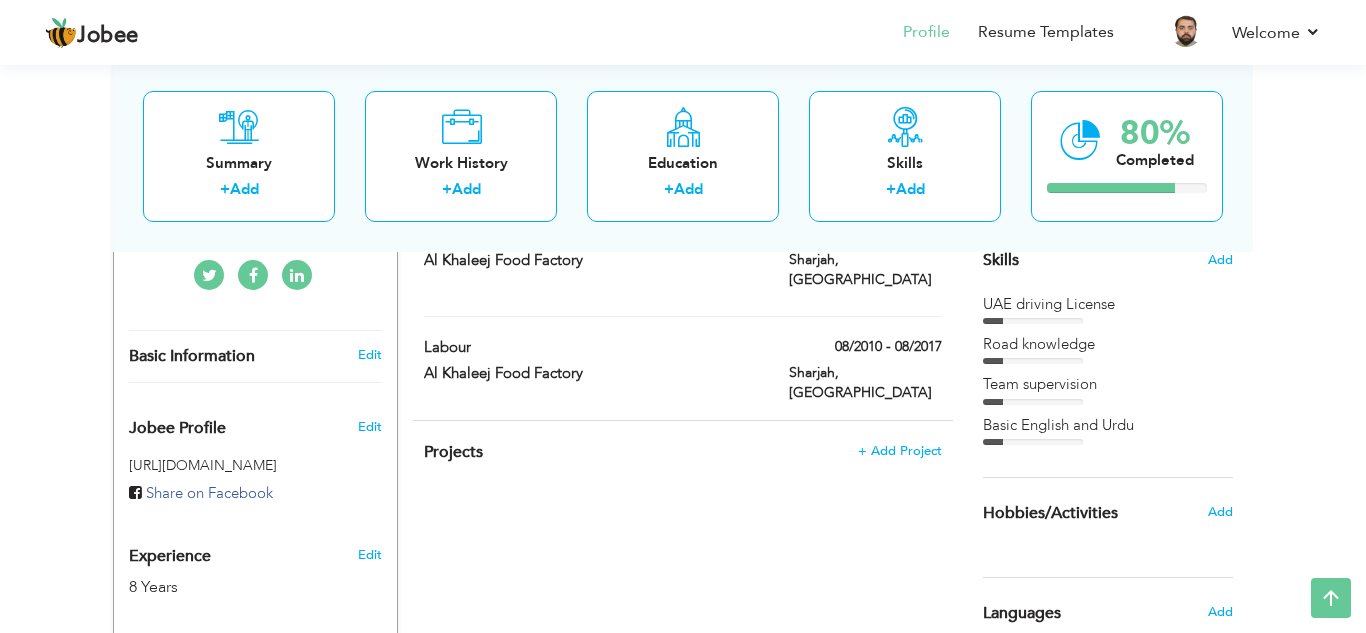 scroll, scrollTop: 524, scrollLeft: 0, axis: vertical 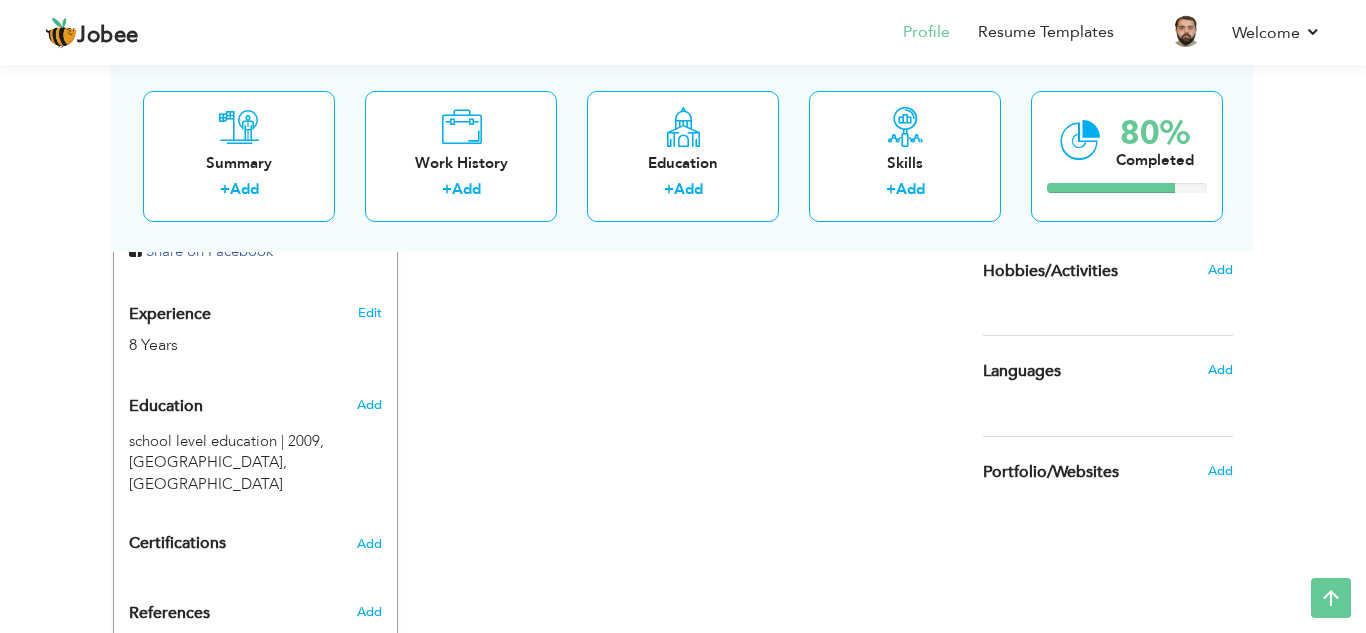 click on "View Resume
Export PDF
Profile
Summary
Public Link
Experience
Education
Awards
Work Histroy
Projects
Certifications
Skills
Preferred Job City" at bounding box center (683, 18) 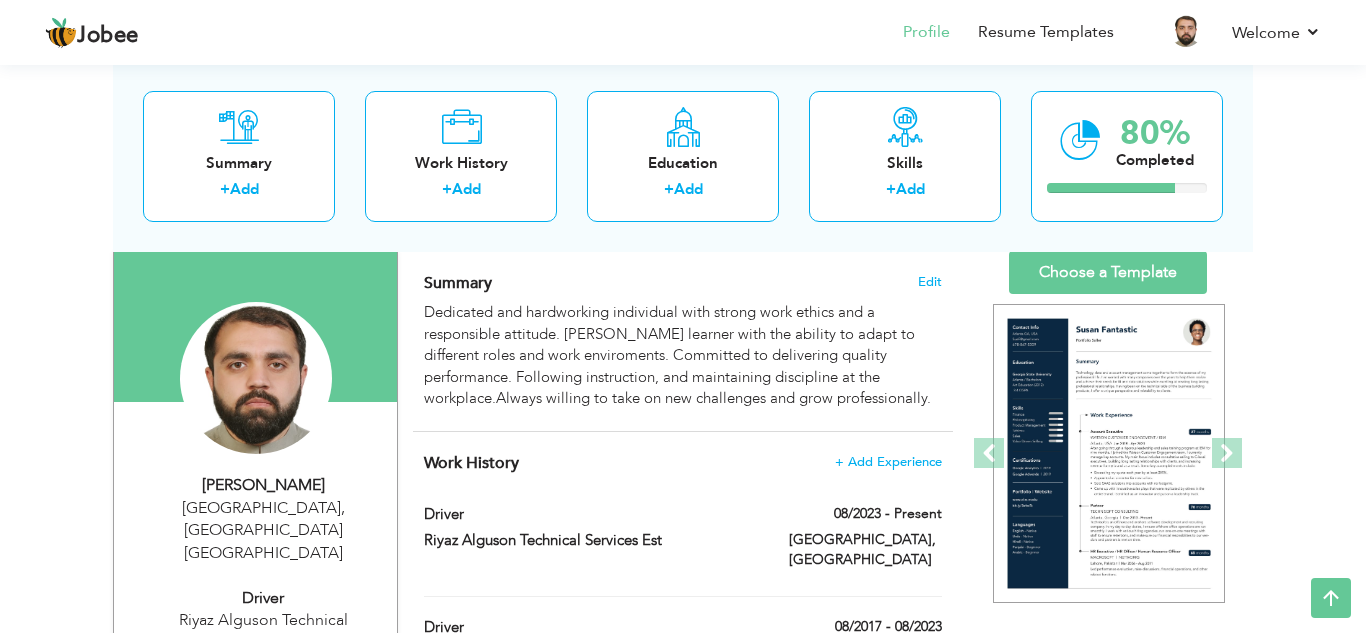 scroll, scrollTop: 106, scrollLeft: 0, axis: vertical 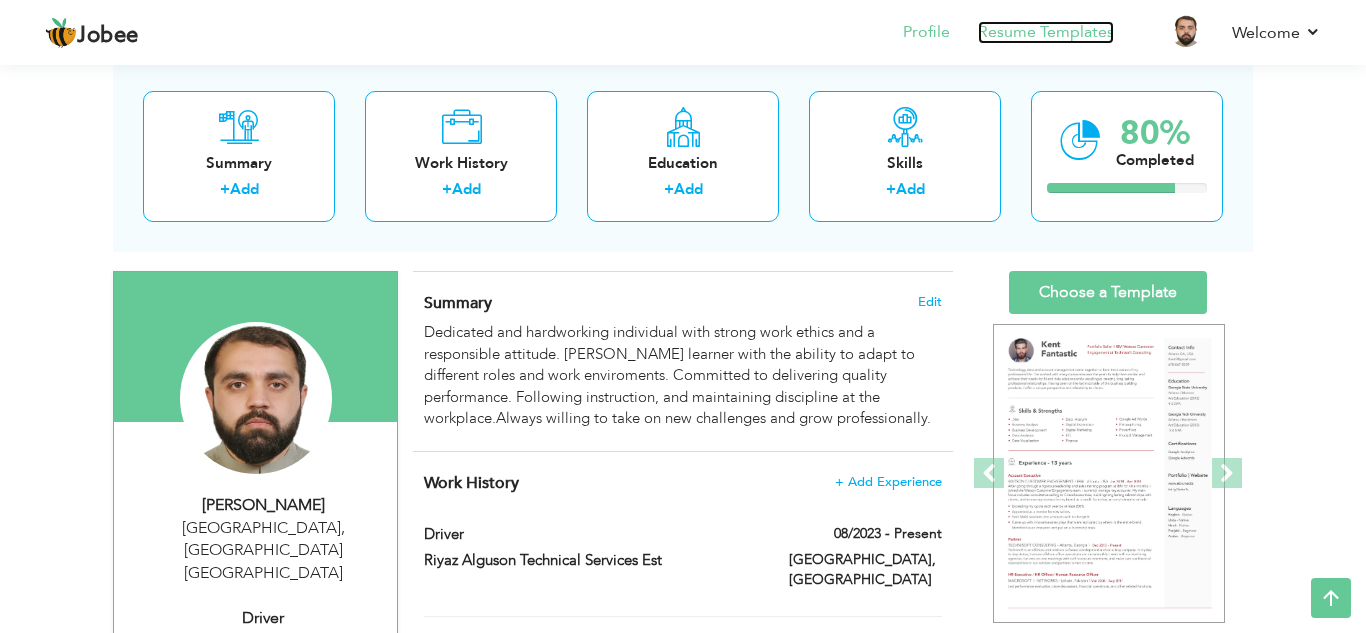 click on "Resume Templates" at bounding box center [1046, 32] 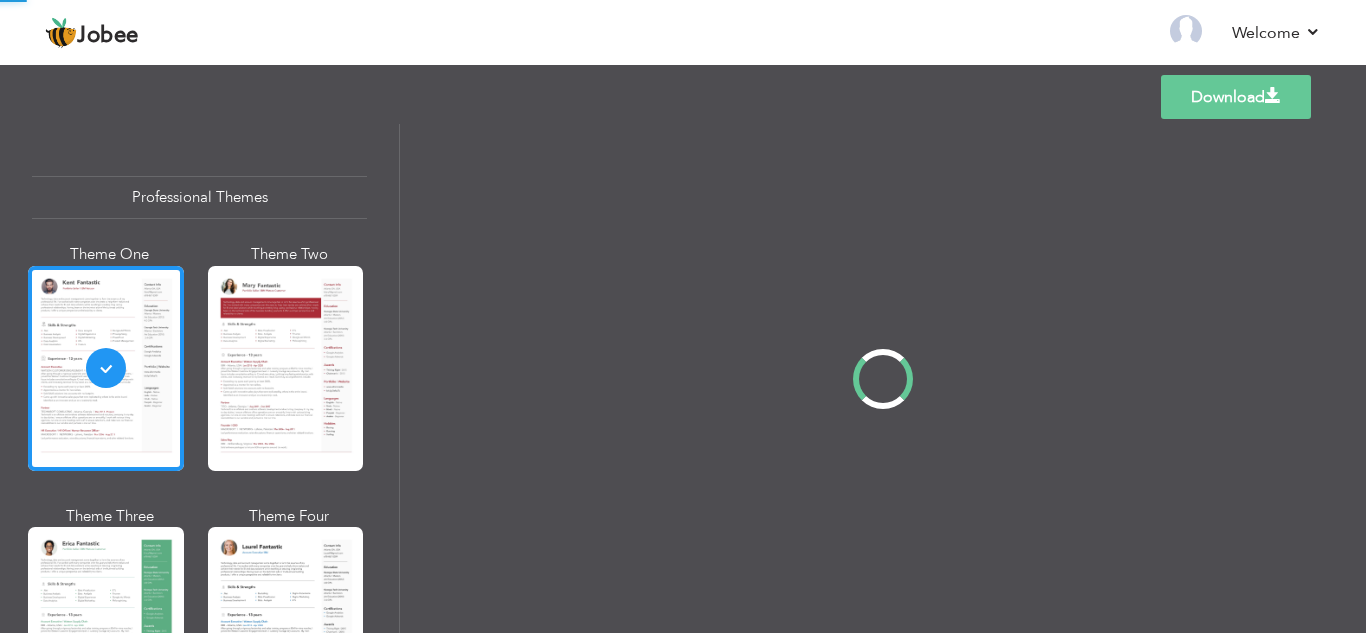 scroll, scrollTop: 0, scrollLeft: 0, axis: both 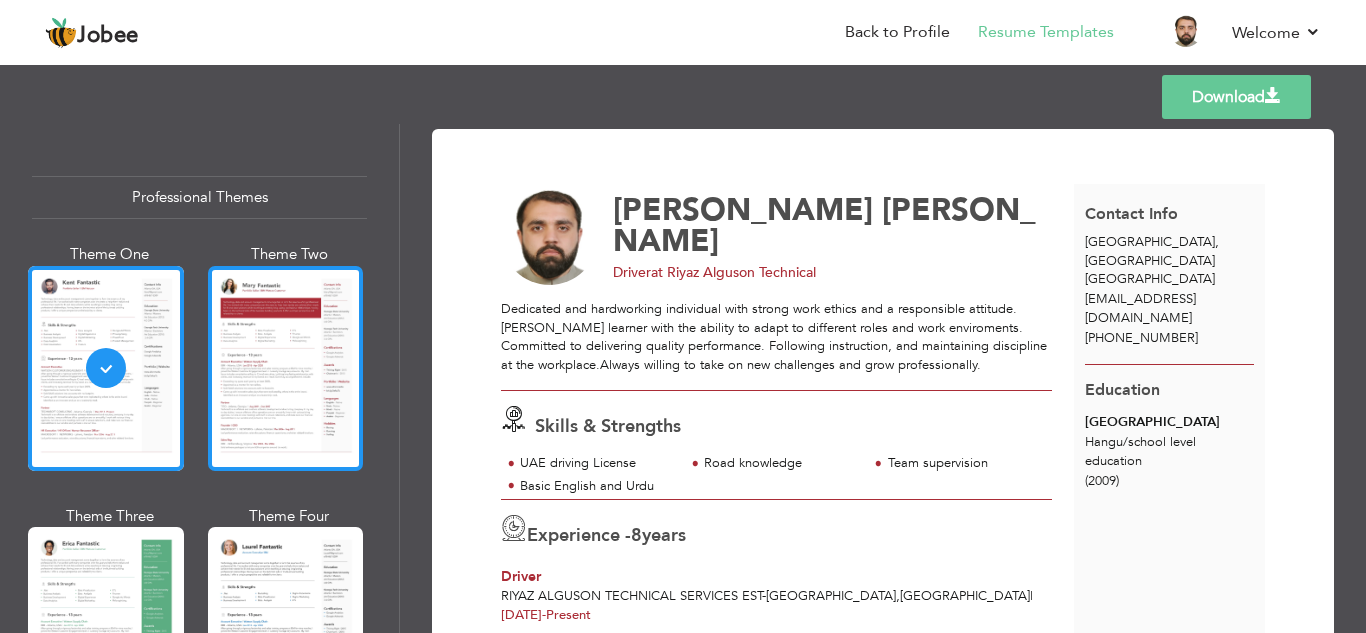 click at bounding box center [286, 368] 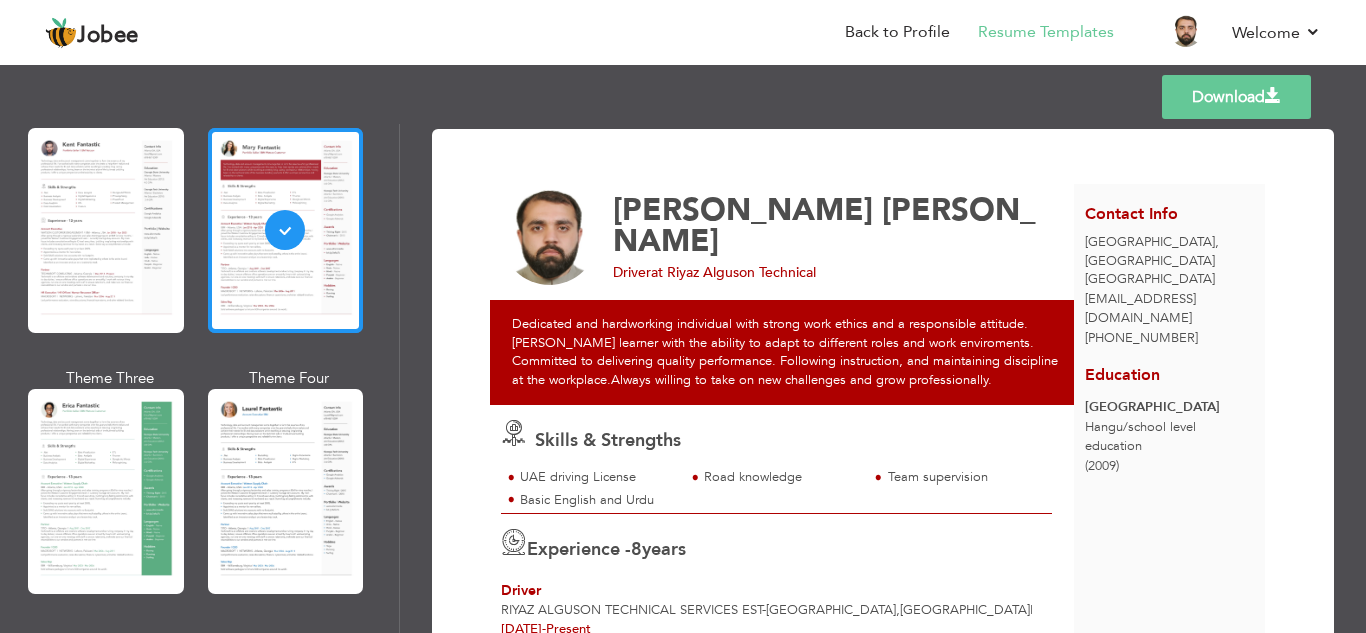 scroll, scrollTop: 137, scrollLeft: 0, axis: vertical 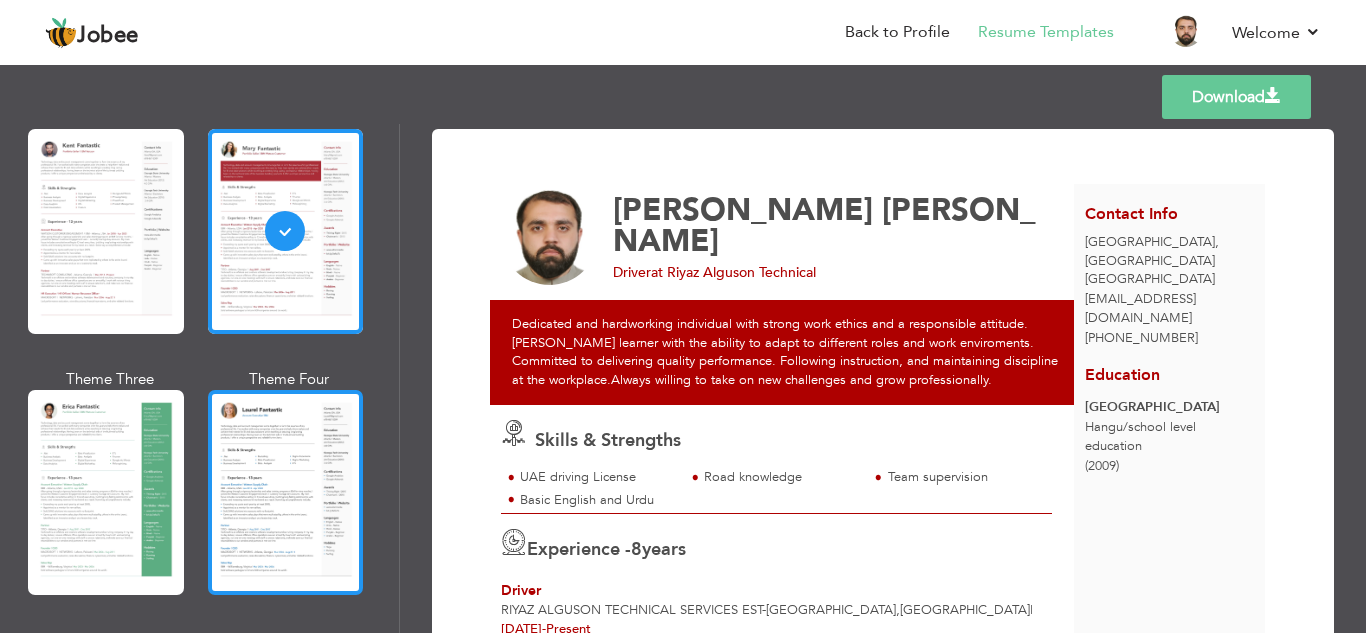 click at bounding box center [286, 492] 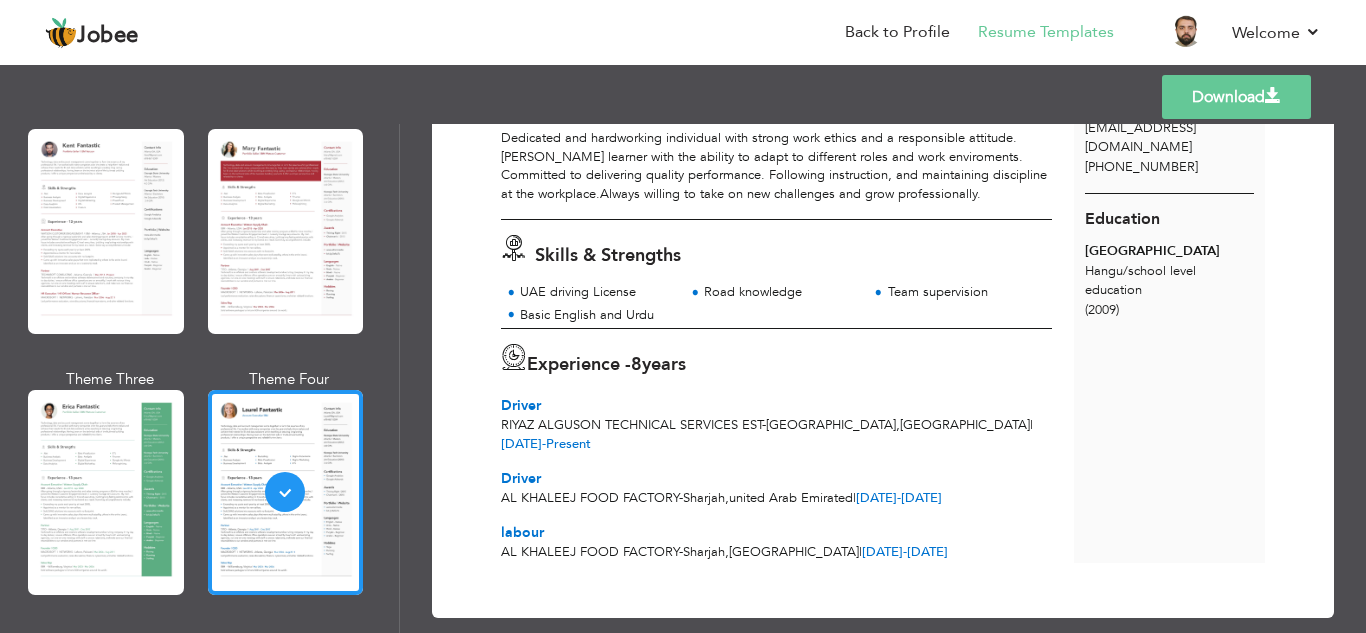 scroll, scrollTop: 198, scrollLeft: 0, axis: vertical 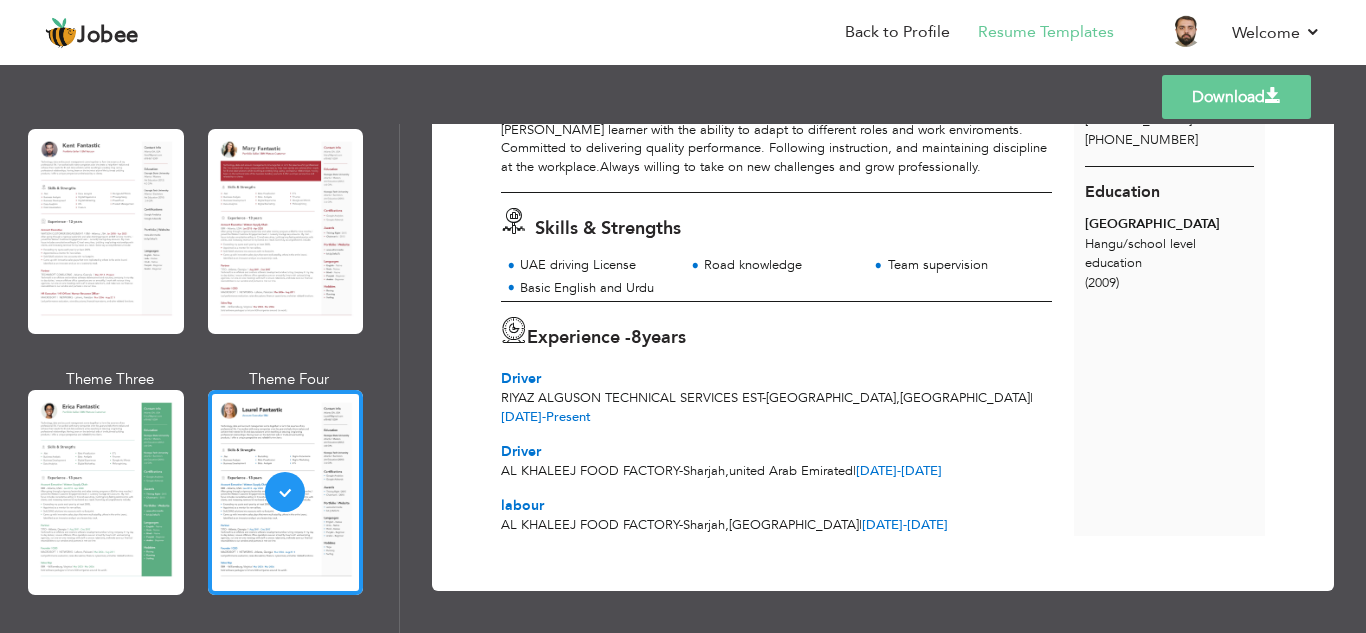 click on "Download" at bounding box center (1236, 97) 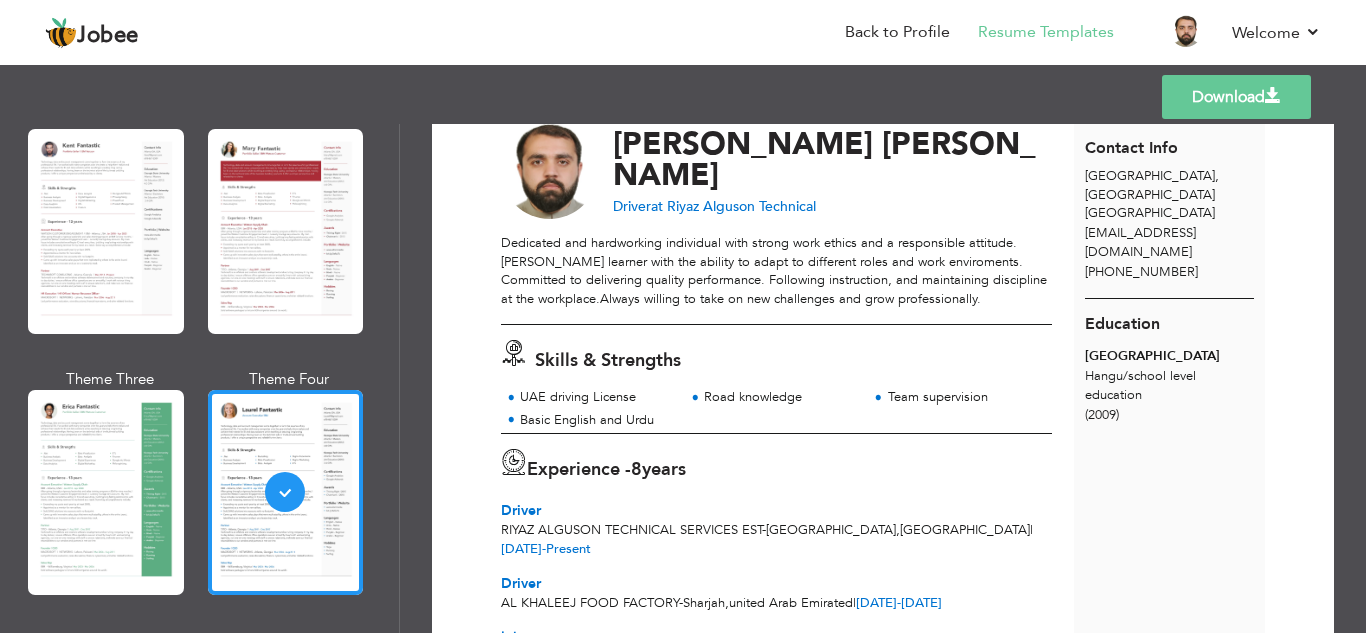 scroll, scrollTop: 0, scrollLeft: 0, axis: both 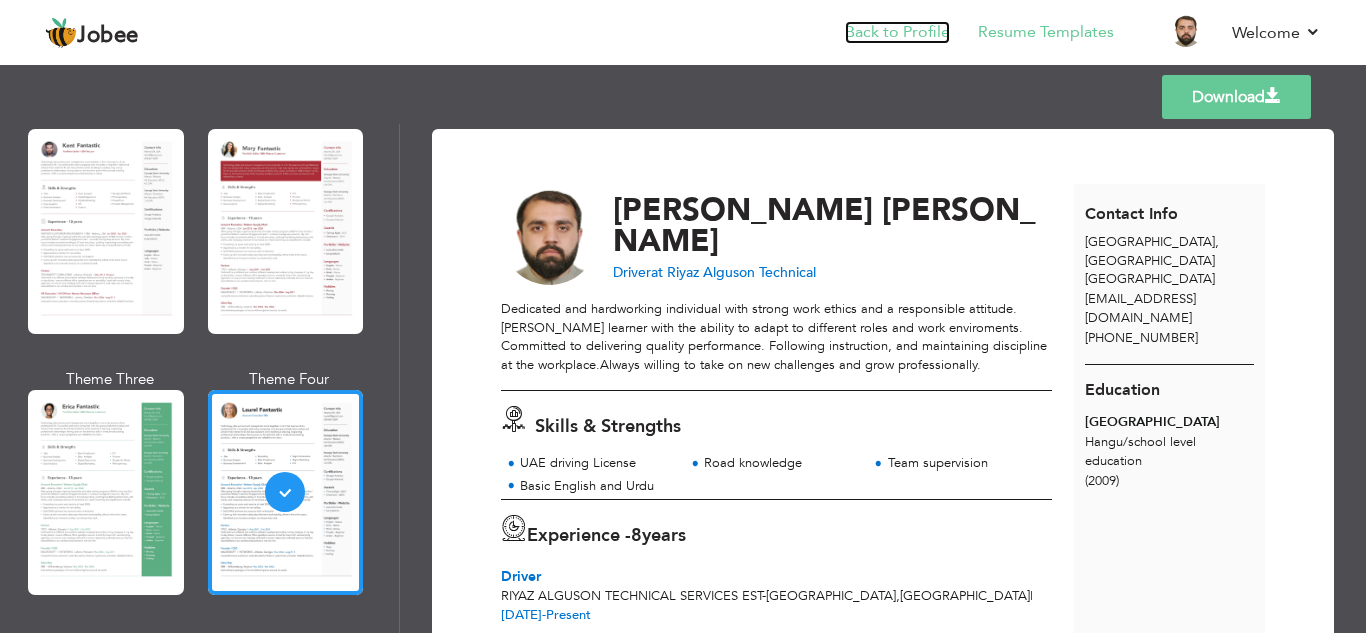 click on "Back to Profile" at bounding box center [897, 32] 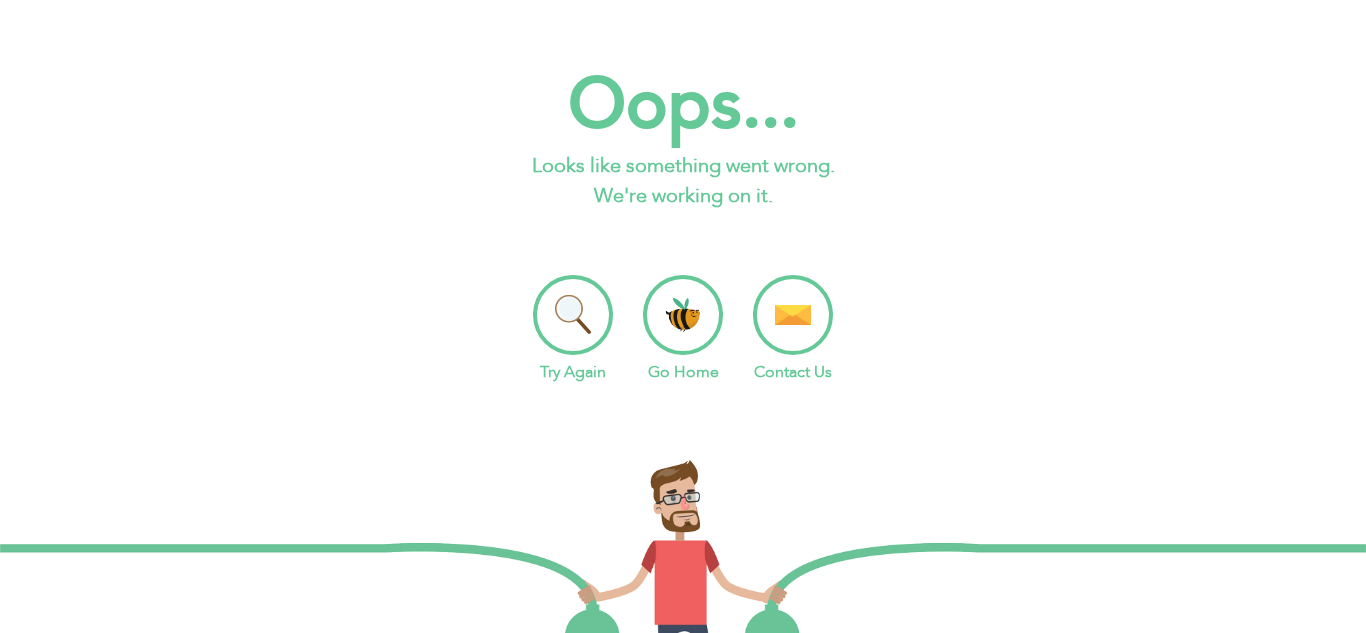 scroll, scrollTop: 0, scrollLeft: 0, axis: both 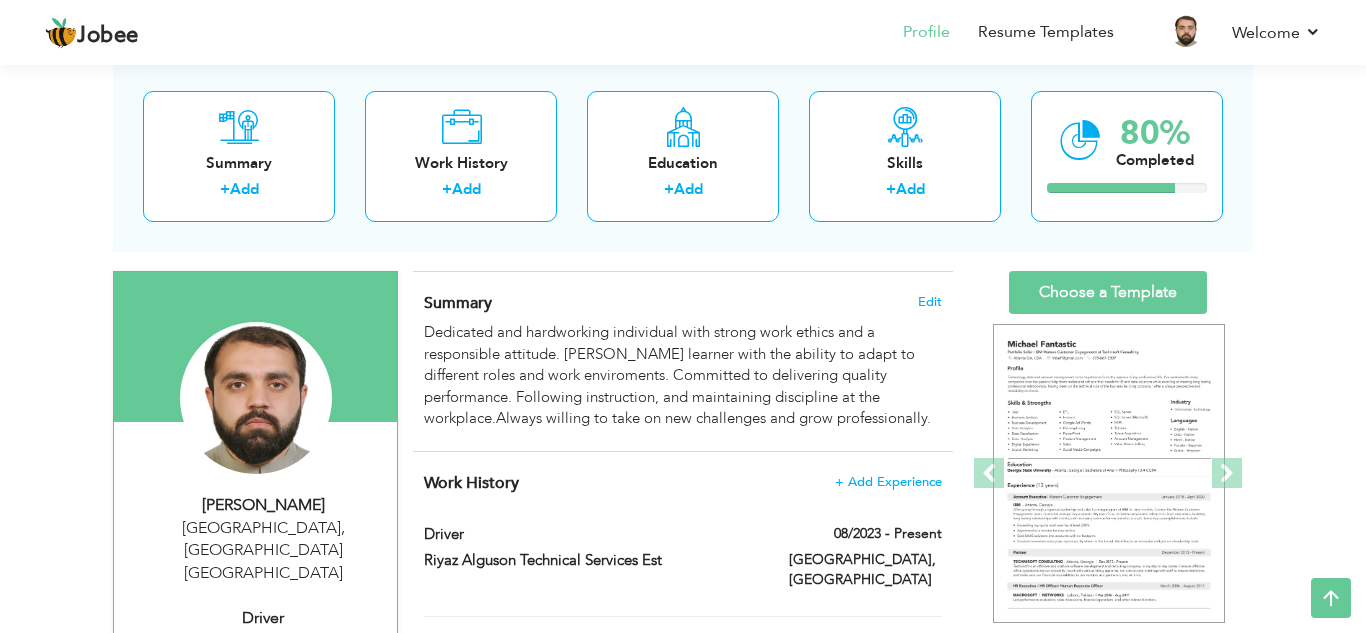 click on "Ahmed Abbas" at bounding box center (263, 505) 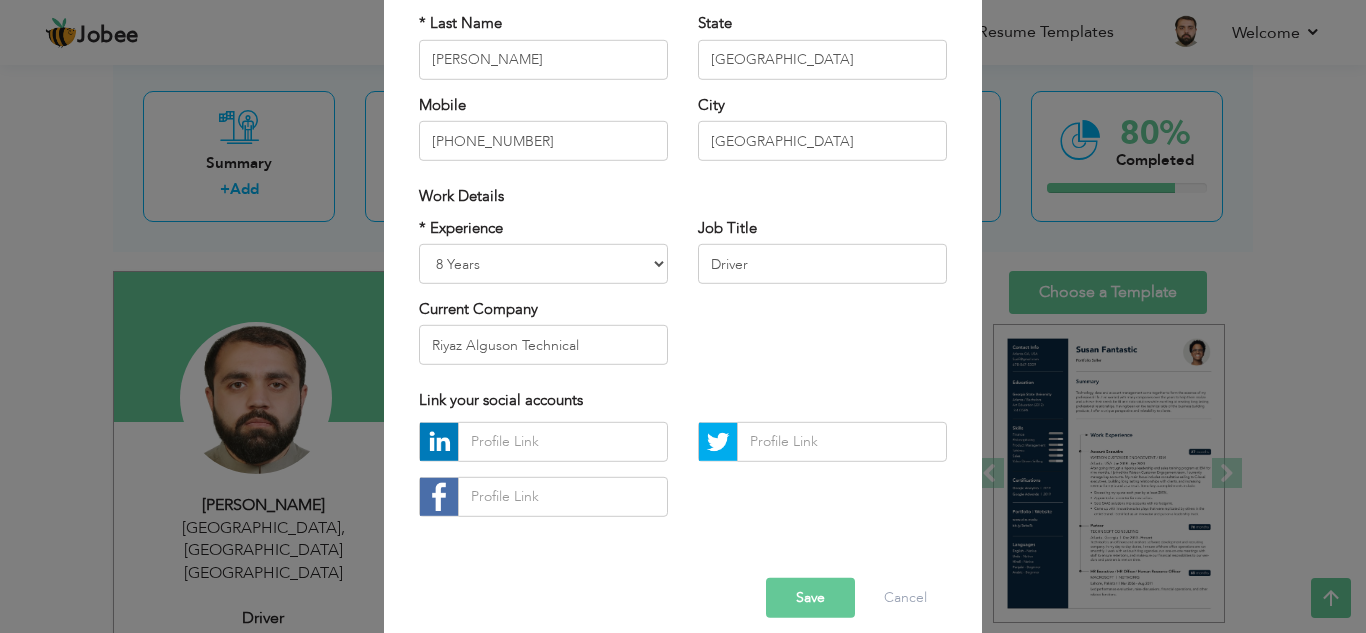 scroll, scrollTop: 269, scrollLeft: 0, axis: vertical 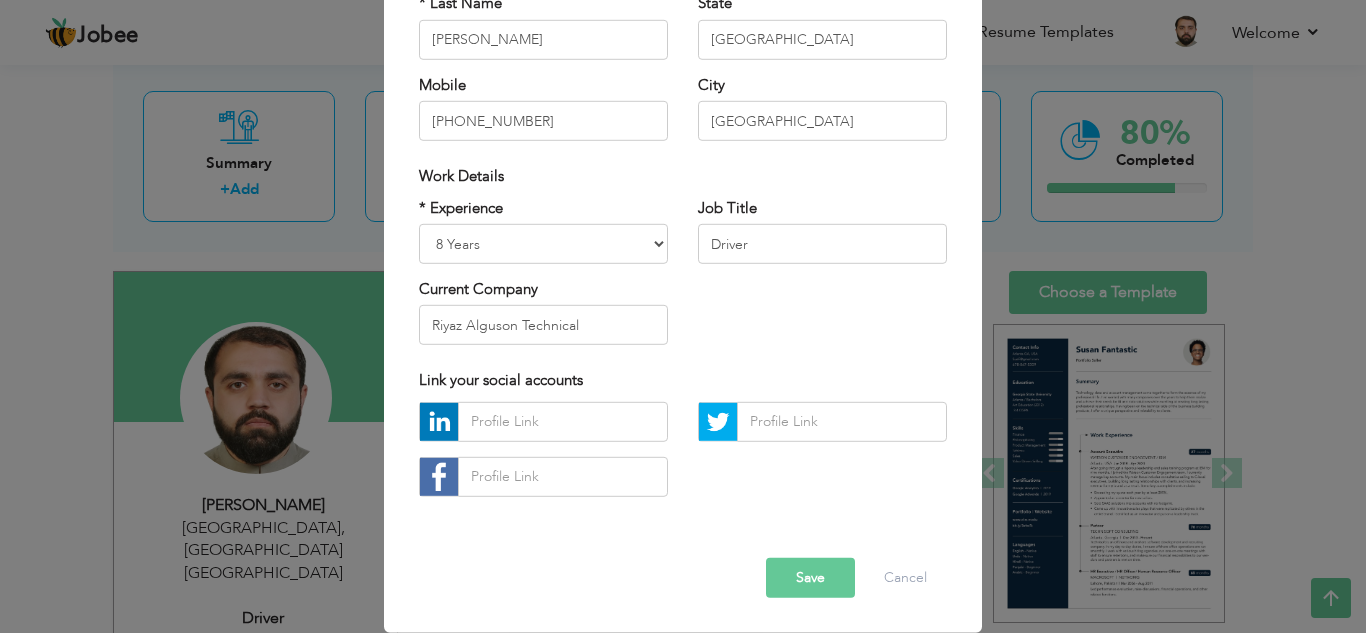 type on "[PERSON_NAME]" 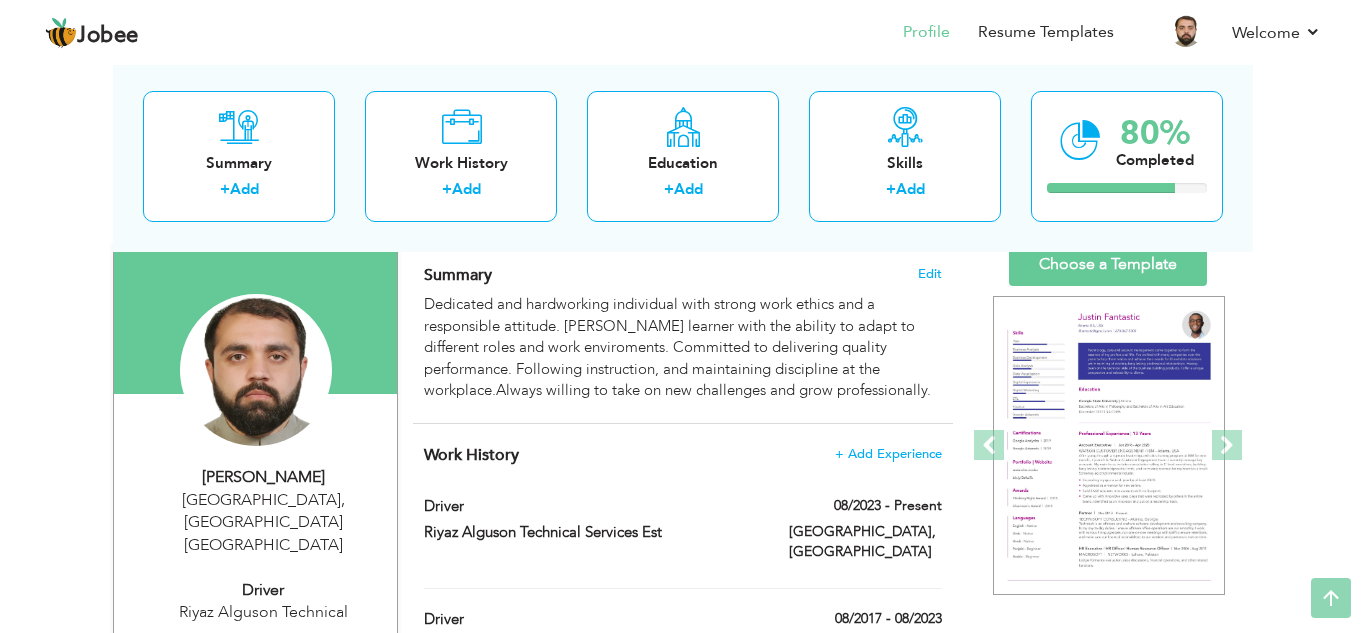 scroll, scrollTop: 0, scrollLeft: 0, axis: both 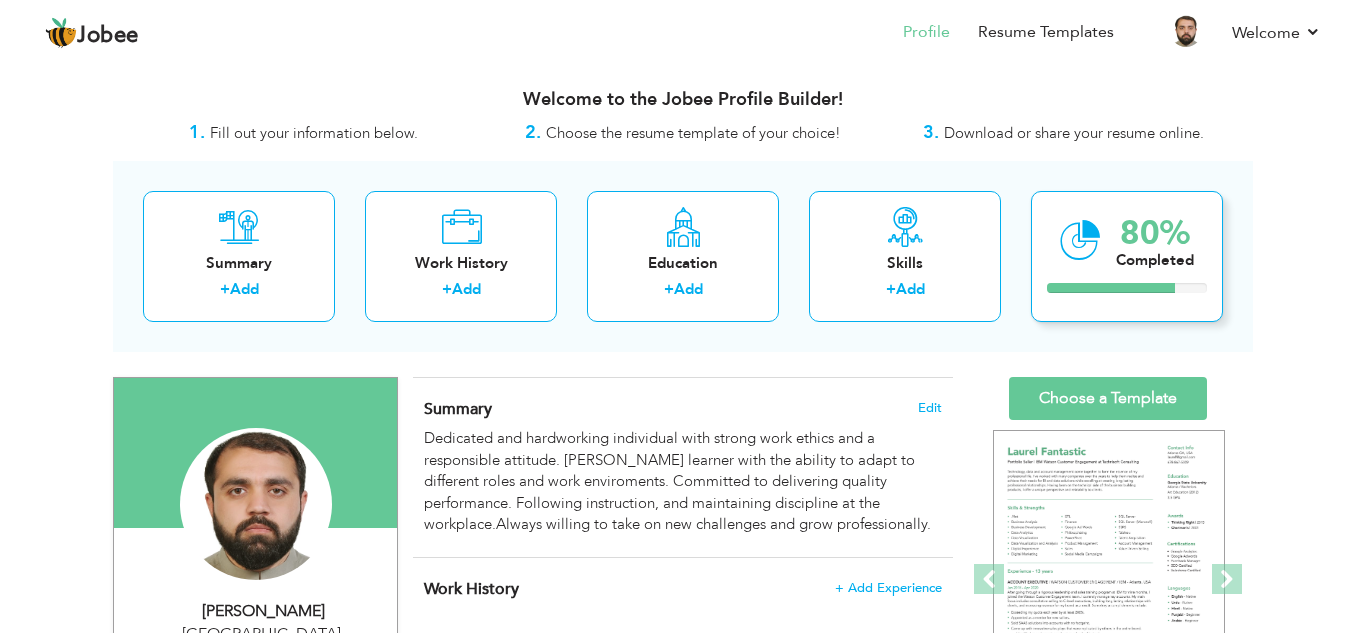 click on "80%" at bounding box center (1155, 233) 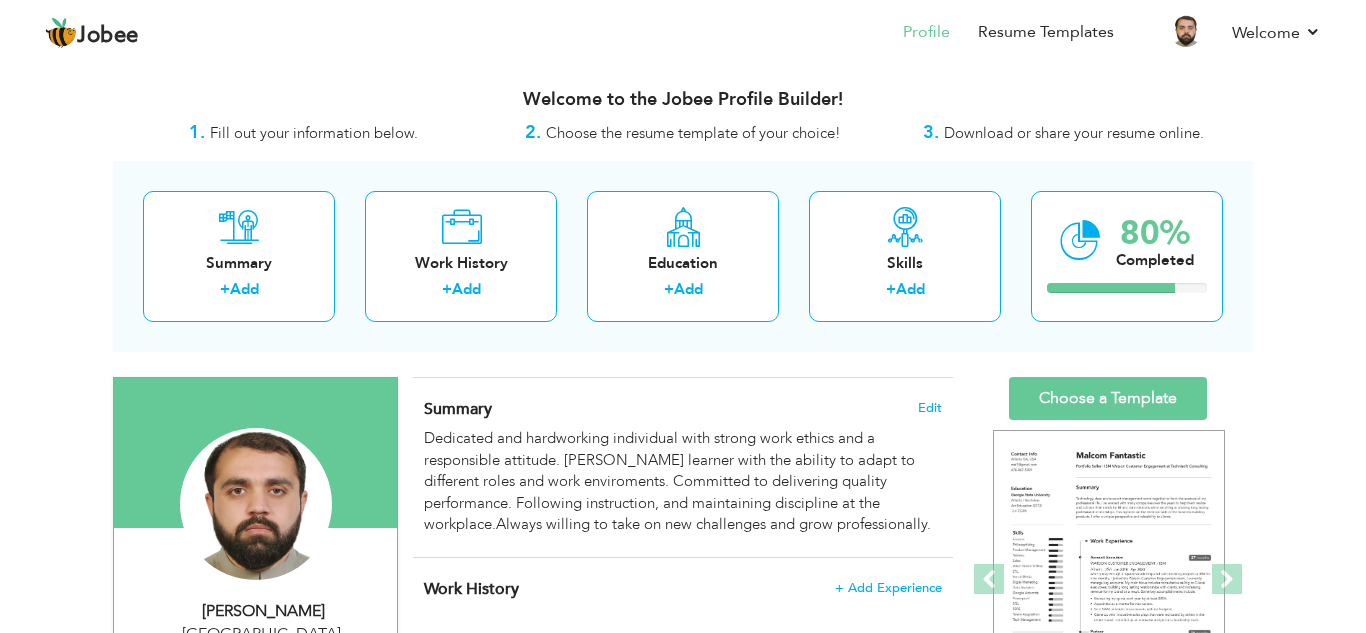 click on "Change
Remove
Ahmad Abbas
Dubai ,  Dubai United Arab Emirates
Driver × × ×" at bounding box center [683, 926] 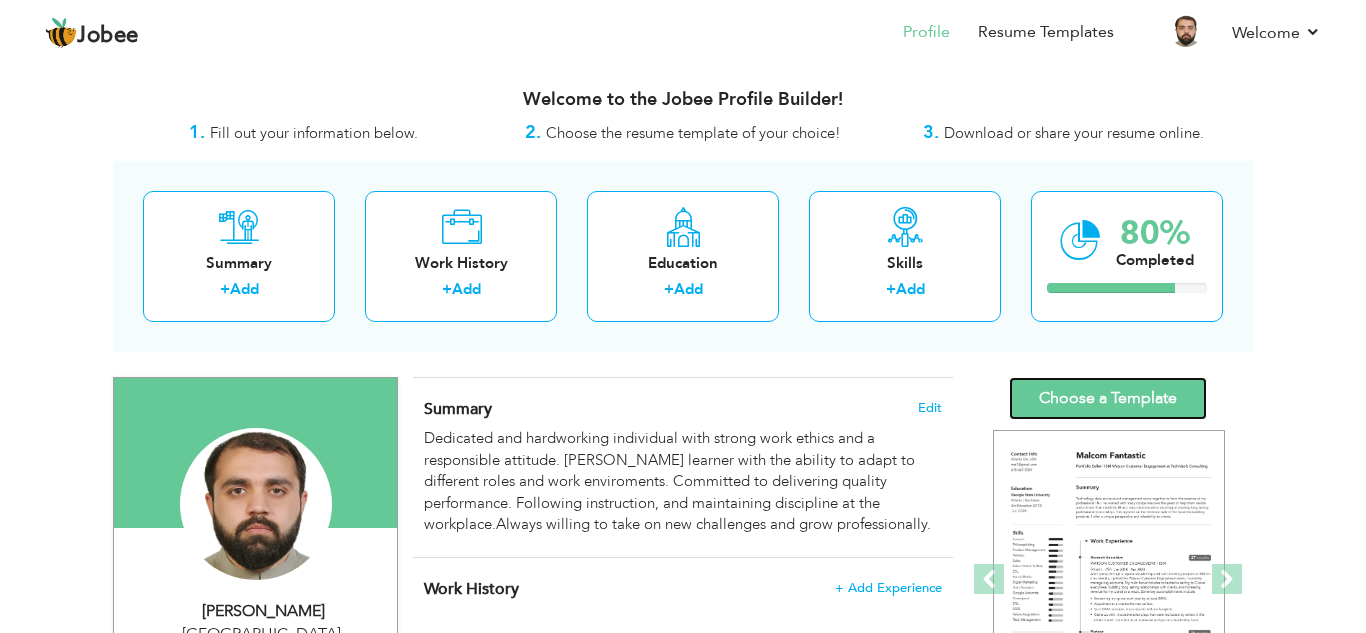 click on "Choose a Template" at bounding box center [1108, 398] 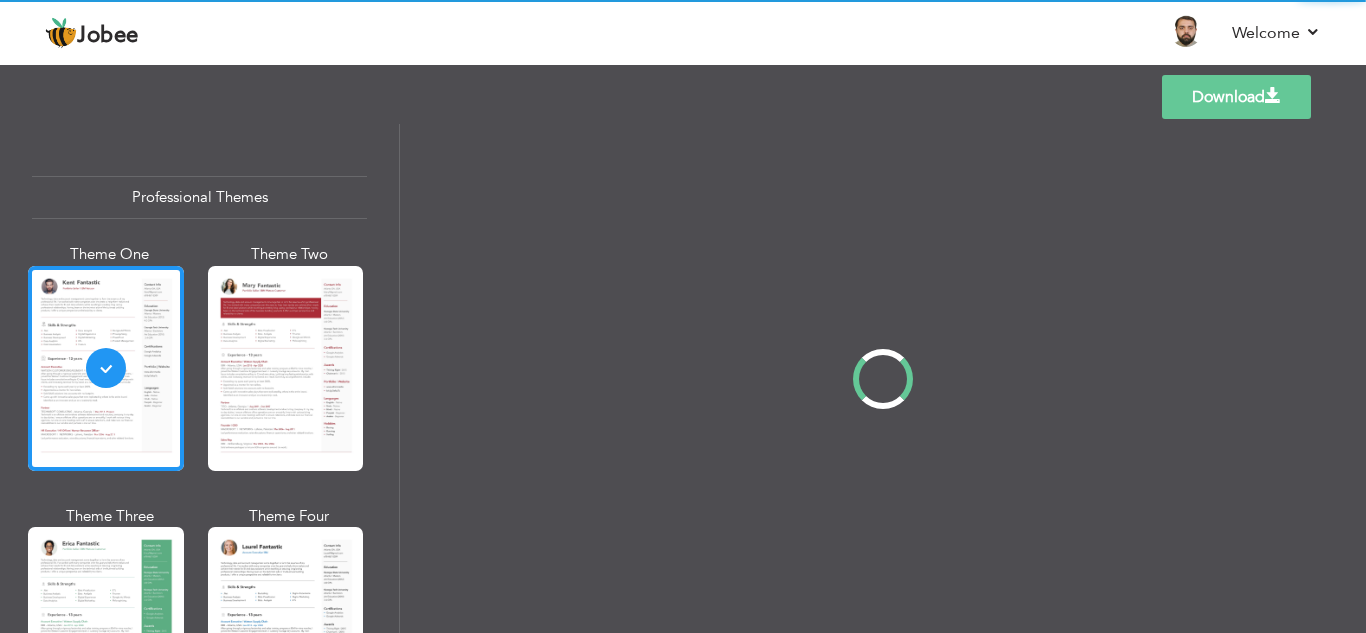 scroll, scrollTop: 0, scrollLeft: 0, axis: both 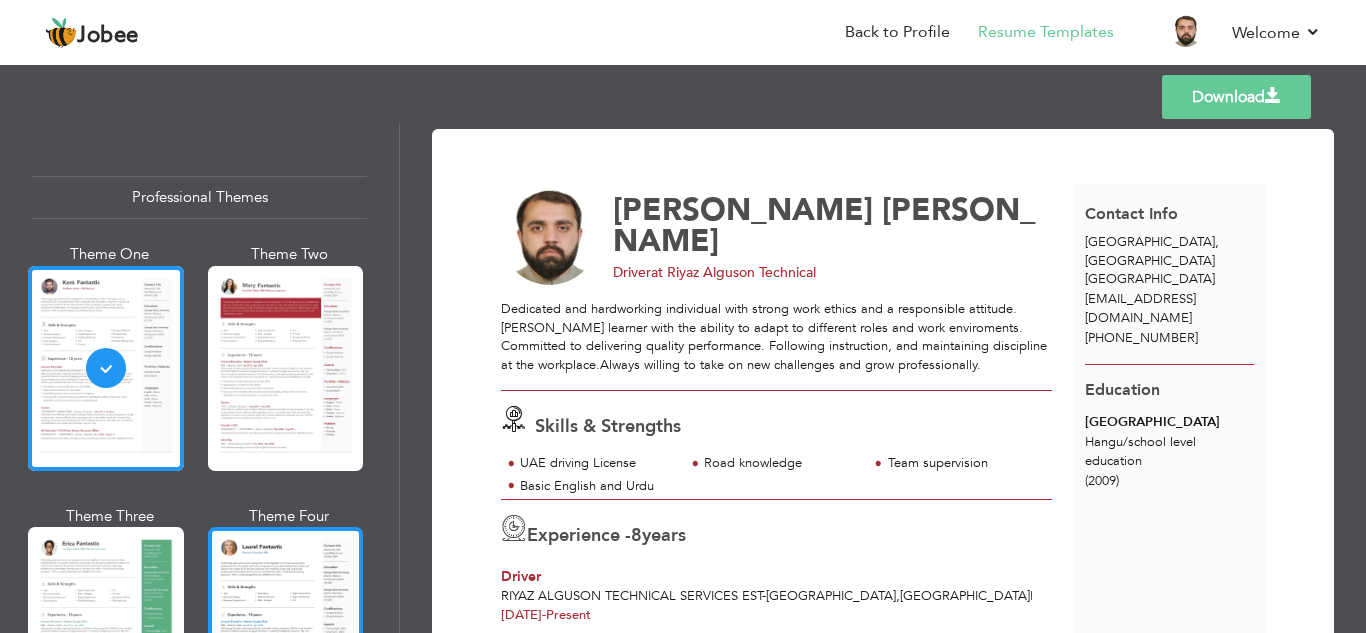 click at bounding box center [286, 629] 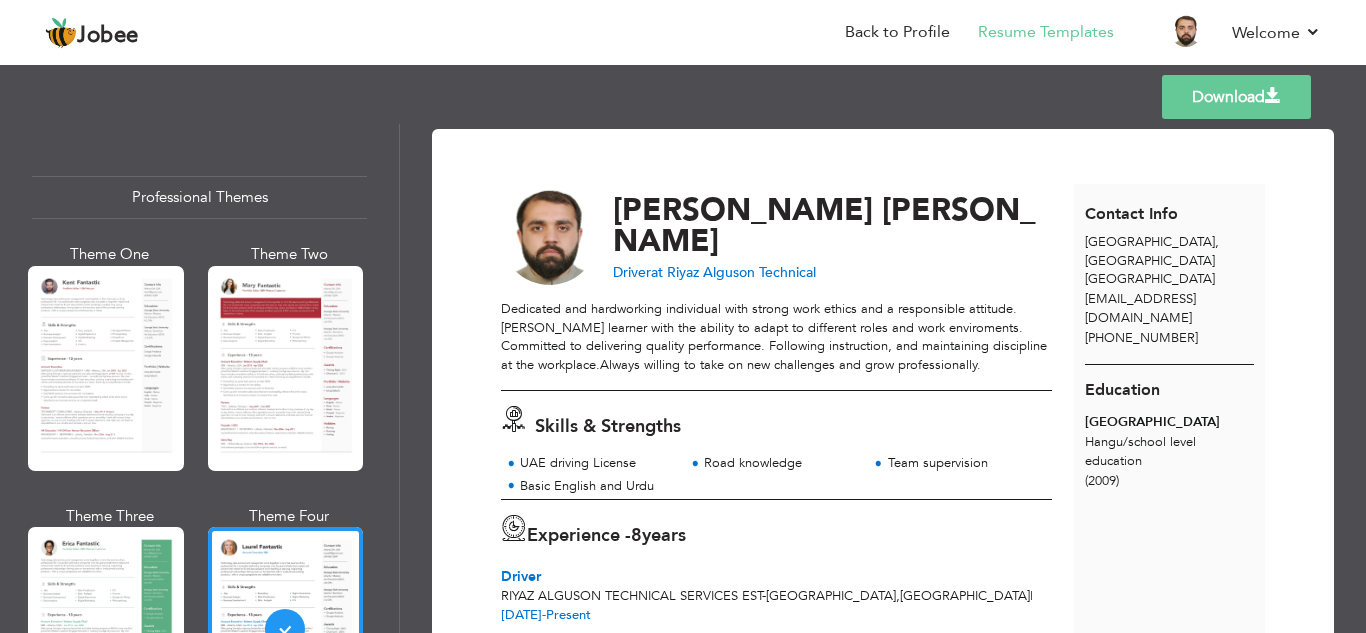 click on "Download" at bounding box center (1236, 97) 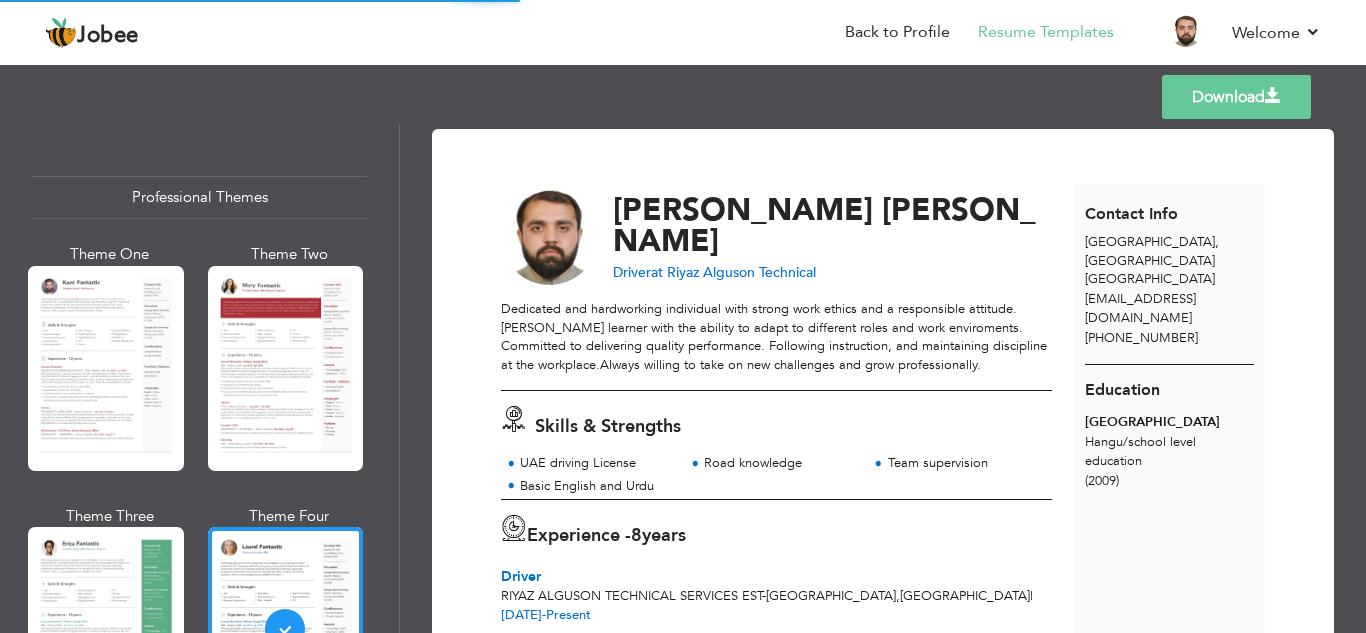 click on "Download" at bounding box center [1236, 97] 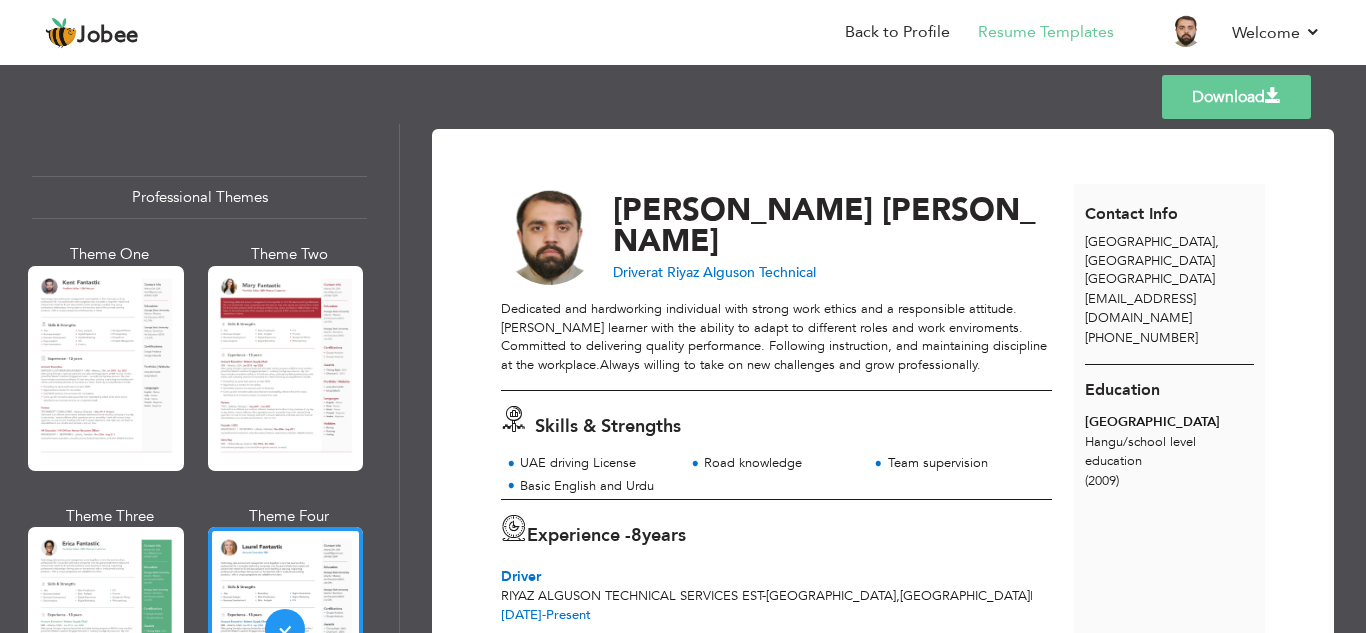 click on "Ahmad   Abbas
Driver  at Riyaz Alguson Technical" at bounding box center [788, 237] 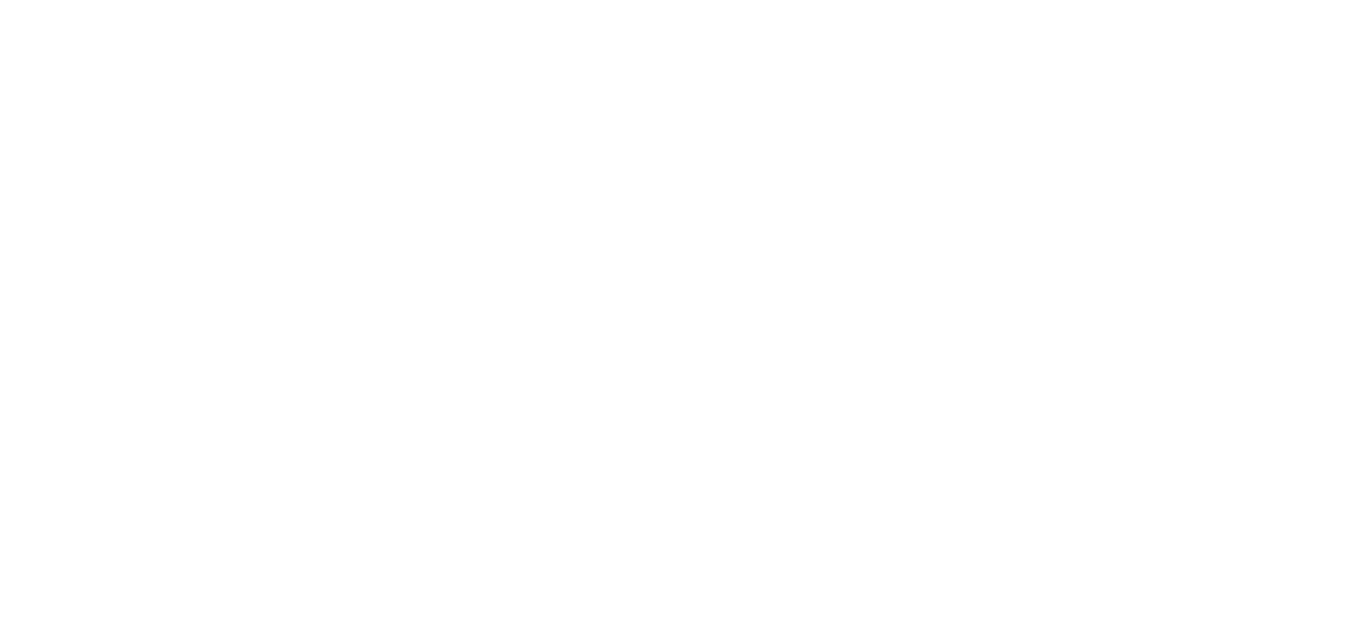 scroll, scrollTop: 0, scrollLeft: 0, axis: both 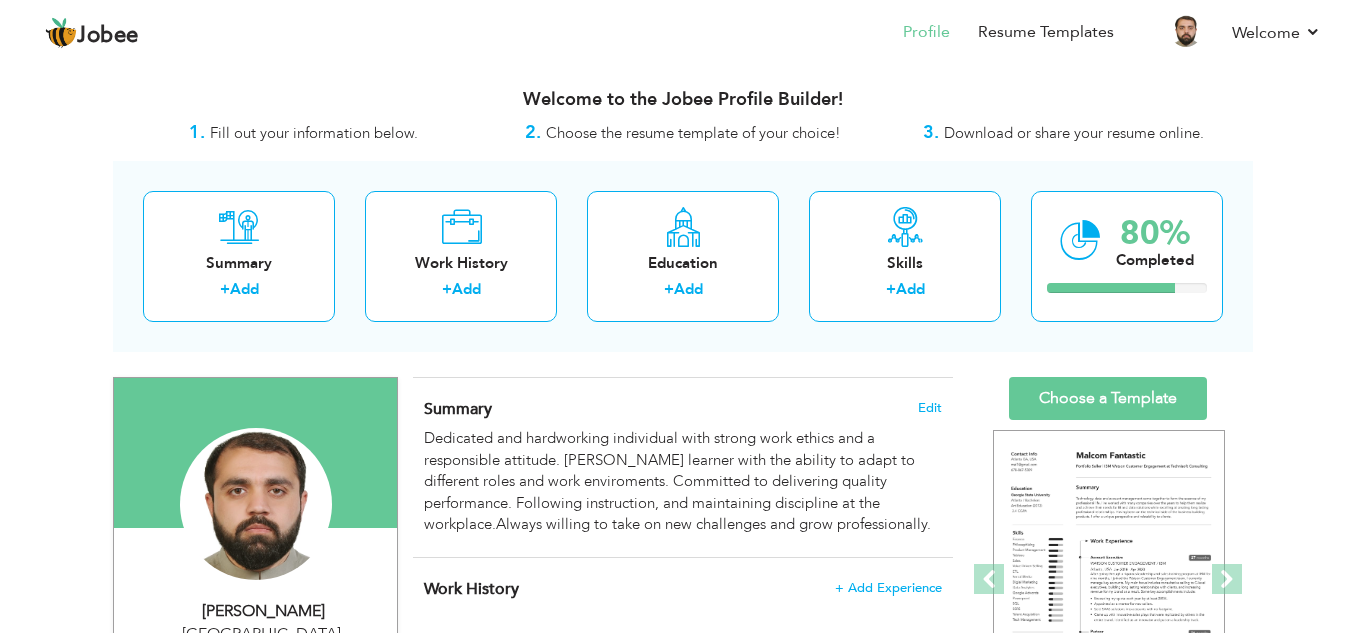 click on "View Resume
Export PDF
Profile
Summary
Public Link
Experience
Education
Awards
Work Histroy
Projects
Certifications
Skills
Preferred Job City" at bounding box center [683, 780] 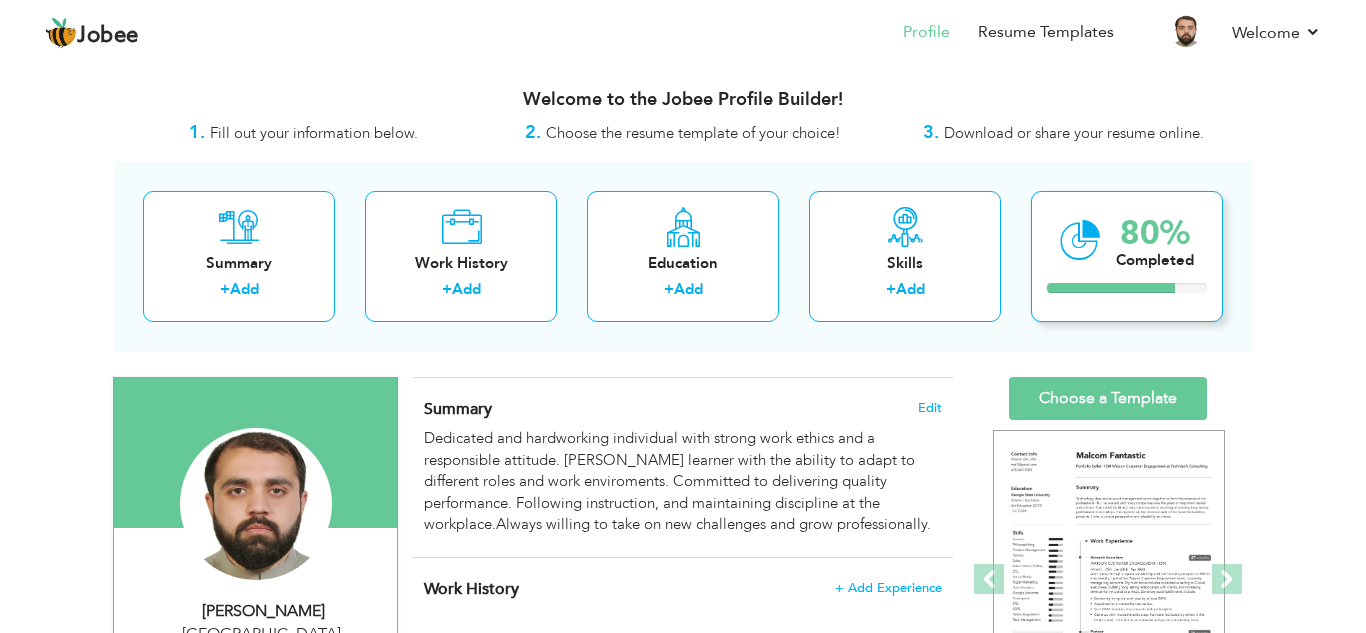 scroll, scrollTop: 0, scrollLeft: 0, axis: both 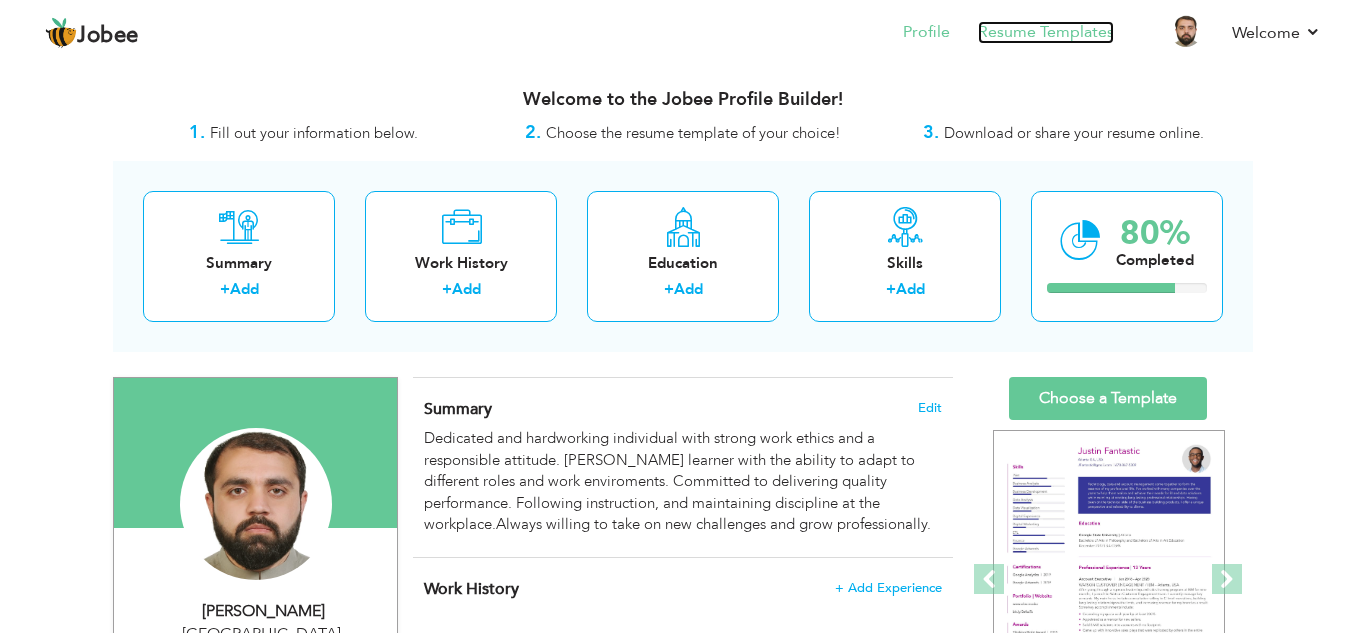 click on "Resume Templates" at bounding box center (1046, 32) 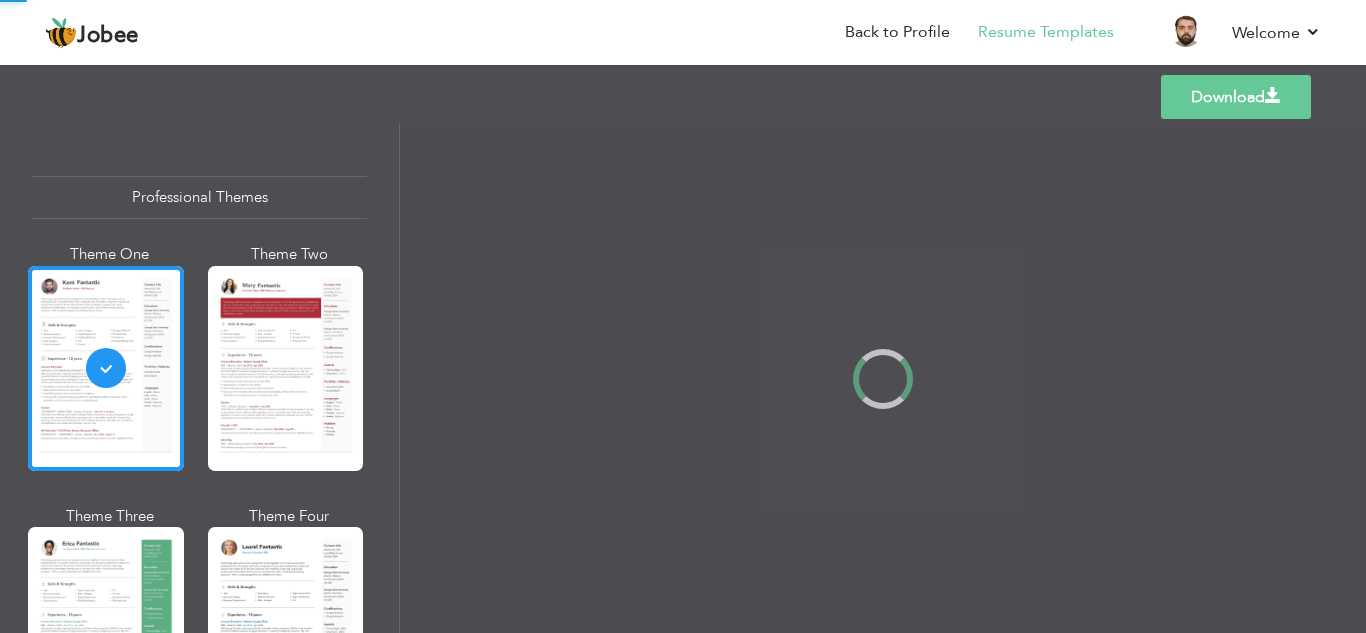 scroll, scrollTop: 0, scrollLeft: 0, axis: both 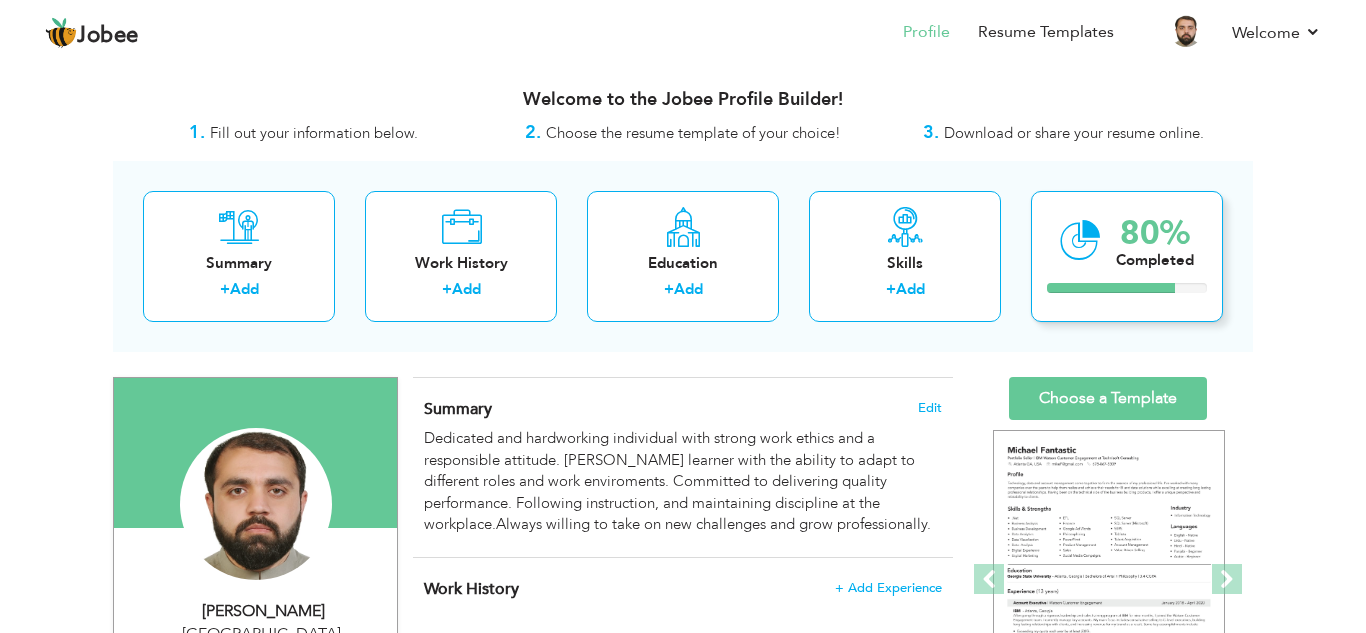 click at bounding box center [1080, 240] 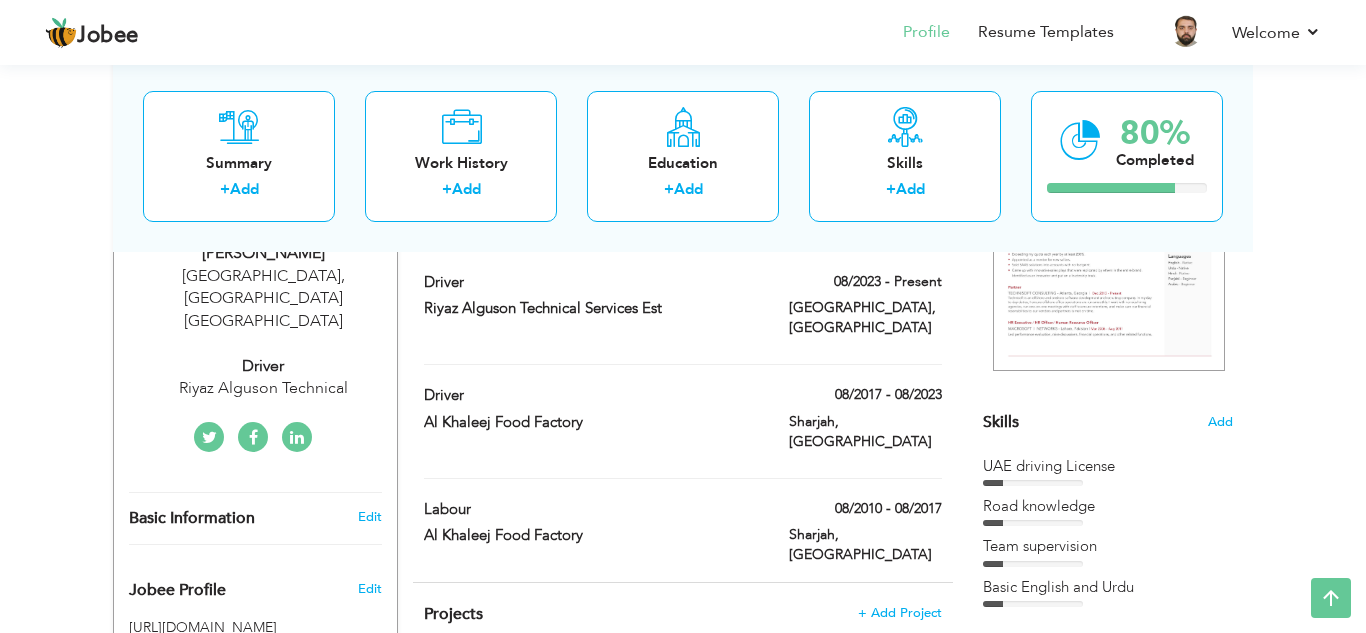 scroll, scrollTop: 360, scrollLeft: 0, axis: vertical 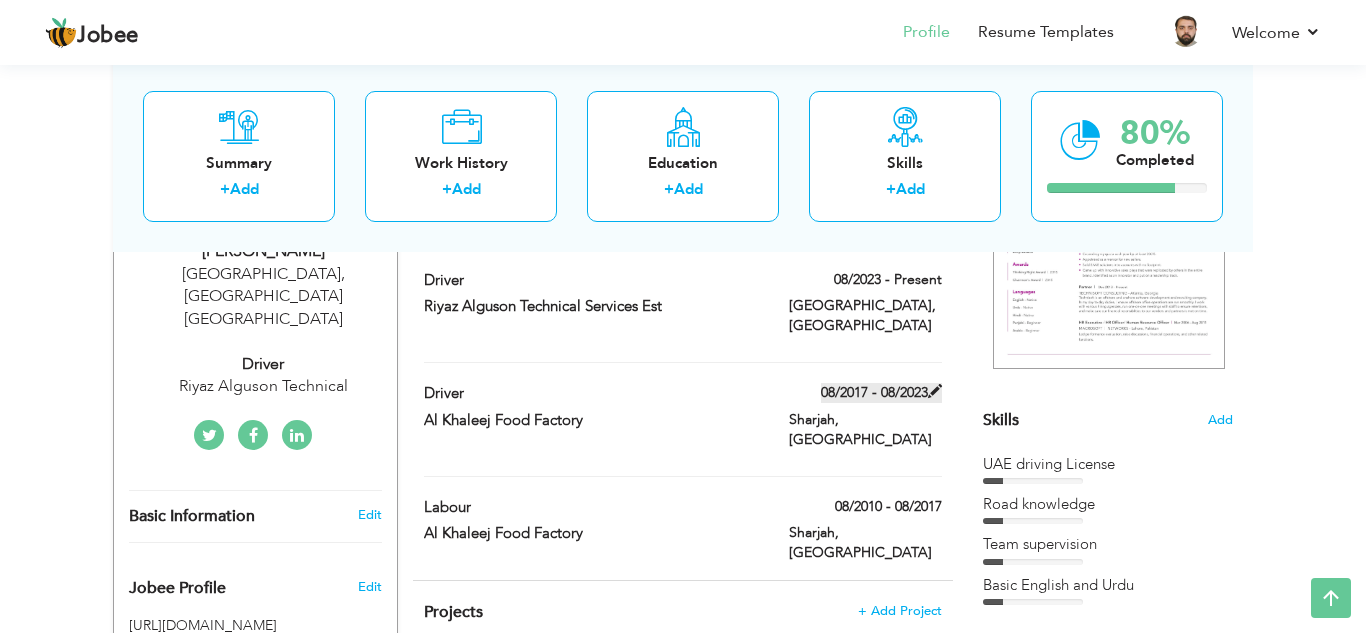click on "08/2017 - 08/2023" at bounding box center [881, 393] 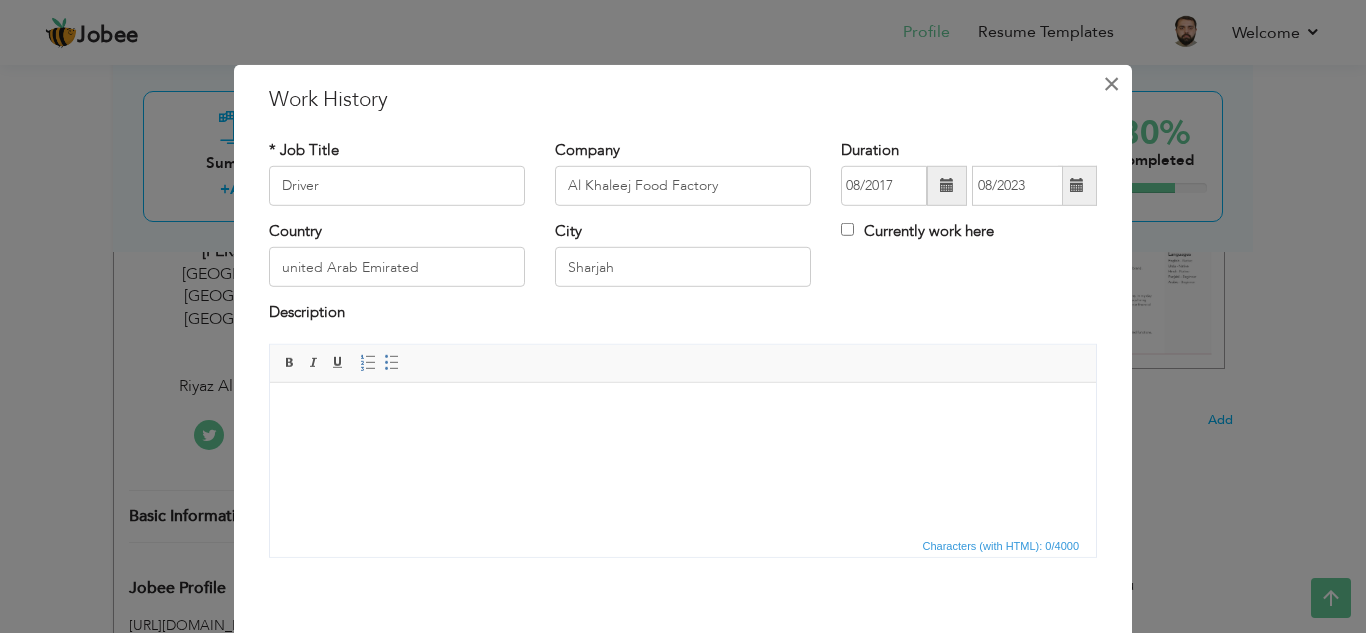 click on "×" at bounding box center [1111, 83] 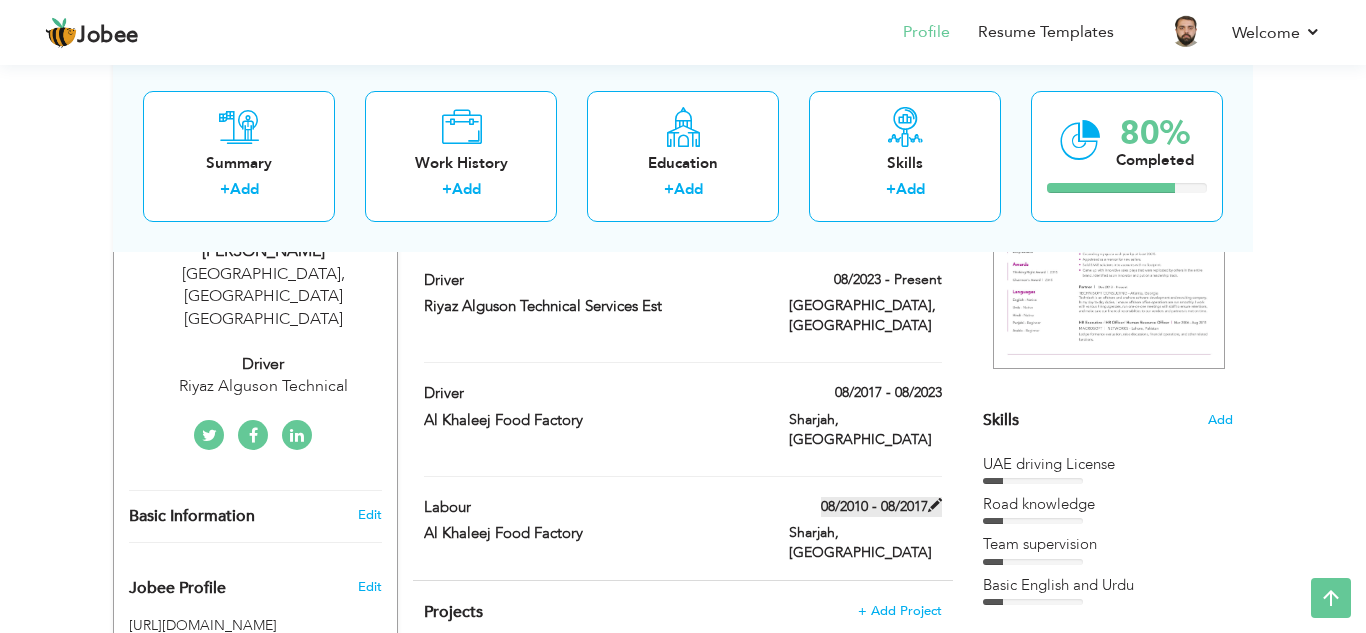 click on "08/2010 - 08/2017" at bounding box center [881, 507] 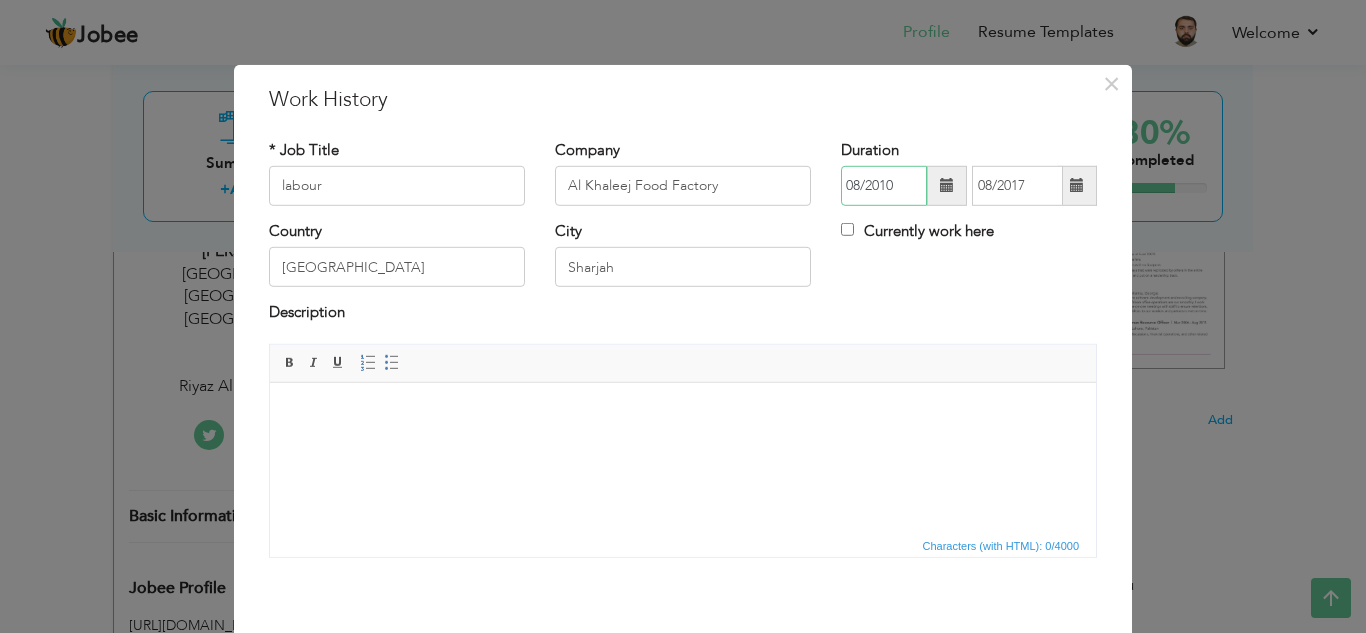 click on "08/2010" at bounding box center [884, 186] 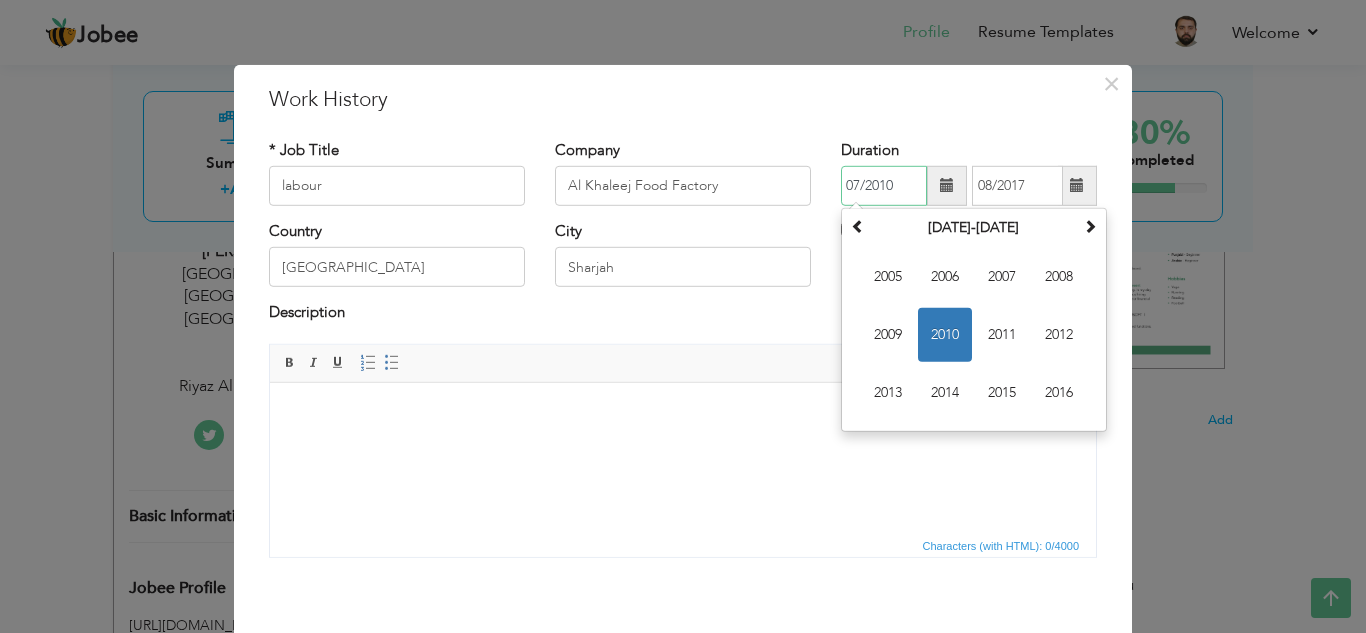 type on "07/2010" 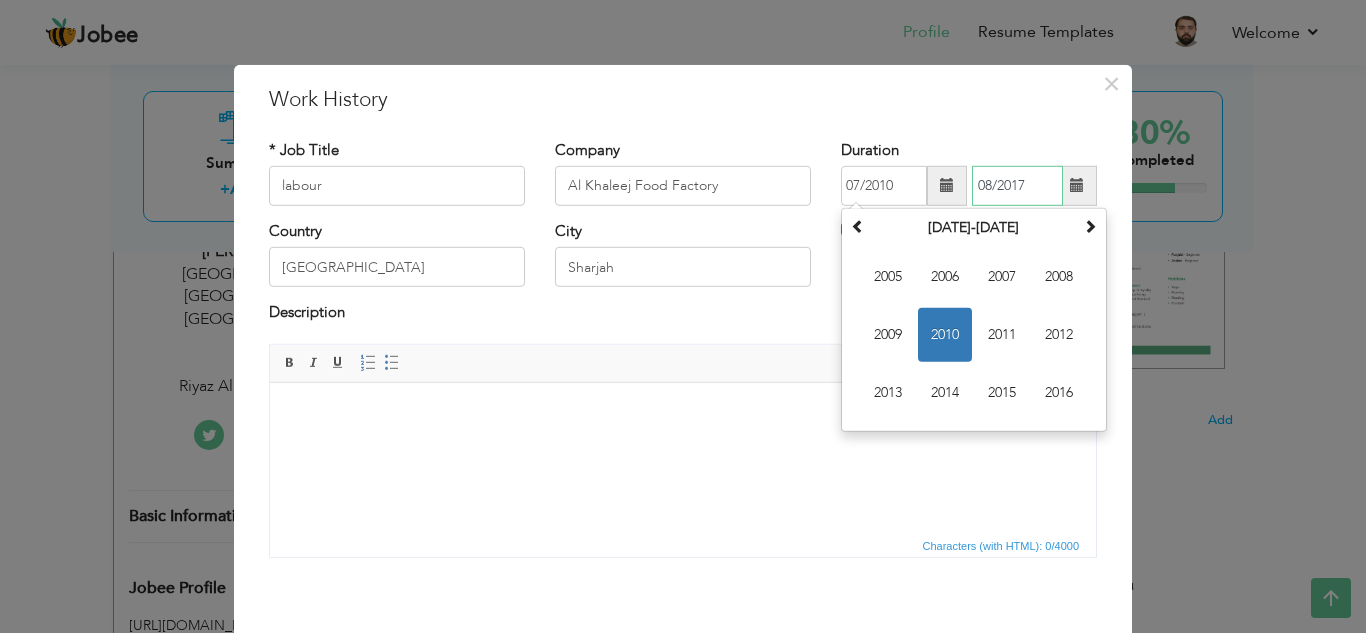 click on "08/2017" at bounding box center (1017, 186) 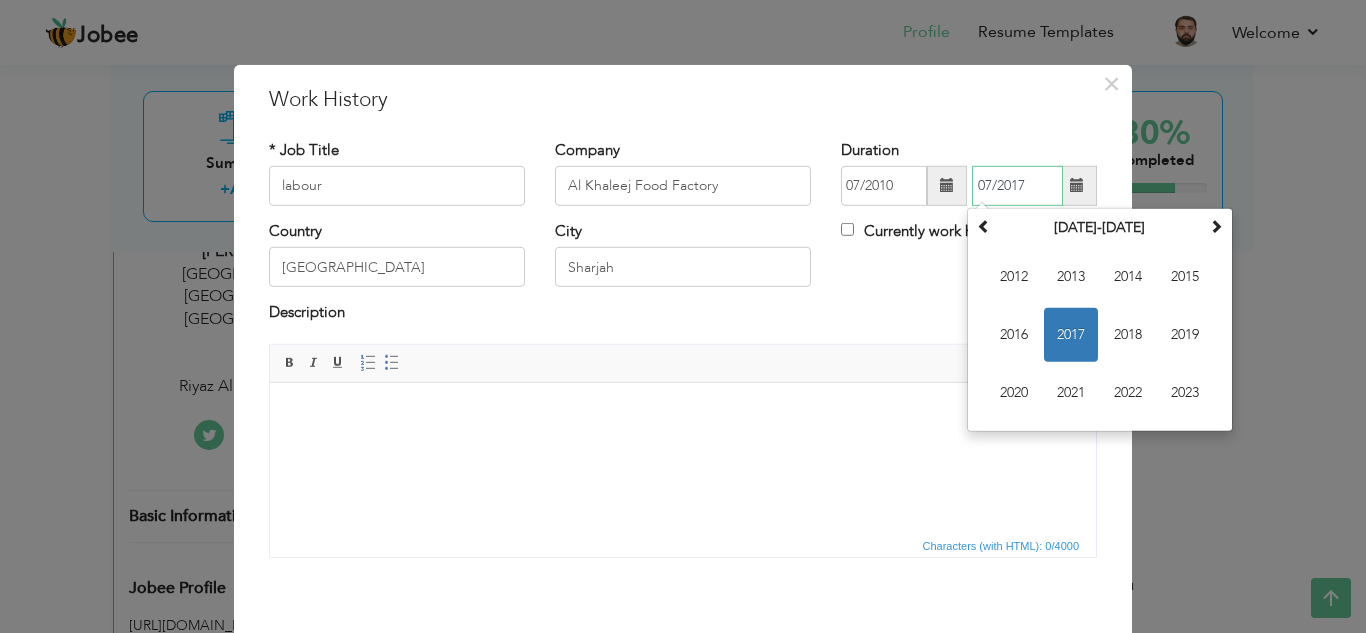 click on "07/2017" at bounding box center [1017, 186] 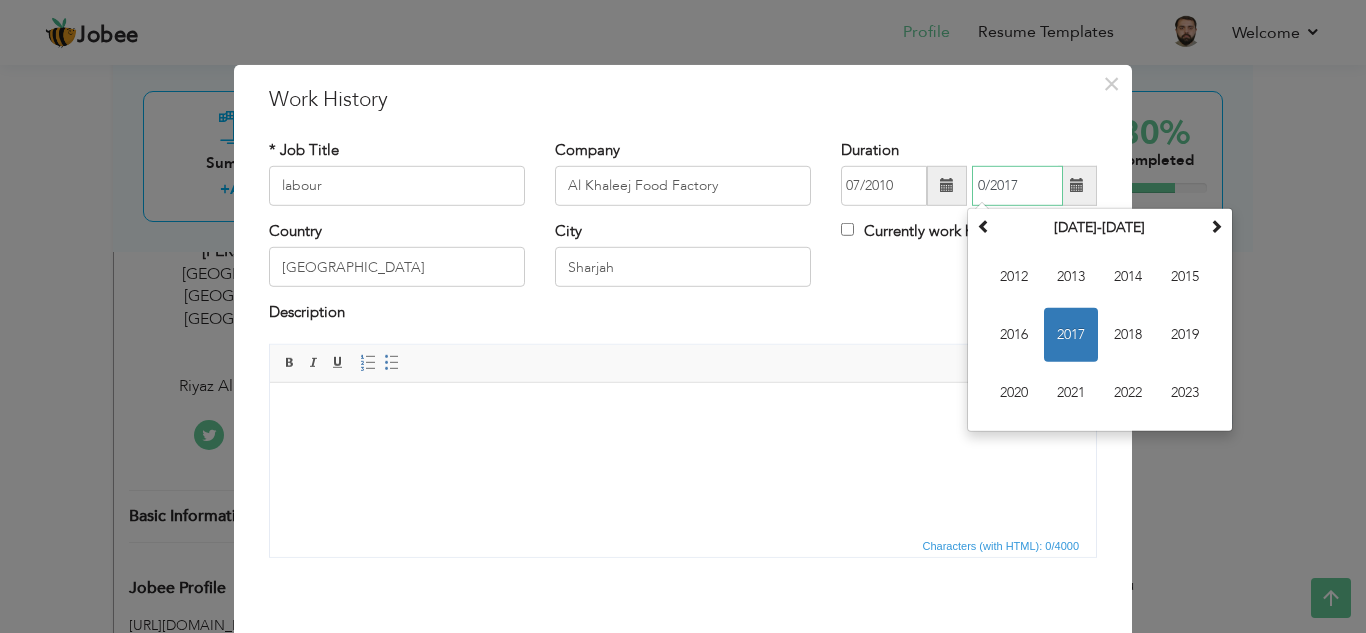 type on "08/2017" 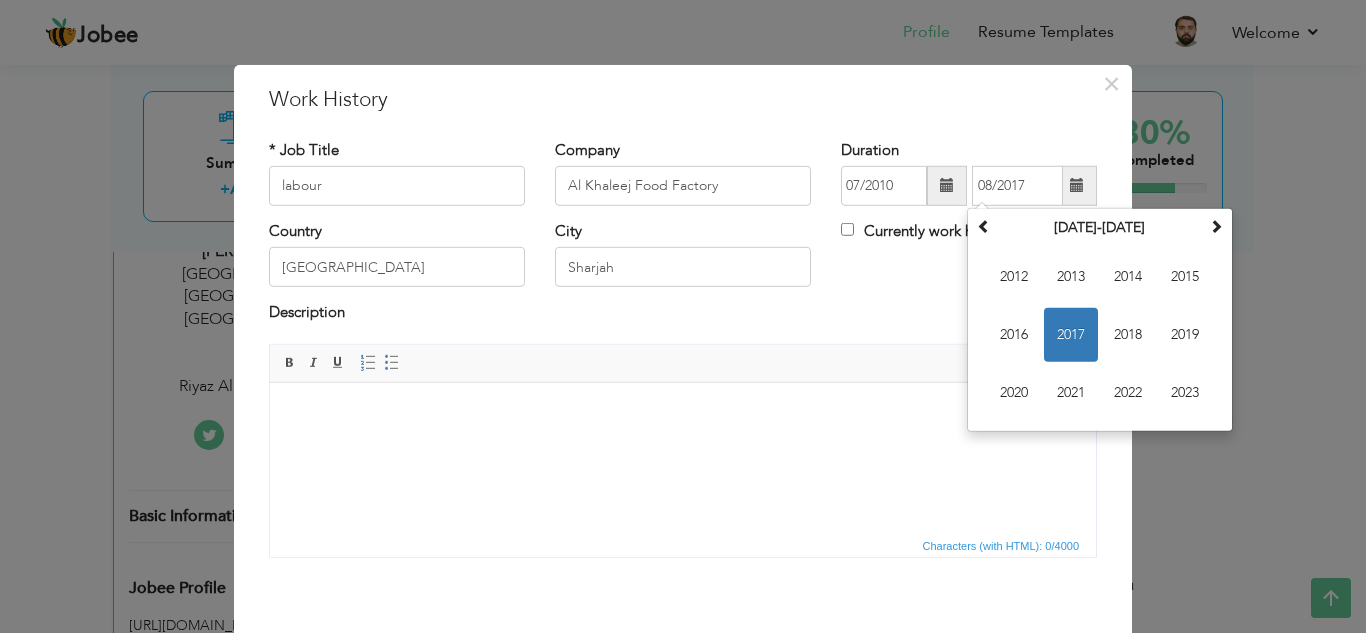 click on "Duration
07/2010
08/2017 July 2017 Su Mo Tu We Th Fr Sa 25 26 27 28 29 30 1 2 3 4 5 6 7 8 9 10 11 12 13 14 15 16 17 18 19 20 21 22 23 24 25 26 27 28 29 30 31 1 2 3 4 5 2017 Jan Feb Mar Apr May Jun Jul Aug Sep Oct Nov Dec 2012-2023 2012 2013 2014 2015 2016 2017 2018 2019 2020 2021 2022 2023 2000-2107 2000 - 2011 2012 - 2023 2024 - 2035 2036 - 2047 2048 - 2059 2060 - 2071 2072 - 2083 2084 - 2095 2096 - 2107" at bounding box center (969, 172) 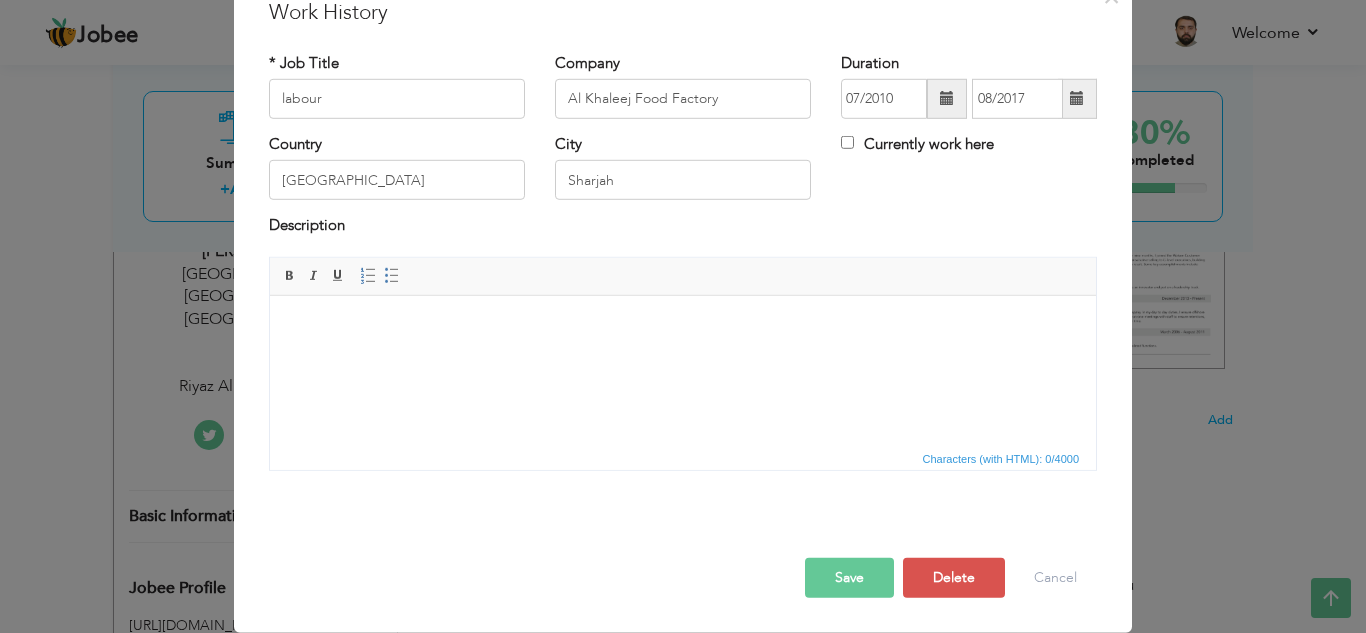 scroll, scrollTop: 85, scrollLeft: 0, axis: vertical 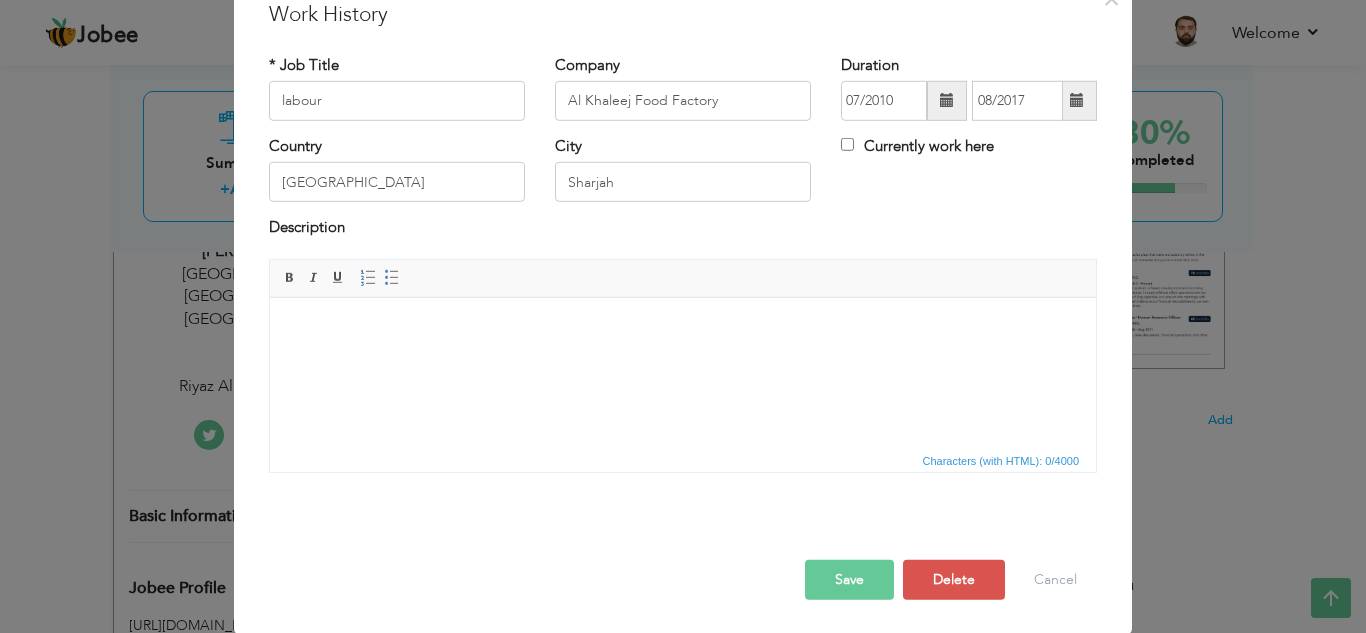 click on "Save" at bounding box center [849, 580] 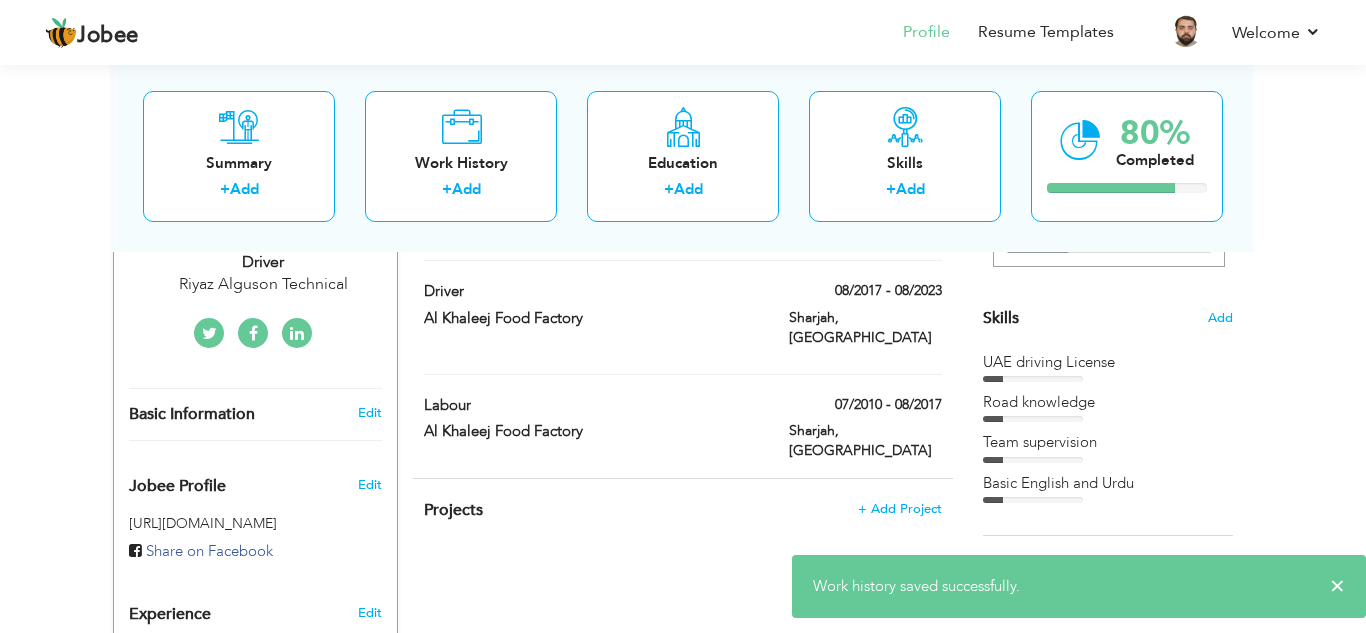 click on "View Resume
Export PDF
Profile
Summary
Public Link
Experience
Education
Awards
Work Histroy
Projects
Certifications
Skills
Preferred Job City" at bounding box center [683, 318] 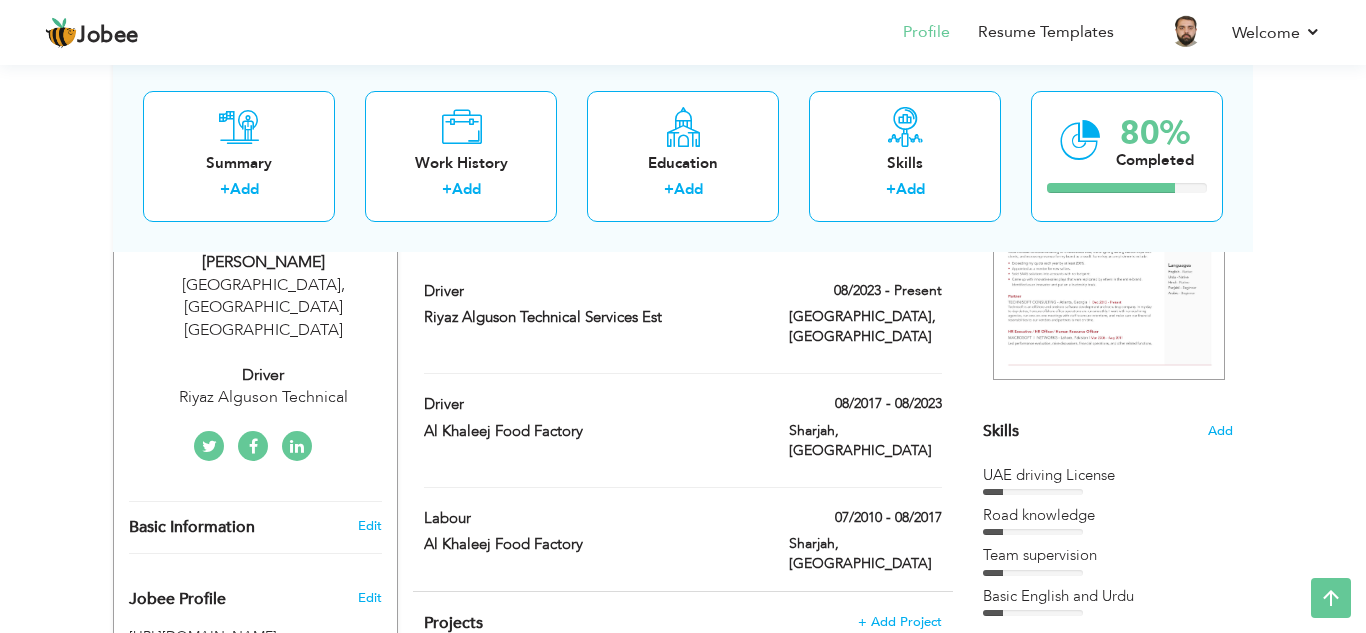 click on "View Resume
Export PDF
Profile
Summary
Public Link
Experience
Education
Awards
Work Histroy
Projects
Certifications
Skills
Preferred Job City" at bounding box center [683, 431] 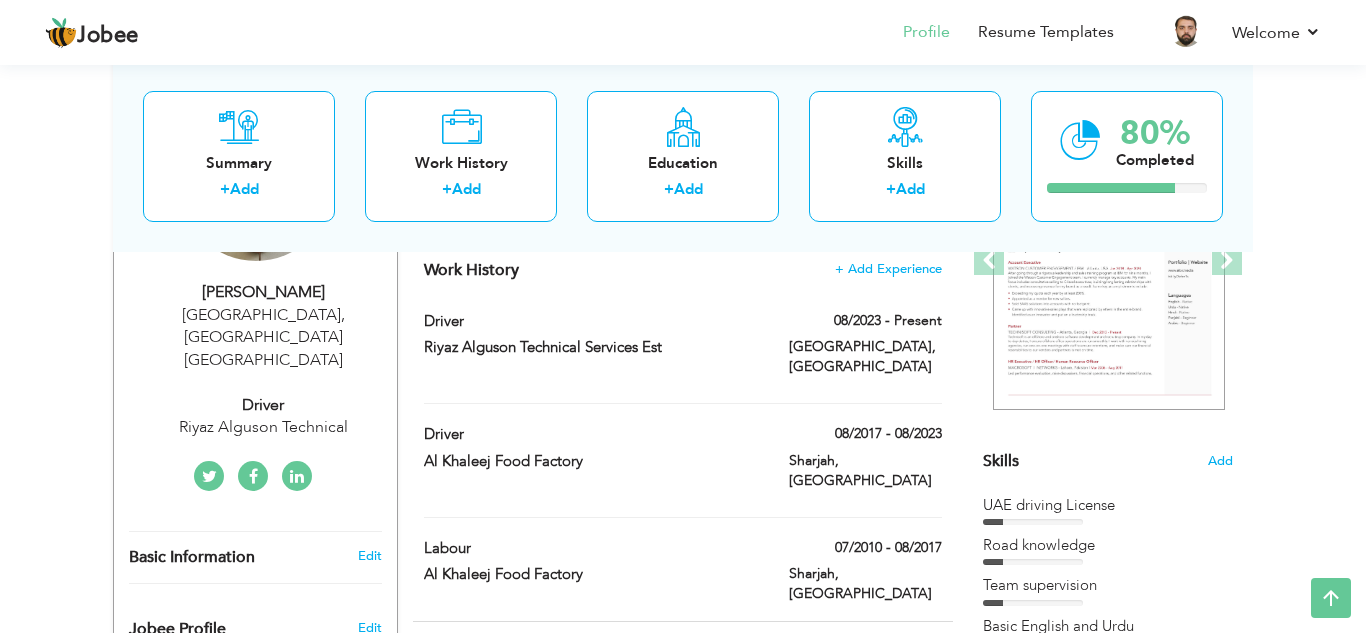 scroll, scrollTop: 323, scrollLeft: 0, axis: vertical 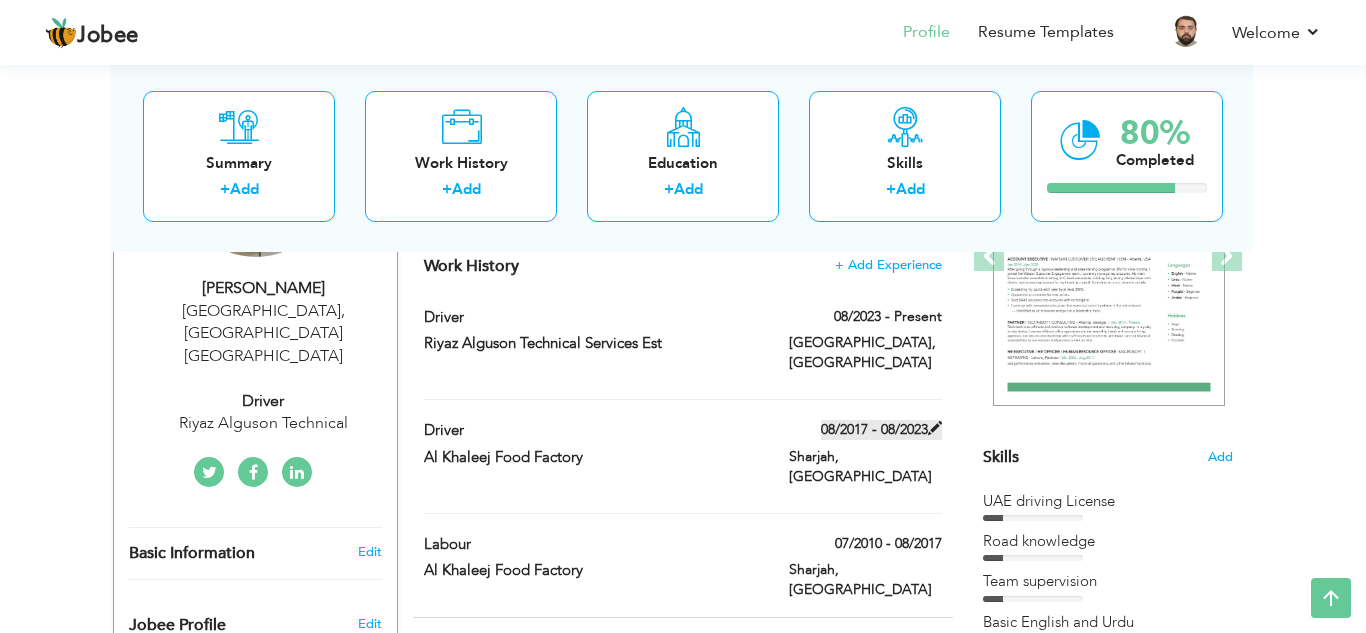 click on "08/2017 - 08/2023" at bounding box center (881, 430) 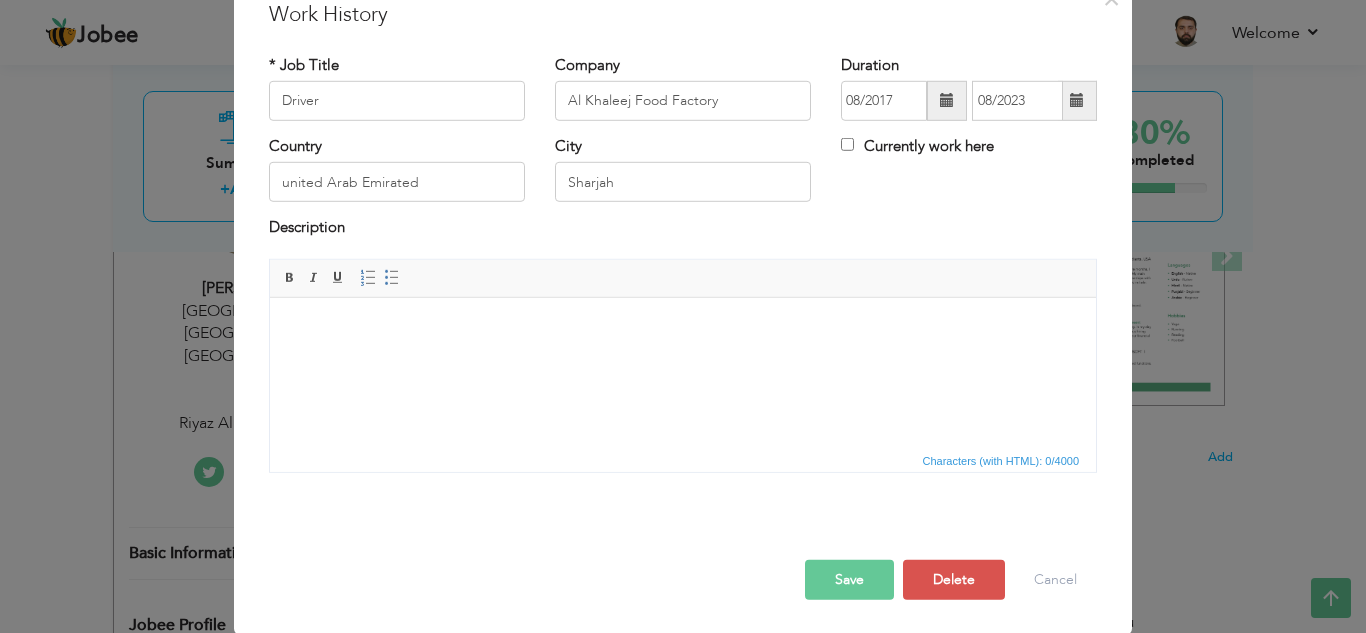 scroll, scrollTop: 0, scrollLeft: 0, axis: both 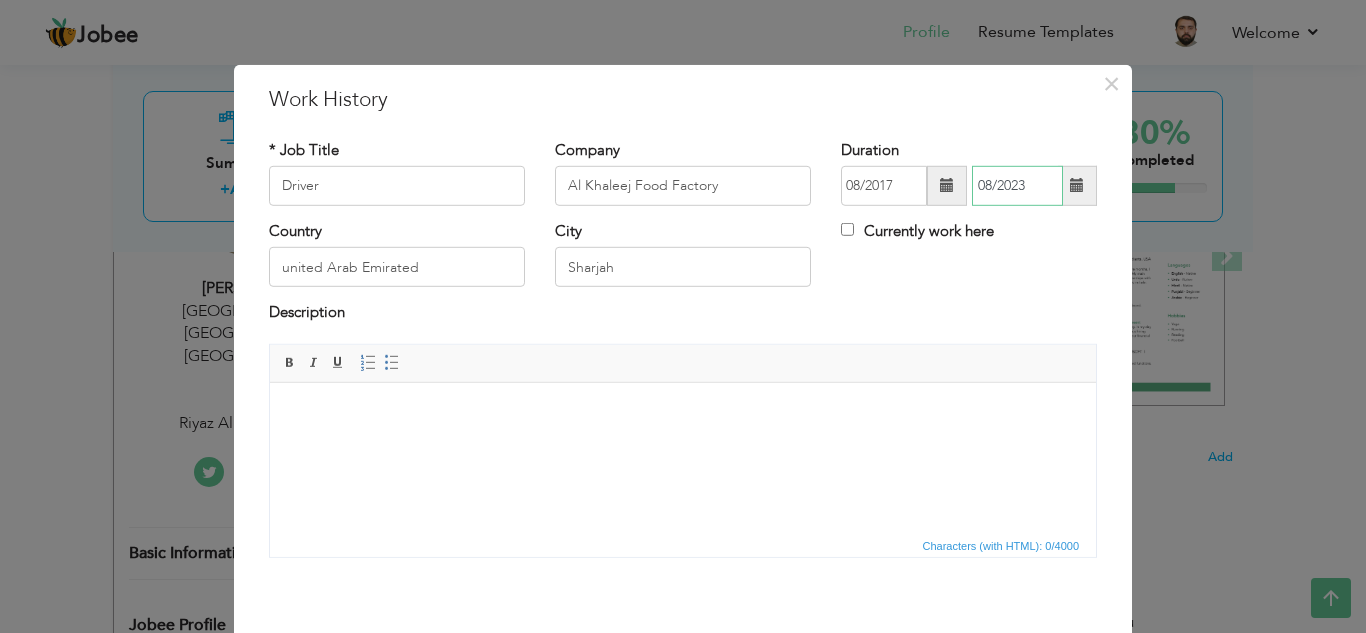 click on "08/2023" at bounding box center [1017, 186] 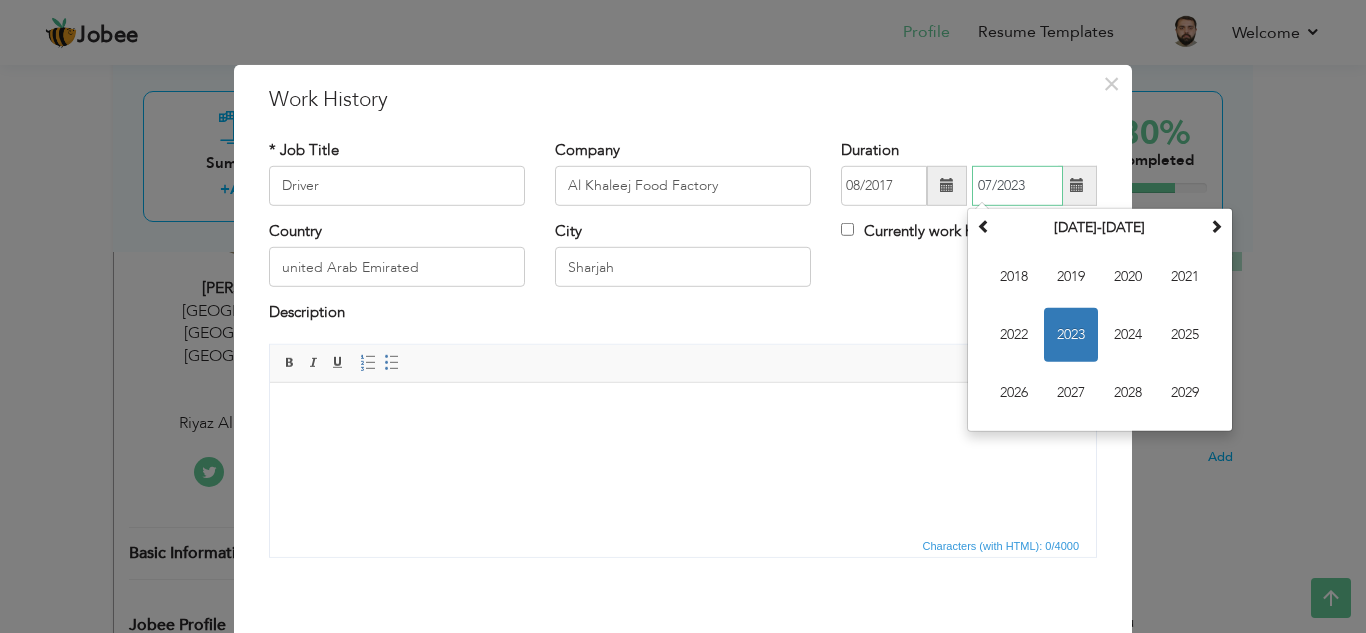 click on "07/2023" at bounding box center [1017, 186] 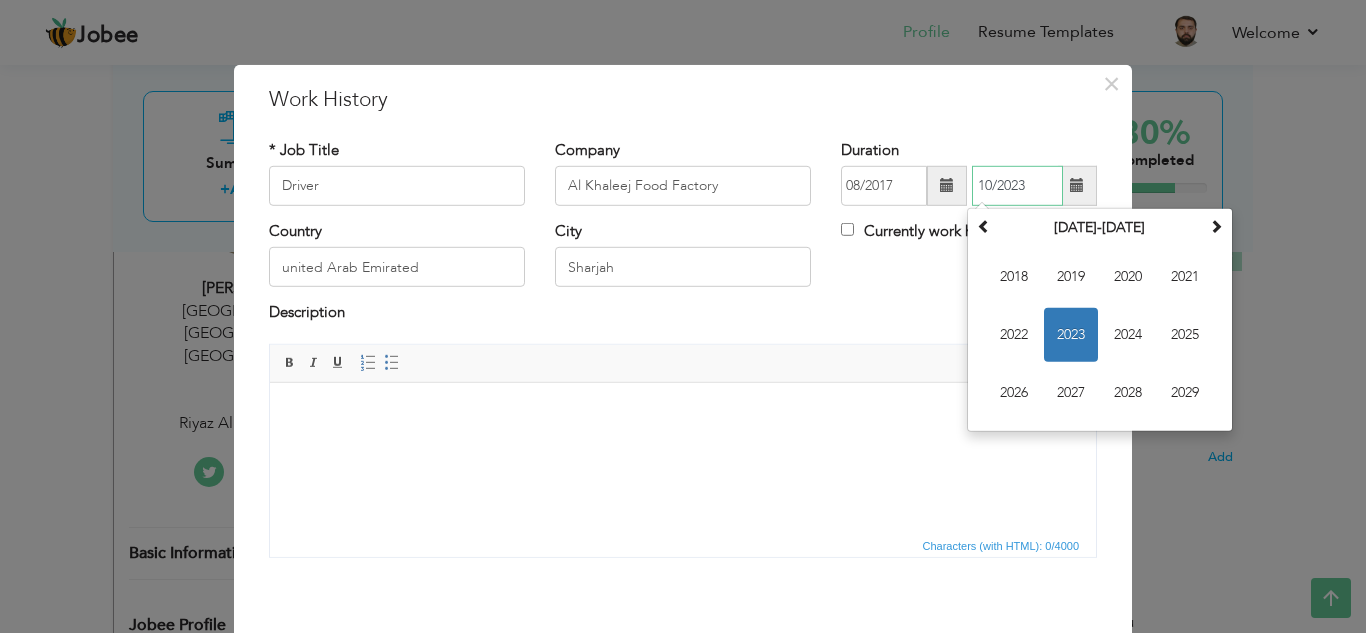 type on "10/2023" 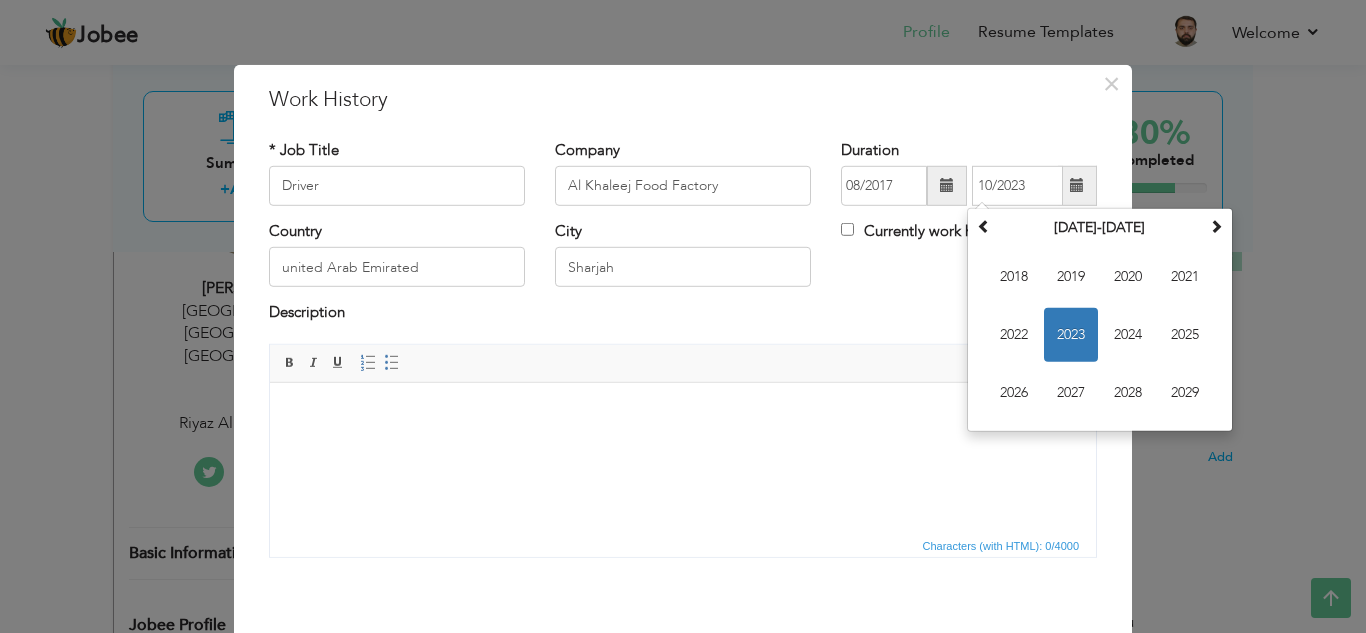 click on "Work History" at bounding box center [683, 99] 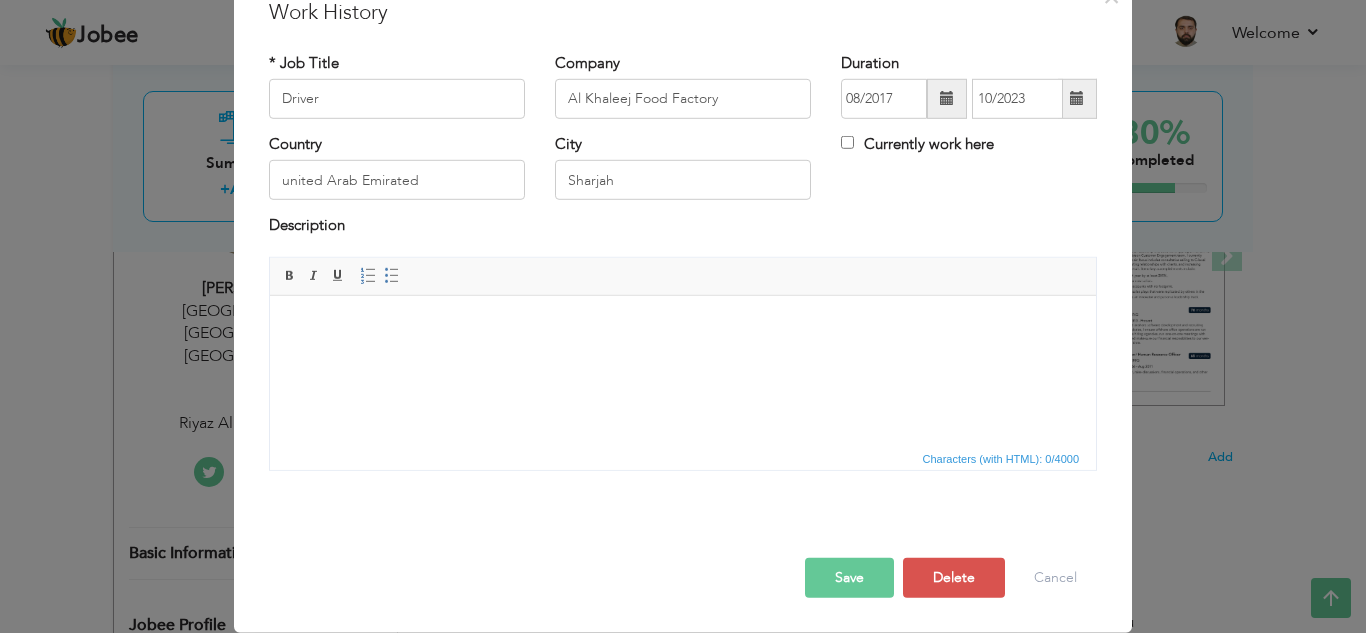 scroll, scrollTop: 81, scrollLeft: 0, axis: vertical 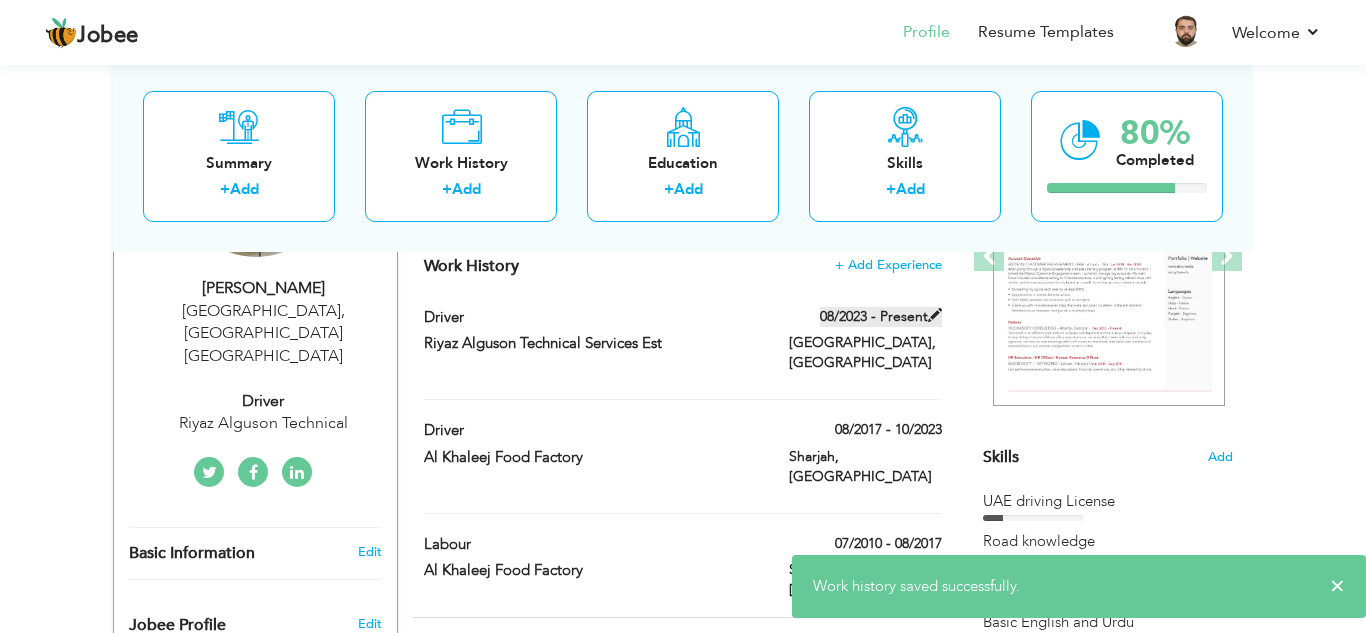 click on "08/2023 - Present" at bounding box center [881, 317] 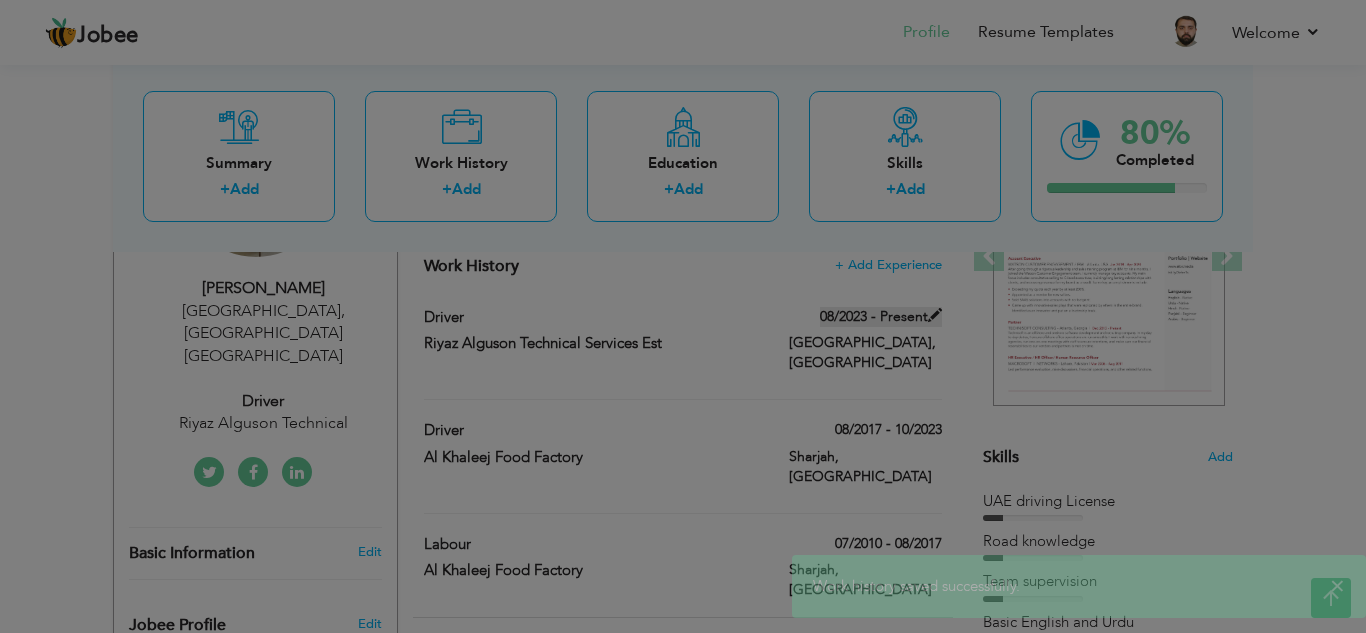 scroll, scrollTop: 0, scrollLeft: 0, axis: both 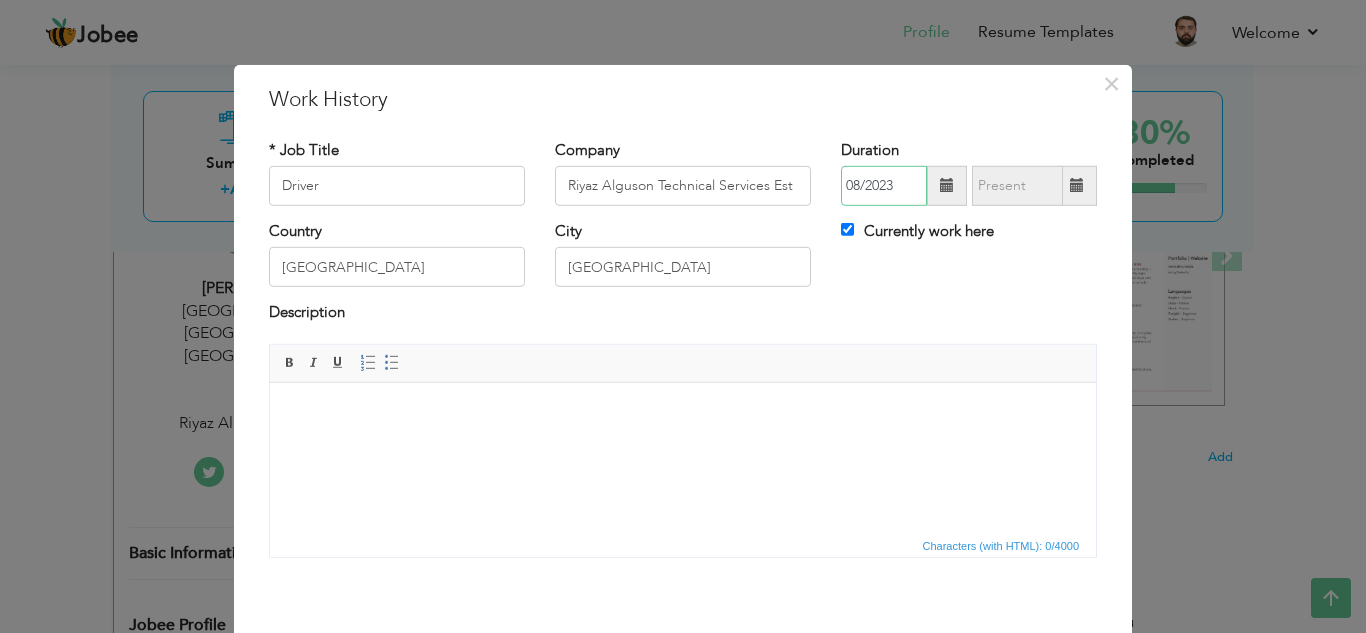 click on "08/2023" at bounding box center (884, 186) 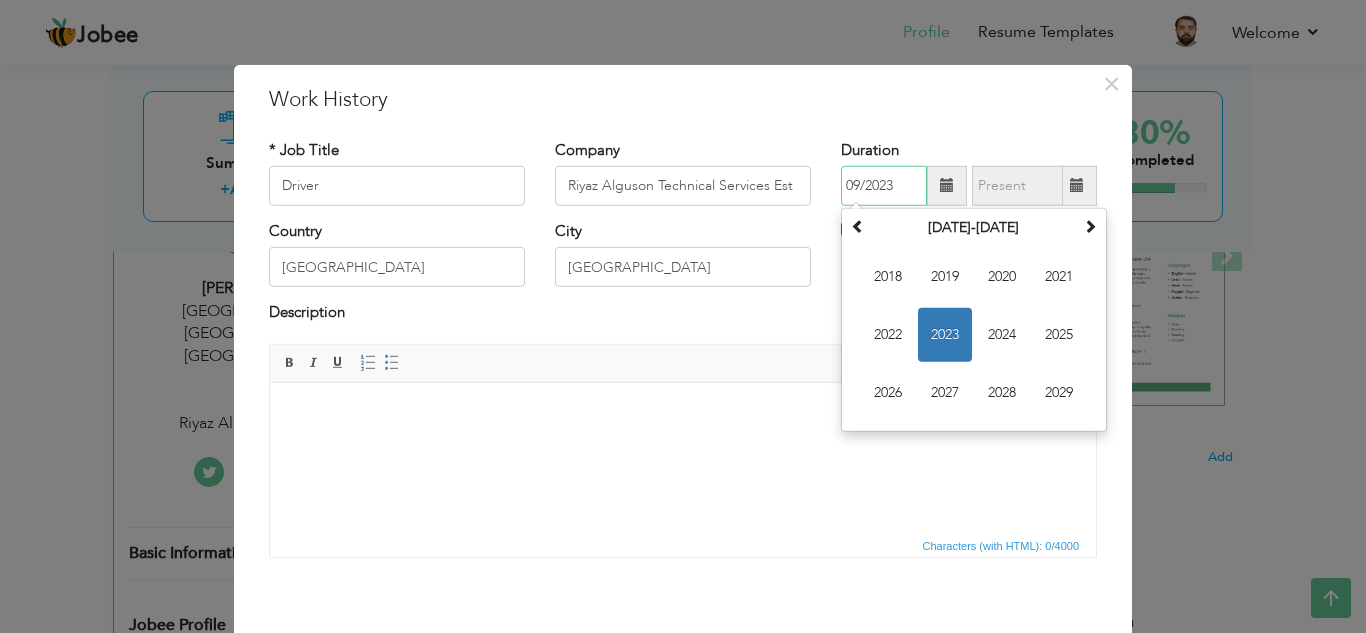 type on "09/2023" 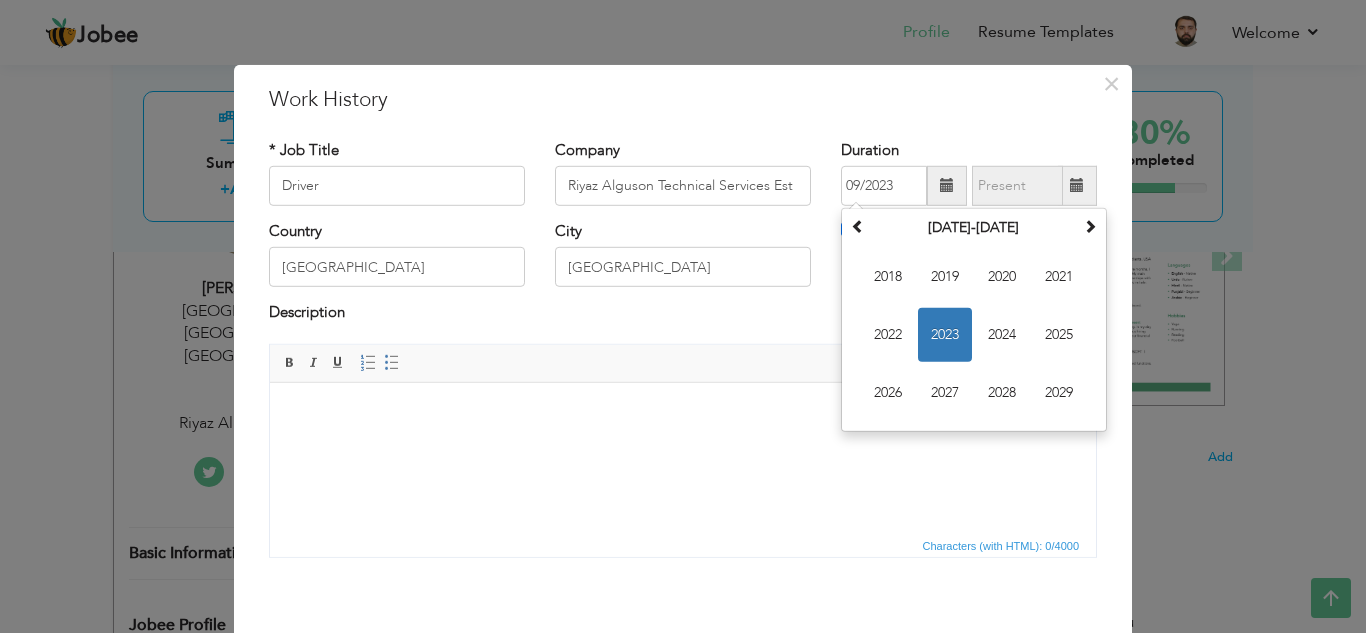 click on "Work History" at bounding box center (683, 99) 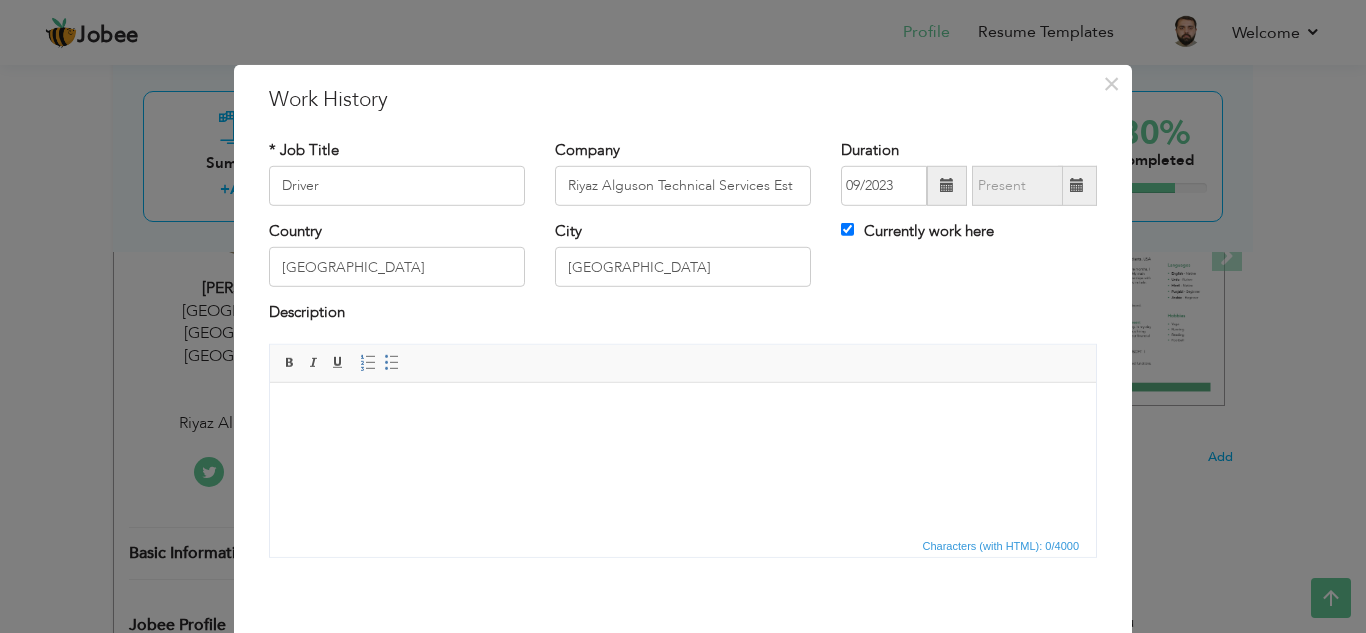 scroll, scrollTop: 89, scrollLeft: 0, axis: vertical 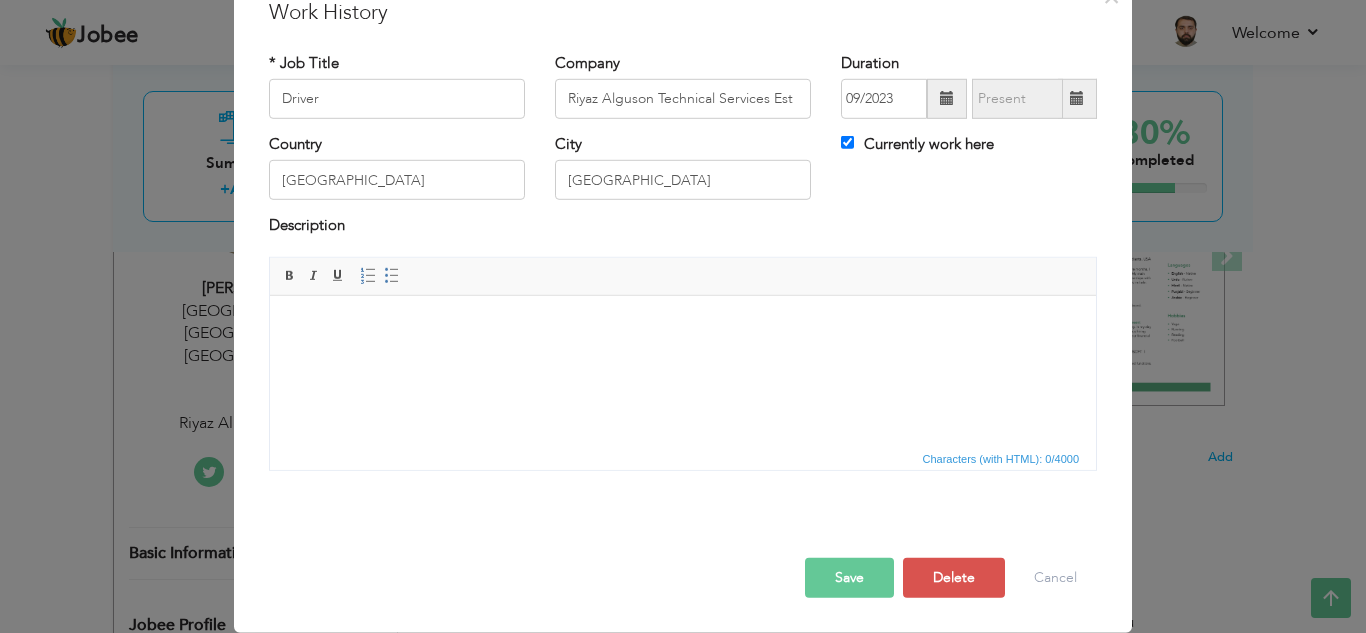 click on "Save" at bounding box center [849, 578] 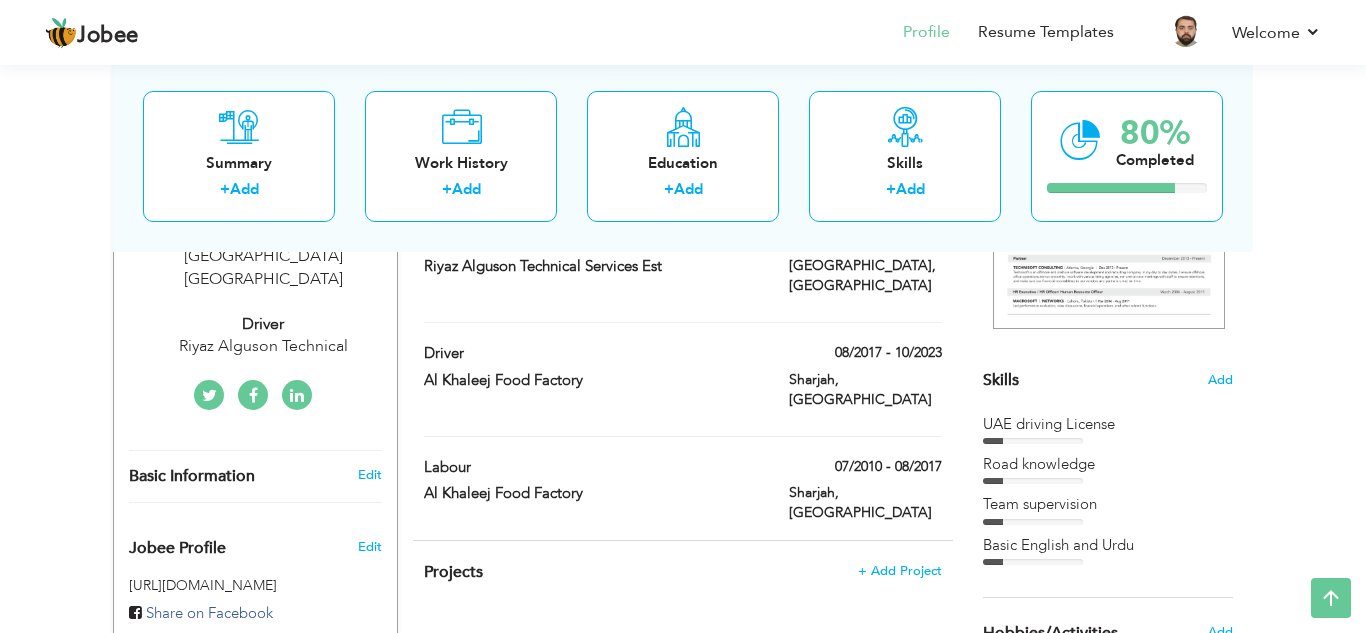 scroll, scrollTop: 403, scrollLeft: 0, axis: vertical 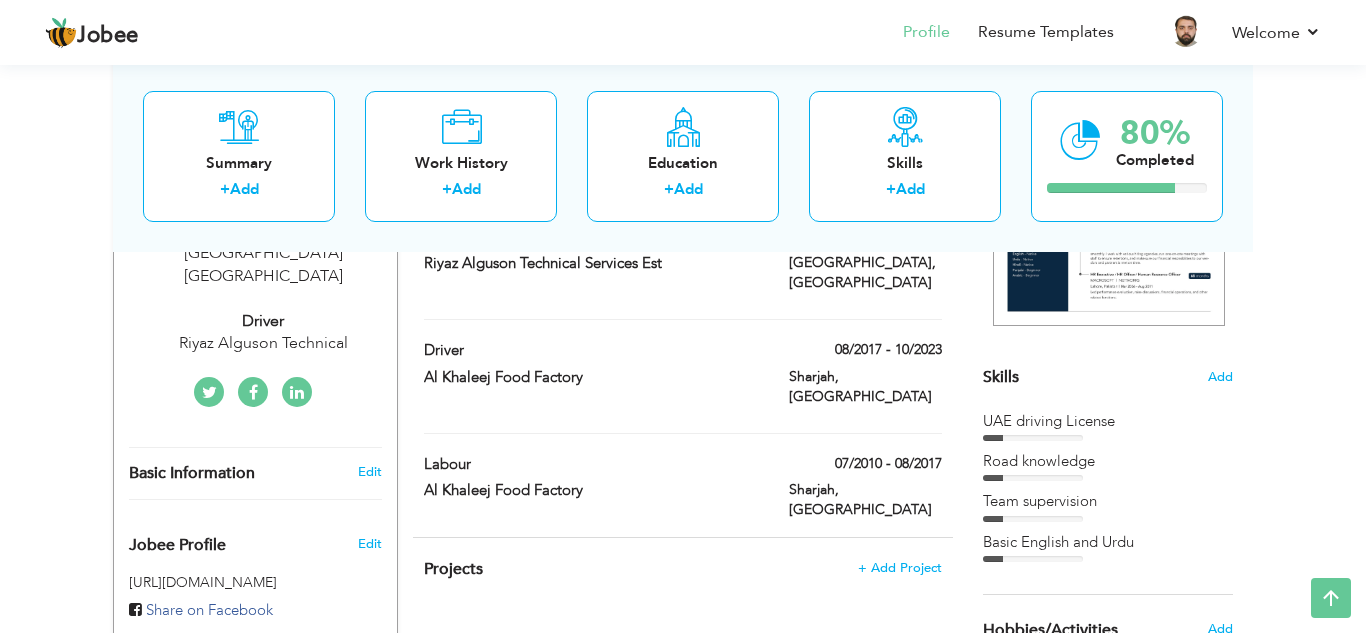 click on "Skills" at bounding box center [1001, 377] 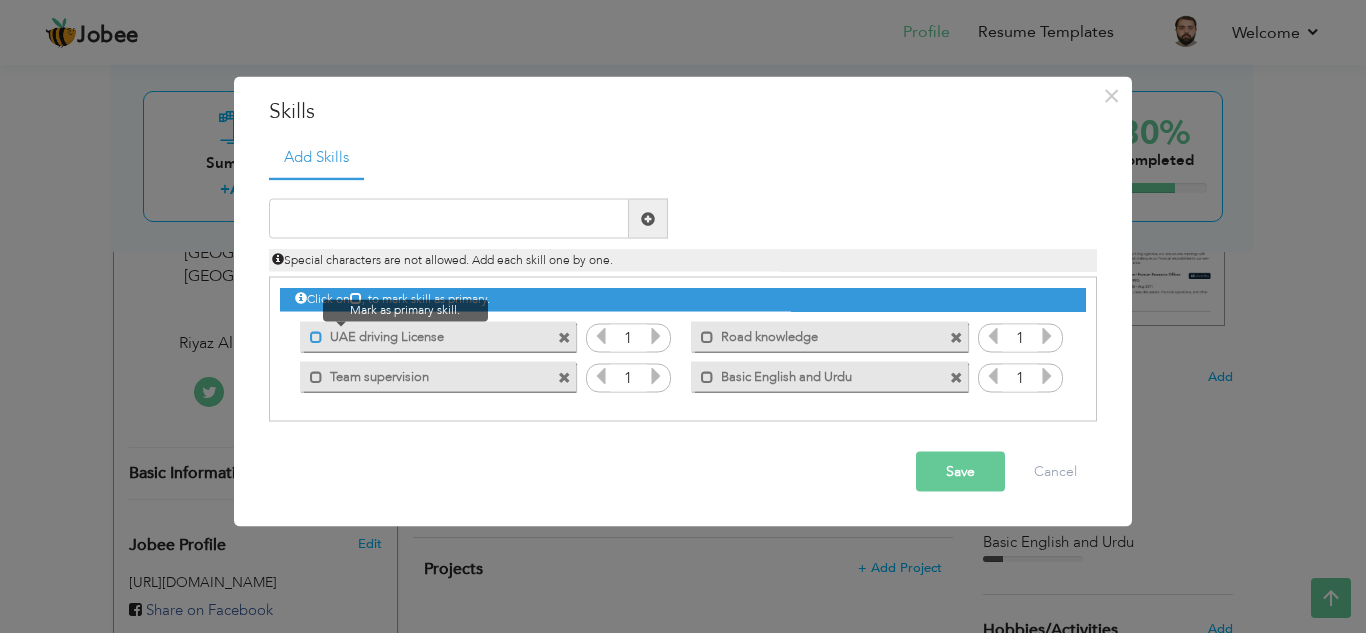 click at bounding box center (316, 336) 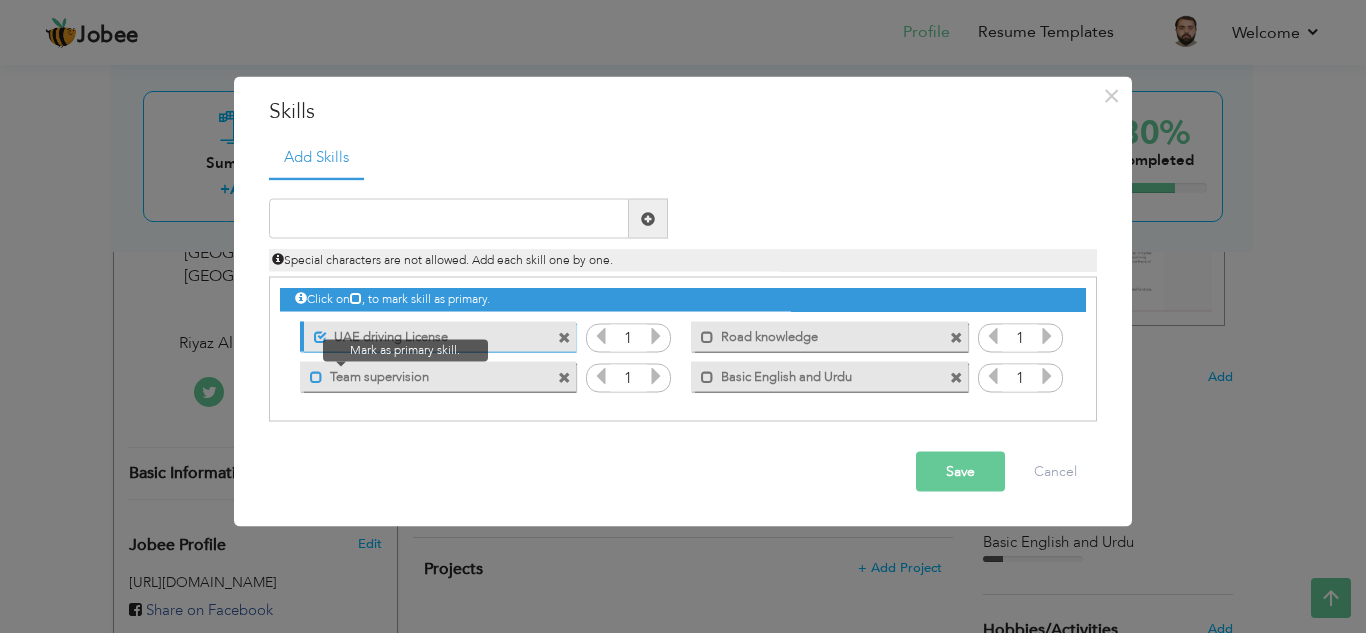 click at bounding box center (316, 376) 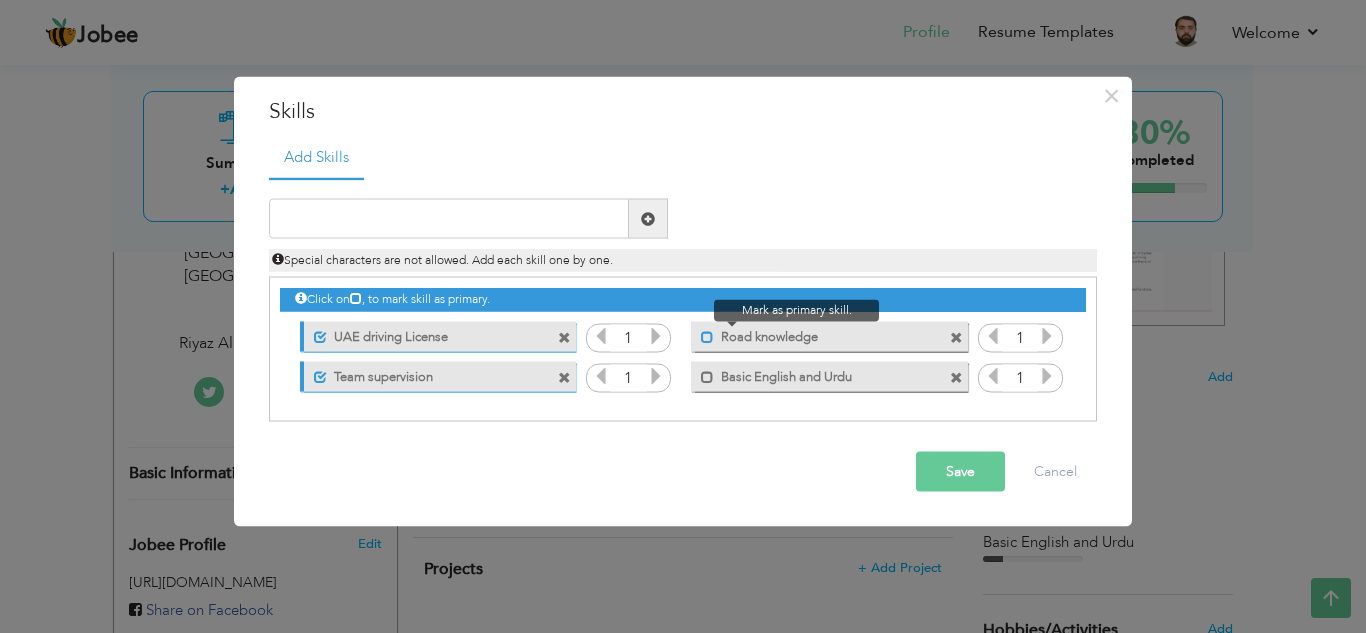 click at bounding box center [707, 336] 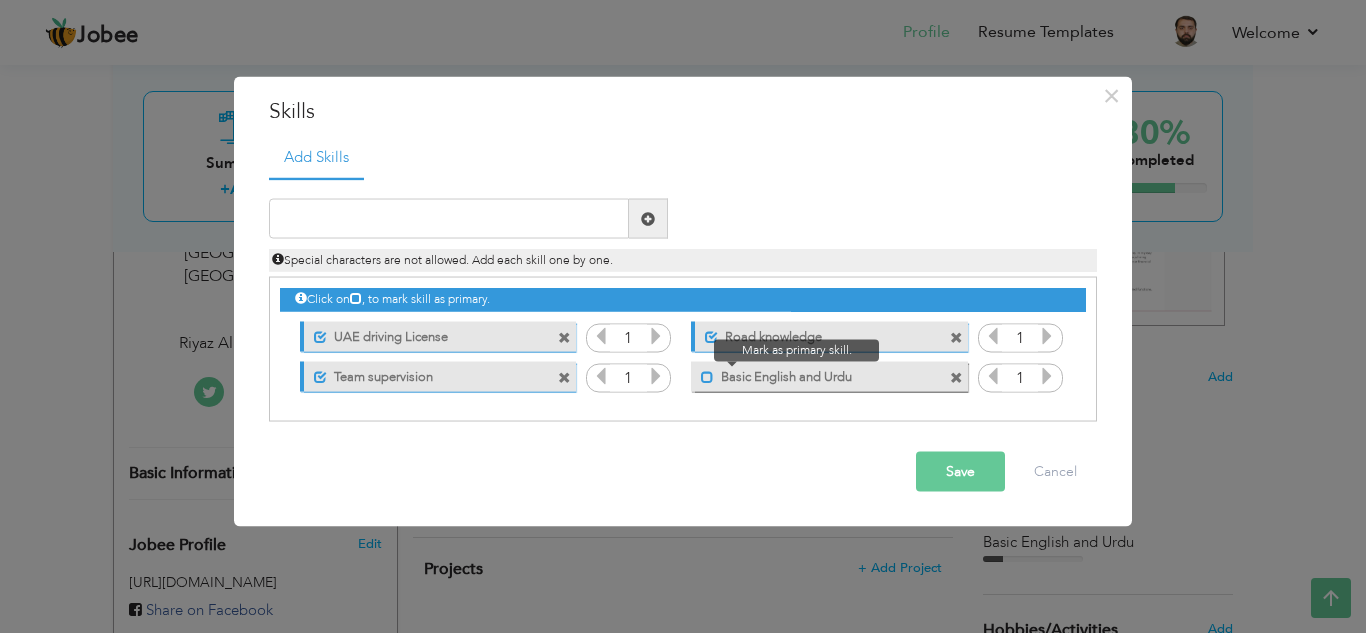 click at bounding box center [707, 376] 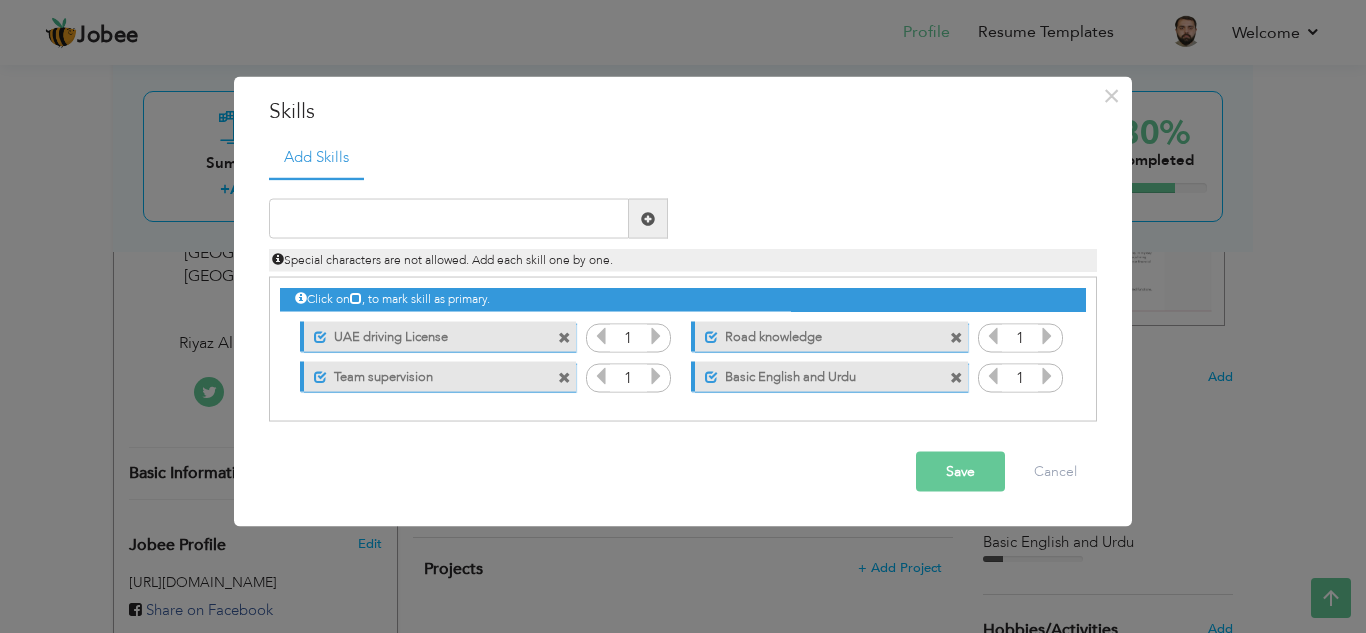 click at bounding box center [656, 336] 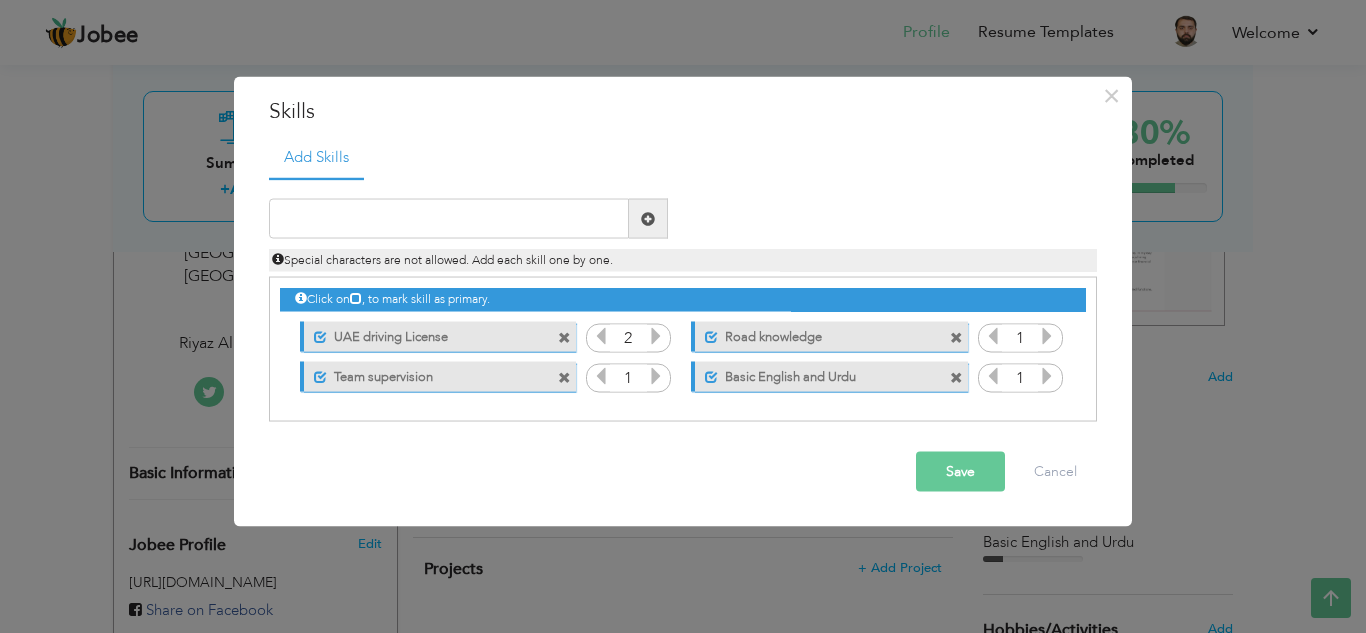 click at bounding box center (656, 336) 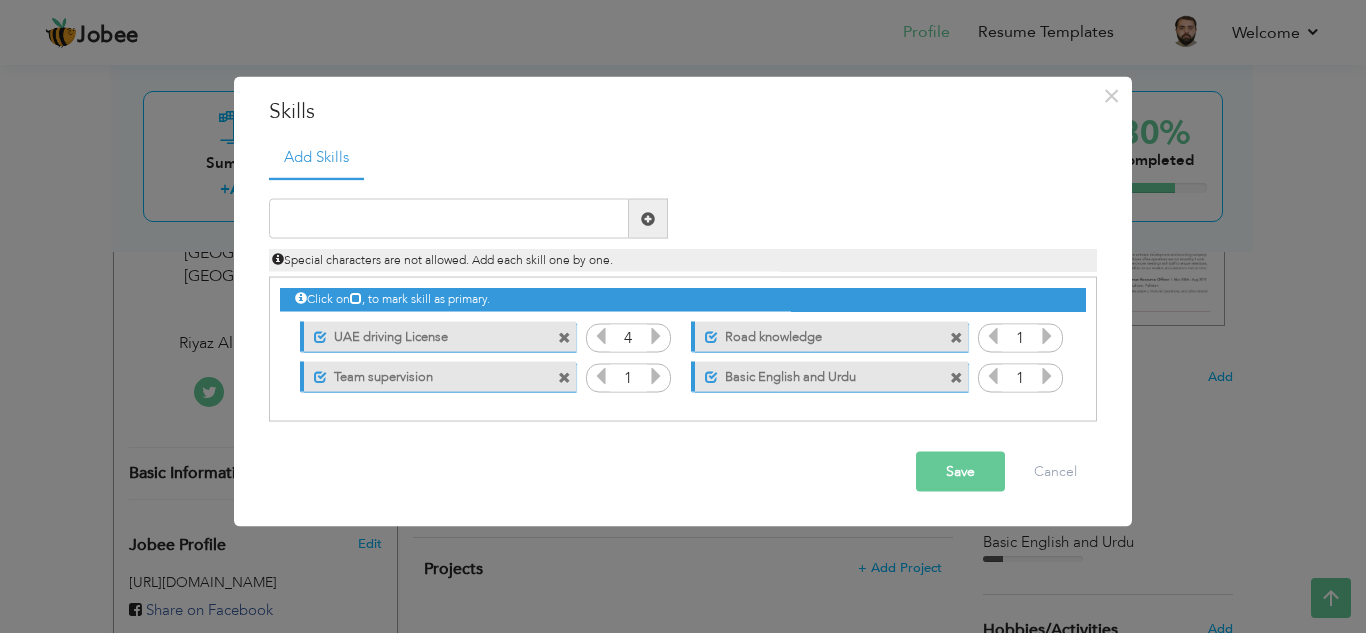 click at bounding box center (656, 336) 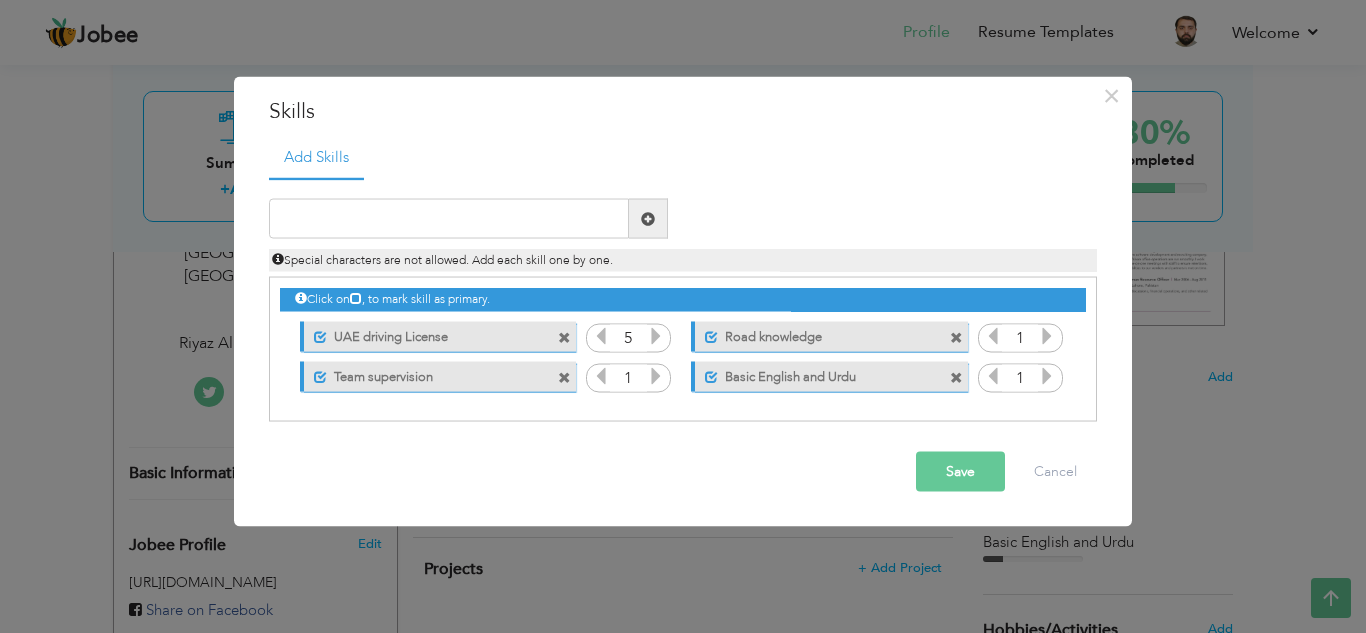 click at bounding box center (656, 336) 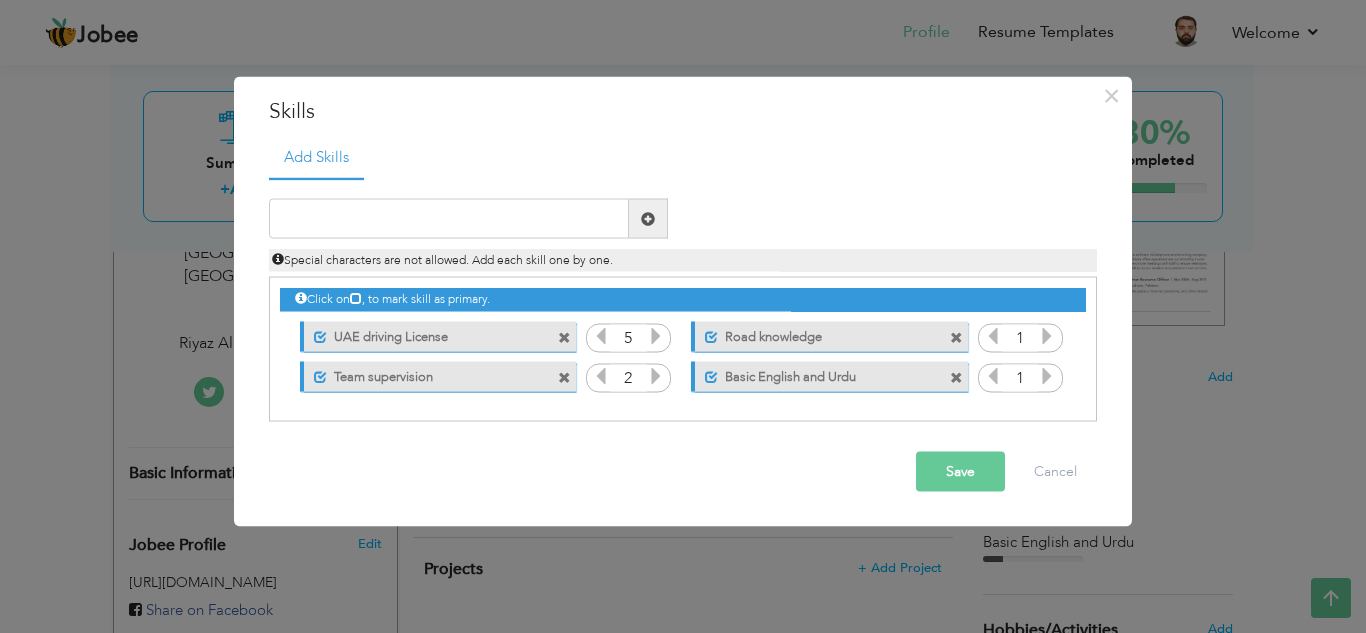click at bounding box center [656, 376] 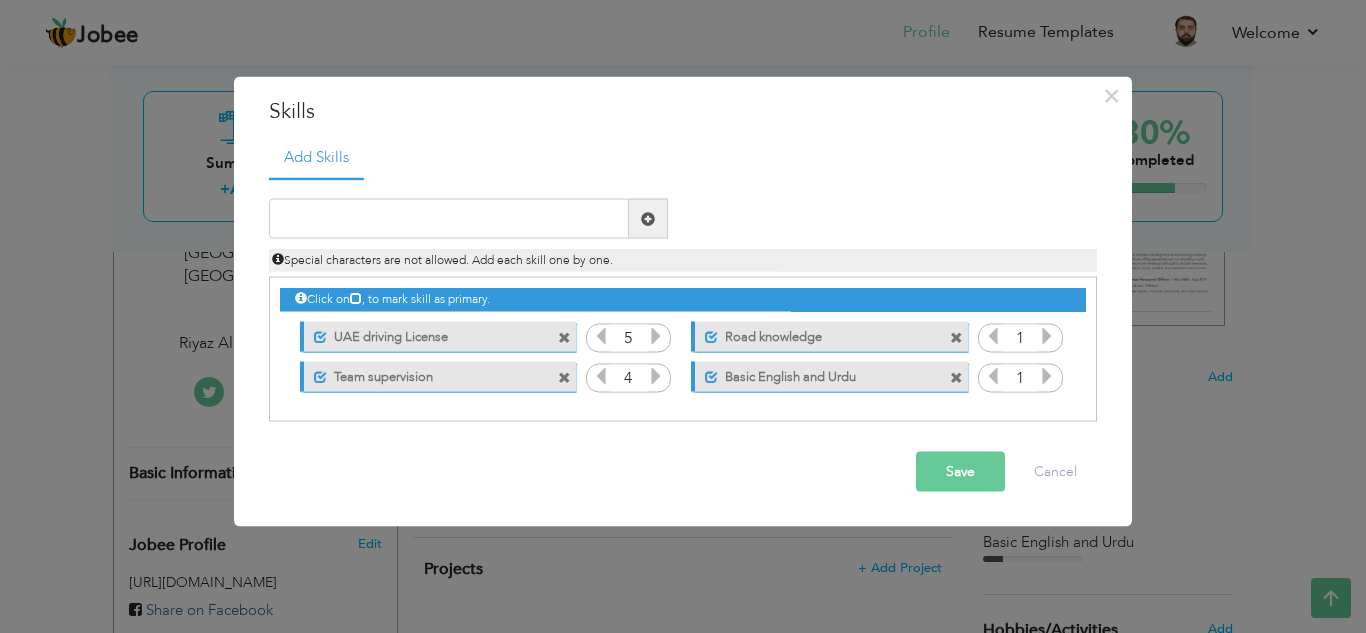 click at bounding box center [656, 376] 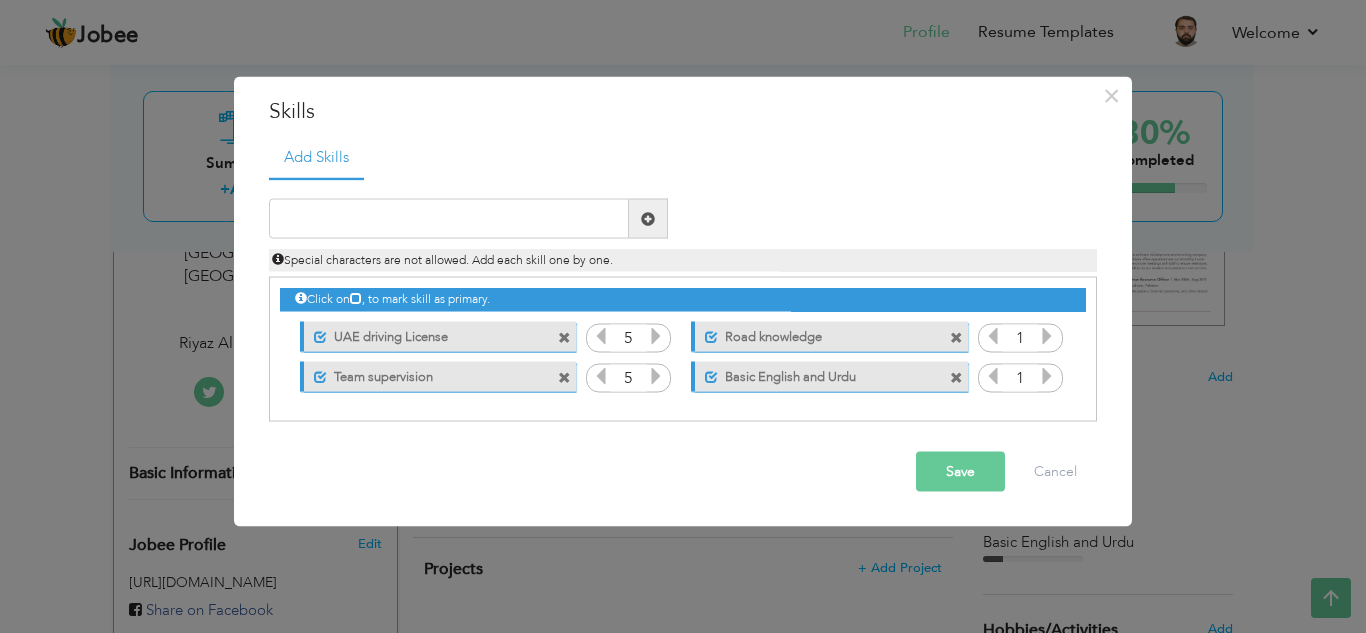 click at bounding box center [656, 376] 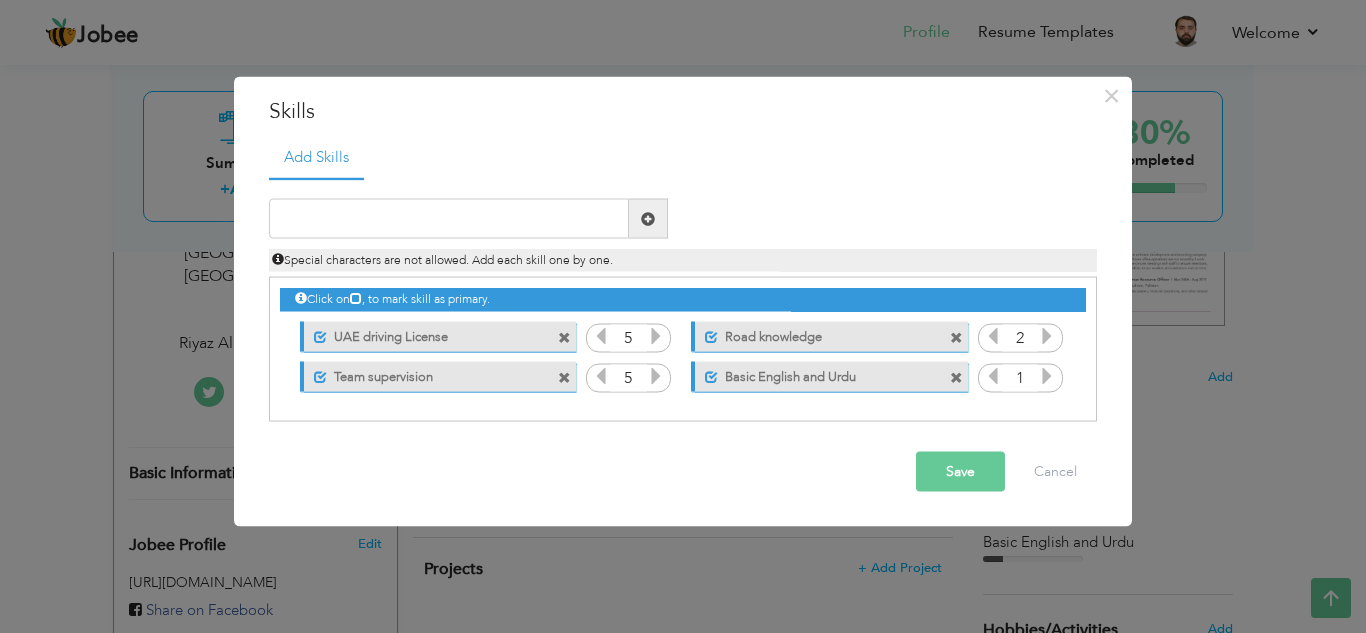 click at bounding box center [1047, 336] 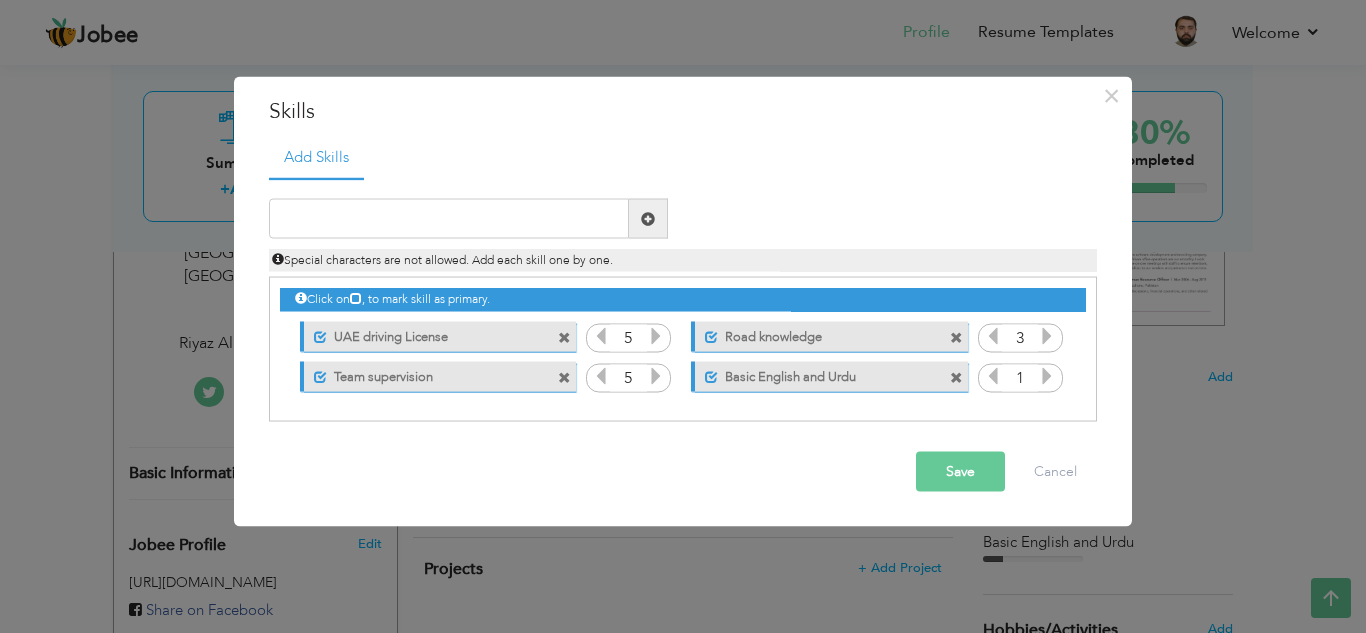 click at bounding box center [1047, 336] 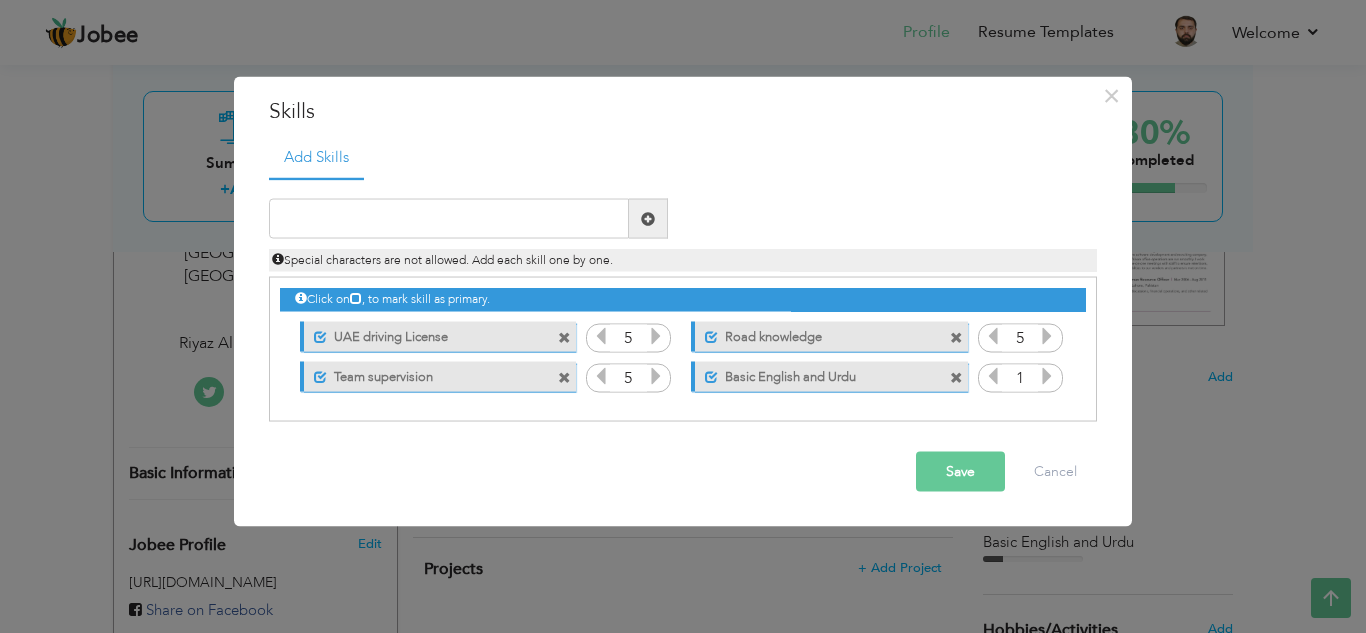click at bounding box center (1047, 336) 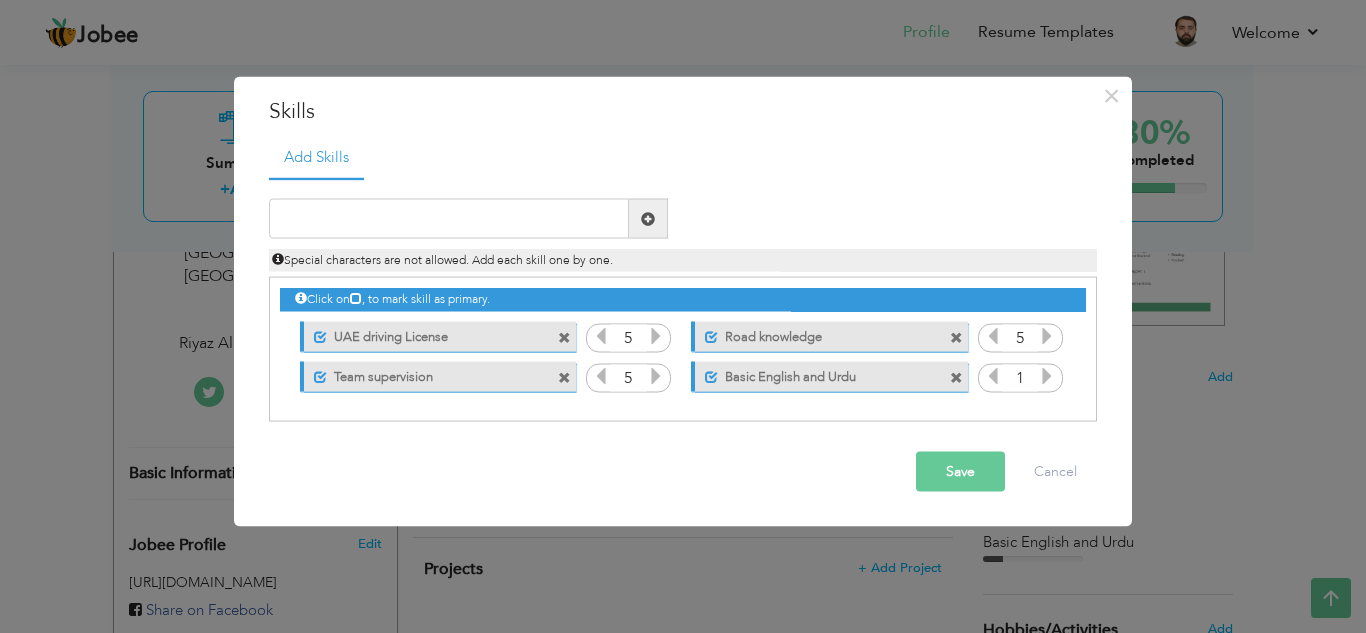 click at bounding box center [1047, 376] 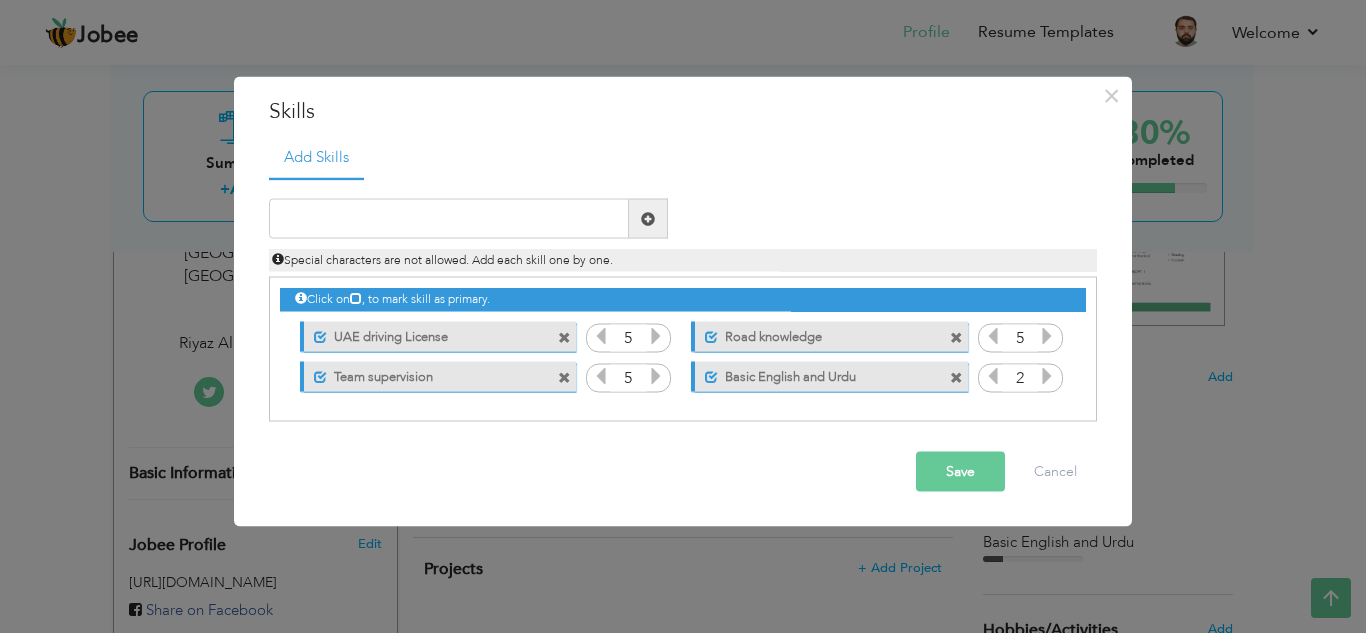 click at bounding box center (1047, 376) 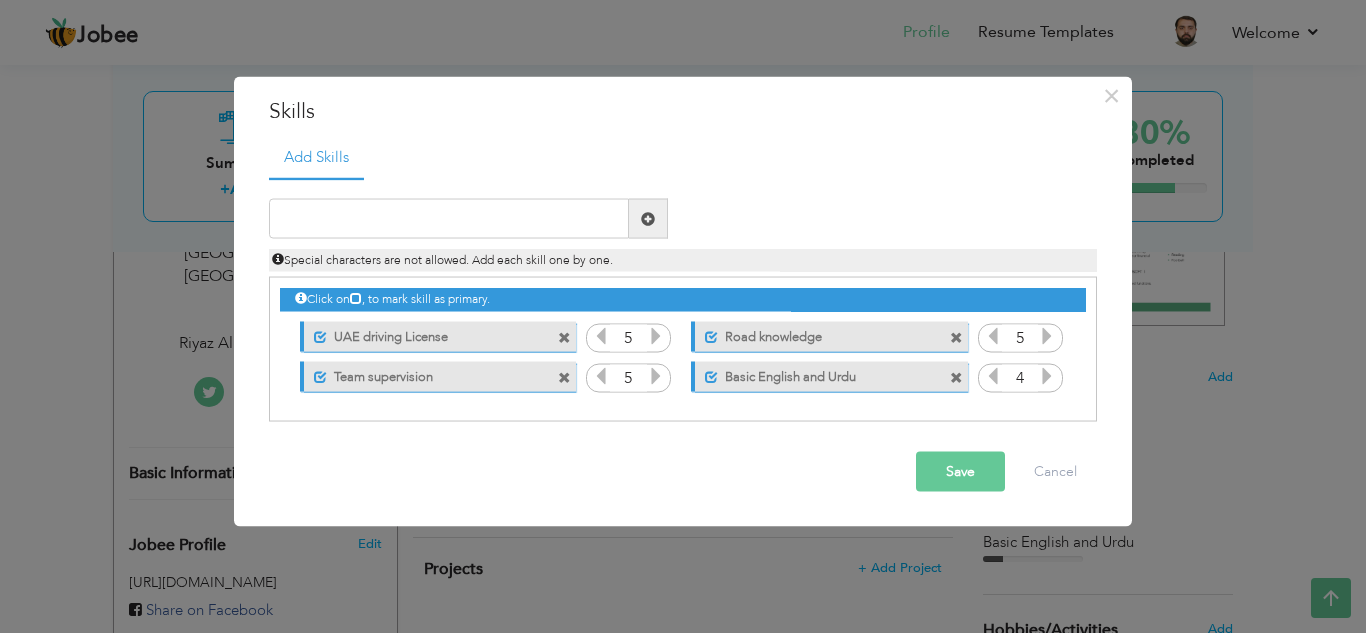 click at bounding box center (1047, 376) 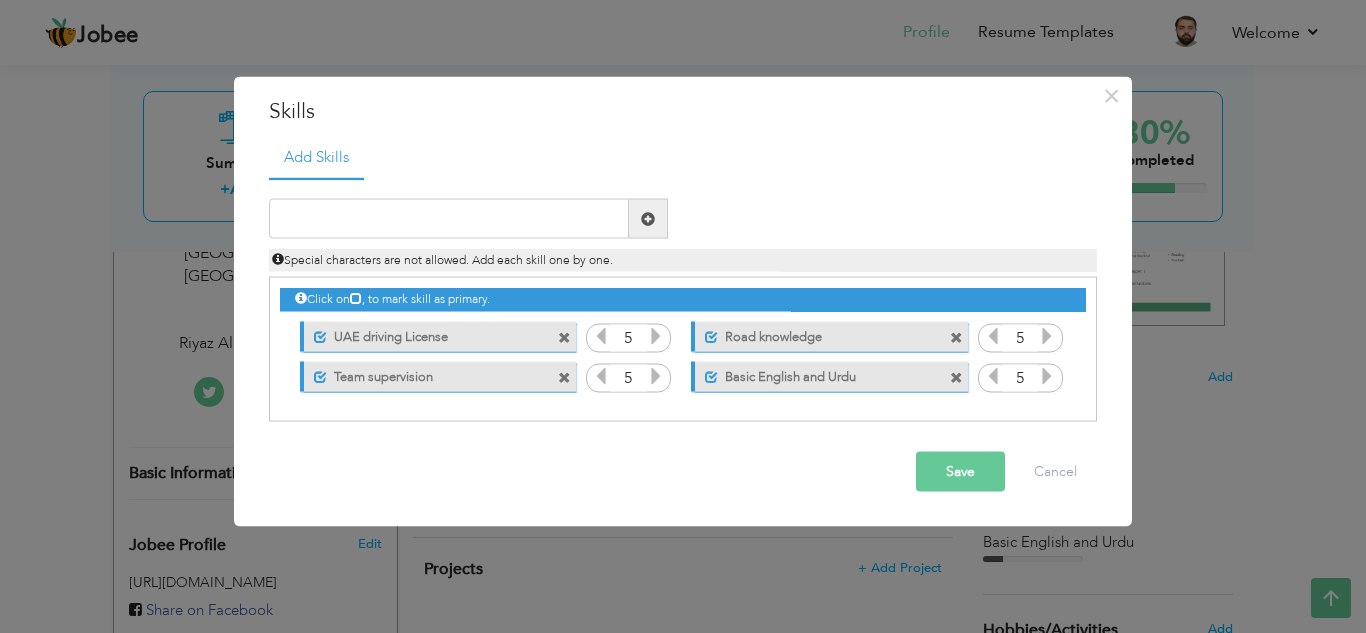 click at bounding box center [1047, 376] 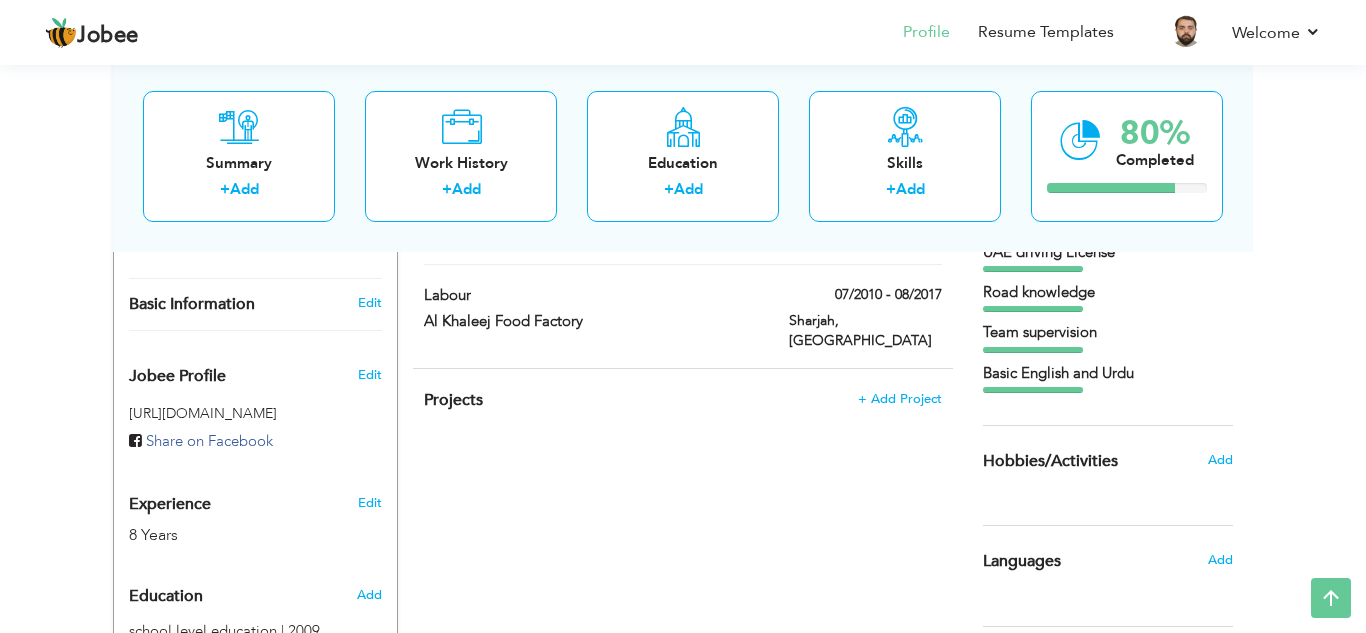 scroll, scrollTop: 571, scrollLeft: 0, axis: vertical 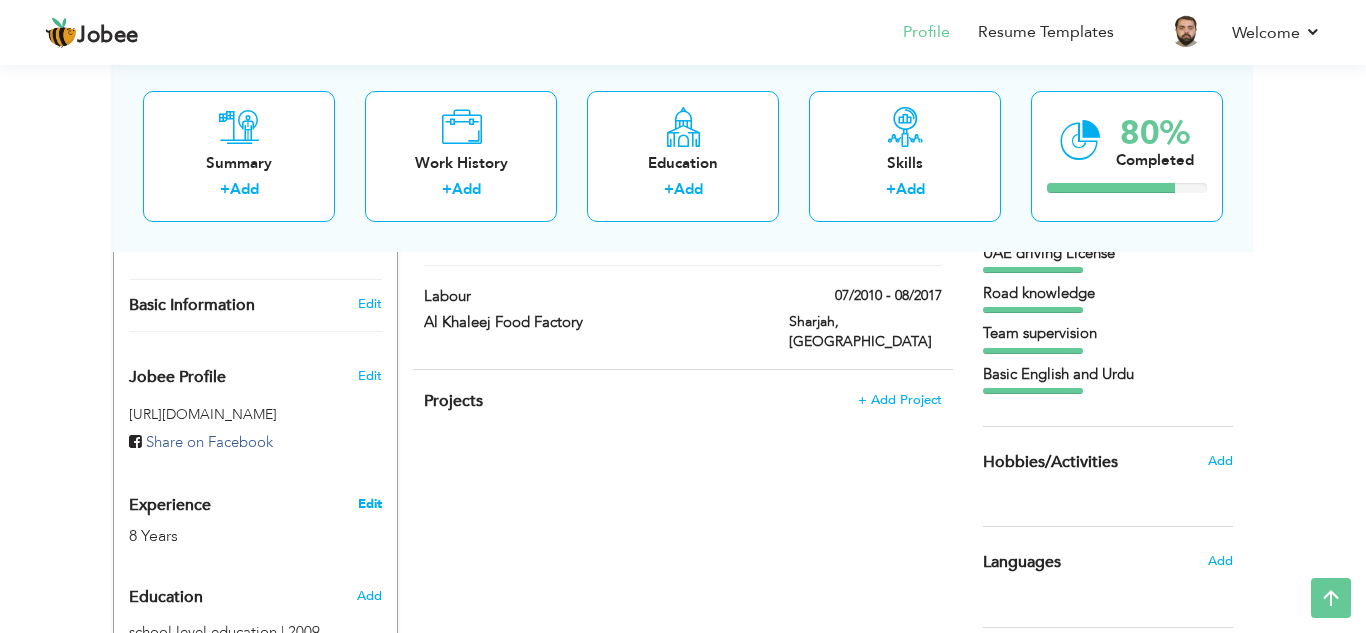 click on "Edit" at bounding box center [370, 504] 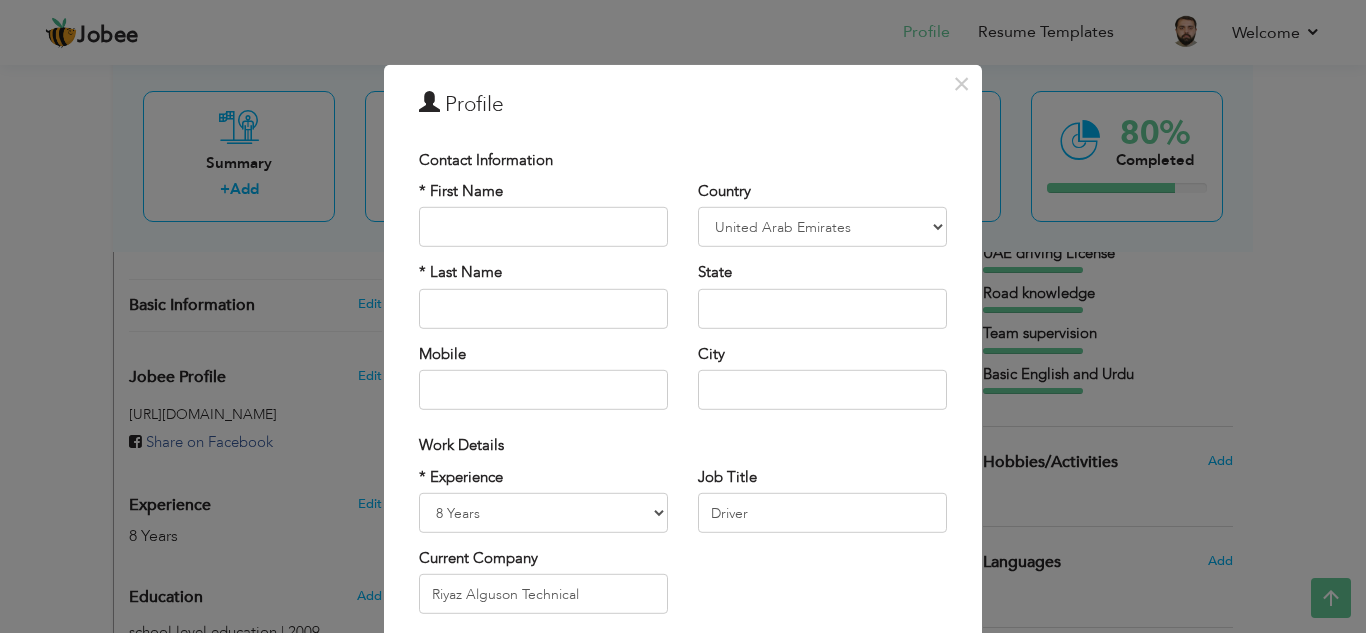 click on "×
Profile
Contact Information
* First Name
* Last Name
Mobile  Aruba" at bounding box center (683, 316) 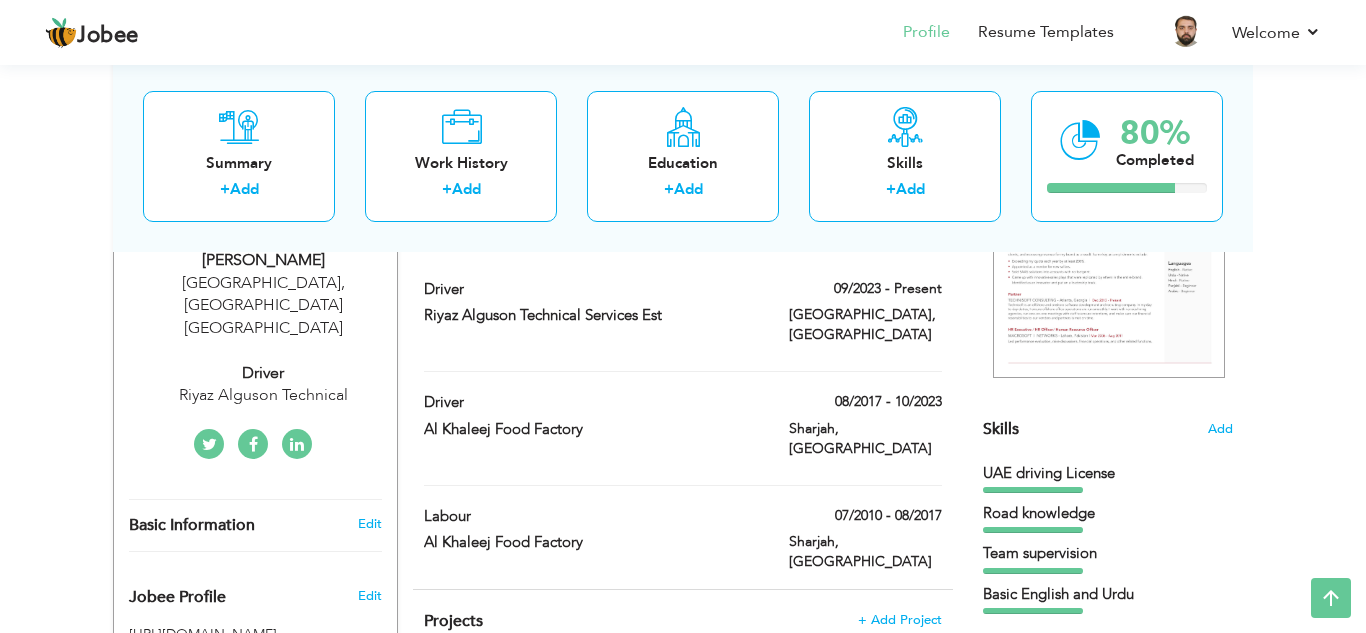 scroll, scrollTop: 353, scrollLeft: 0, axis: vertical 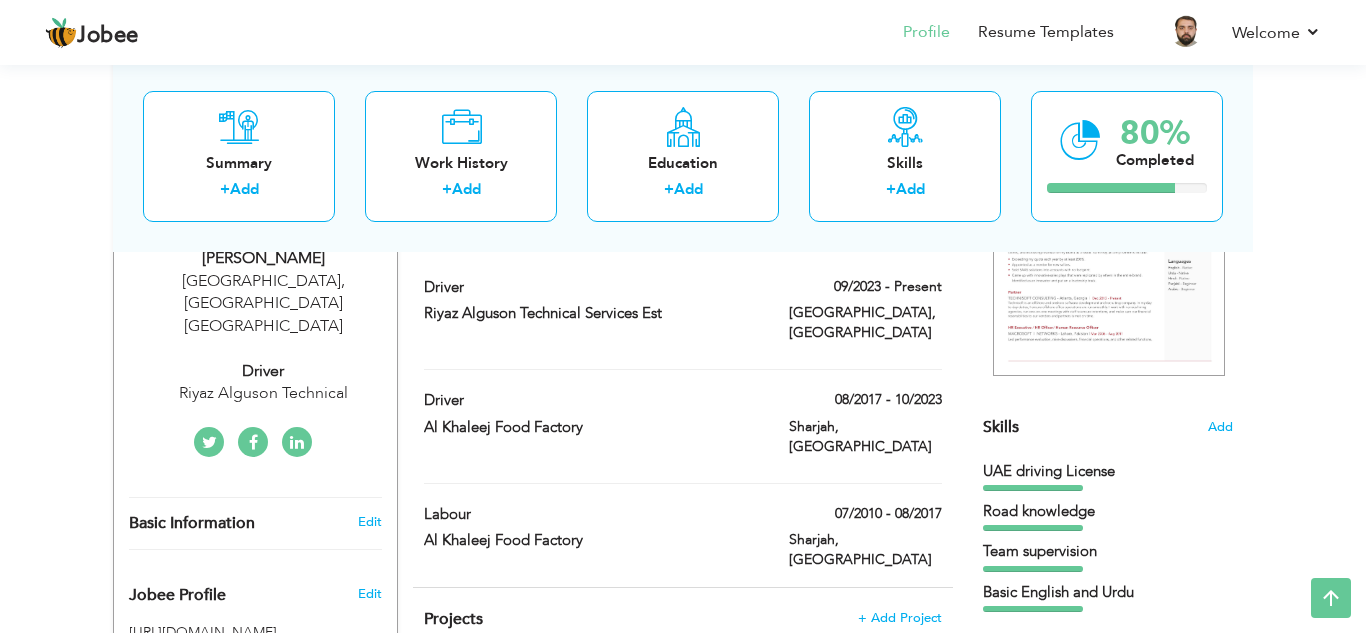 click on "View Resume
Export PDF
Profile
Summary
Public Link
Experience
Education
Awards
Work Histroy
Projects
Certifications
Skills
Preferred Job City" at bounding box center [683, 427] 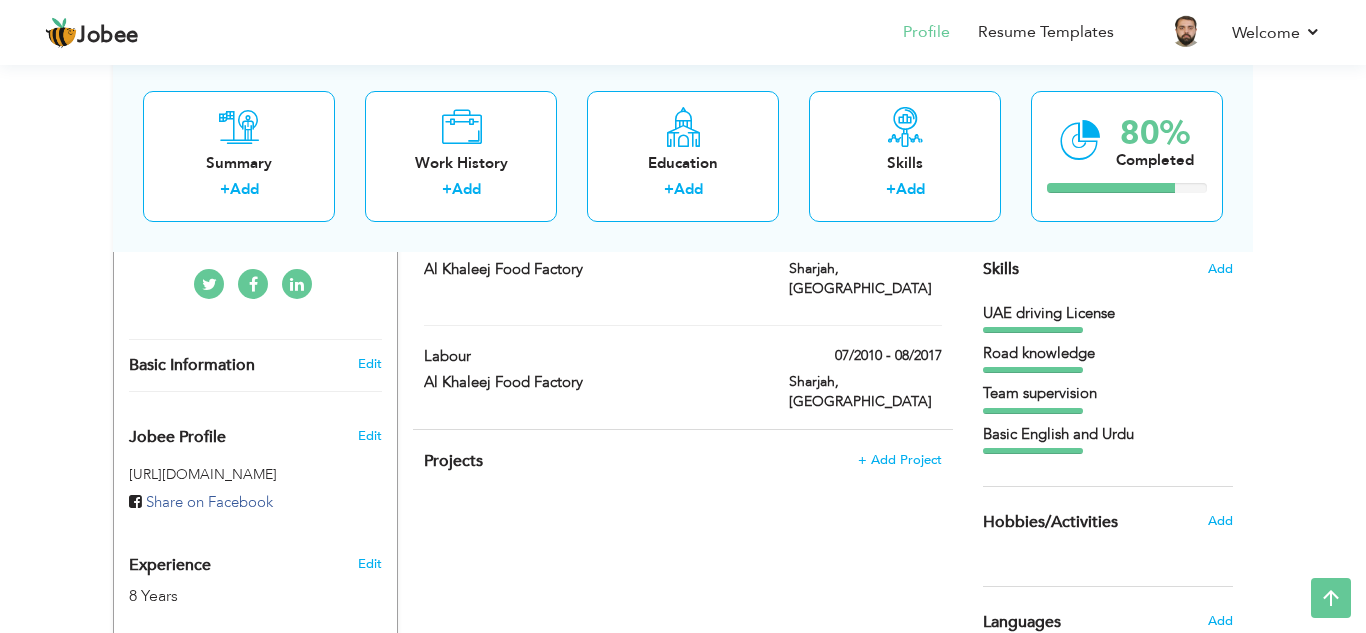 scroll, scrollTop: 522, scrollLeft: 0, axis: vertical 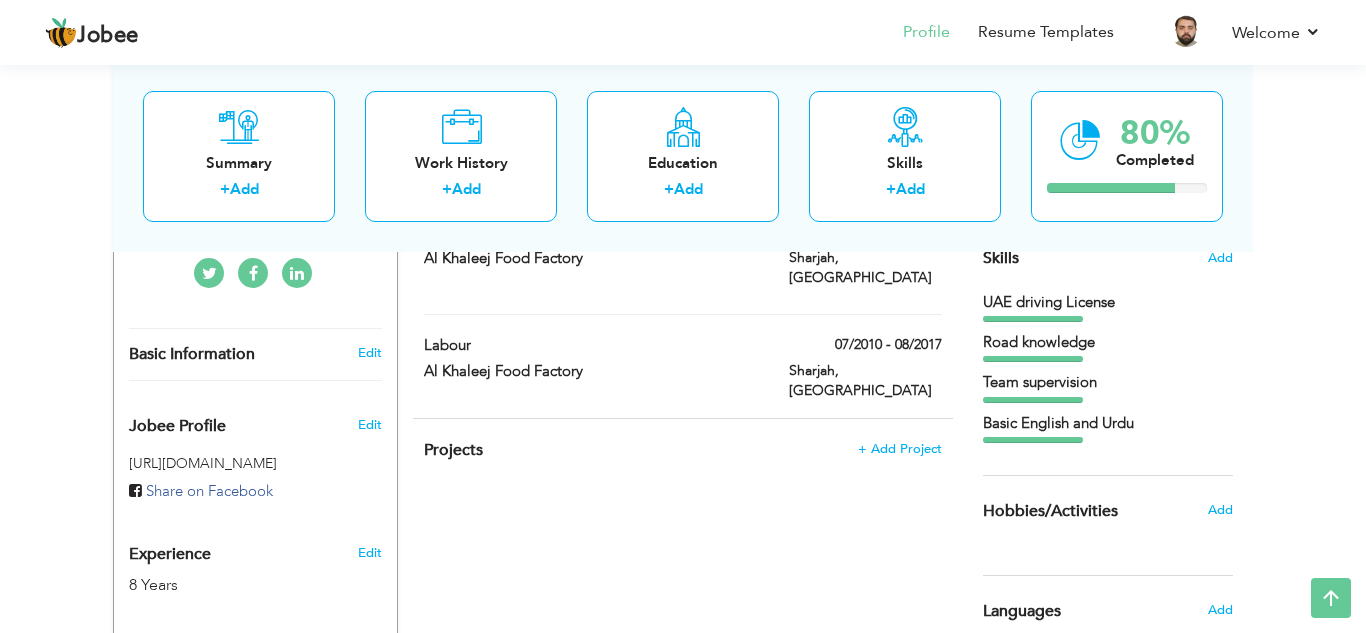 click on "Edit" at bounding box center (373, 548) 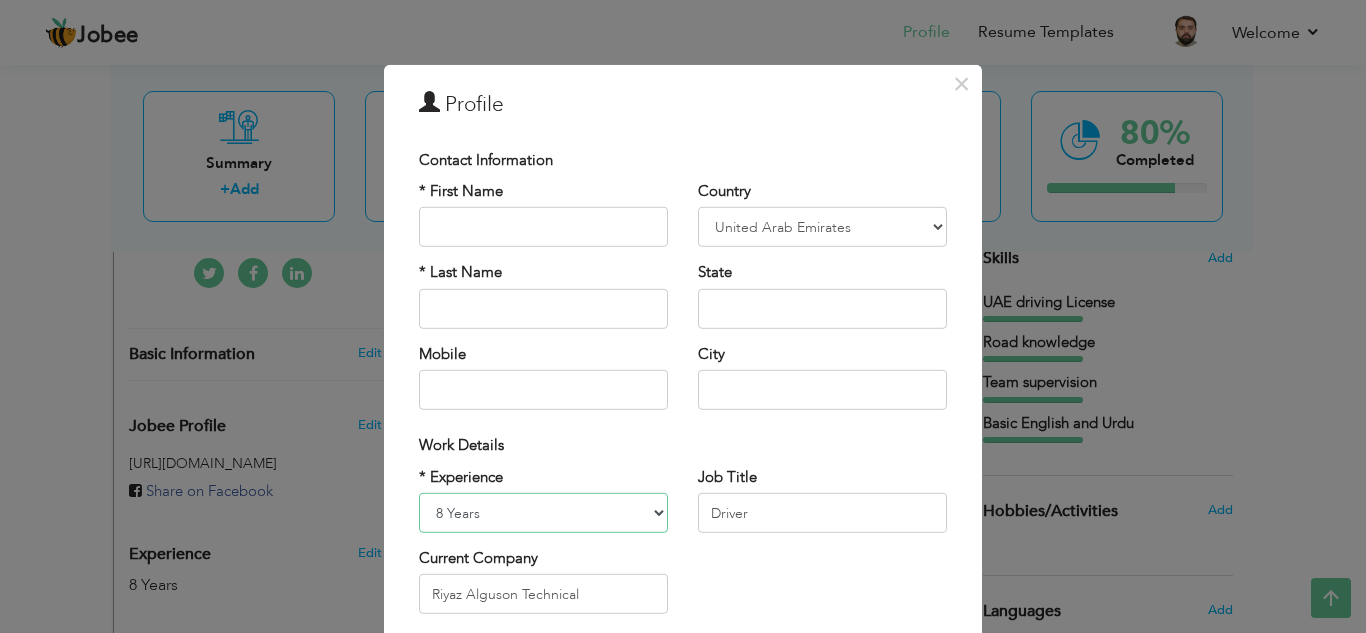 click on "Entry Level Less than 1 Year 1 Year 2 Years 3 Years 4 Years 5 Years 6 Years 7 Years 8 Years 9 Years 10 Years 11 Years 12 Years 13 Years 14 Years 15 Years 16 Years 17 Years 18 Years 19 Years 20 Years 21 Years 22 Years 23 Years 24 Years 25 Years 26 Years 27 Years 28 Years 29 Years 30 Years 31 Years 32 Years 33 Years 34 Years 35 Years More than 35 Years" at bounding box center (543, 513) 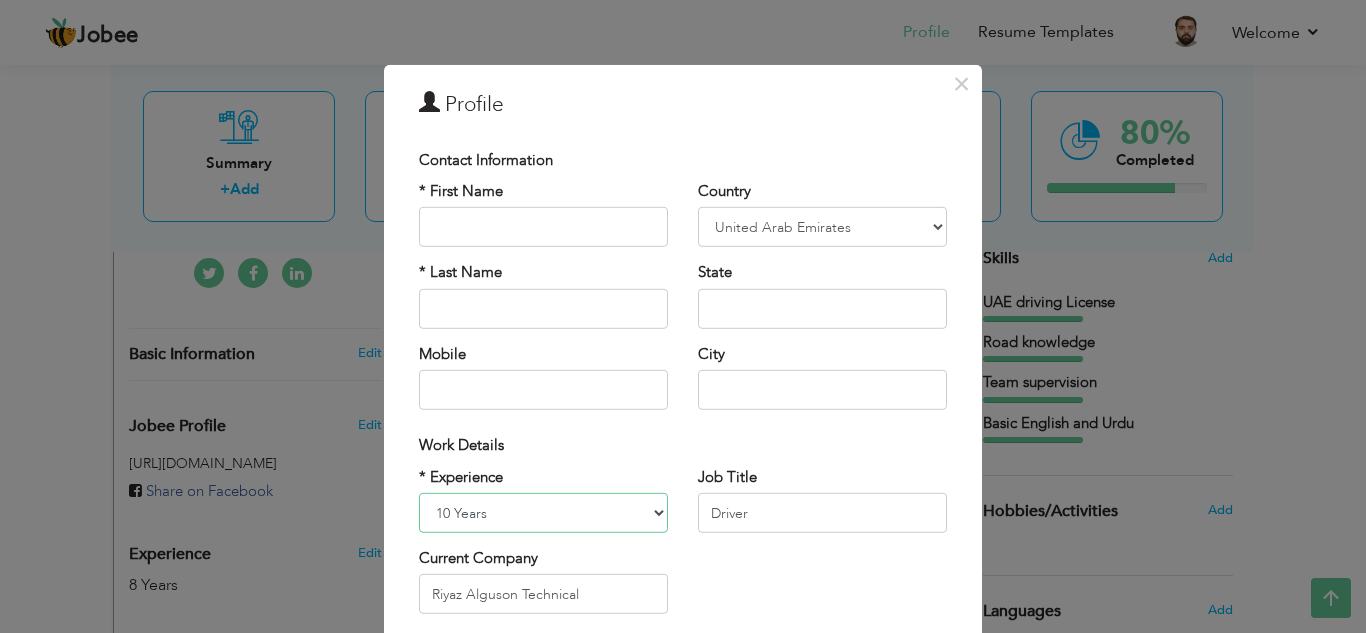 click on "Entry Level Less than 1 Year 1 Year 2 Years 3 Years 4 Years 5 Years 6 Years 7 Years 8 Years 9 Years 10 Years 11 Years 12 Years 13 Years 14 Years 15 Years 16 Years 17 Years 18 Years 19 Years 20 Years 21 Years 22 Years 23 Years 24 Years 25 Years 26 Years 27 Years 28 Years 29 Years 30 Years 31 Years 32 Years 33 Years 34 Years 35 Years More than 35 Years" at bounding box center (543, 513) 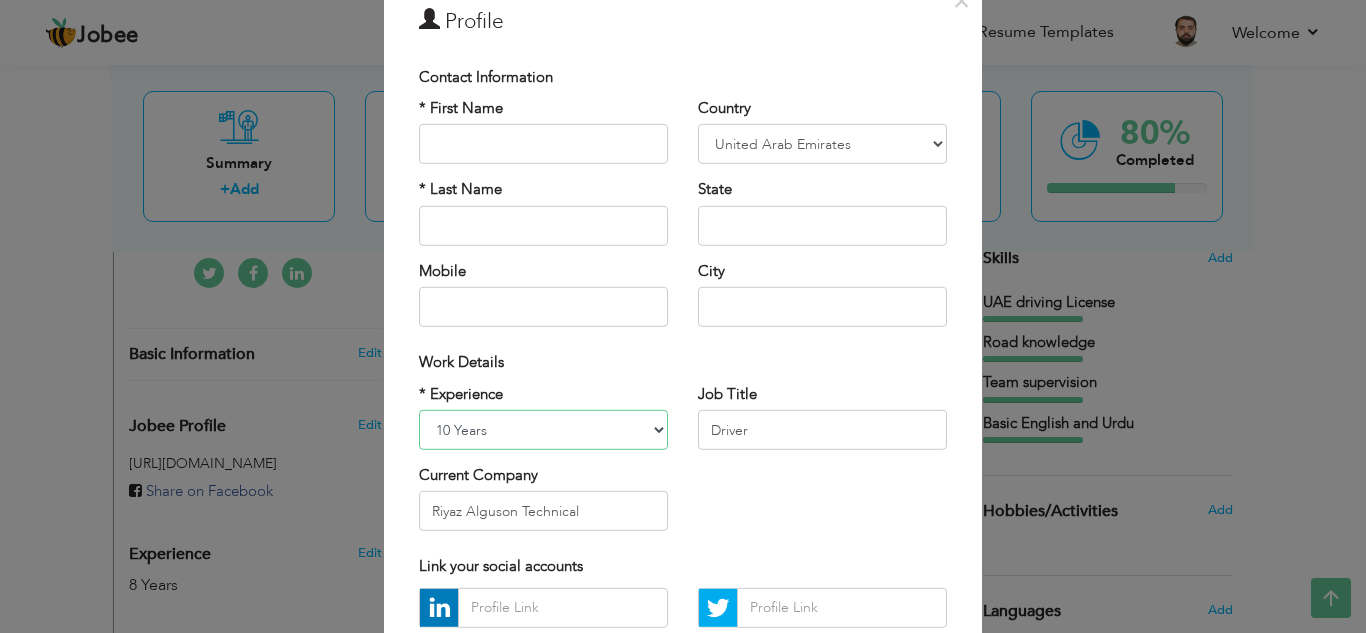 scroll, scrollTop: 85, scrollLeft: 0, axis: vertical 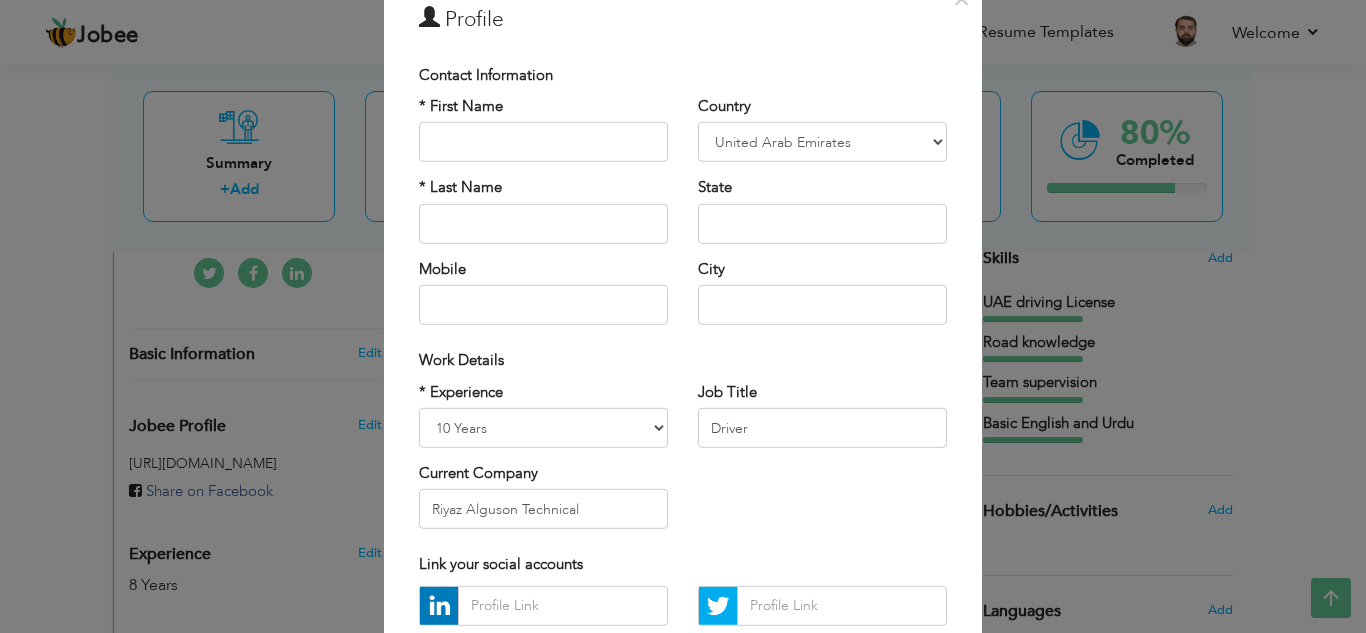 click on "×
Profile
Contact Information
* First Name
* Last Name
Mobile  Aruba" at bounding box center (683, 316) 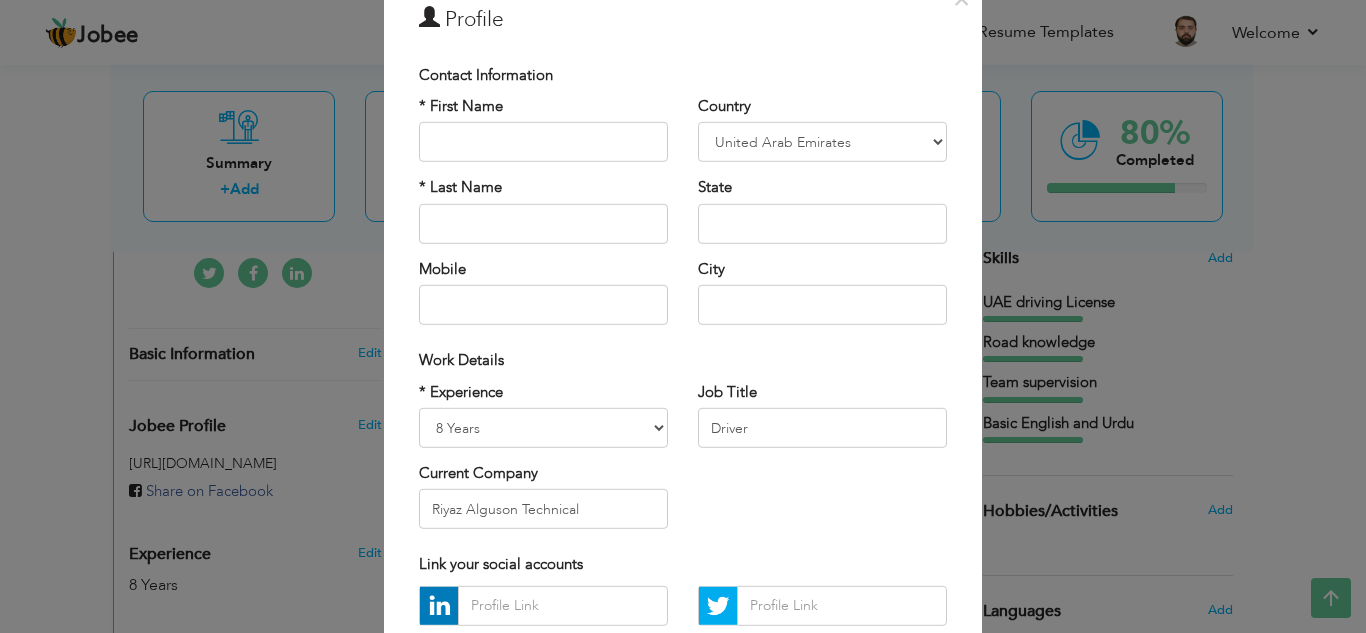 scroll, scrollTop: 0, scrollLeft: 0, axis: both 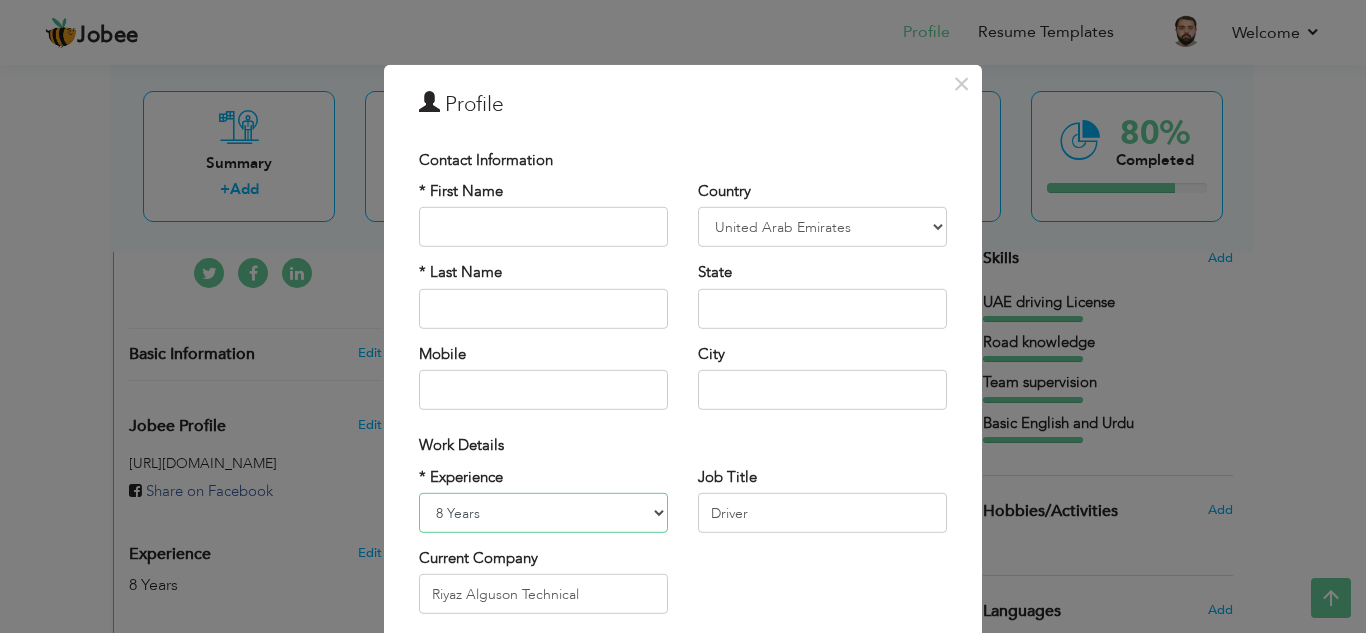 click on "Entry Level Less than 1 Year 1 Year 2 Years 3 Years 4 Years 5 Years 6 Years 7 Years 8 Years 9 Years 10 Years 11 Years 12 Years 13 Years 14 Years 15 Years 16 Years 17 Years 18 Years 19 Years 20 Years 21 Years 22 Years 23 Years 24 Years 25 Years 26 Years 27 Years 28 Years 29 Years 30 Years 31 Years 32 Years 33 Years 34 Years 35 Years More than 35 Years" at bounding box center (543, 513) 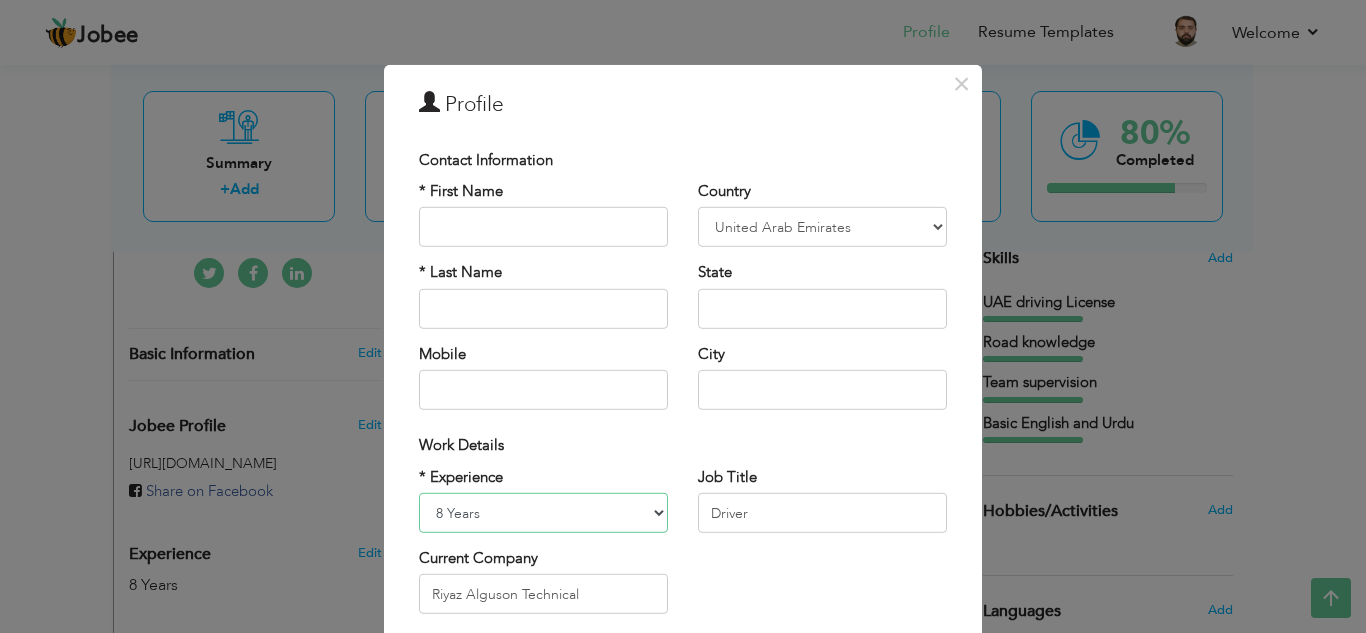 click on "Entry Level Less than 1 Year 1 Year 2 Years 3 Years 4 Years 5 Years 6 Years 7 Years 8 Years 9 Years 10 Years 11 Years 12 Years 13 Years 14 Years 15 Years 16 Years 17 Years 18 Years 19 Years 20 Years 21 Years 22 Years 23 Years 24 Years 25 Years 26 Years 27 Years 28 Years 29 Years 30 Years 31 Years 32 Years 33 Years 34 Years 35 Years More than 35 Years" at bounding box center [543, 513] 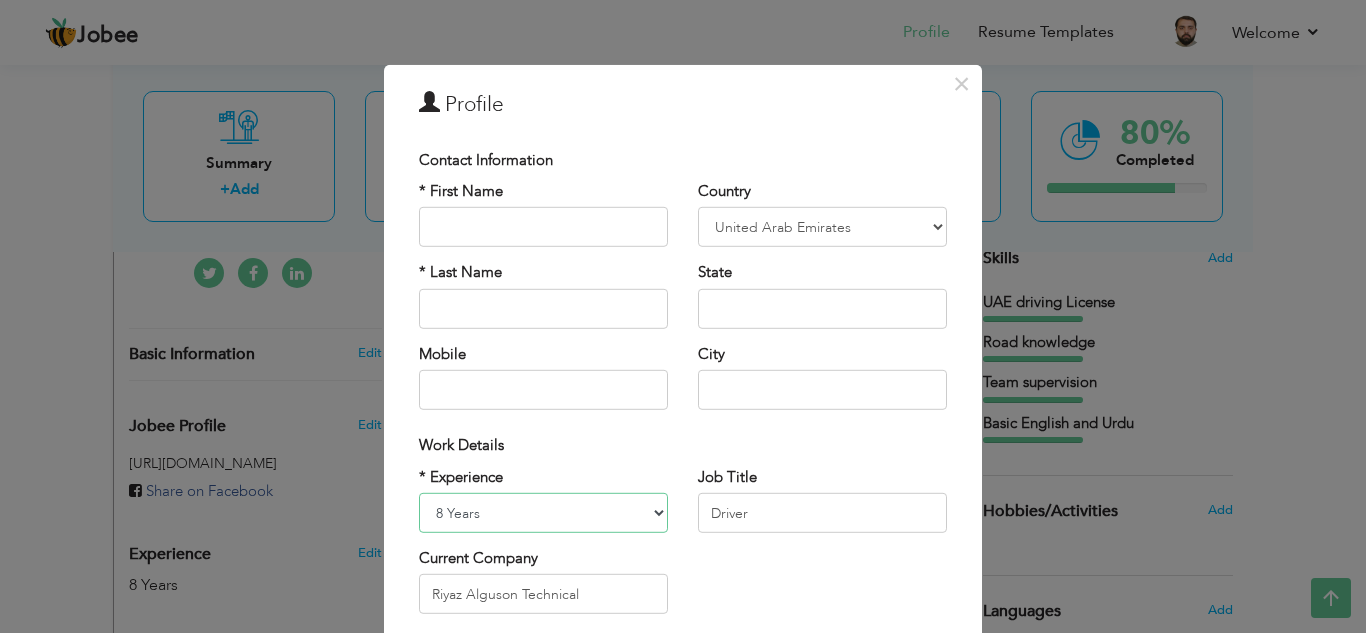 select on "number:12" 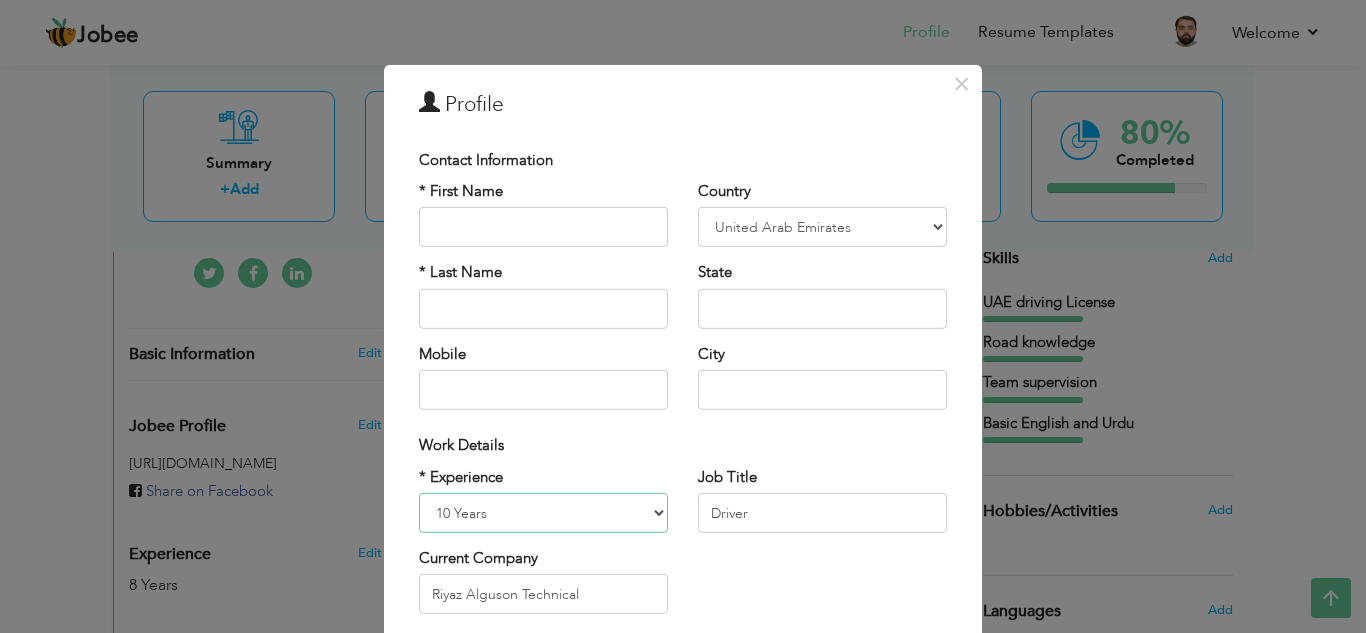 click on "Entry Level Less than 1 Year 1 Year 2 Years 3 Years 4 Years 5 Years 6 Years 7 Years 8 Years 9 Years 10 Years 11 Years 12 Years 13 Years 14 Years 15 Years 16 Years 17 Years 18 Years 19 Years 20 Years 21 Years 22 Years 23 Years 24 Years 25 Years 26 Years 27 Years 28 Years 29 Years 30 Years 31 Years 32 Years 33 Years 34 Years 35 Years More than 35 Years" at bounding box center [543, 513] 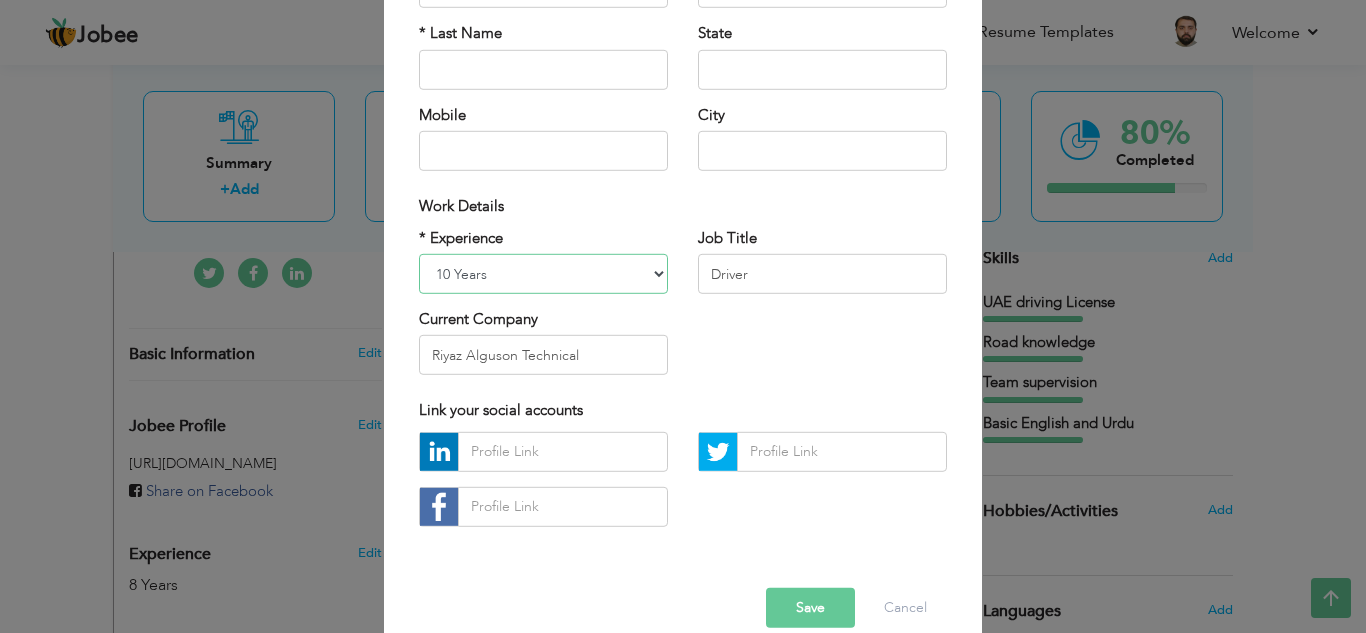 scroll, scrollTop: 269, scrollLeft: 0, axis: vertical 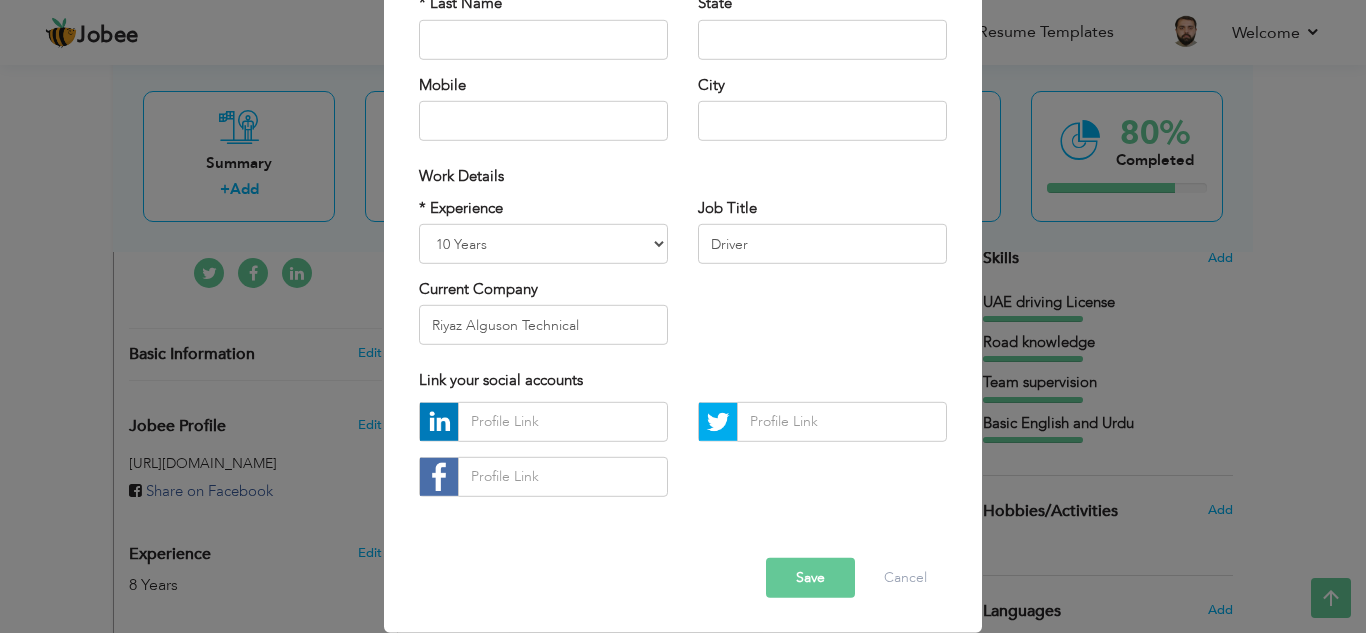 click on "Save" at bounding box center (810, 578) 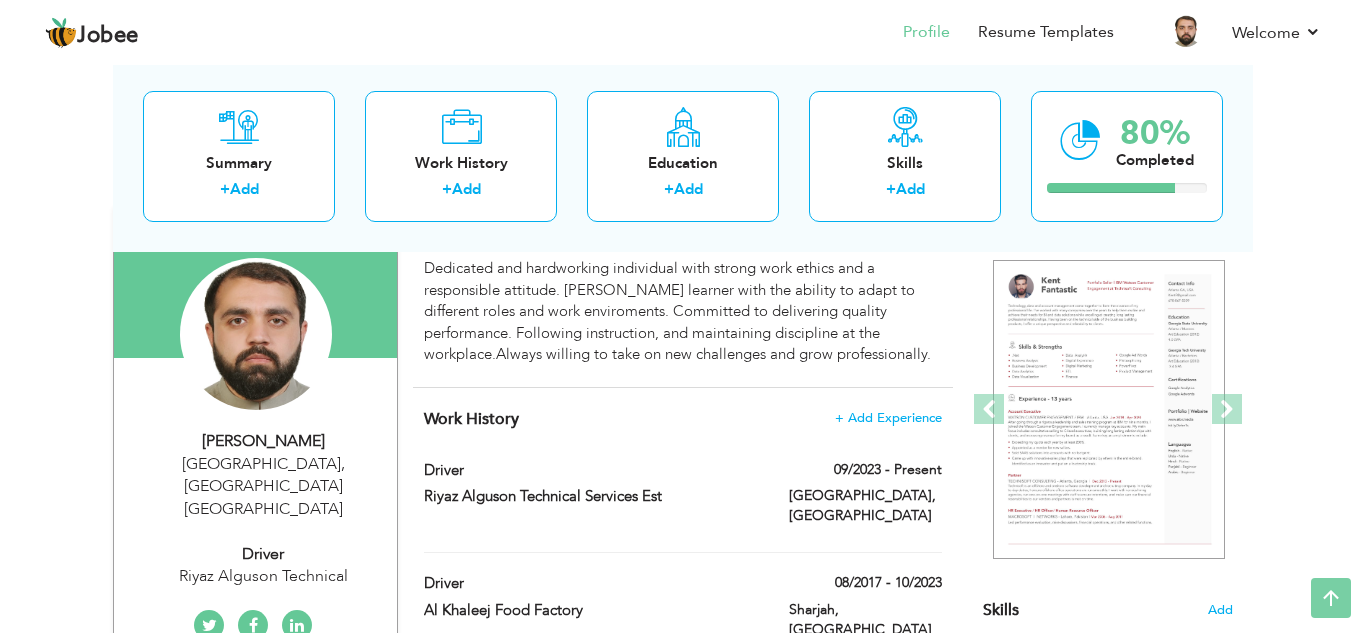 scroll, scrollTop: 0, scrollLeft: 0, axis: both 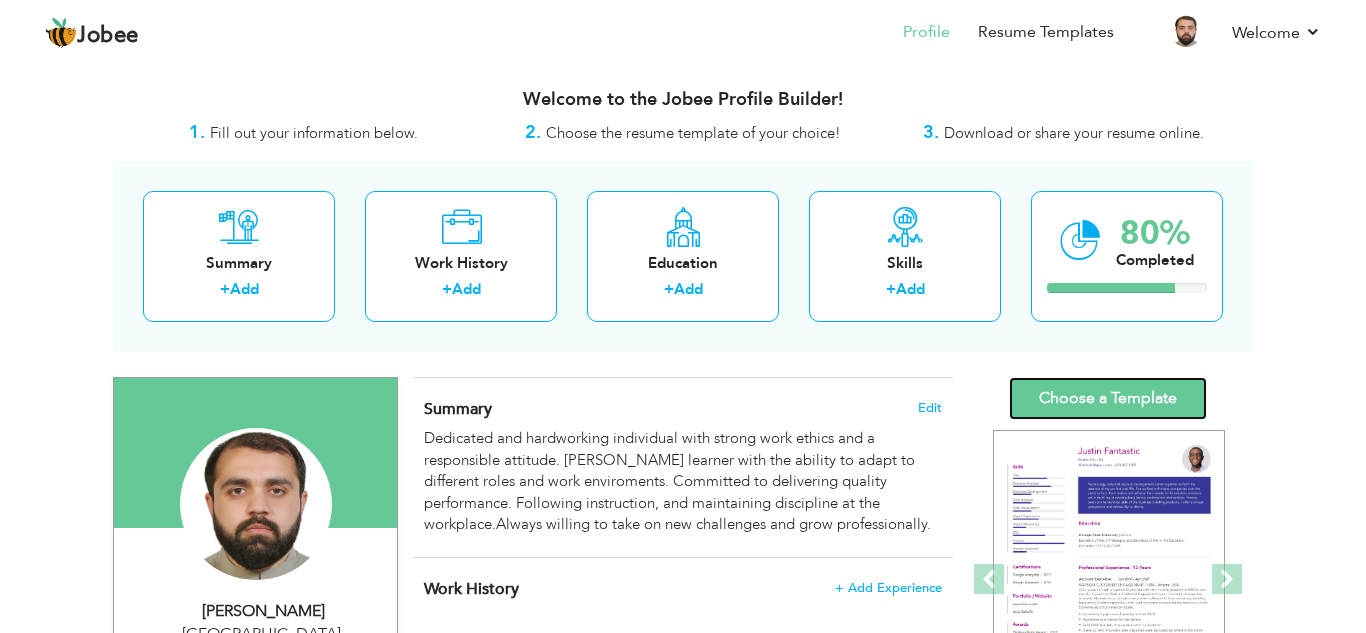 click on "Choose a Template" at bounding box center (1108, 398) 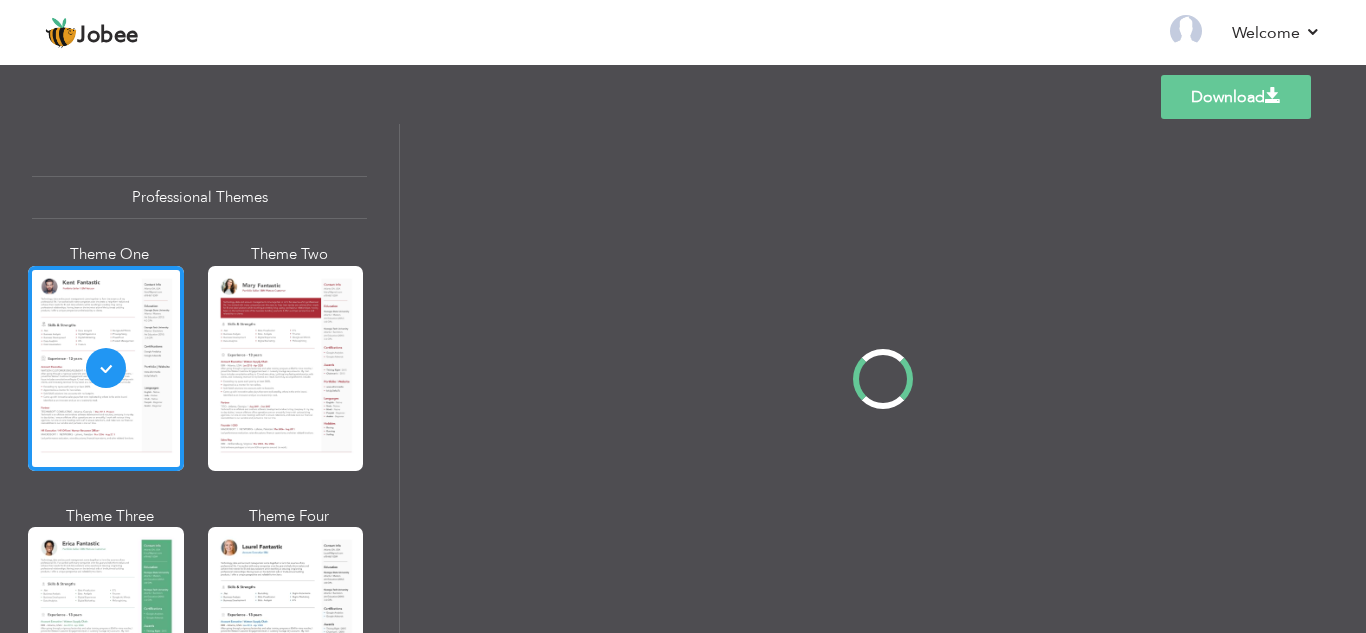 scroll, scrollTop: 0, scrollLeft: 0, axis: both 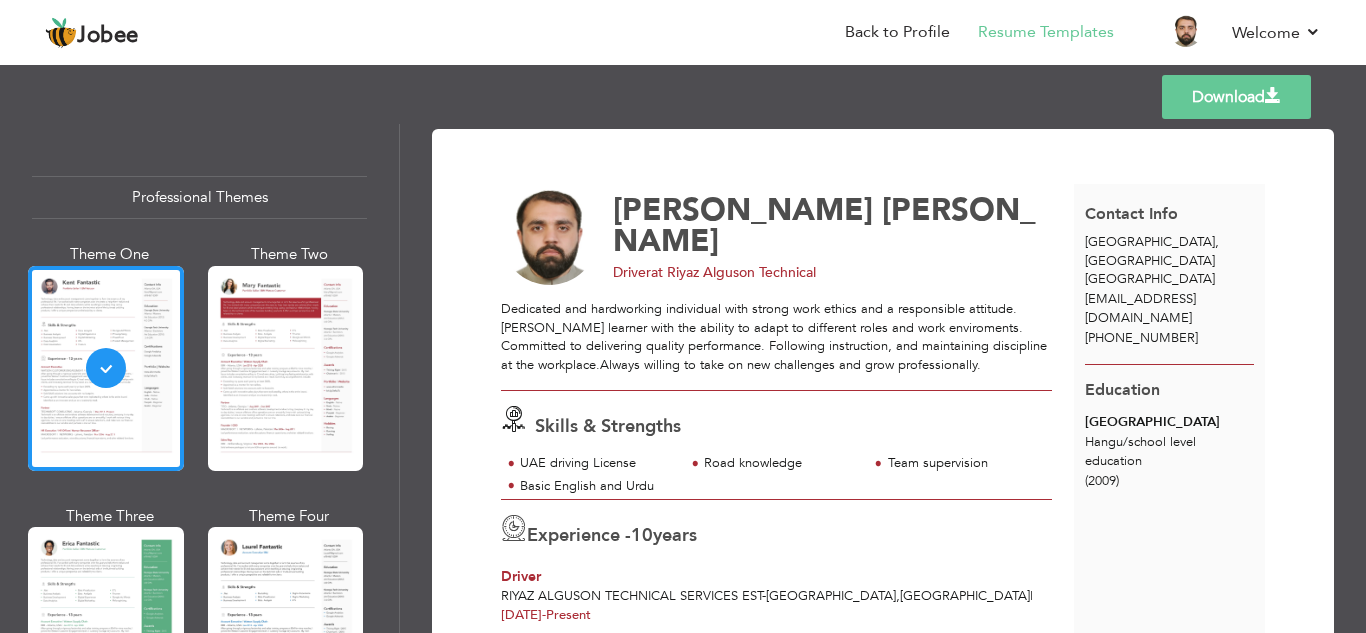 click on "Download" at bounding box center (1236, 97) 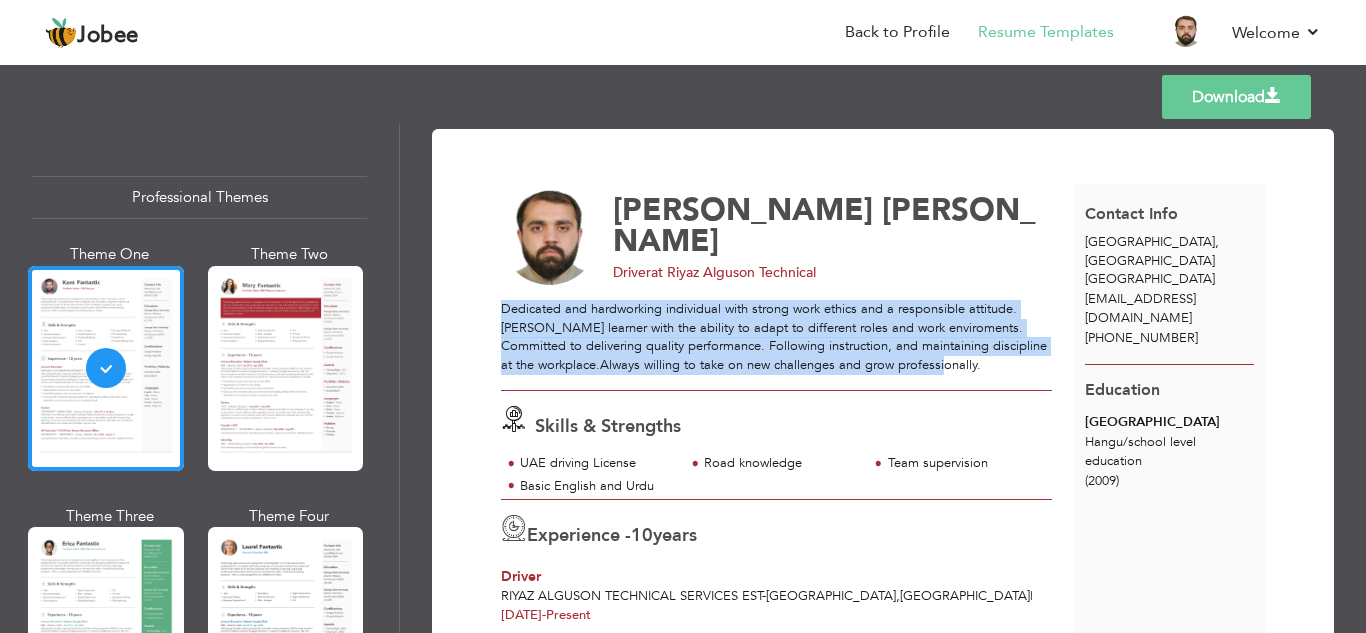 drag, startPoint x: 500, startPoint y: 307, endPoint x: 948, endPoint y: 367, distance: 452 